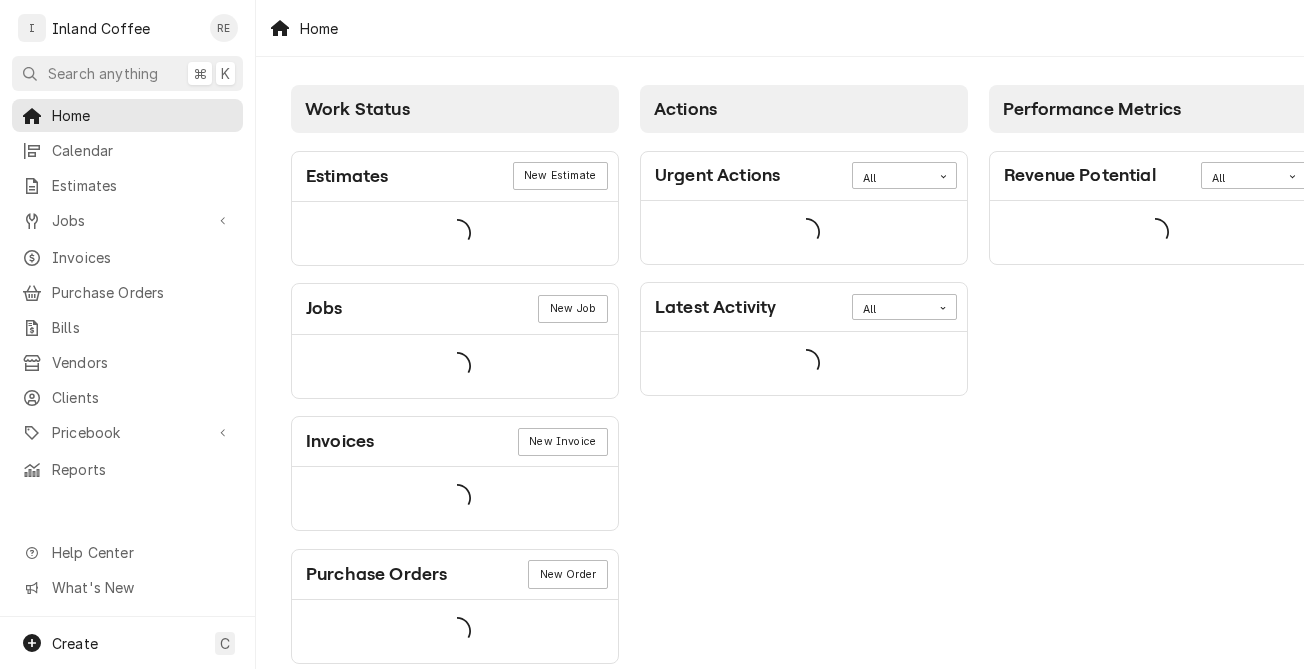 scroll, scrollTop: 0, scrollLeft: 0, axis: both 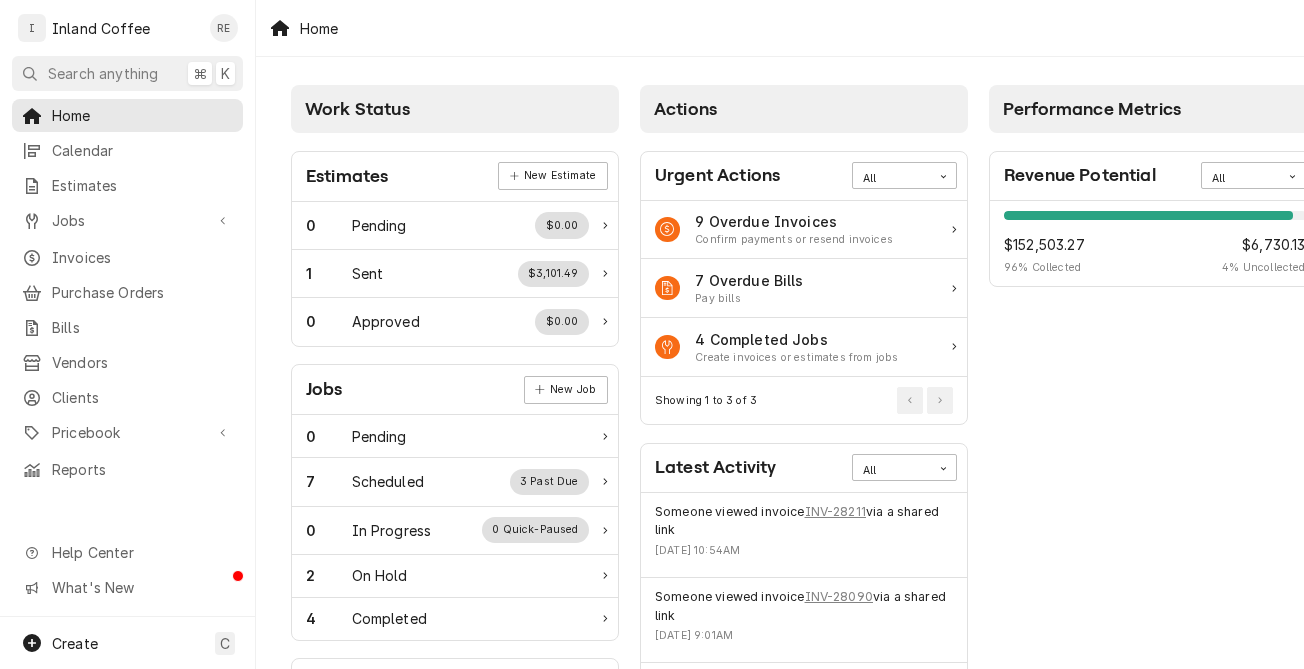 click on "Home Calendar Estimates Jobs Jobs Job Series Invoices Purchase Orders Bills Vendors Clients Pricebook Services Parts & Materials Miscellaneous Discounts Tax Rates Reports" at bounding box center (127, 292) 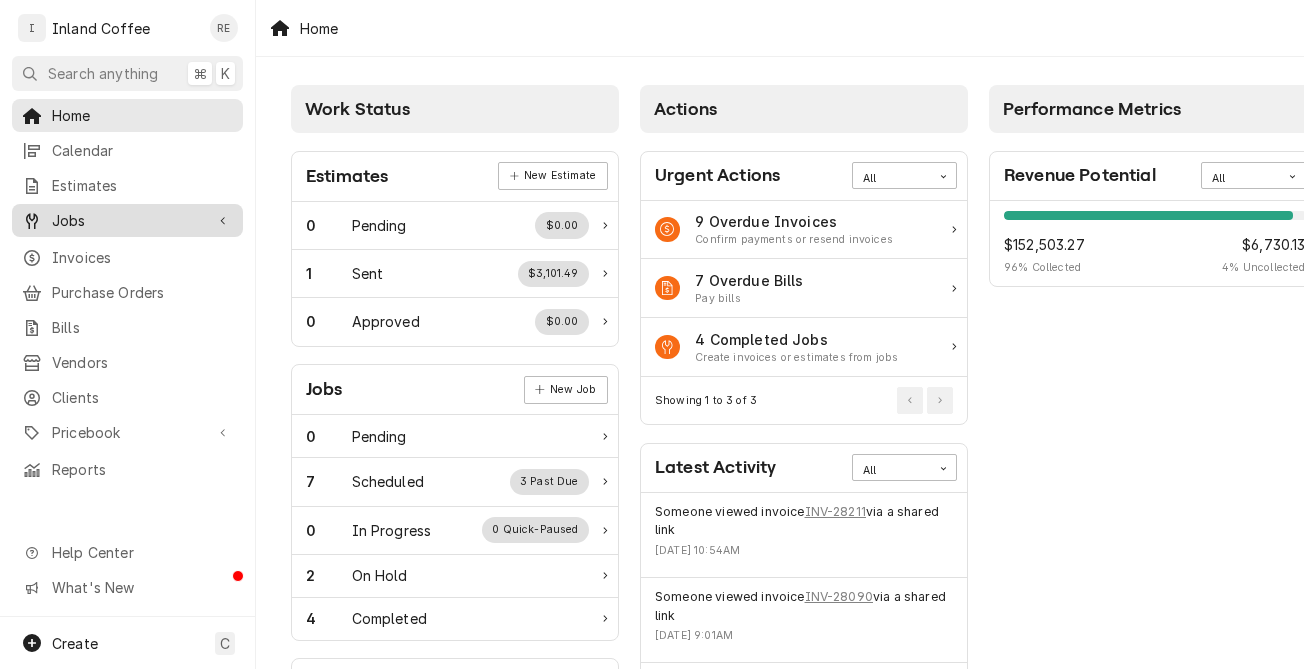 click on "Jobs" at bounding box center (127, 220) 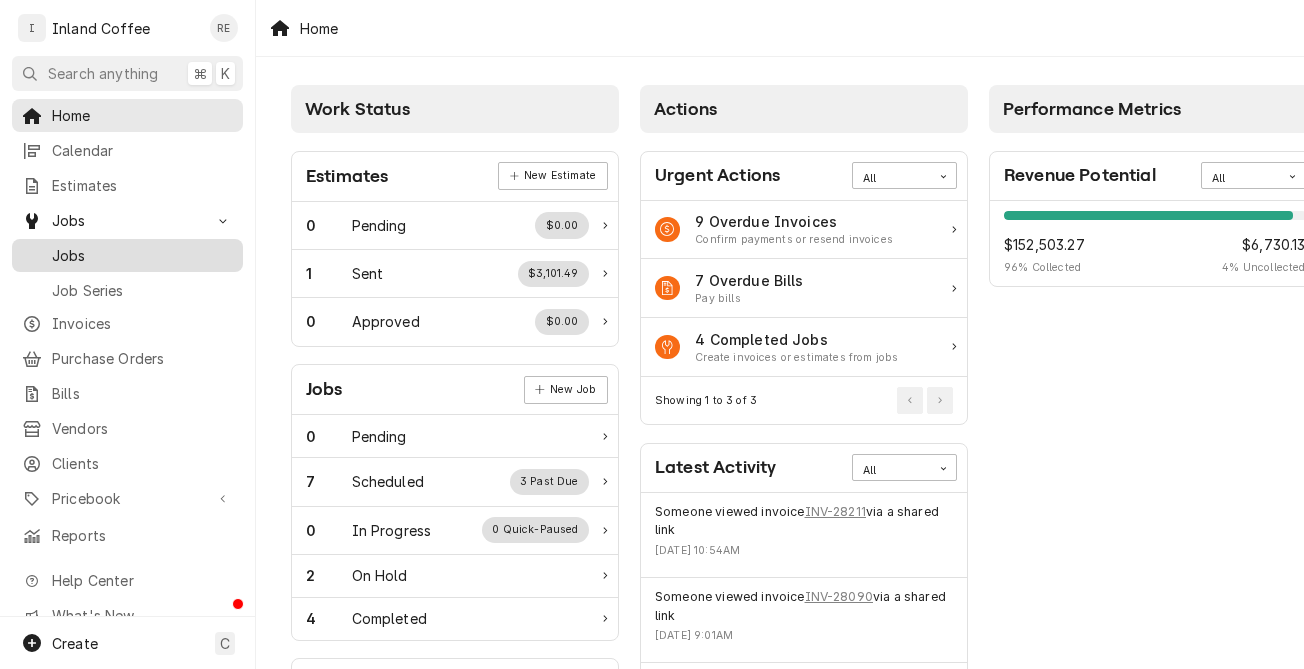 click on "Jobs" at bounding box center (127, 255) 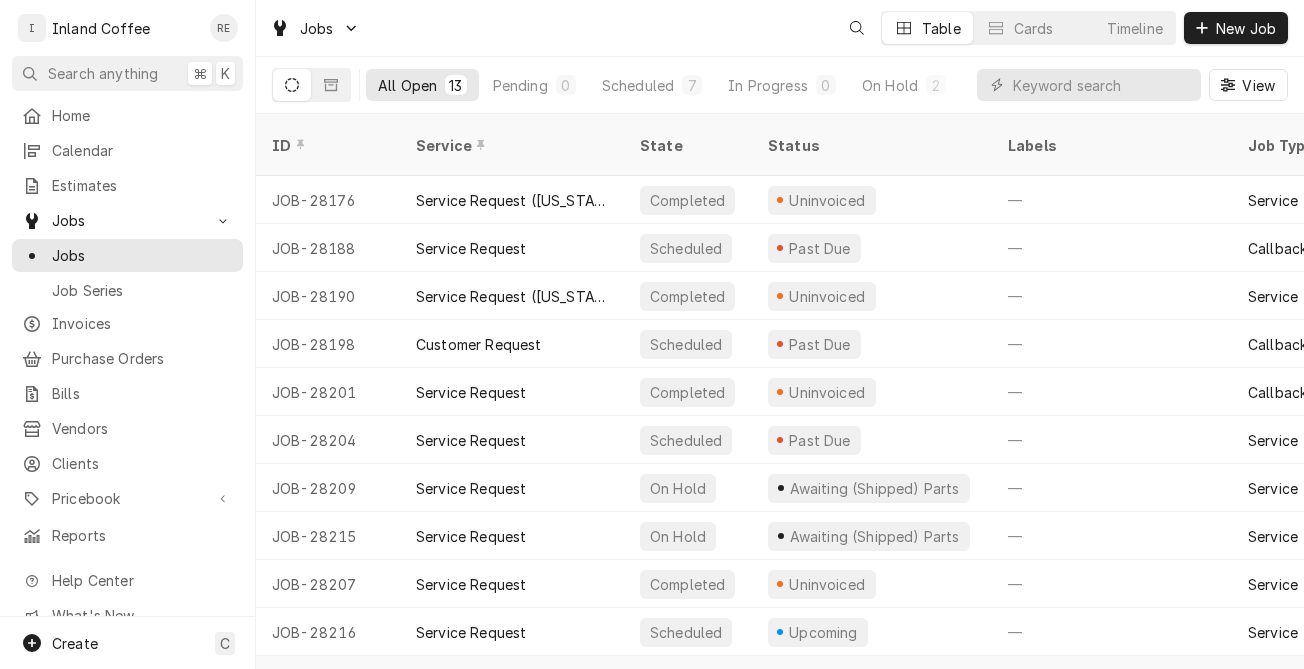 scroll, scrollTop: 0, scrollLeft: 0, axis: both 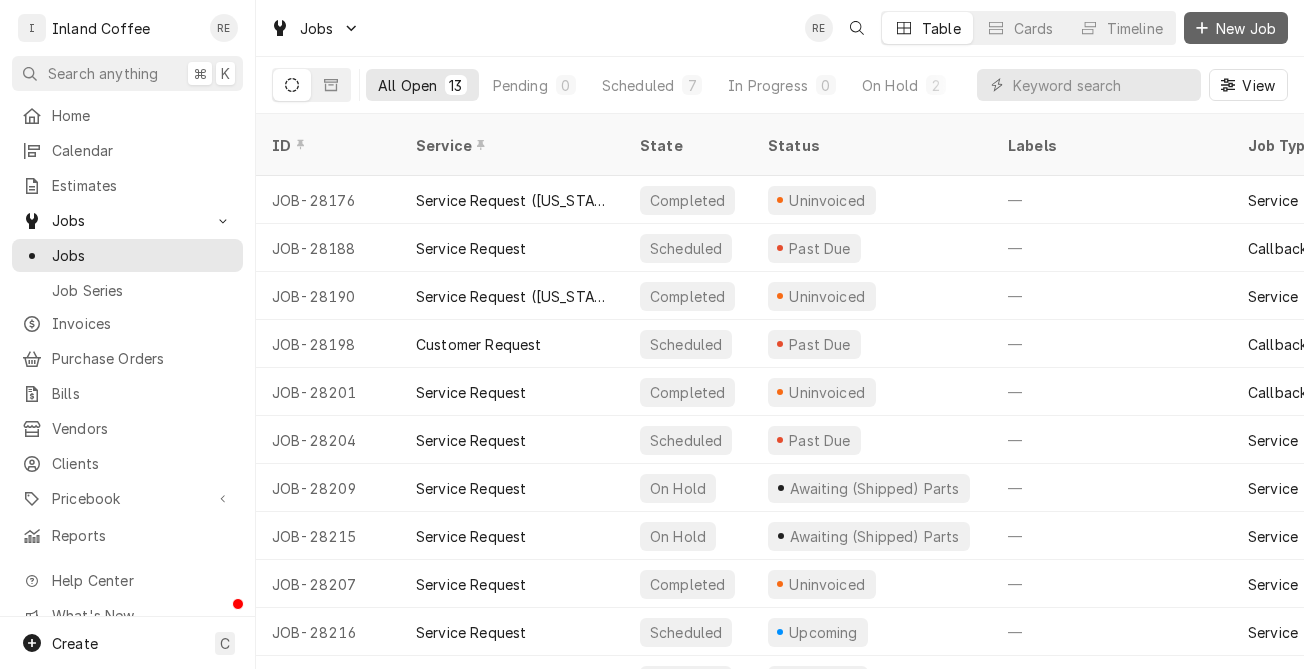 click on "New Job" at bounding box center [1246, 28] 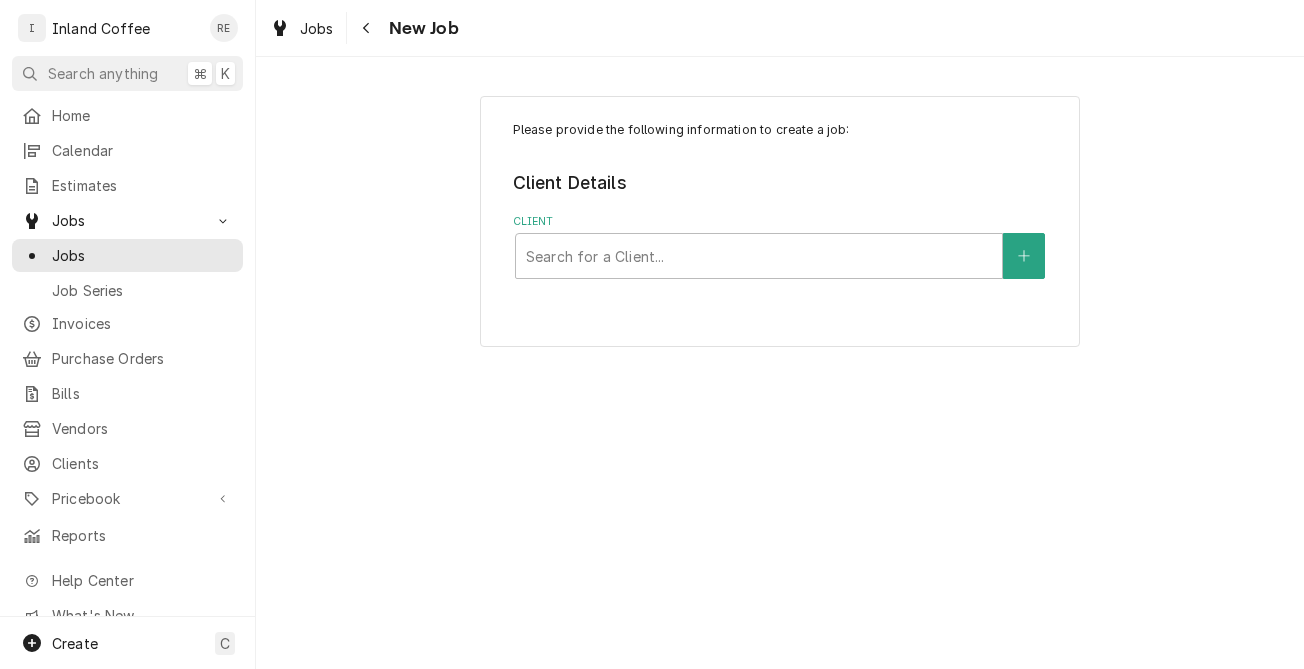 scroll, scrollTop: 0, scrollLeft: 0, axis: both 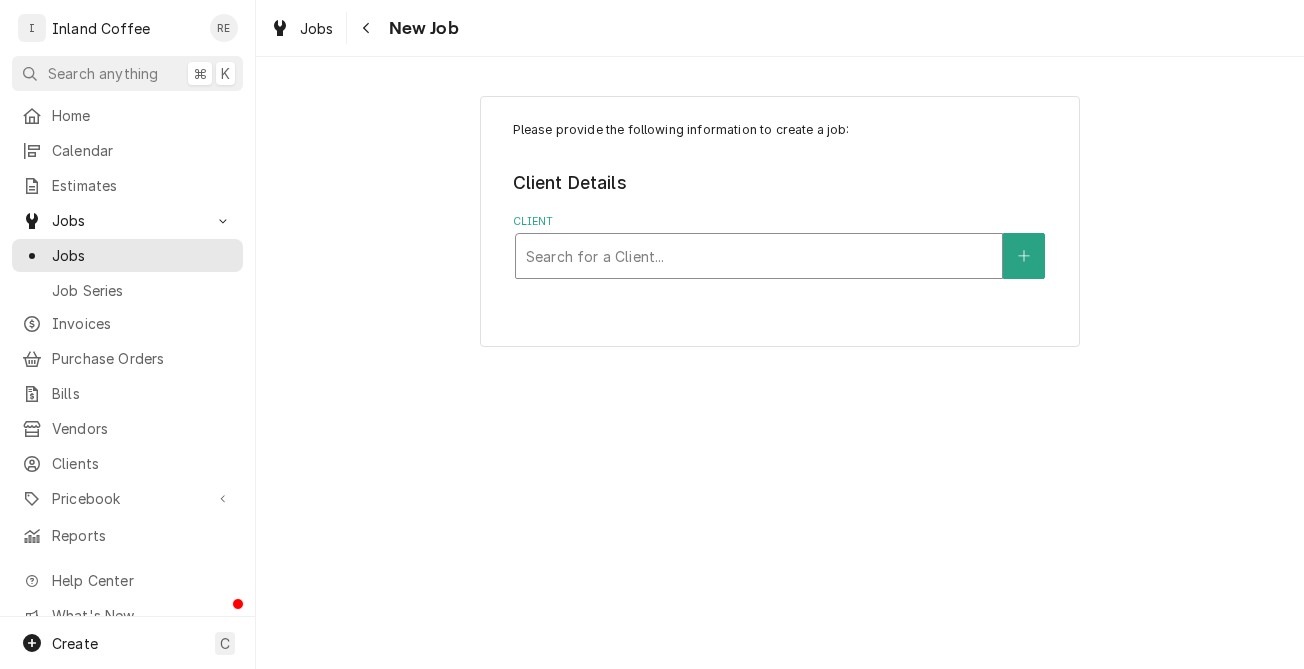 click on "Search for a Client..." at bounding box center (759, 256) 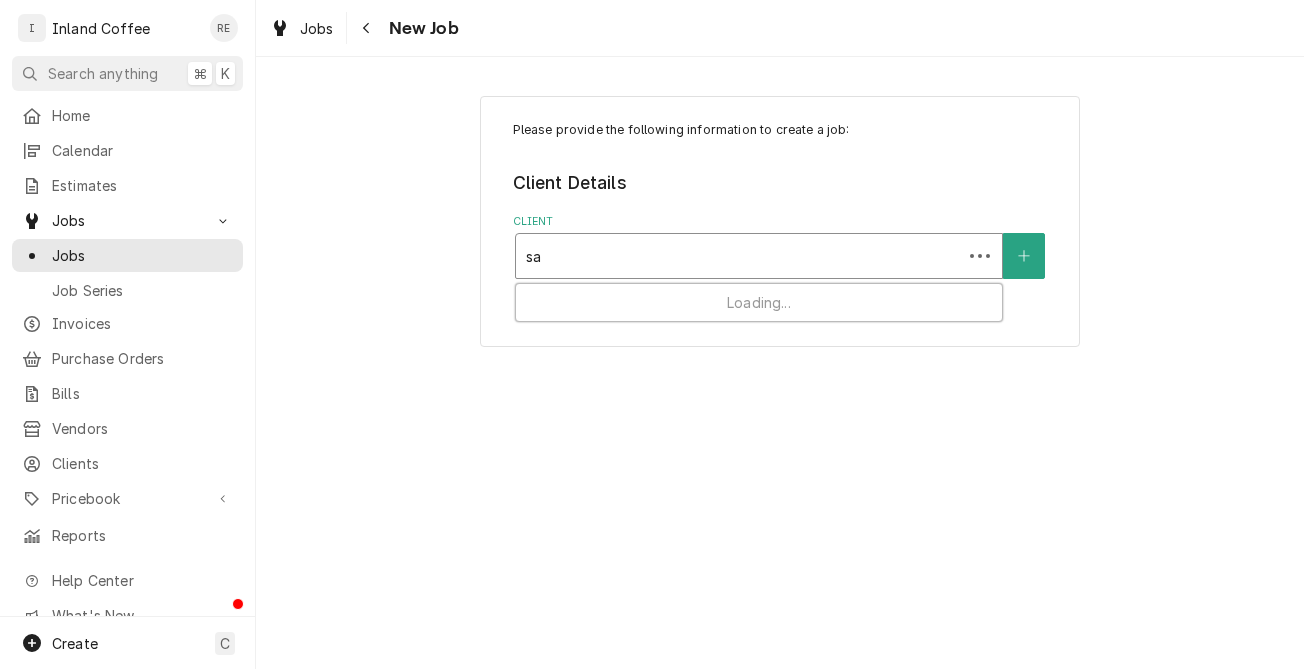 type on "sas" 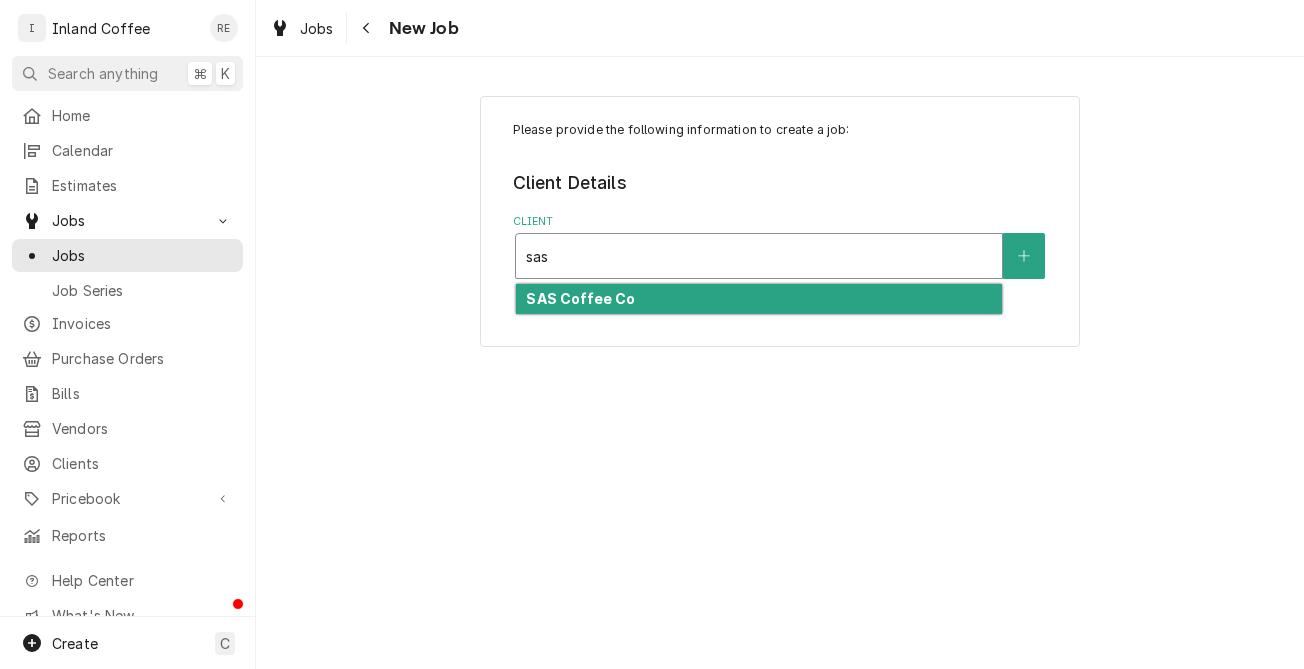click on "SAS Coffee Co" at bounding box center (759, 299) 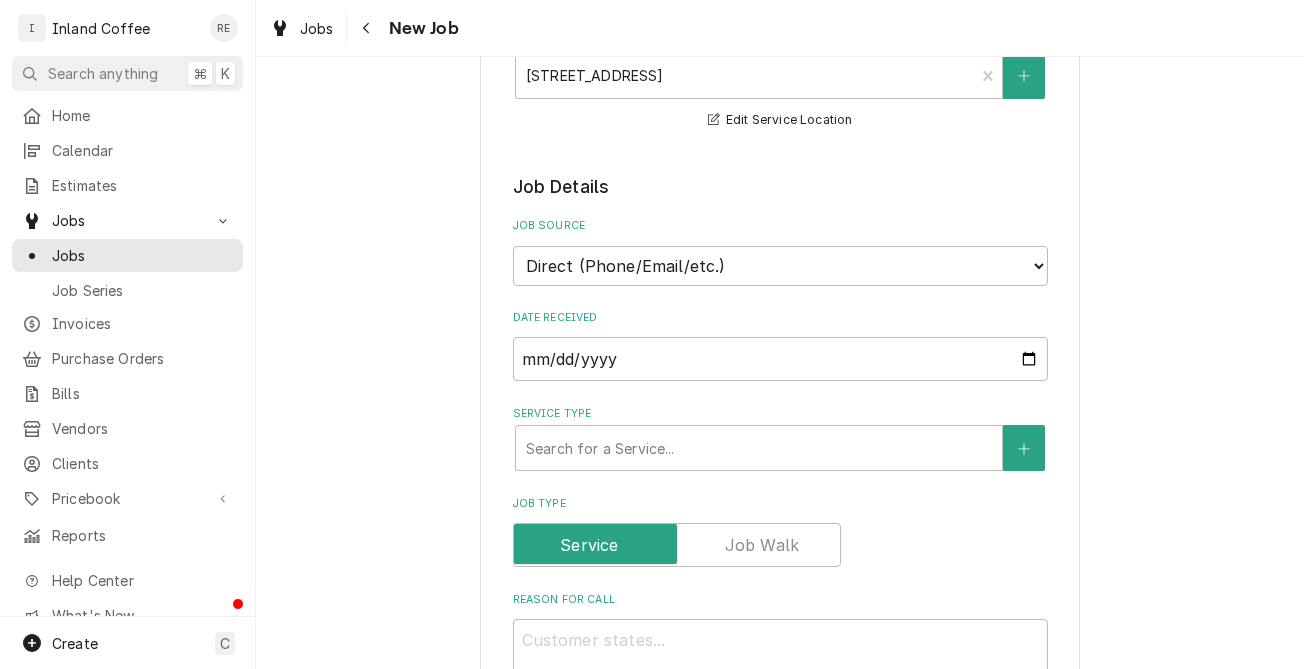 scroll, scrollTop: 443, scrollLeft: 0, axis: vertical 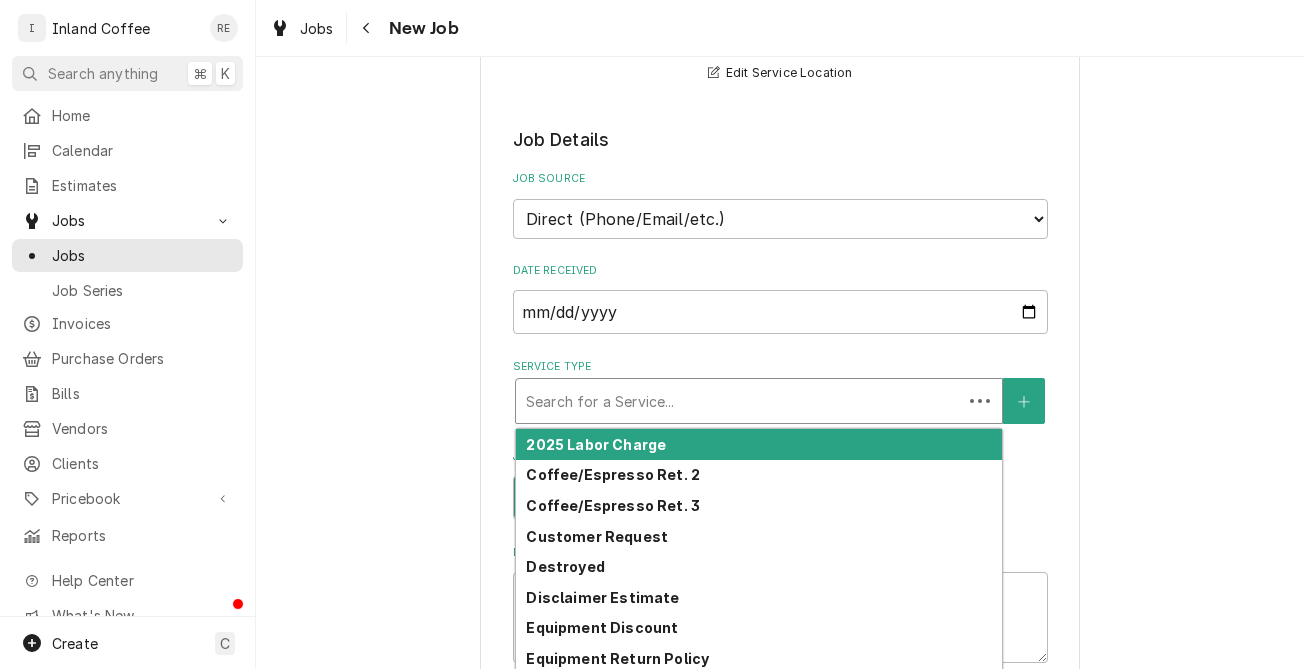 click at bounding box center [739, 401] 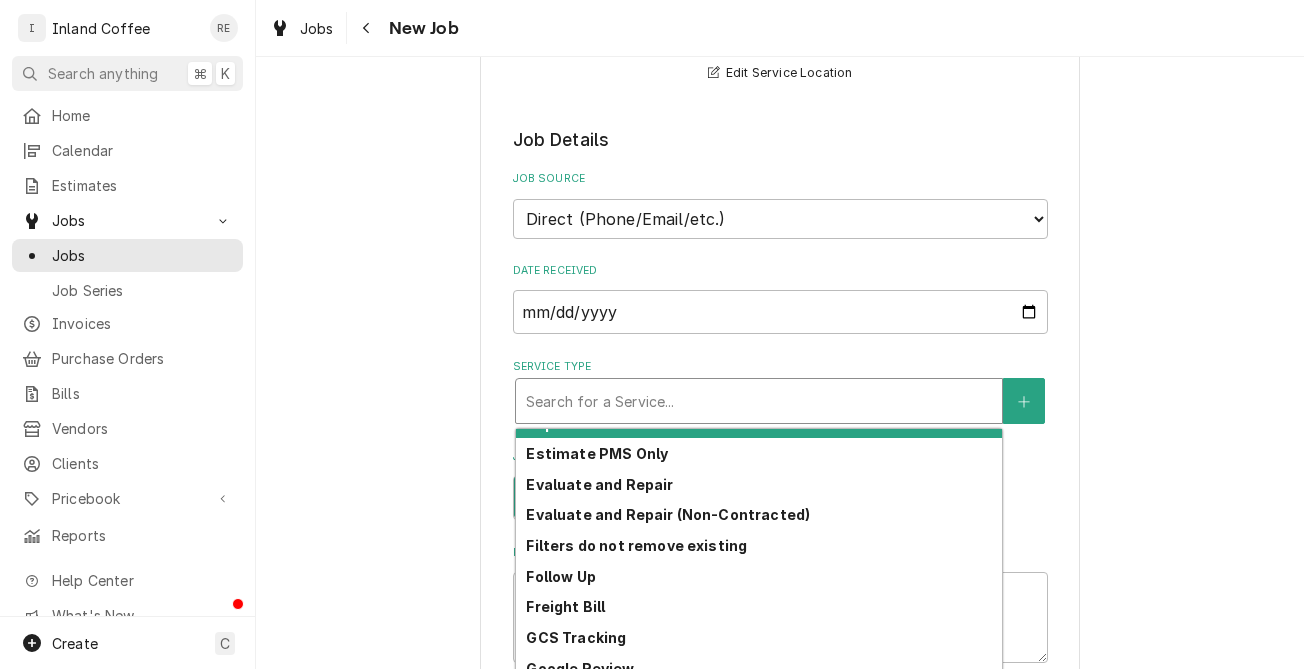 scroll, scrollTop: 358, scrollLeft: 0, axis: vertical 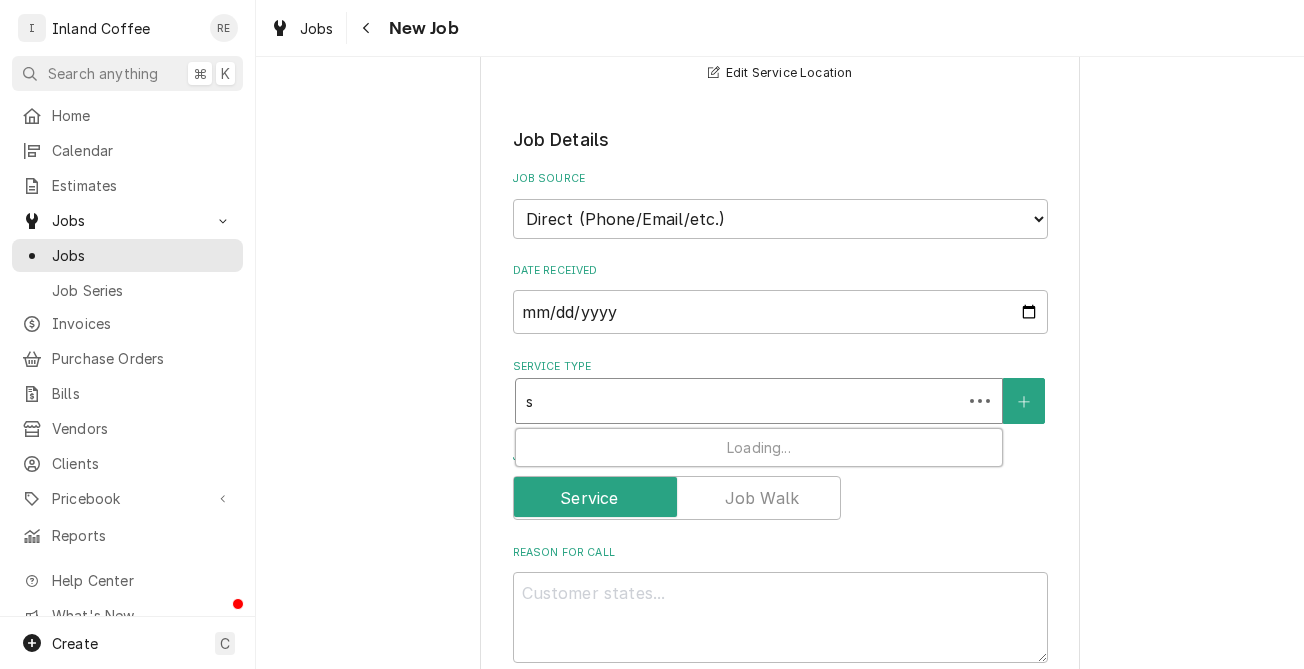type on "x" 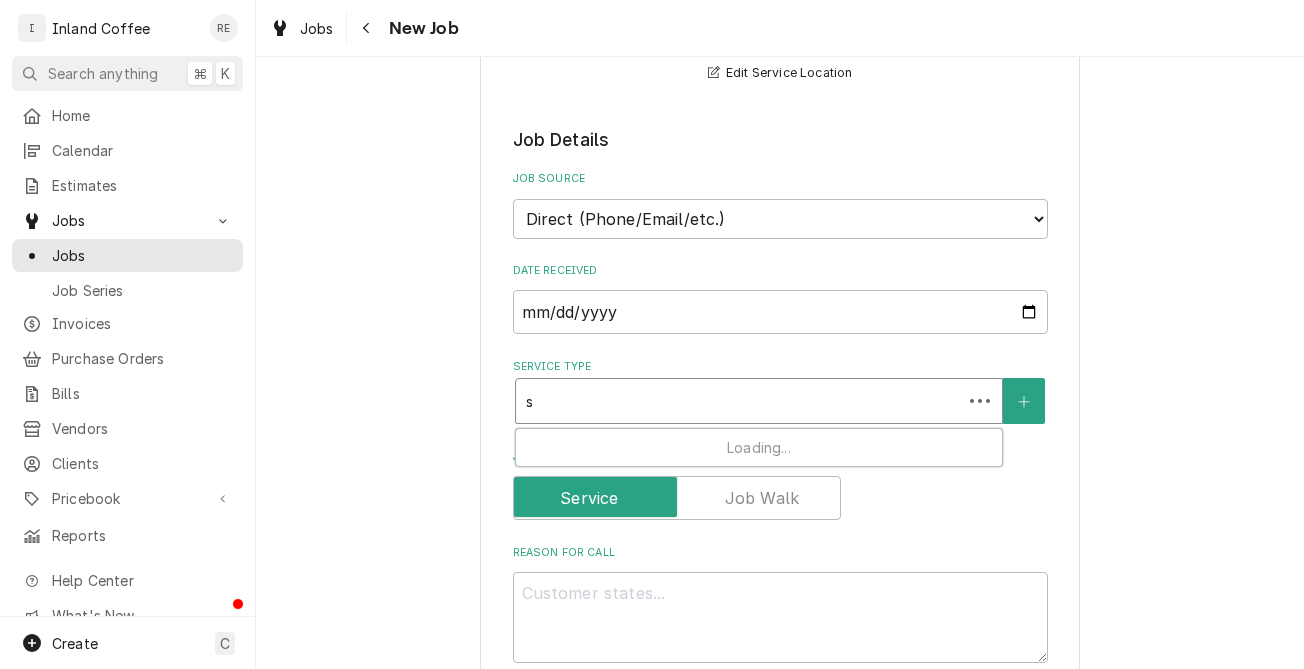 type on "se" 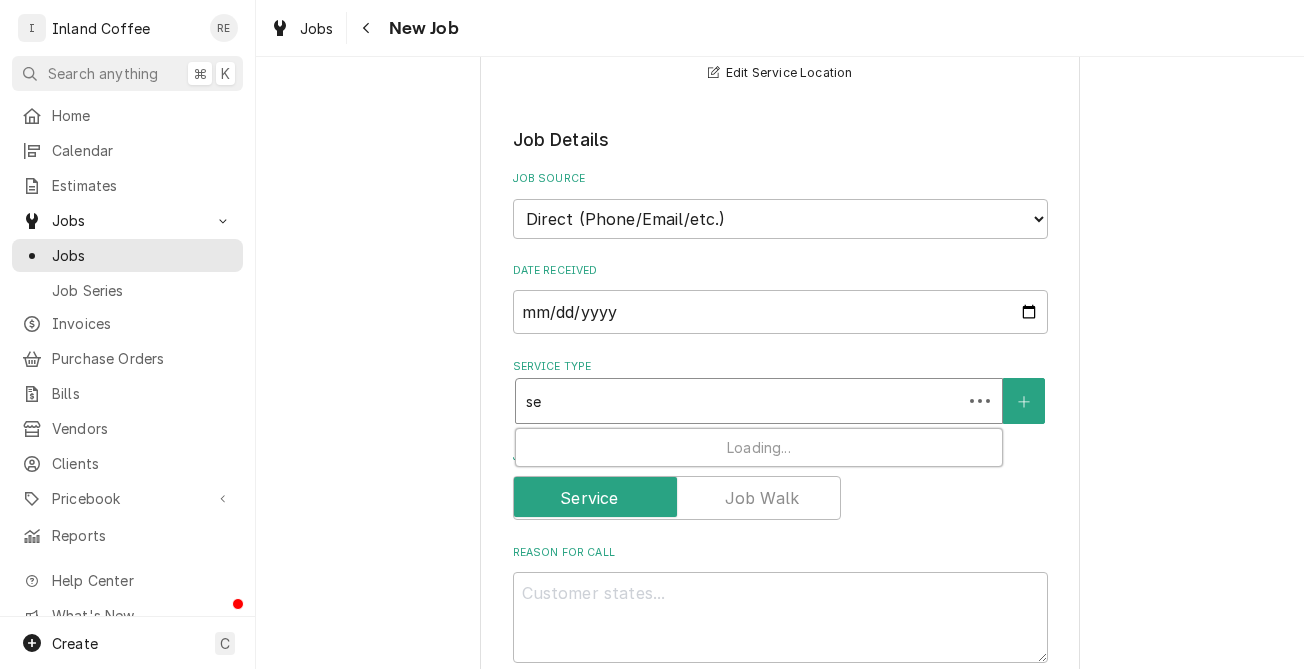 type on "x" 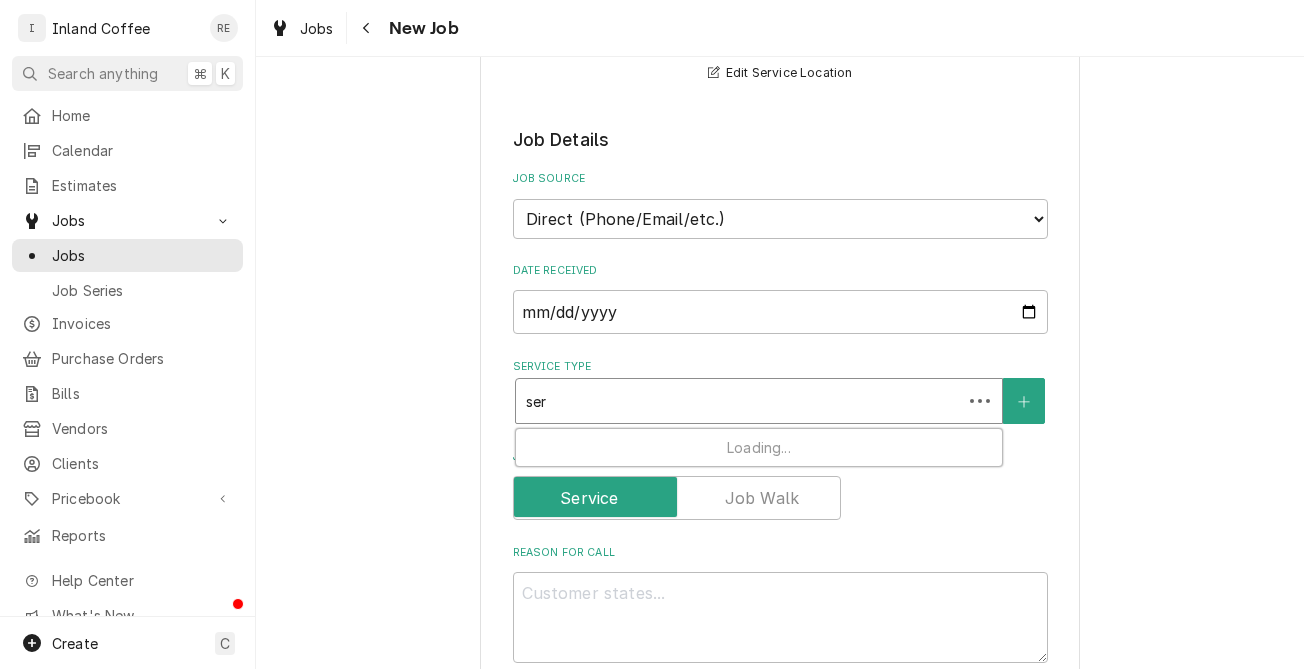 type on "x" 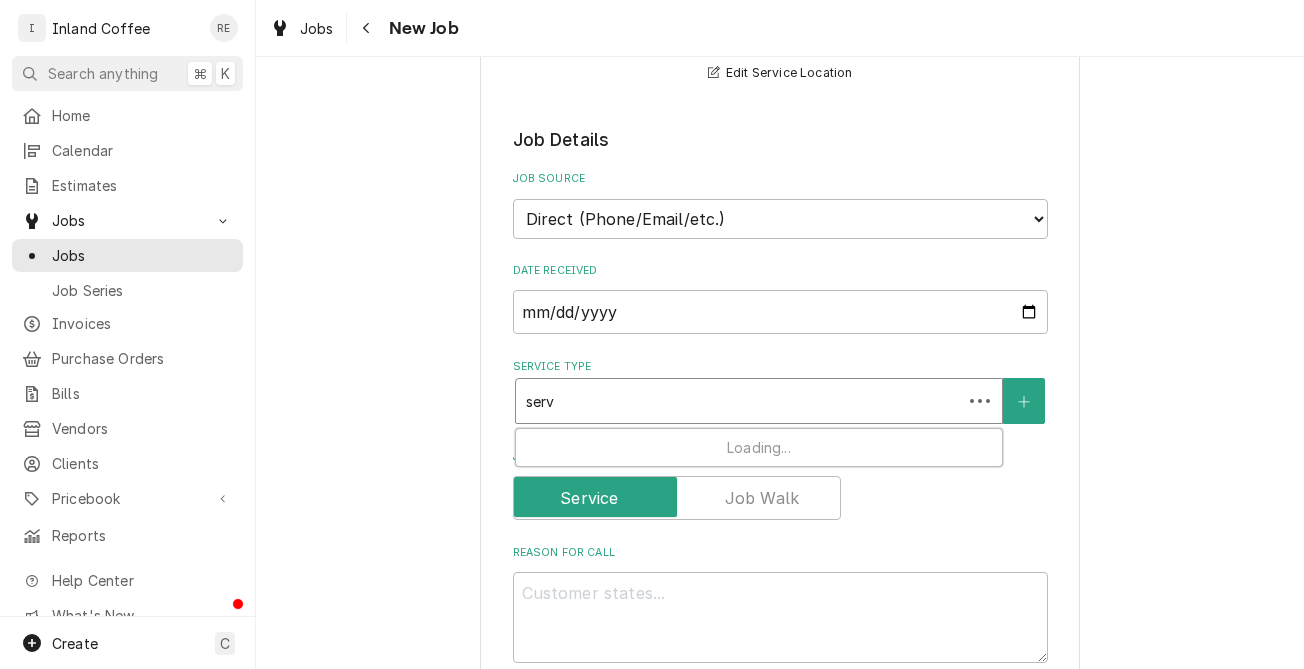 type on "x" 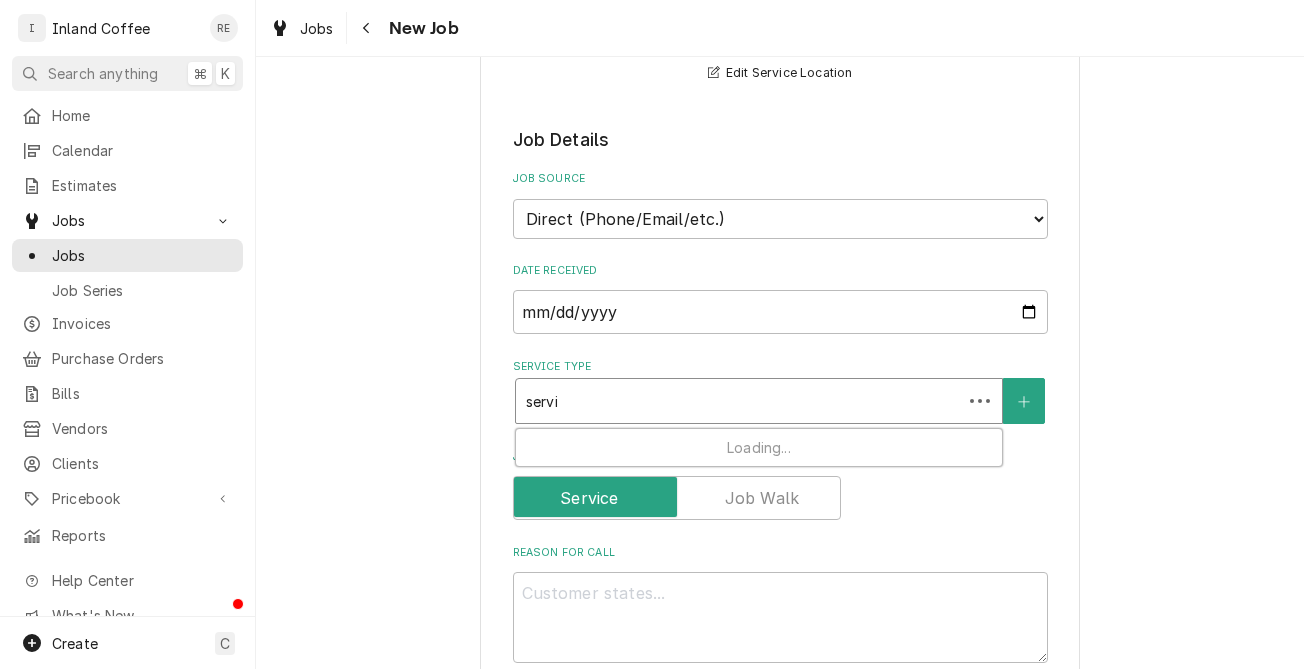type on "x" 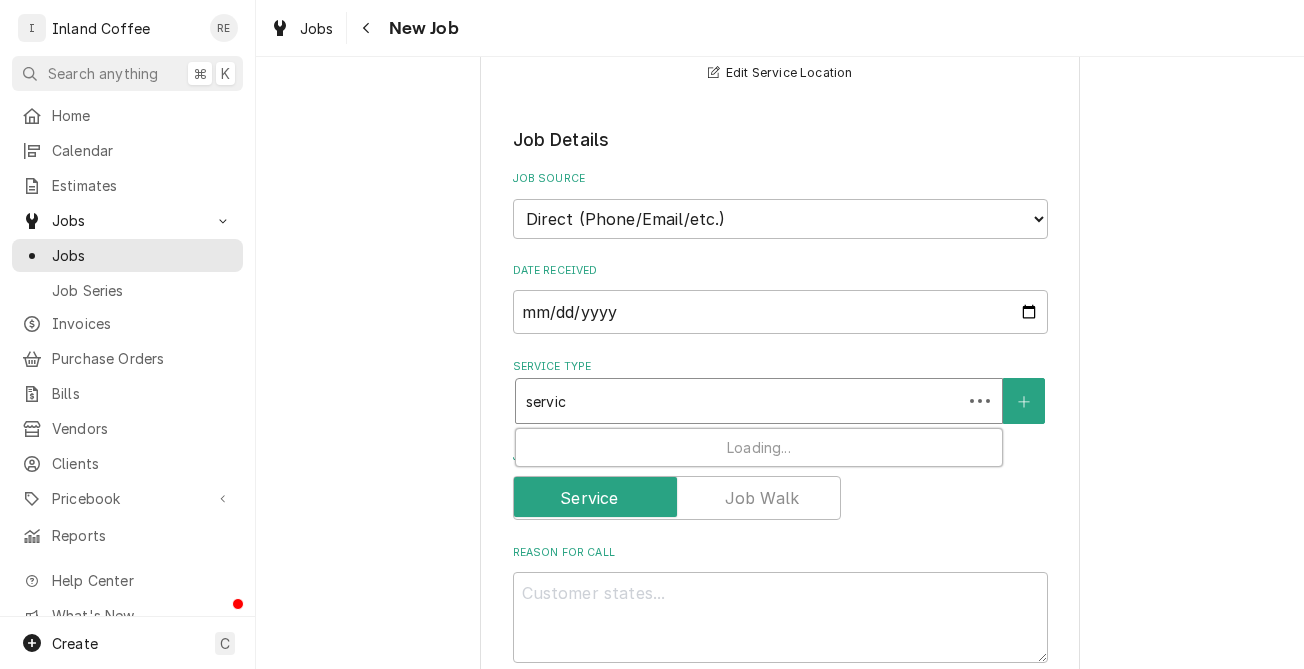 type on "x" 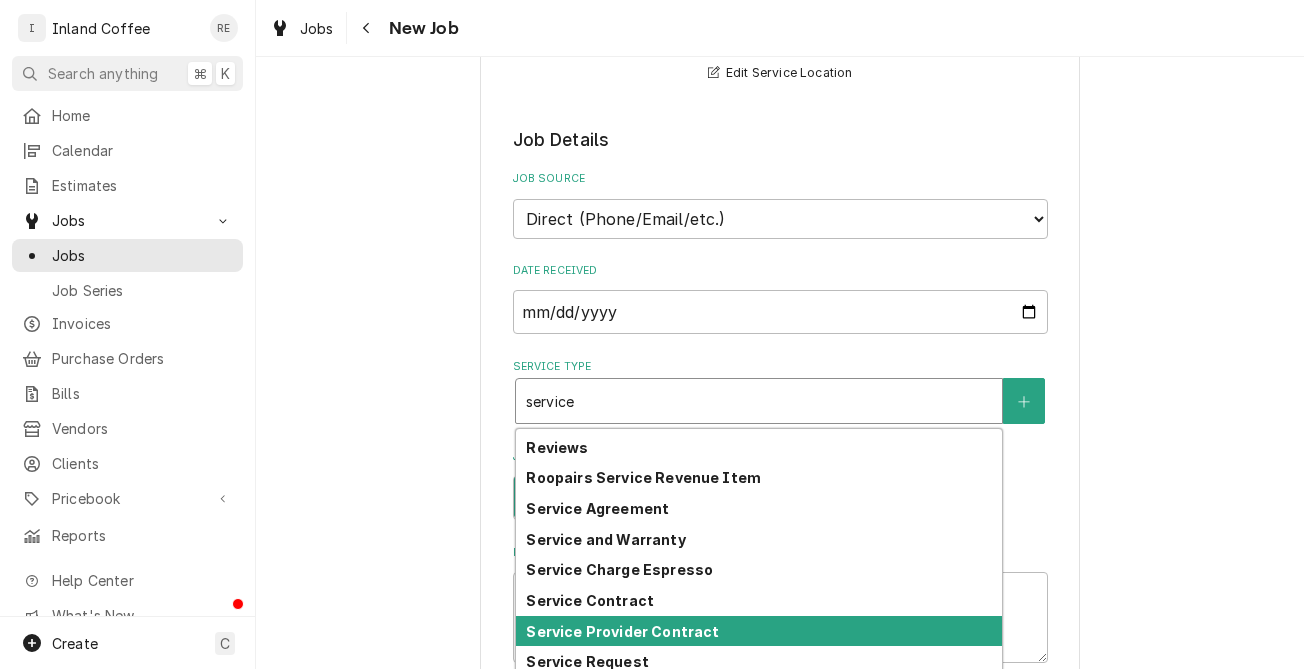 scroll, scrollTop: 449, scrollLeft: 0, axis: vertical 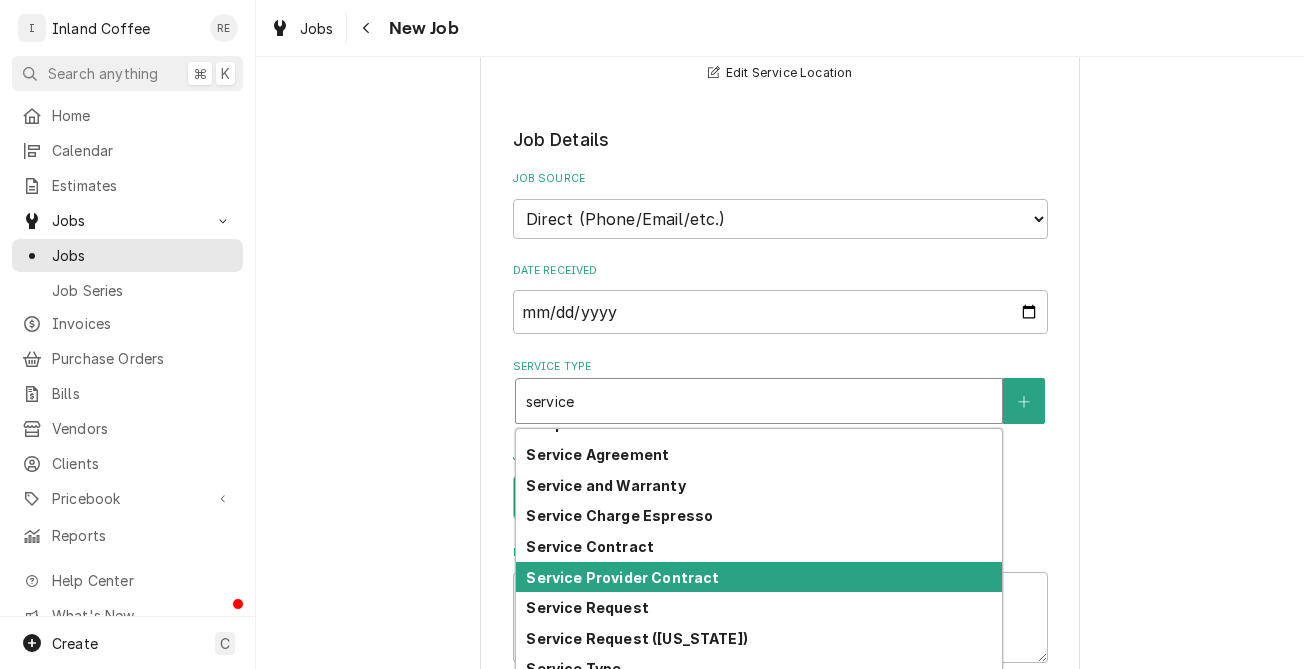 click on "Service Provider Contract" at bounding box center (759, 577) 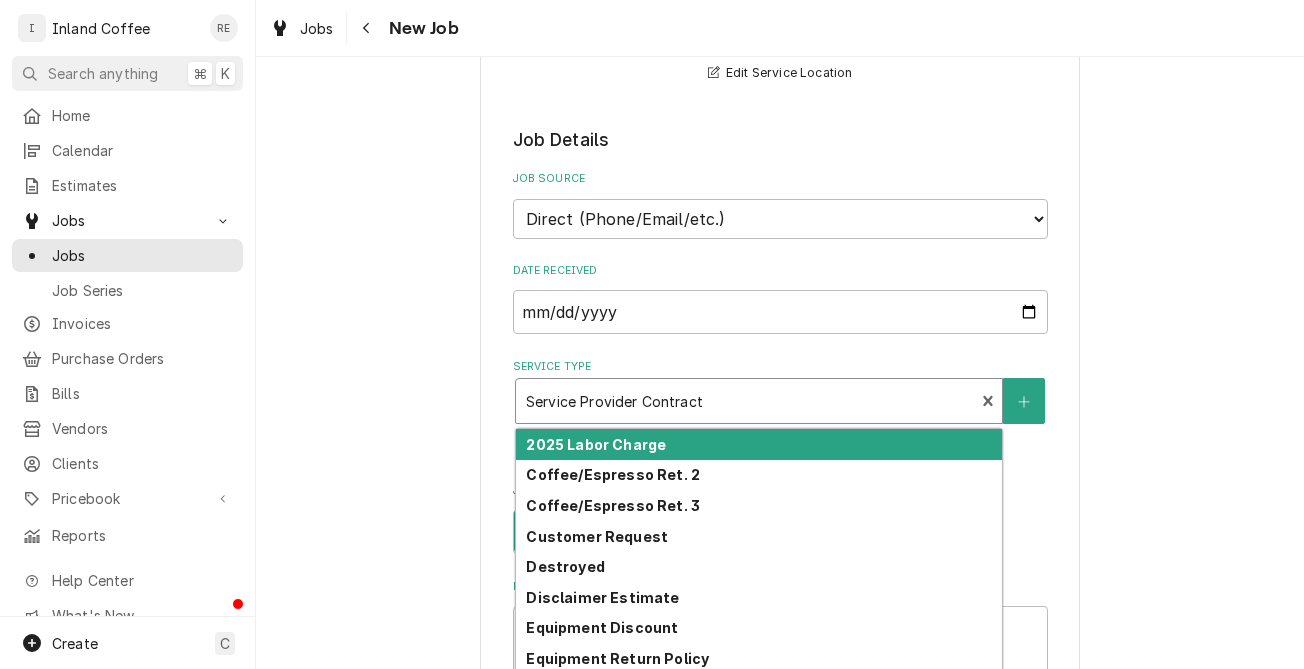 click at bounding box center (745, 401) 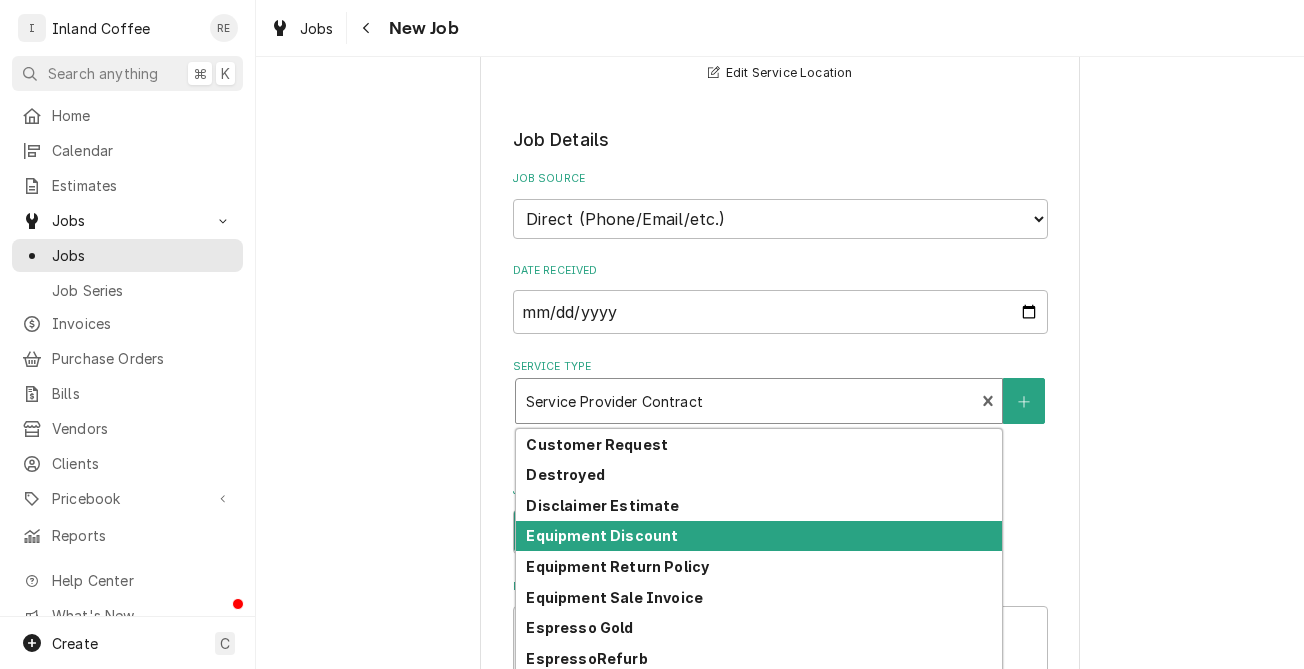 scroll, scrollTop: 97, scrollLeft: 0, axis: vertical 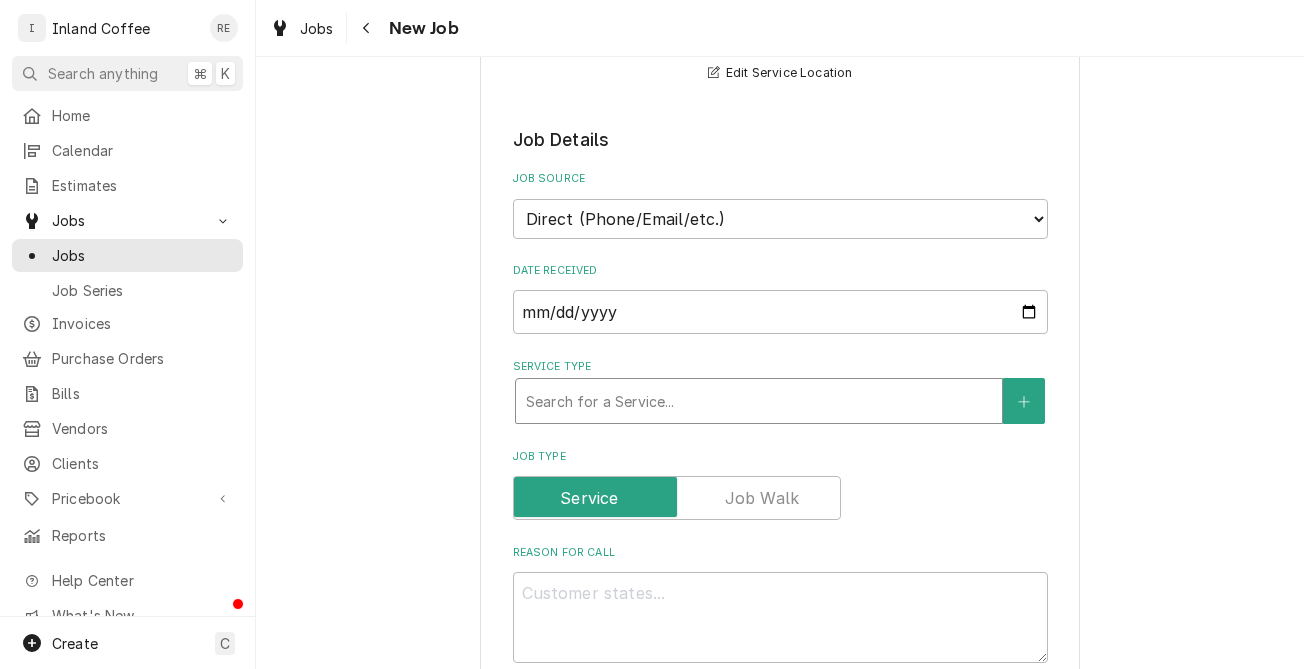 click on "Search for a Service..." at bounding box center (759, 401) 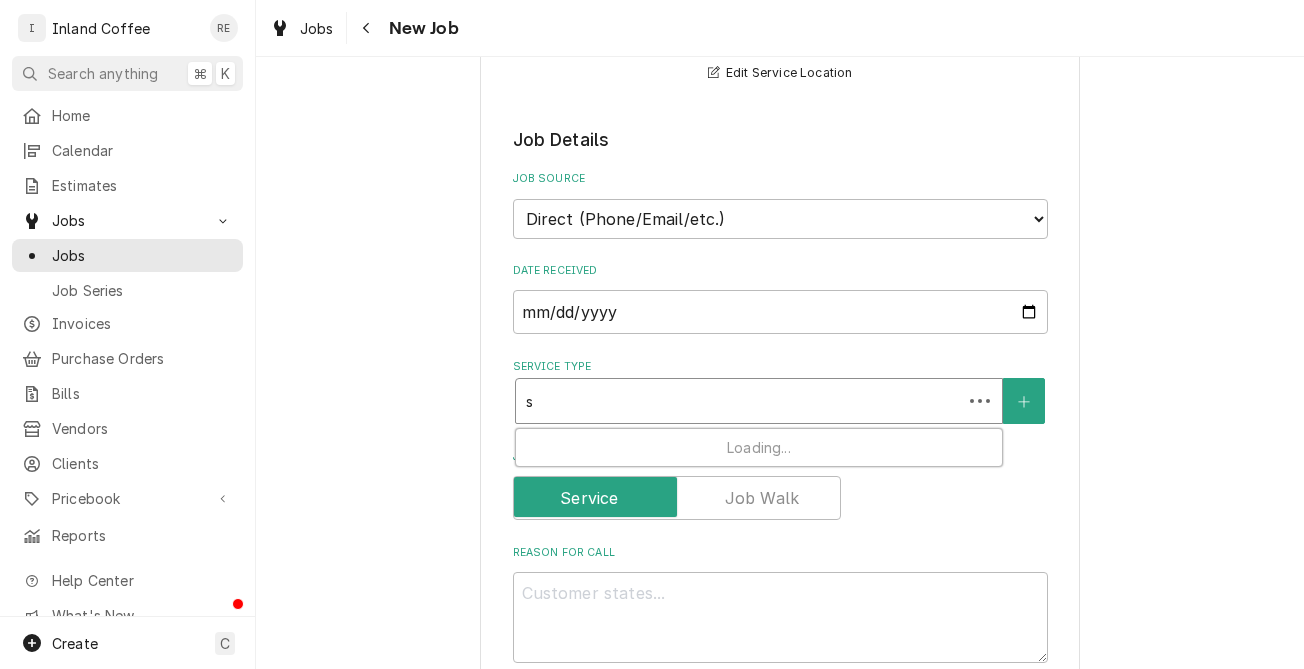type on "x" 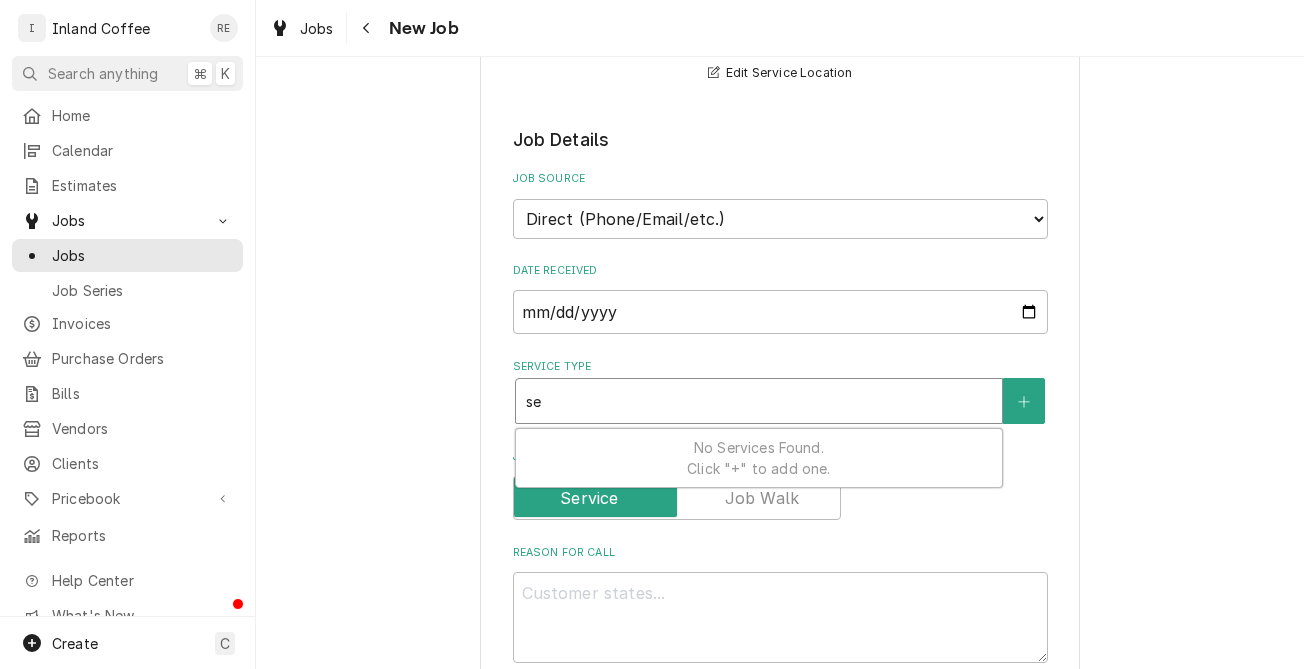 type on "x" 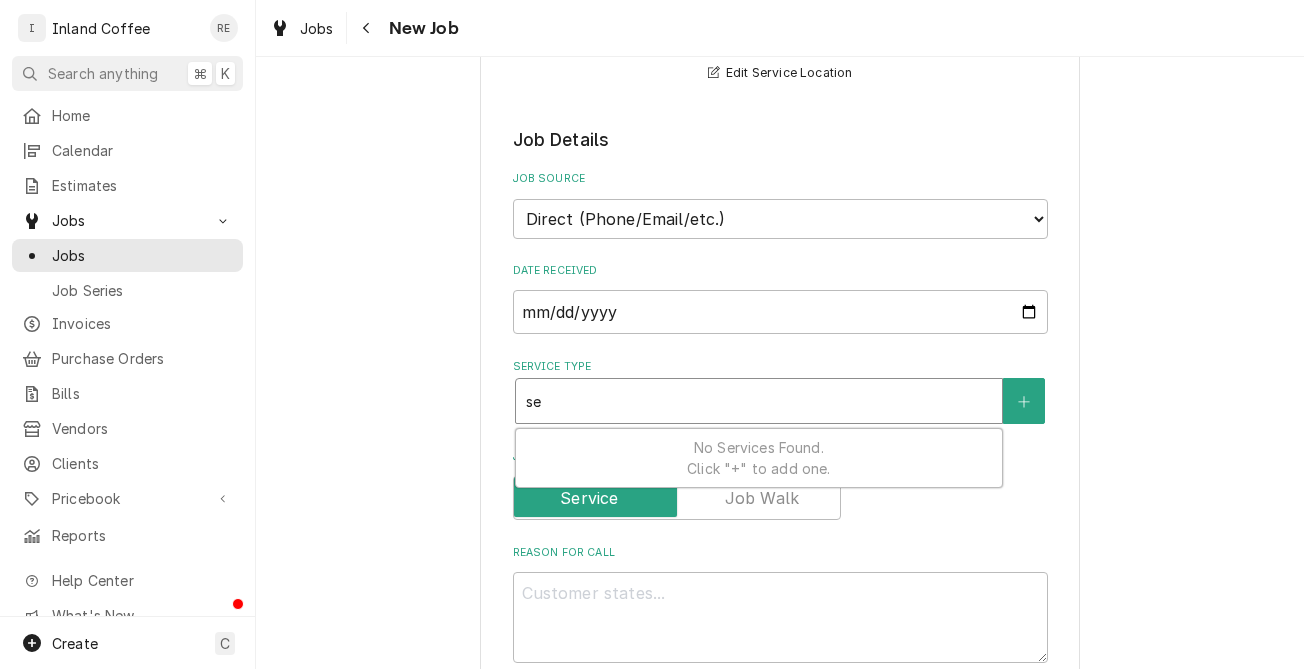 type on "see" 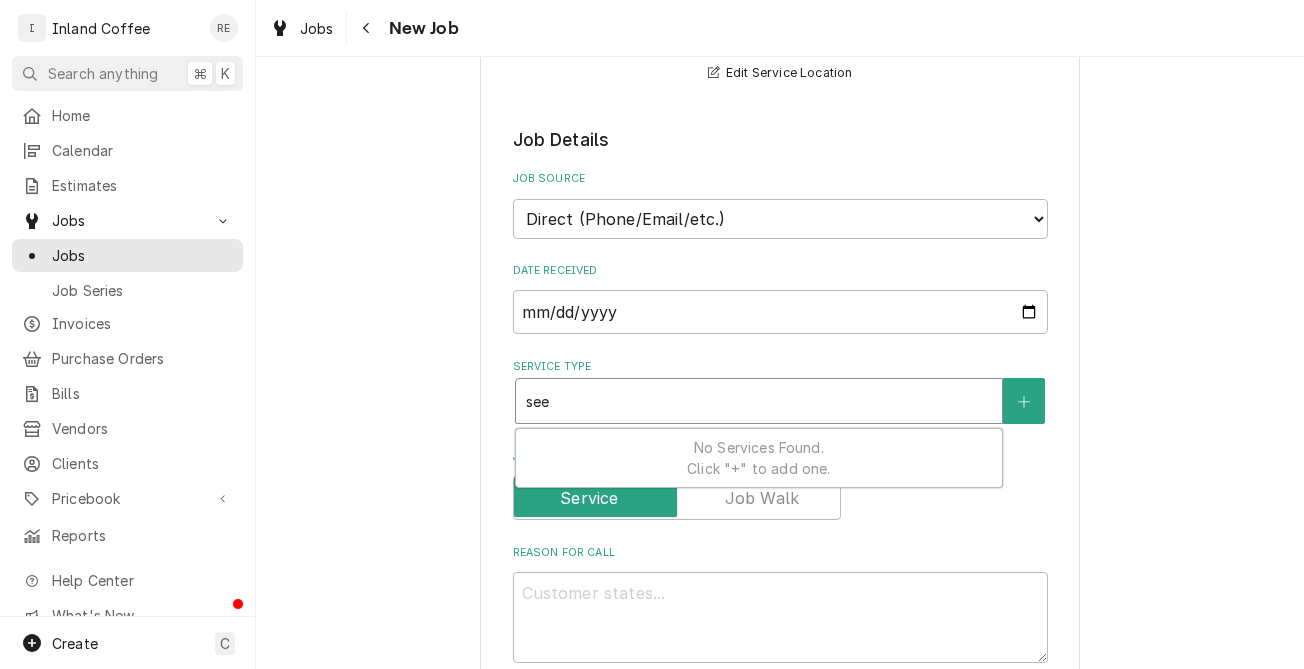type on "x" 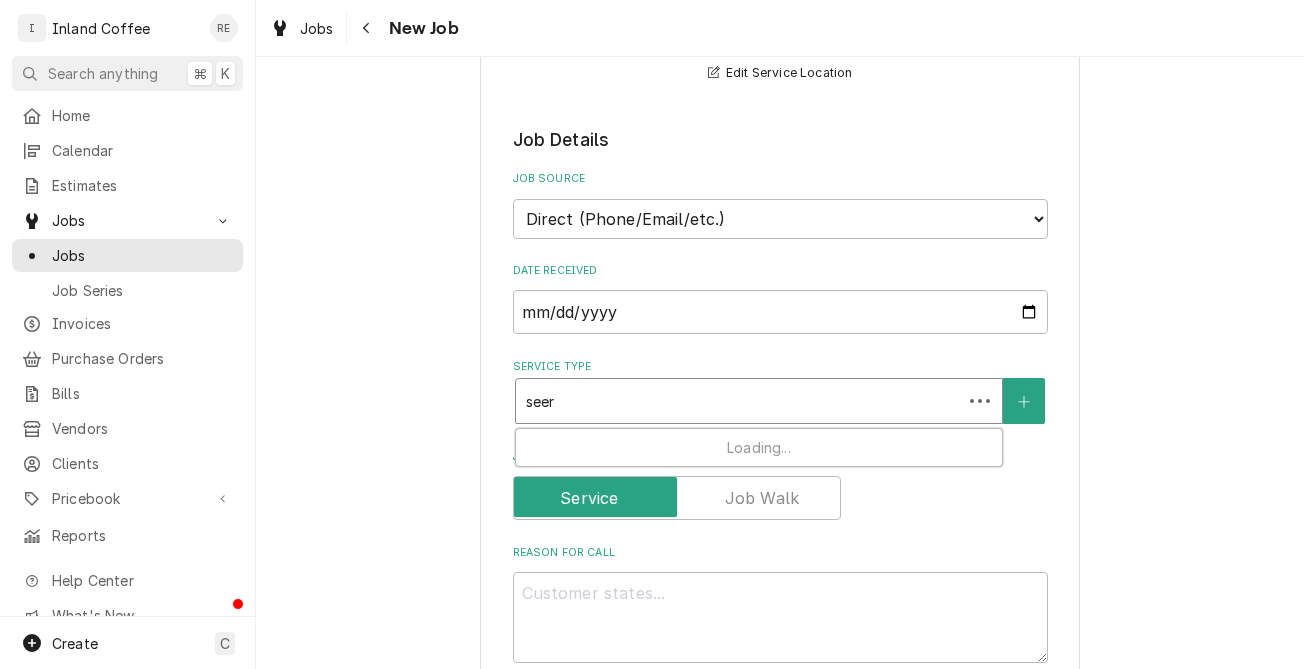 type on "x" 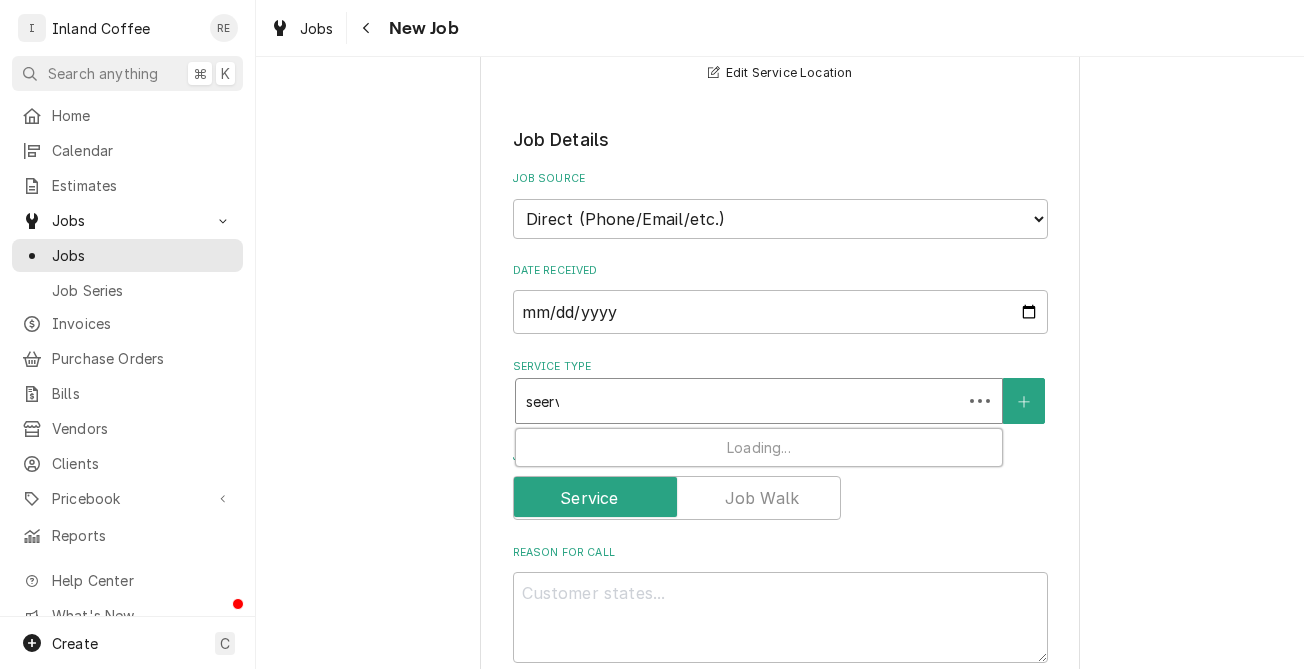 type on "x" 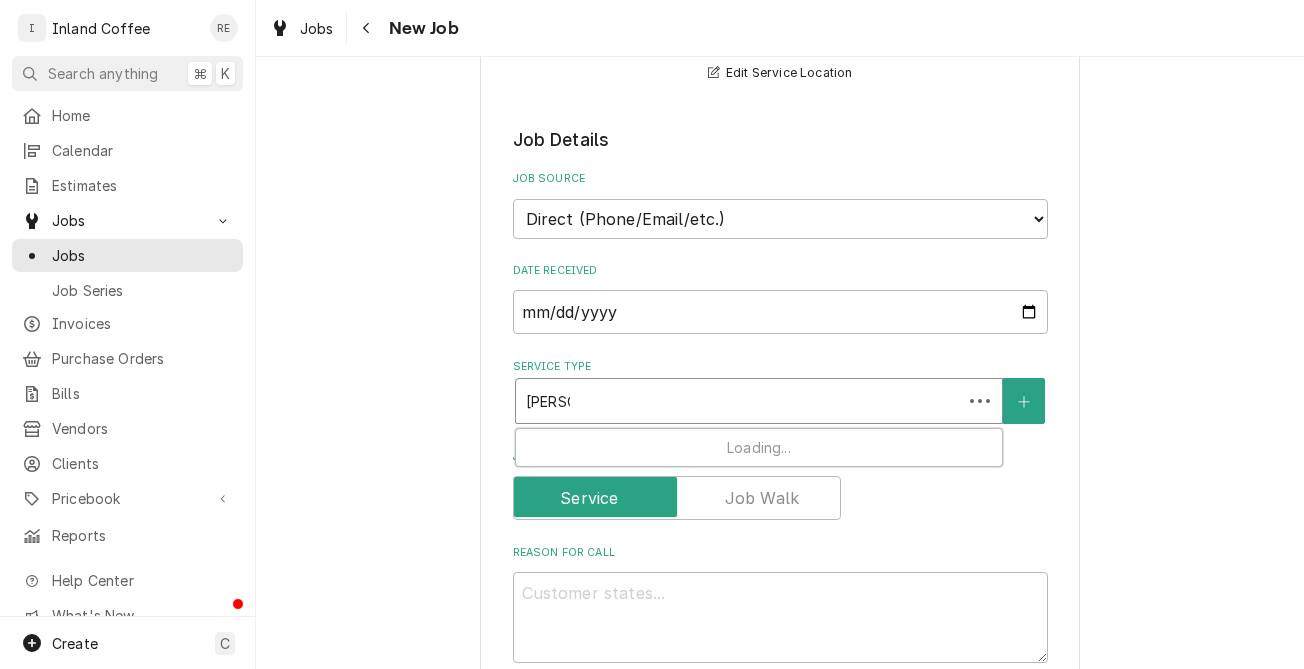 type on "x" 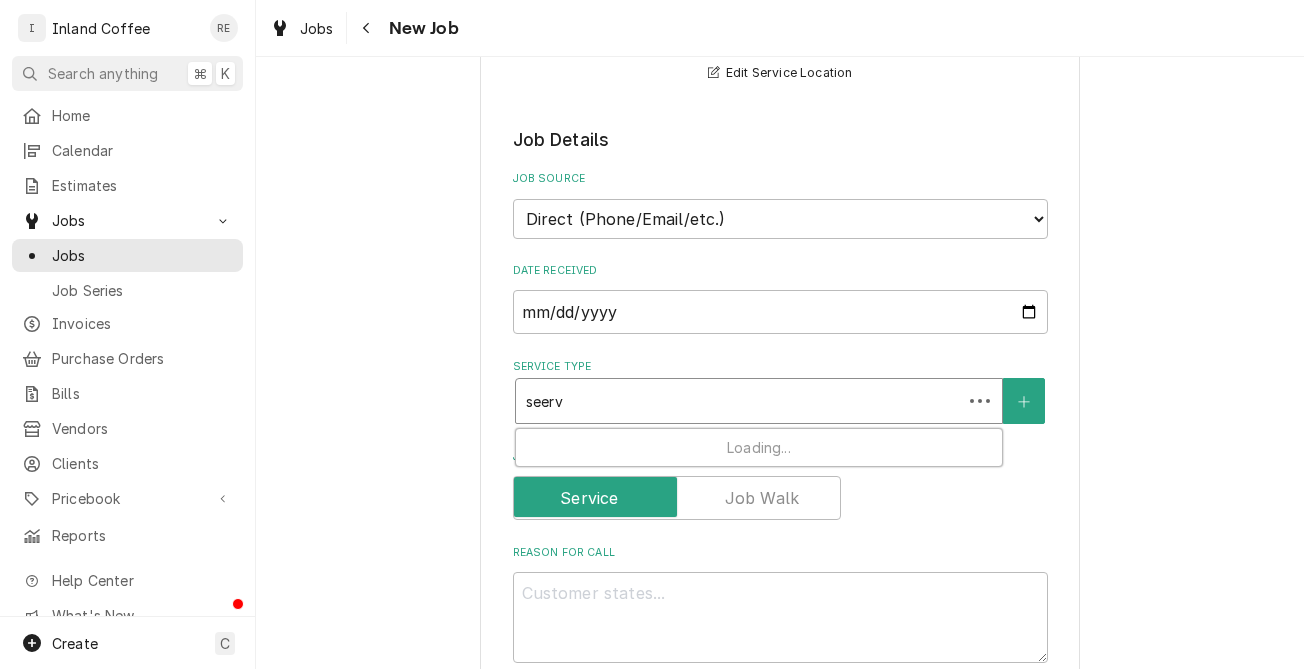 type on "x" 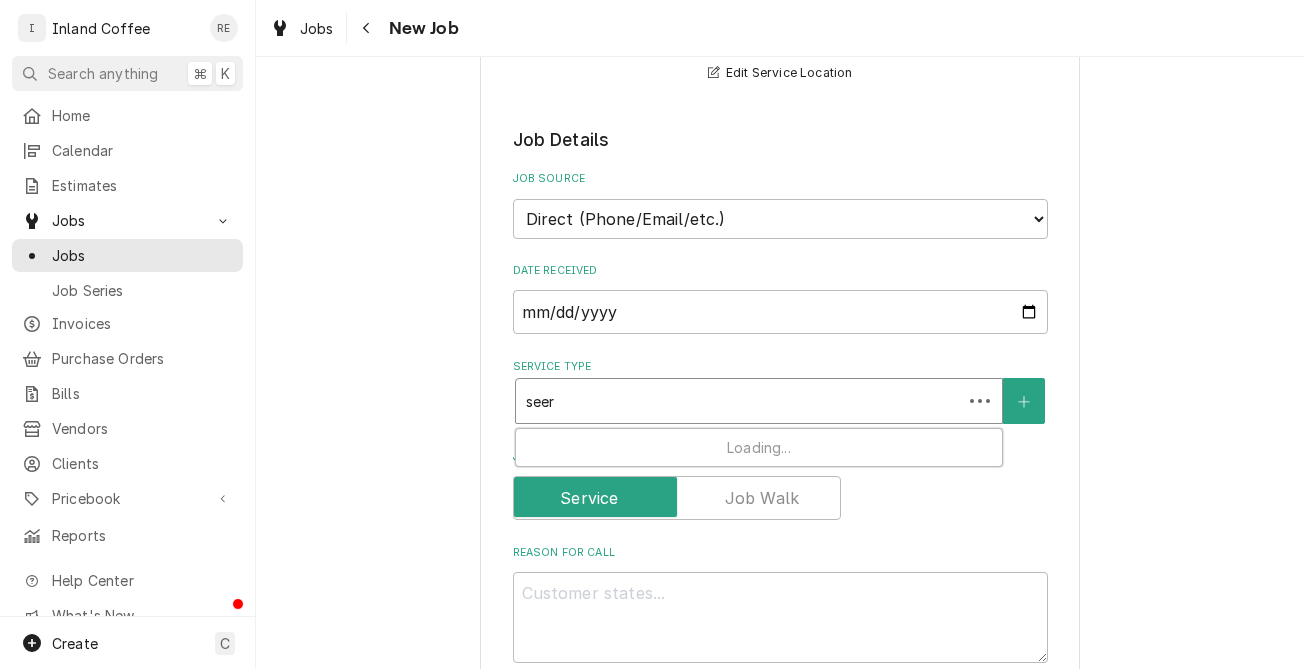 type on "x" 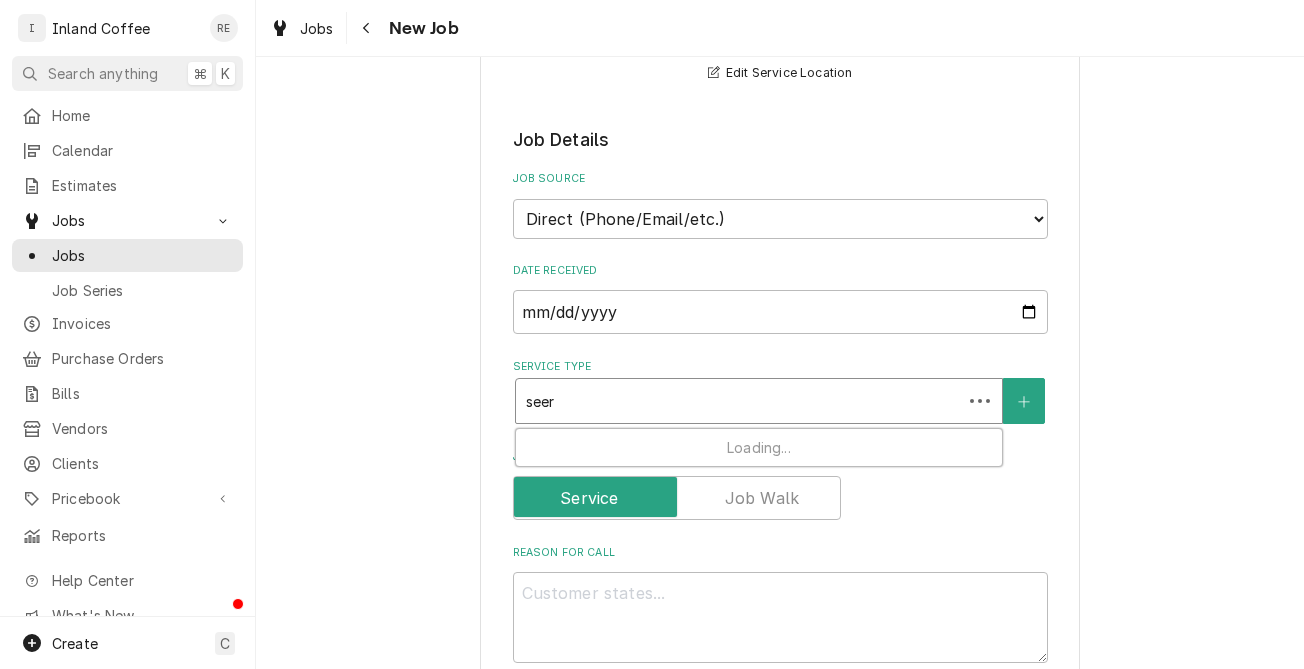 type on "see" 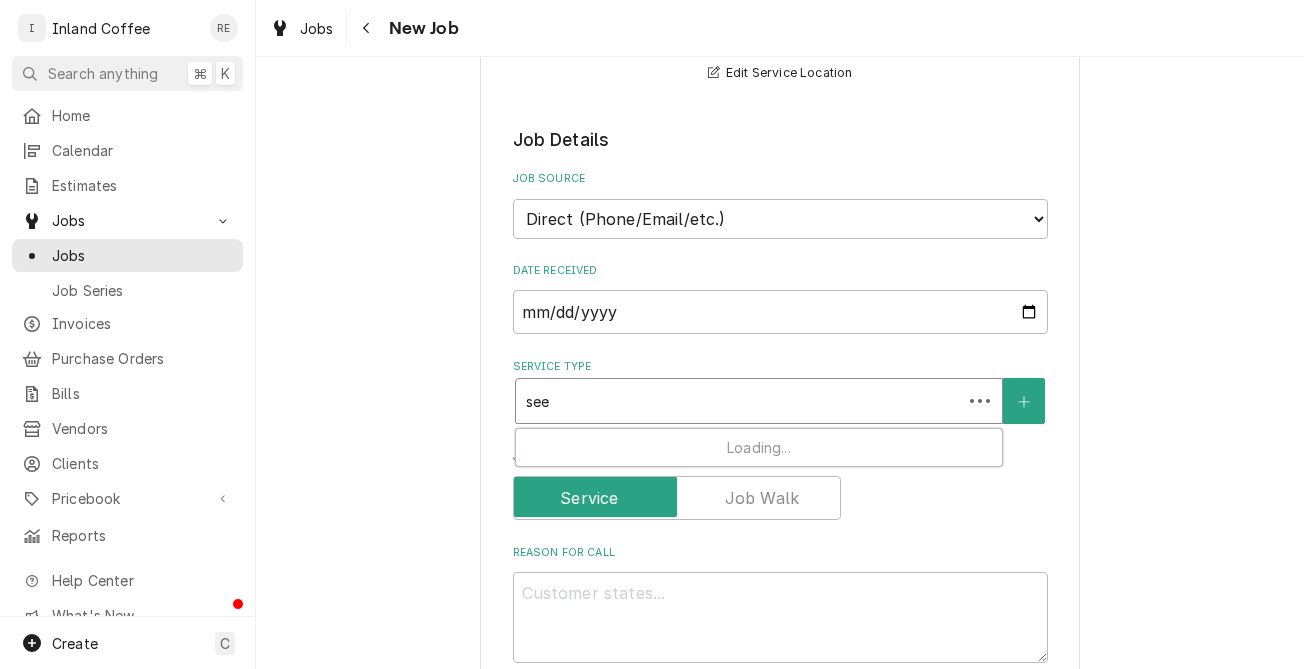 type on "x" 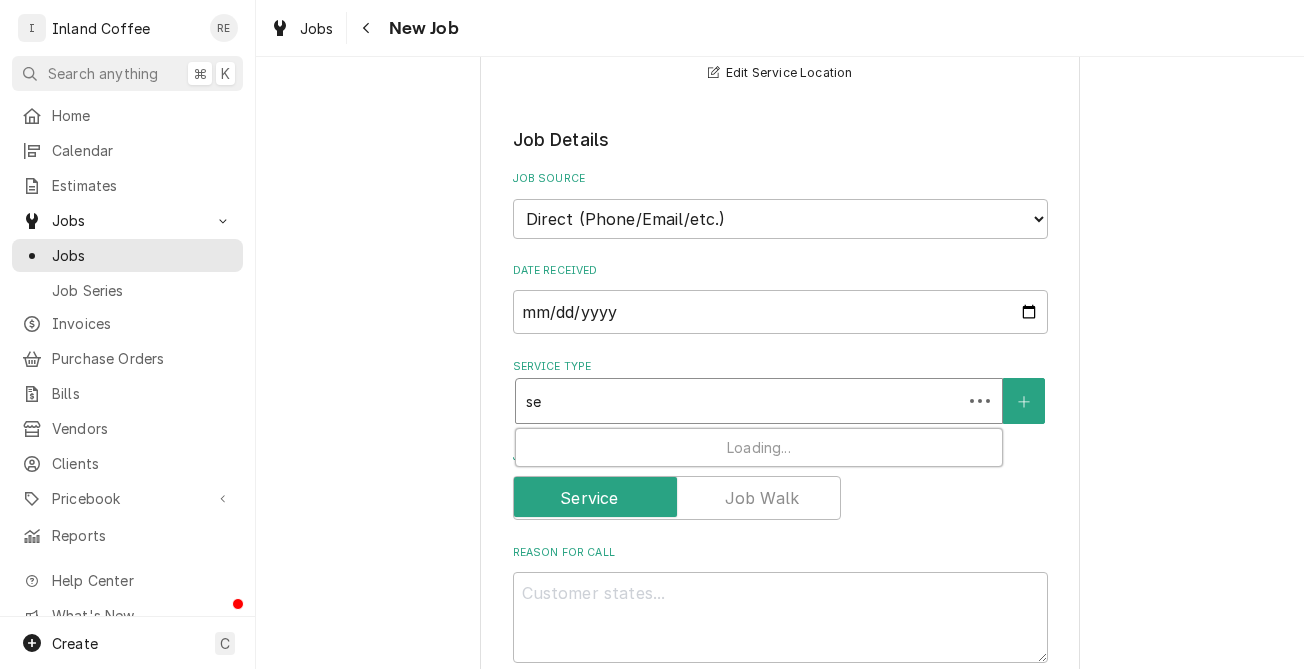 type on "x" 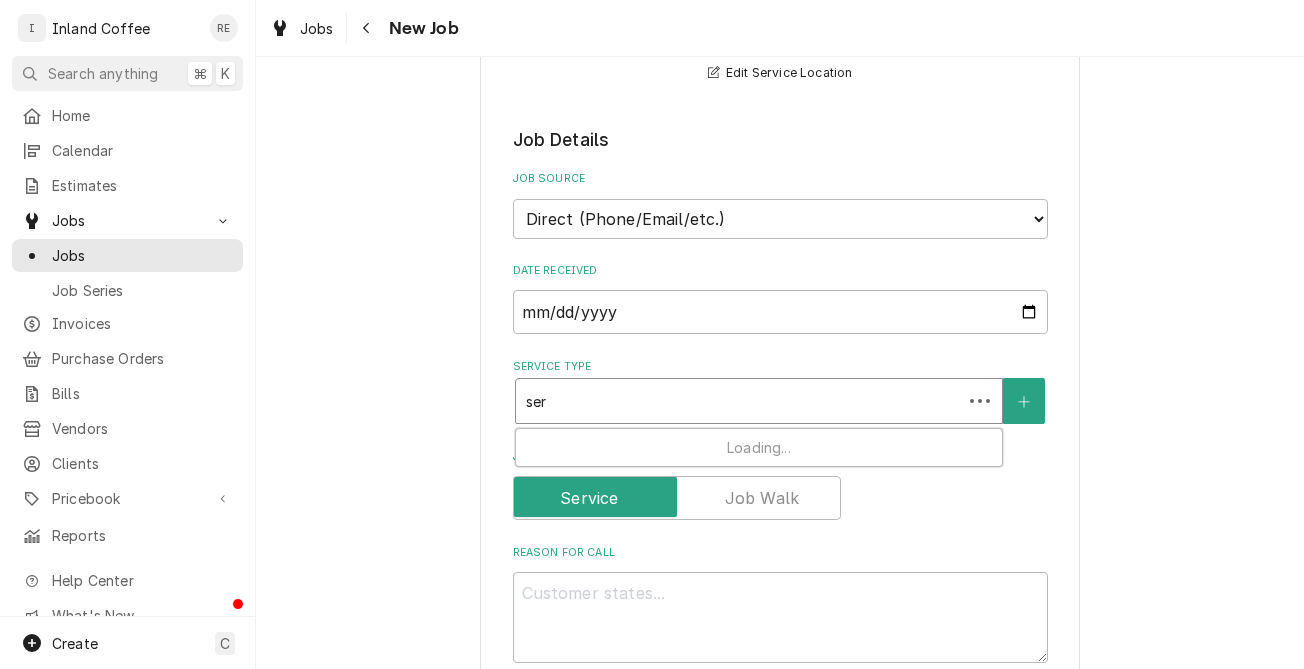 type on "x" 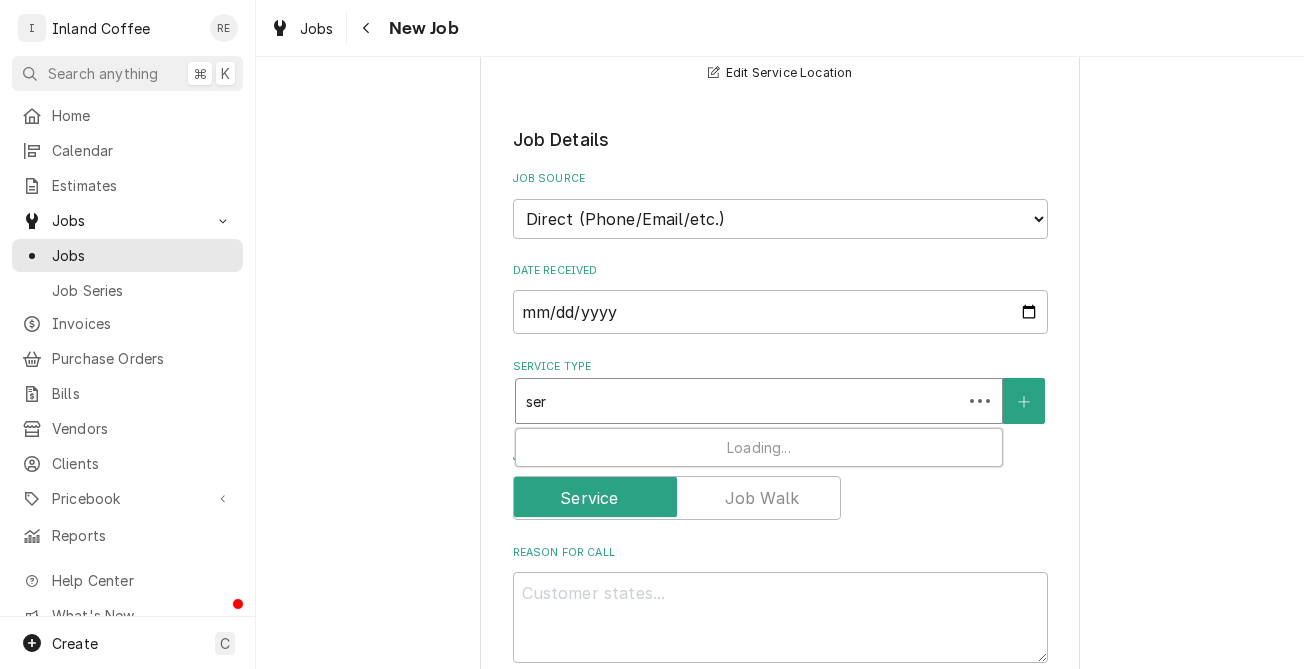 type on "serv" 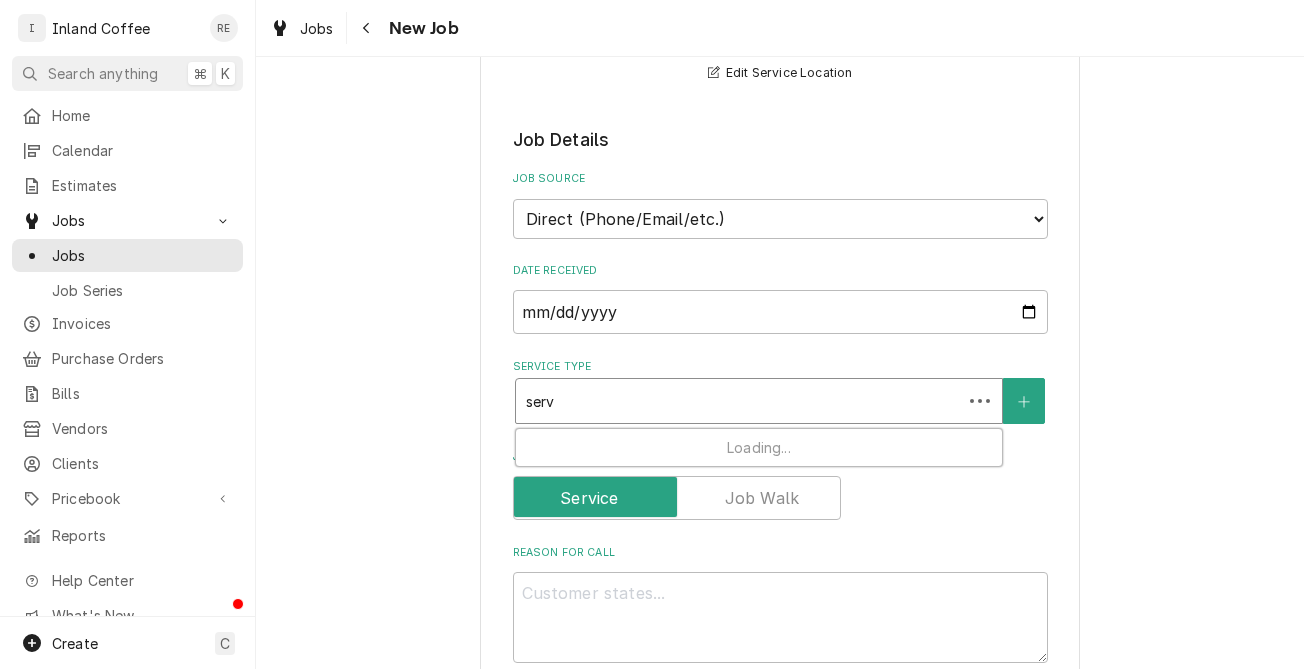 type on "x" 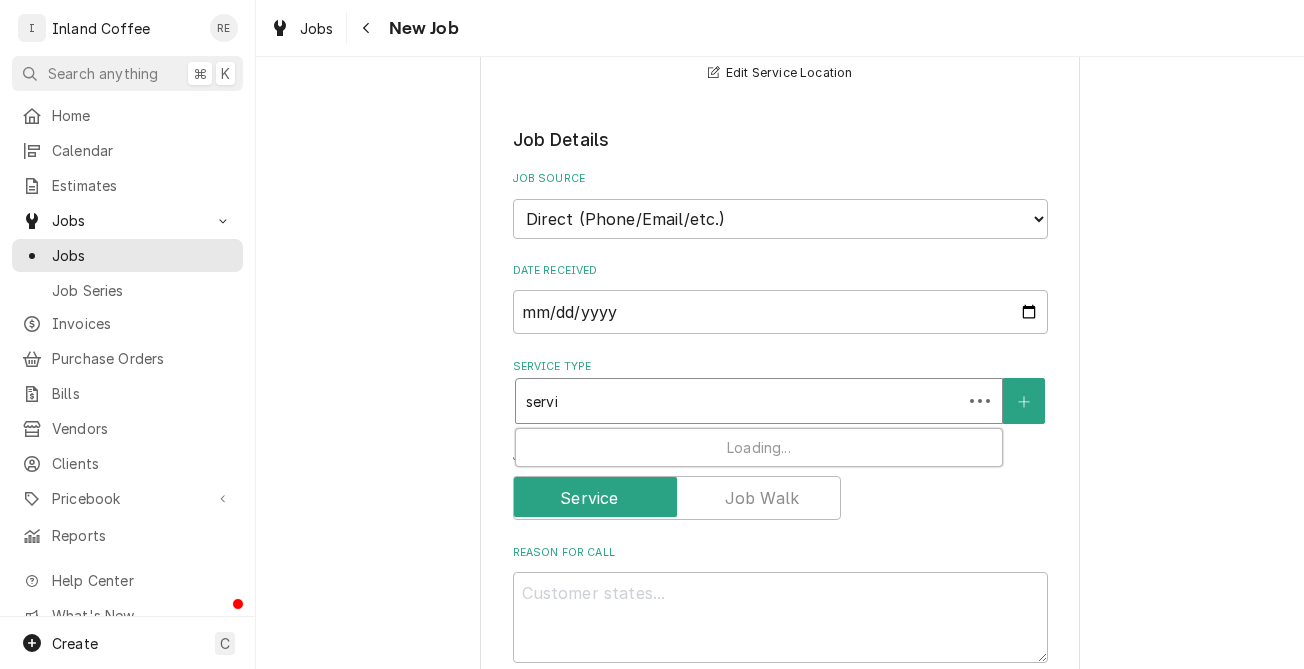 type on "x" 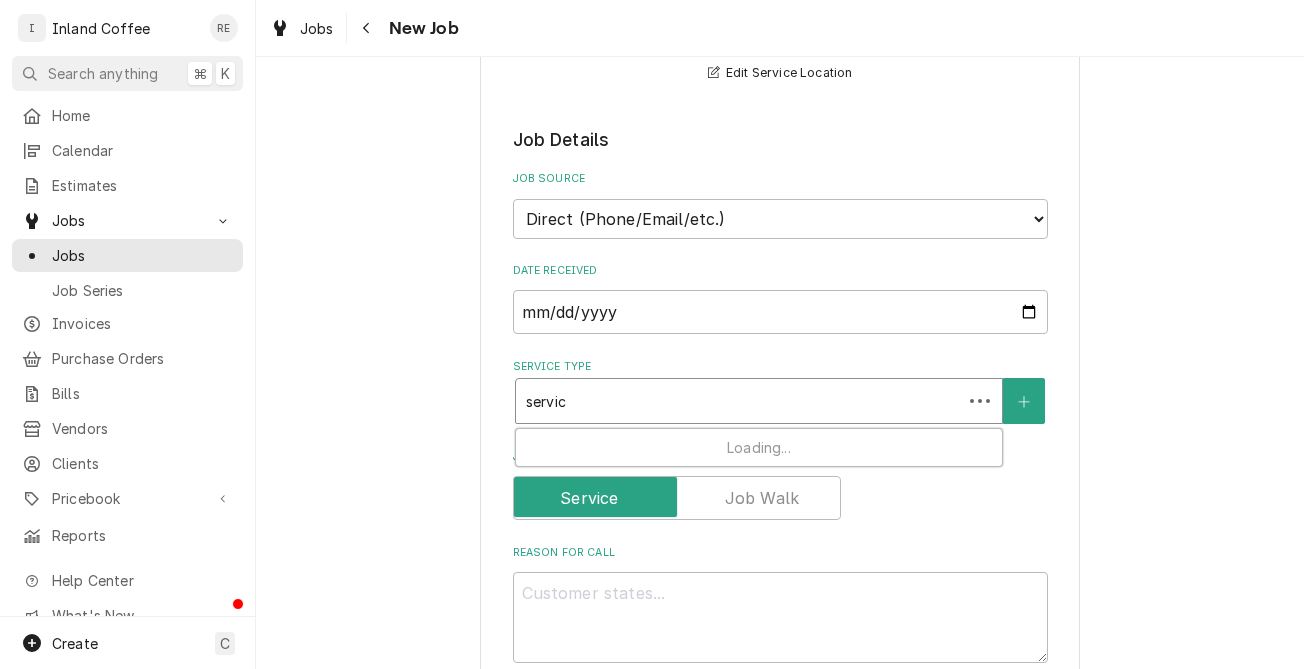 type on "x" 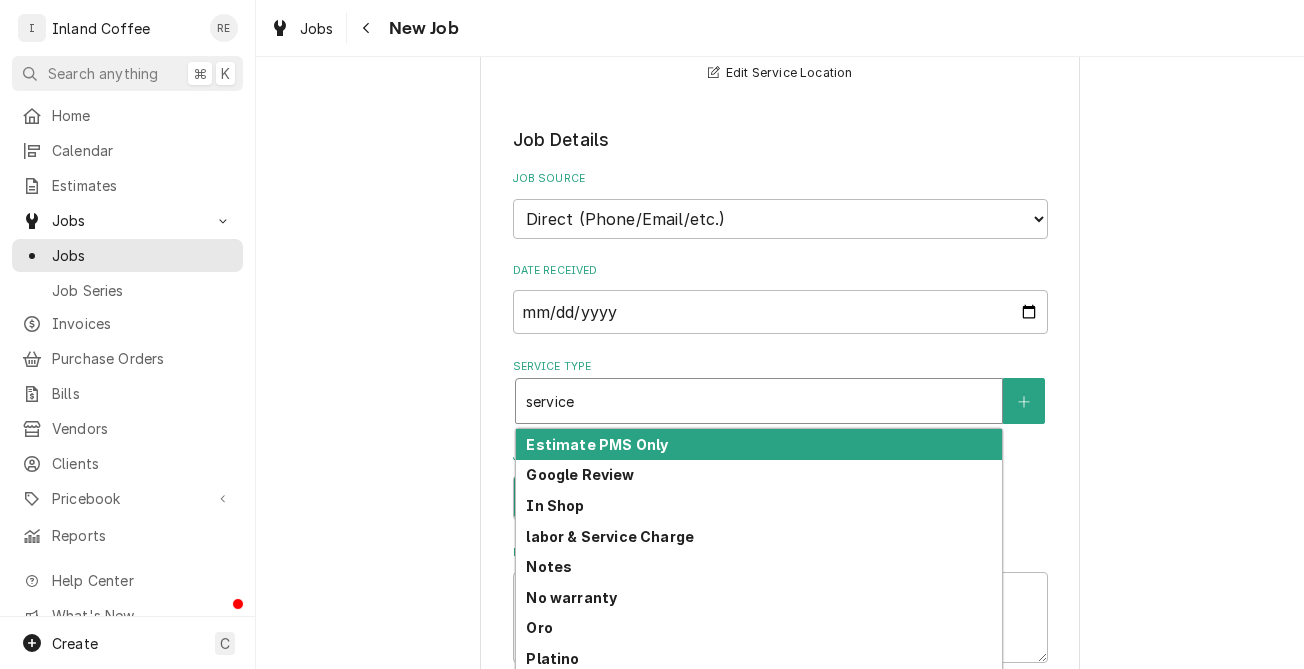 type on "x" 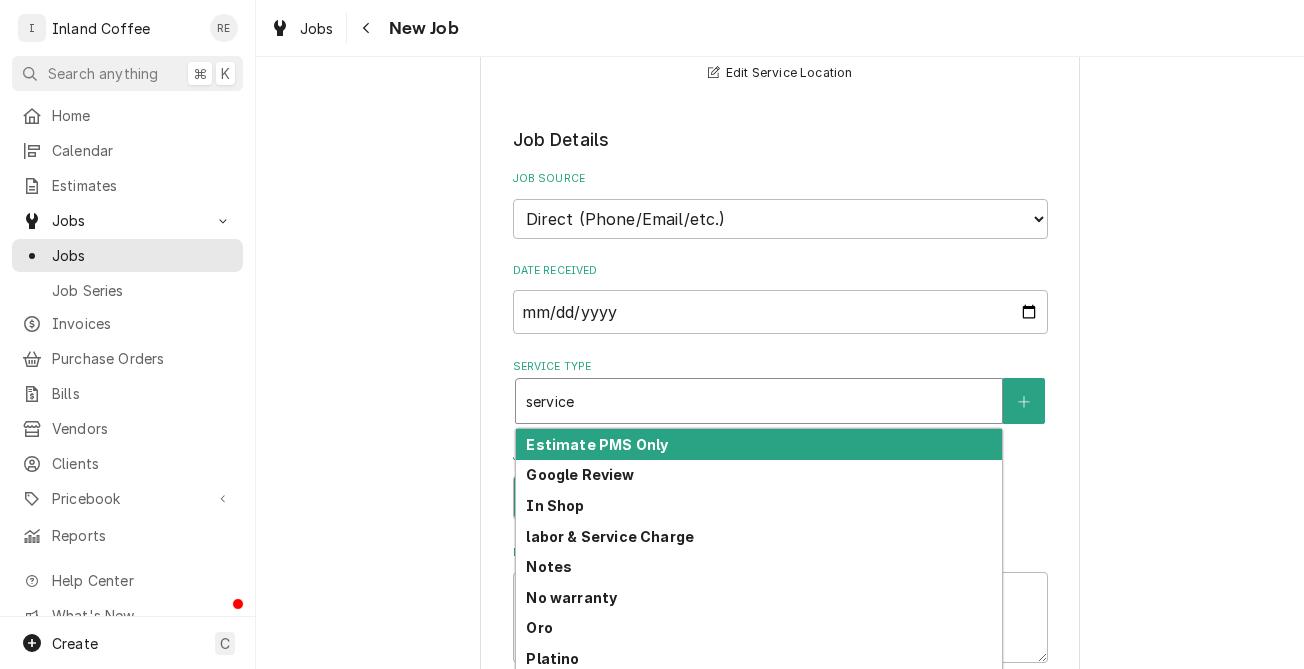 type on "x" 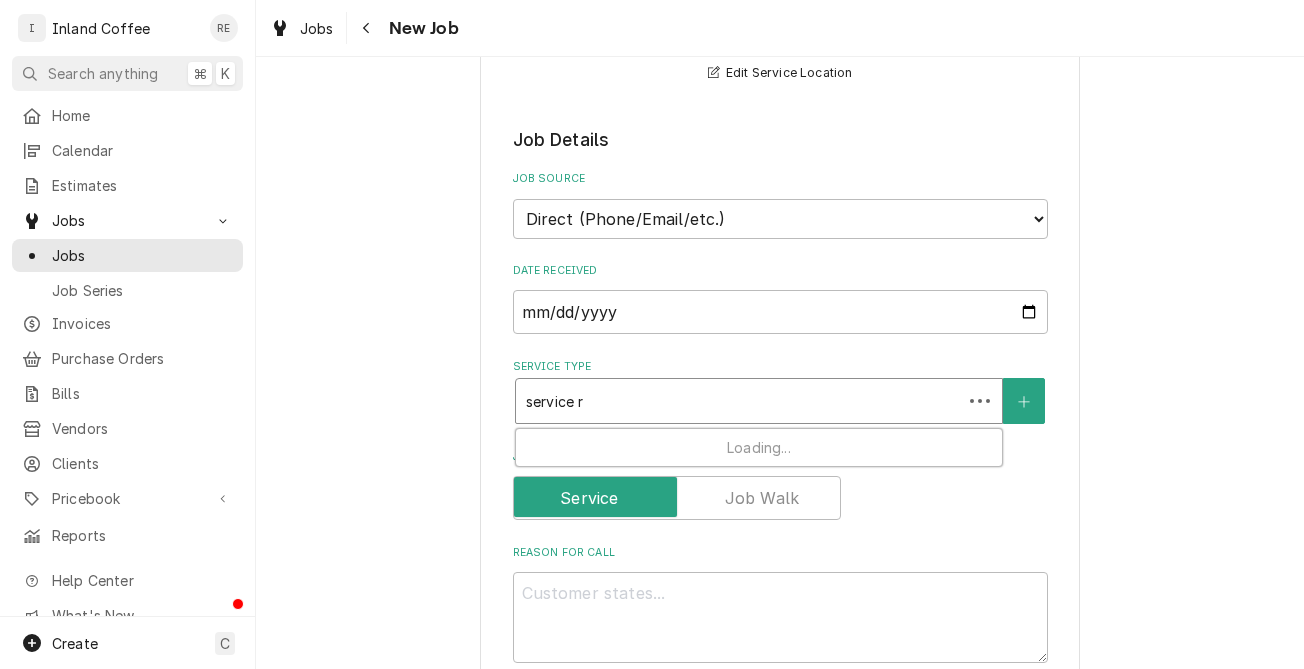 type on "x" 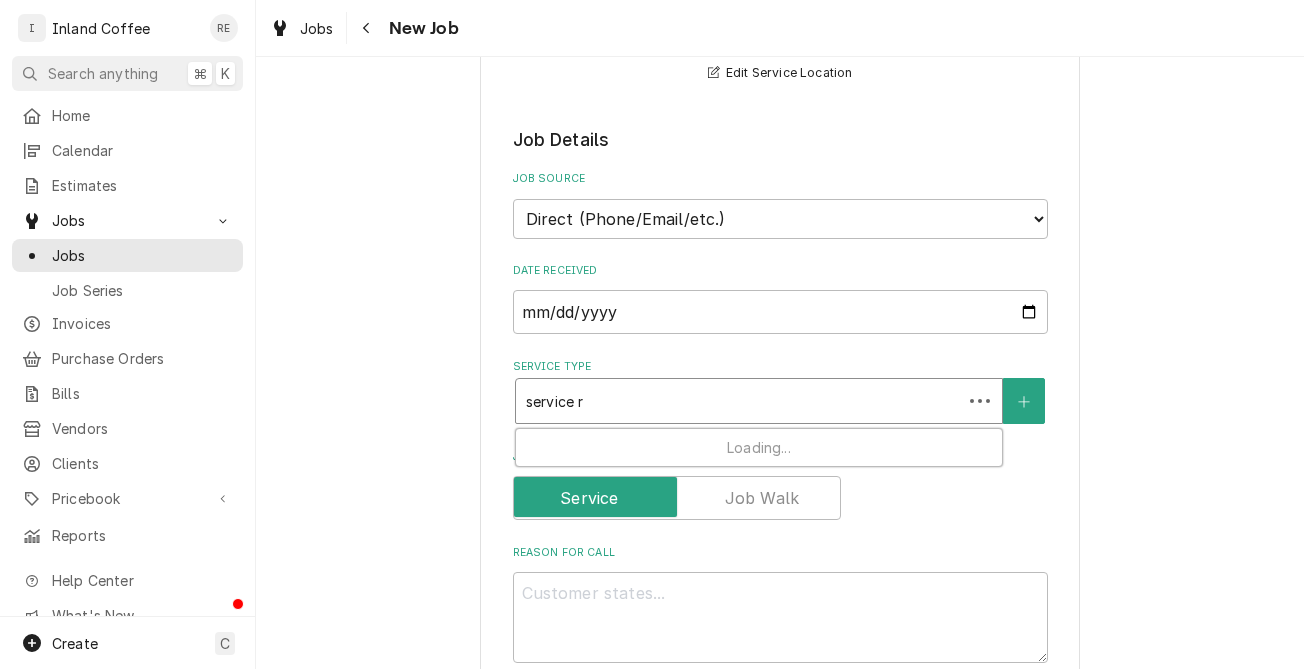 type on "service re" 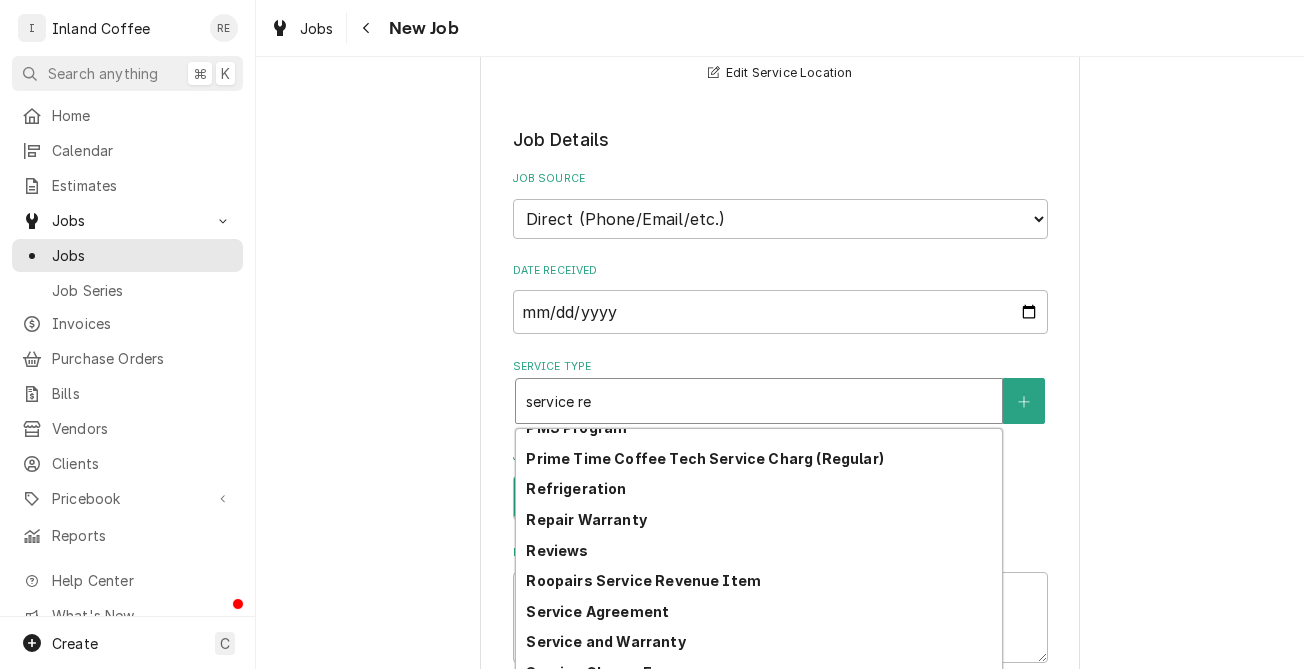 scroll, scrollTop: 251, scrollLeft: 0, axis: vertical 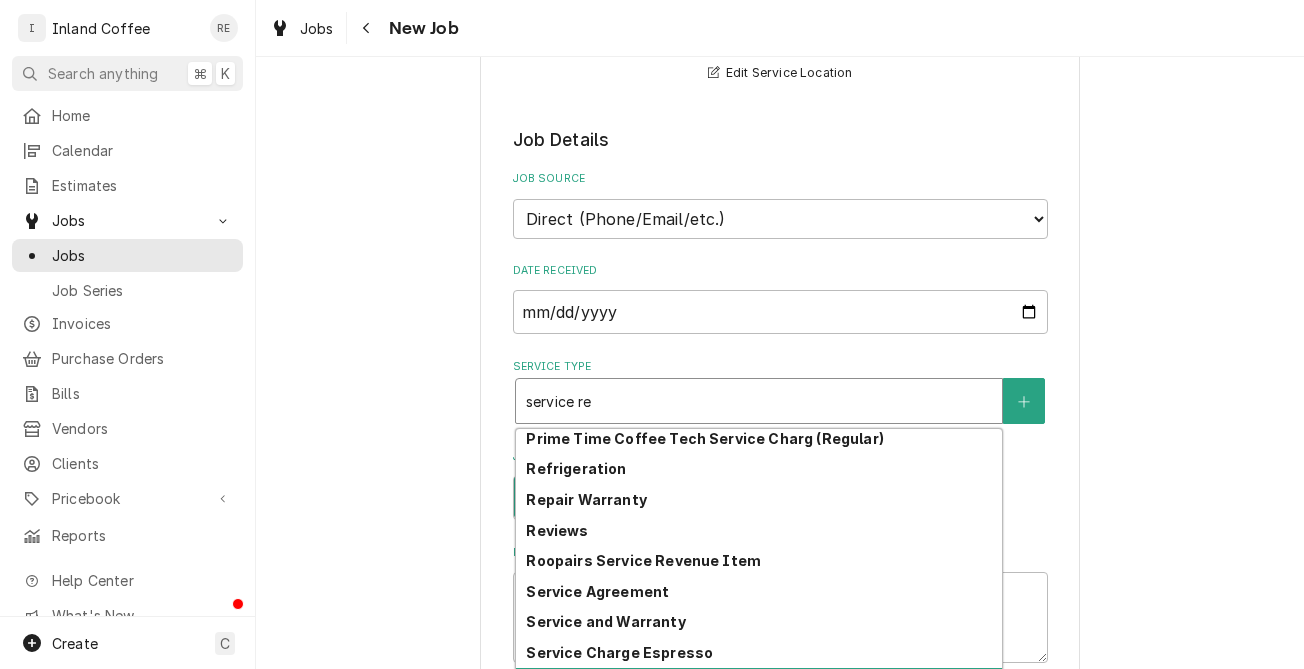 click on "Service Request" at bounding box center (759, 683) 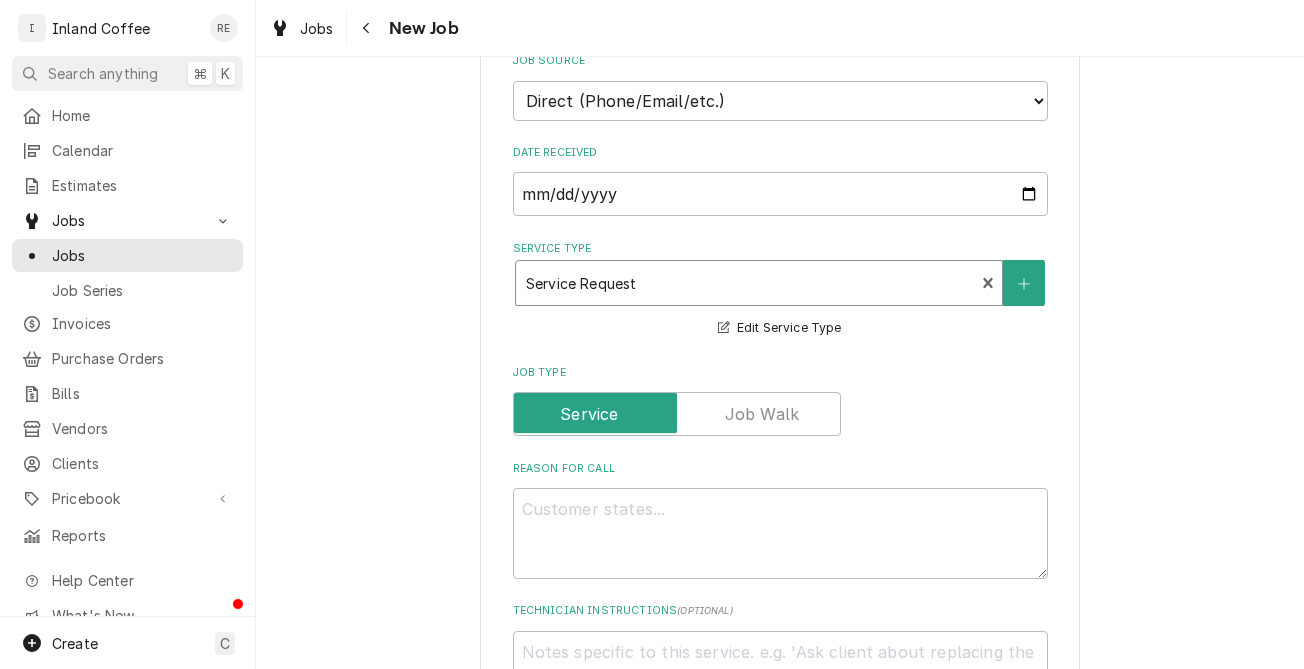scroll, scrollTop: 606, scrollLeft: 0, axis: vertical 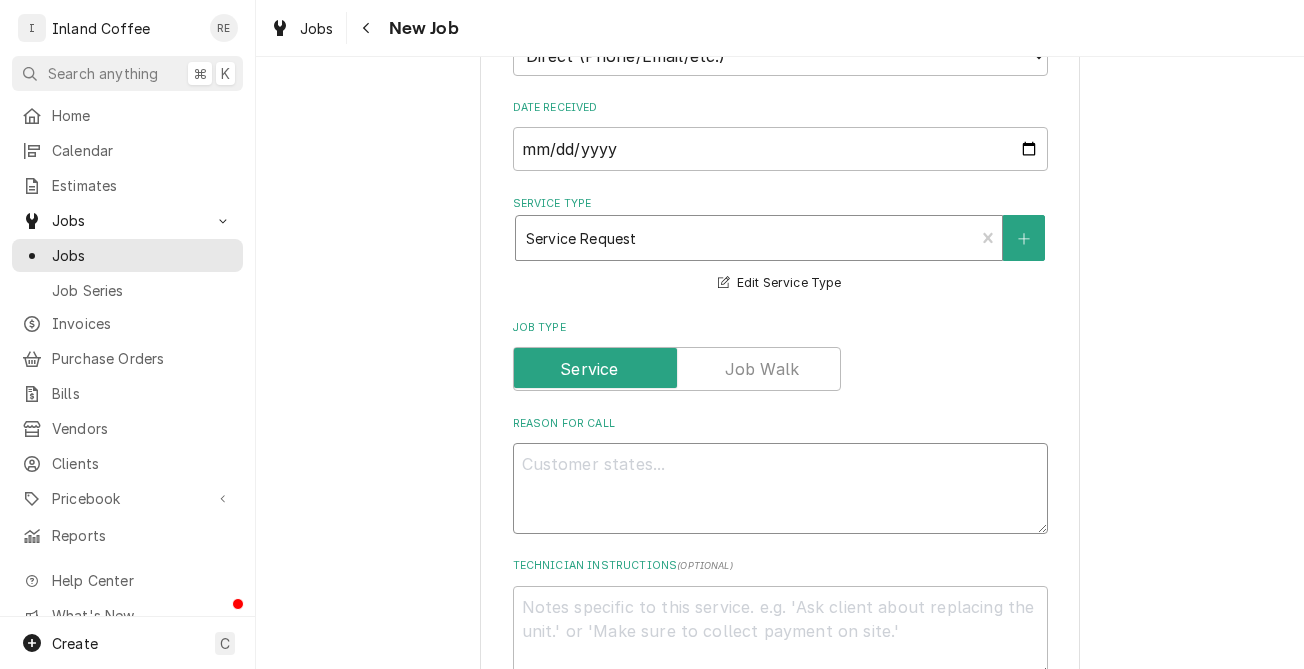 click on "Reason For Call" at bounding box center [780, 488] 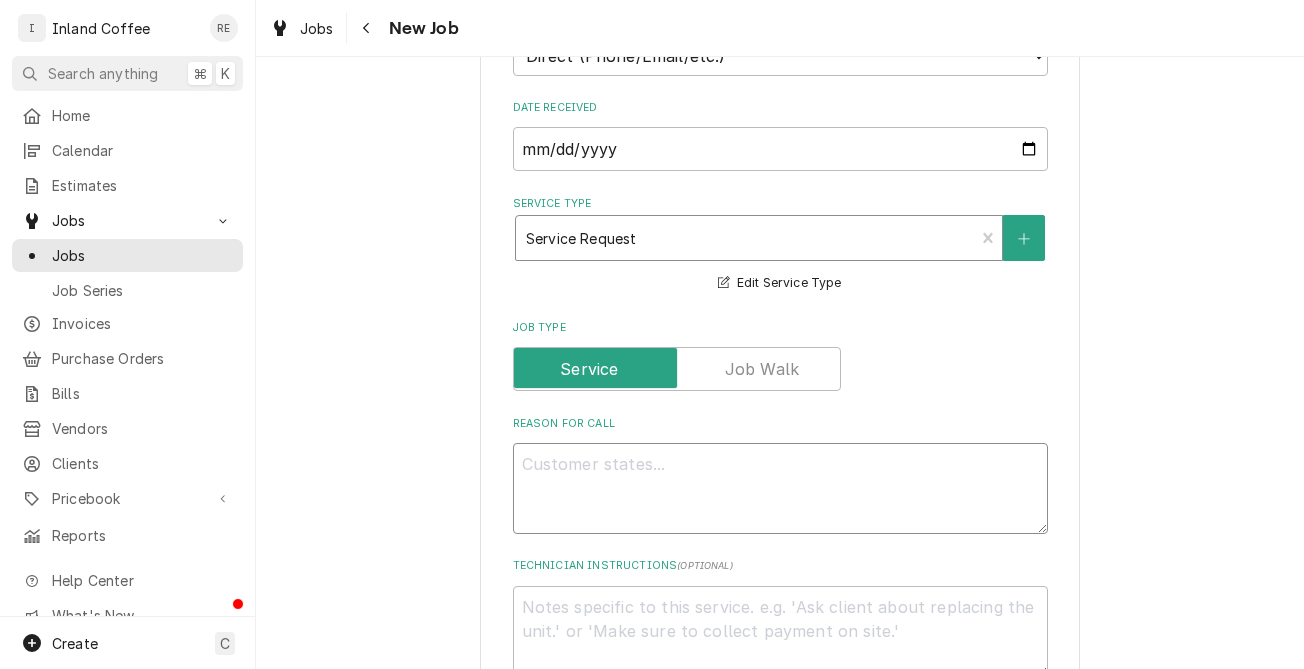 type on "x" 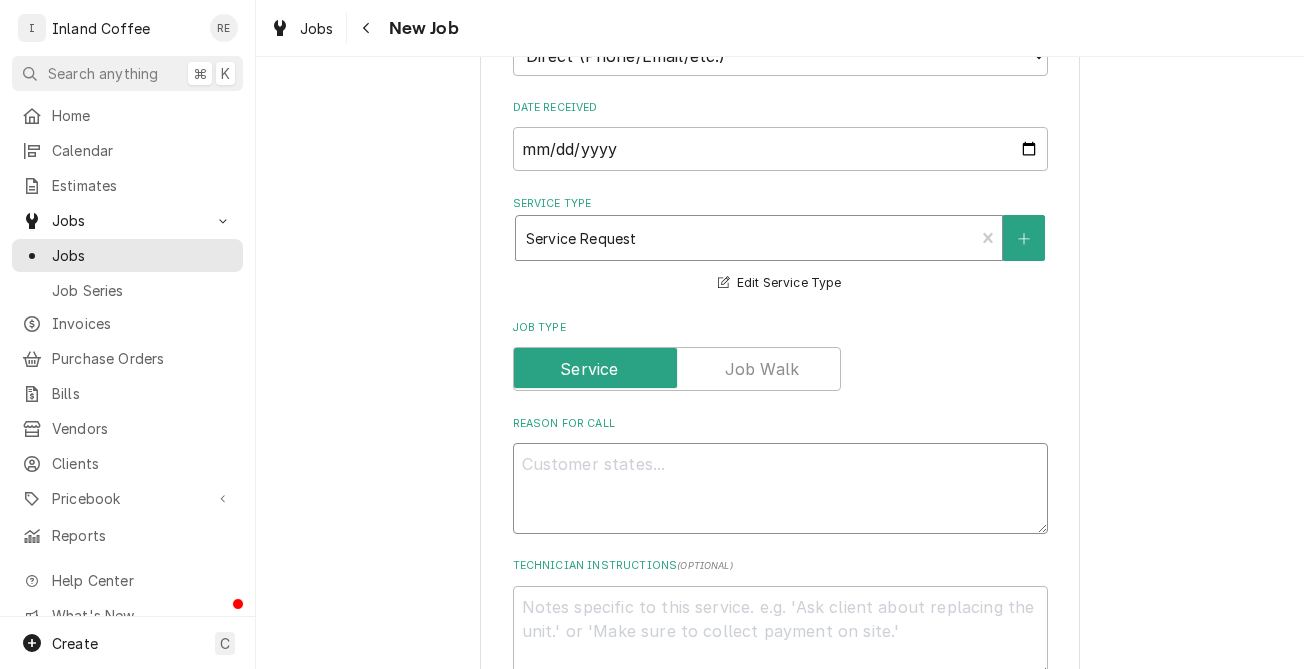 type on "P" 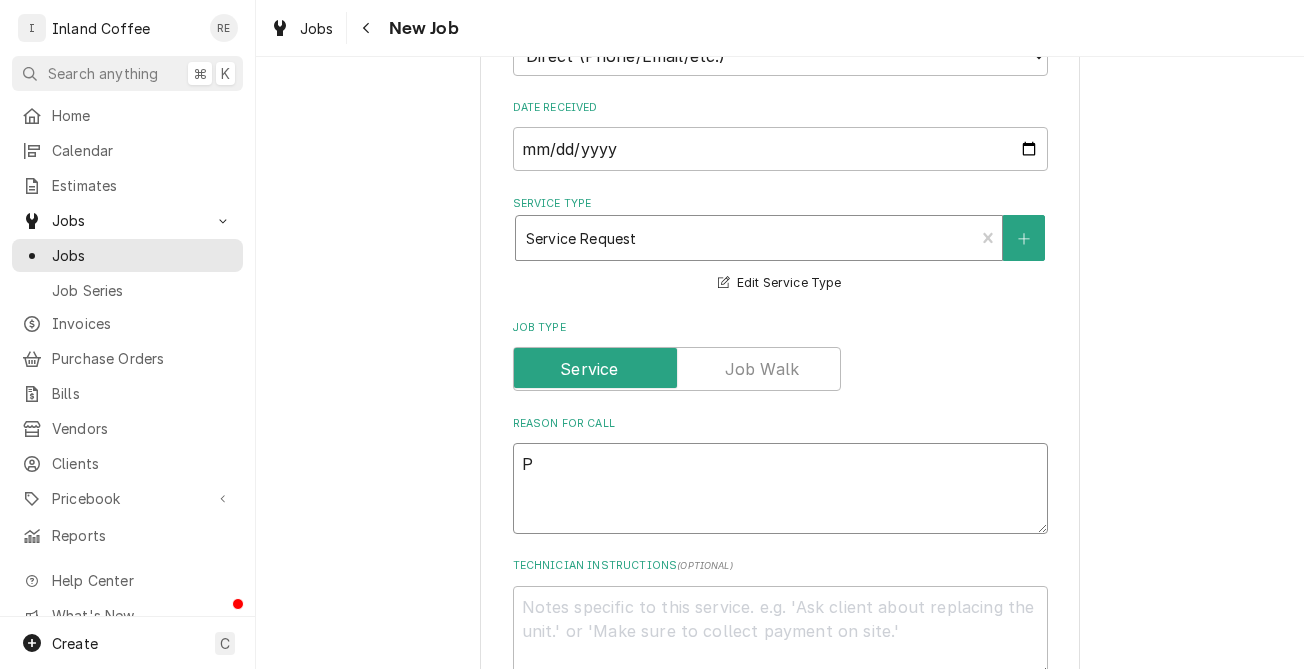 type on "x" 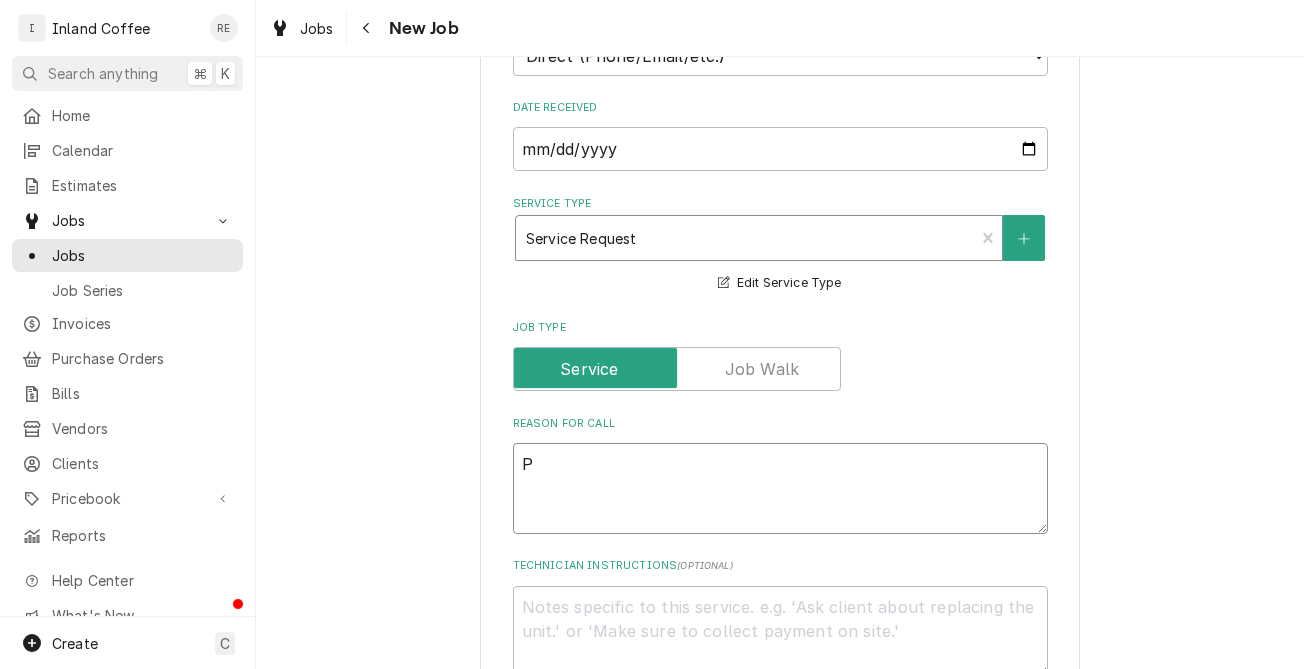 type on "Pr" 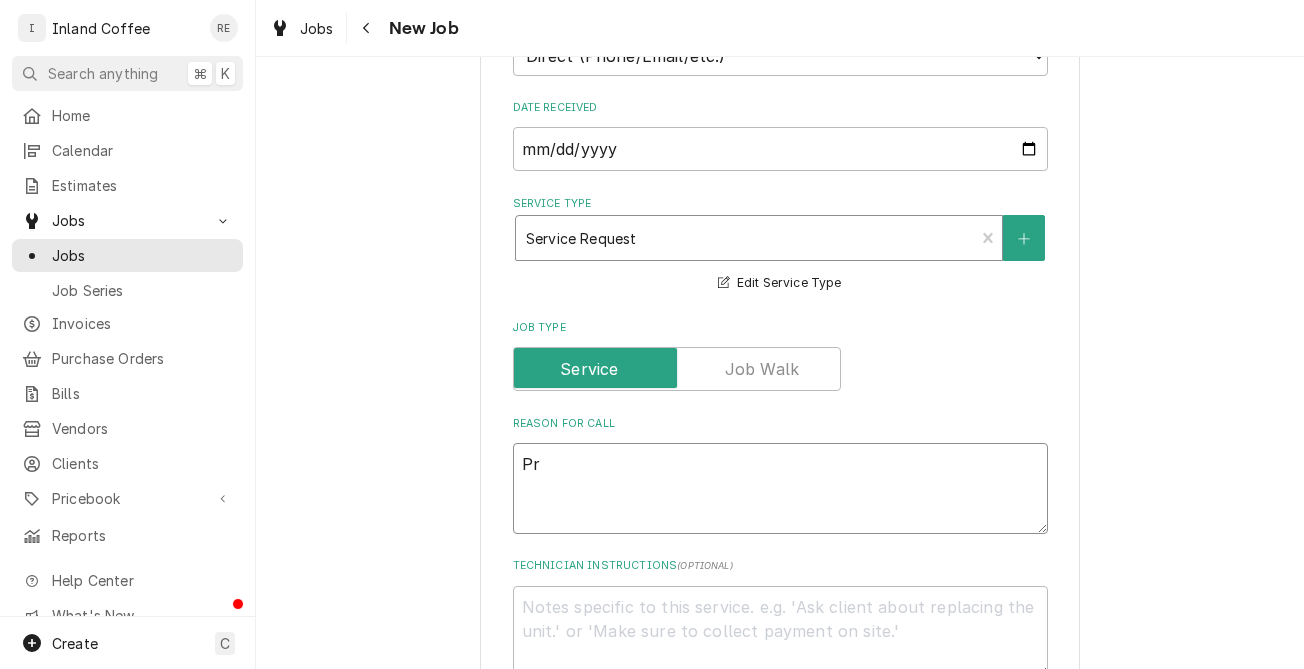 type on "x" 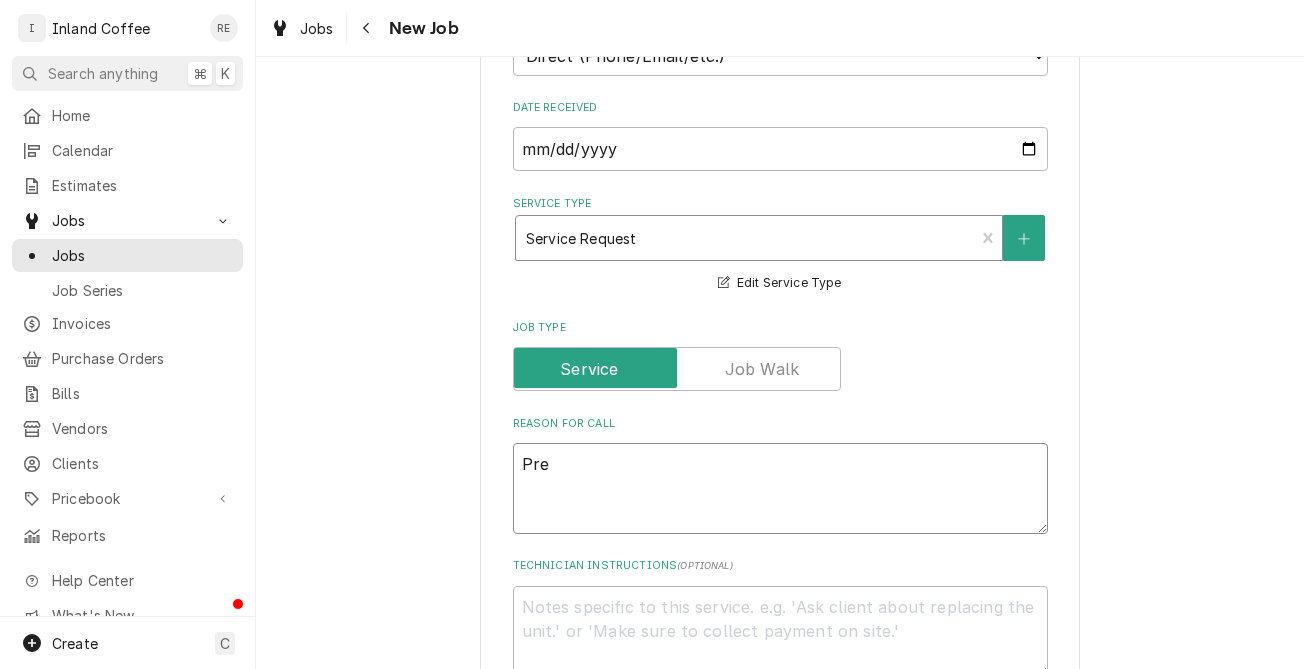 type on "x" 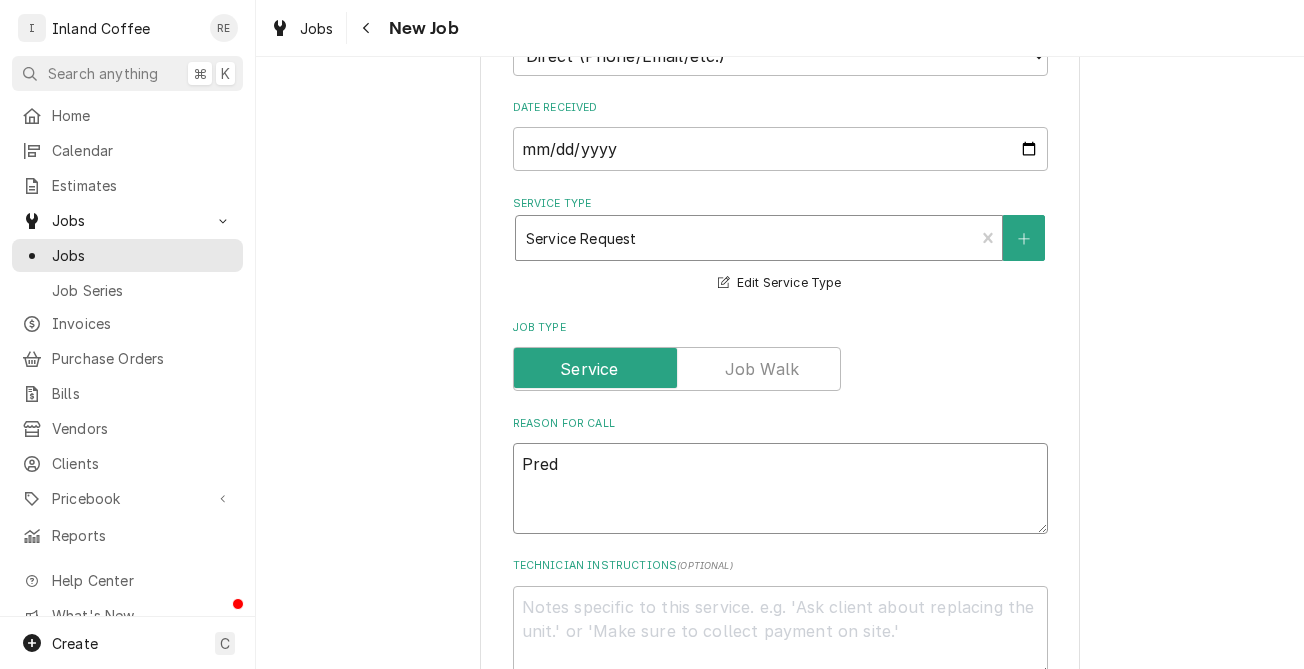 type on "x" 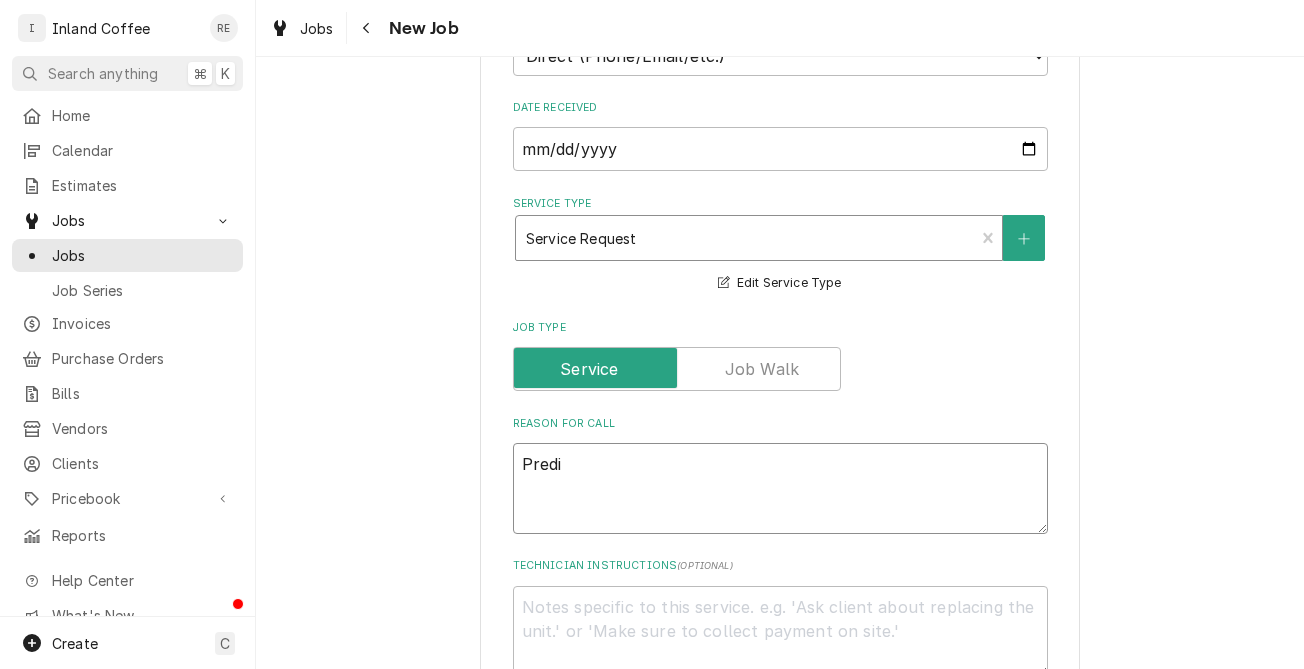 type on "x" 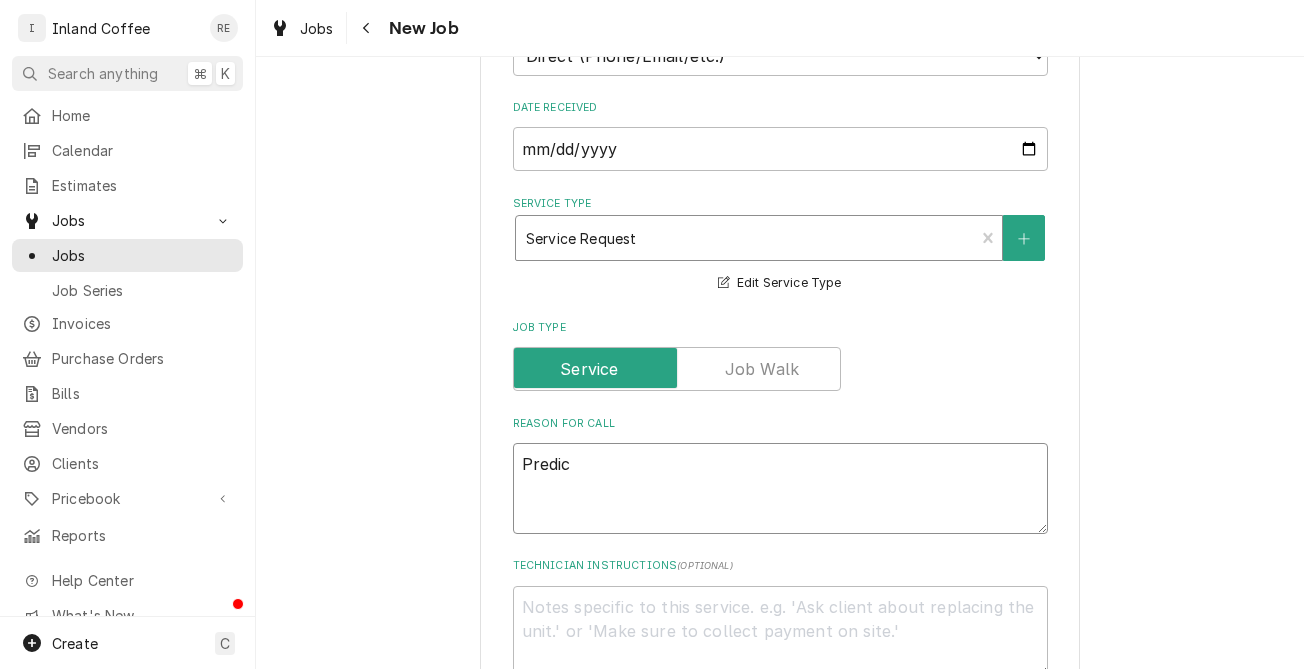 type on "x" 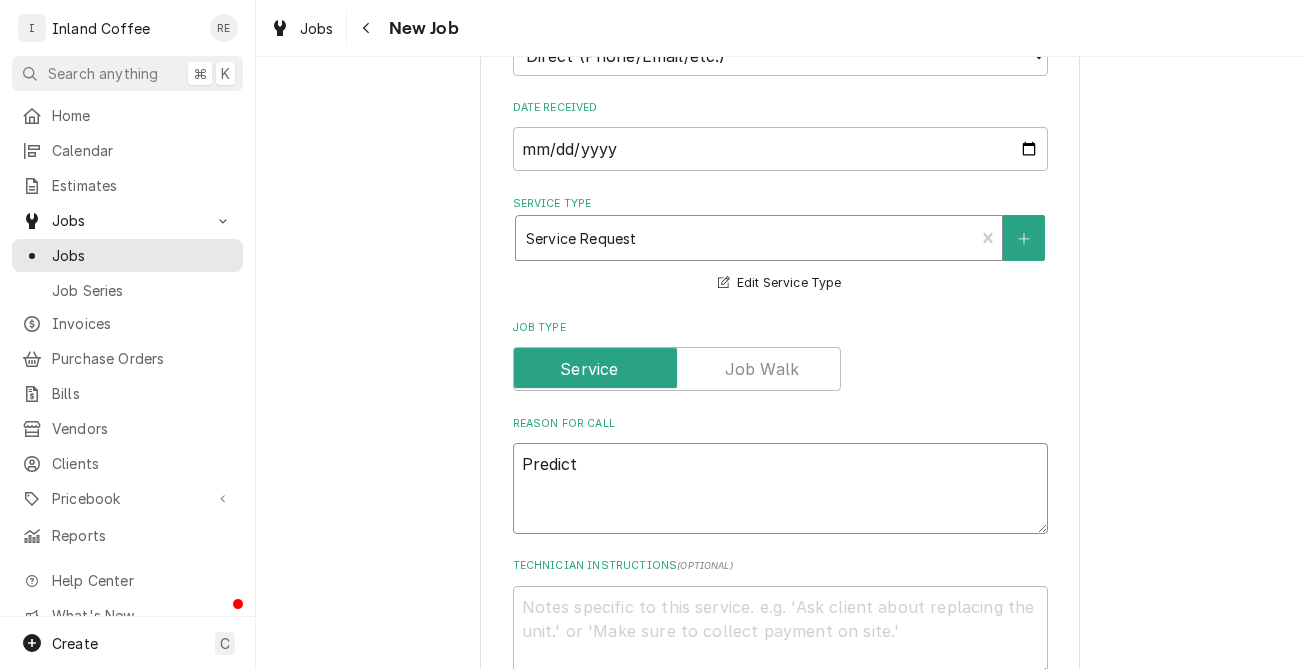 type on "x" 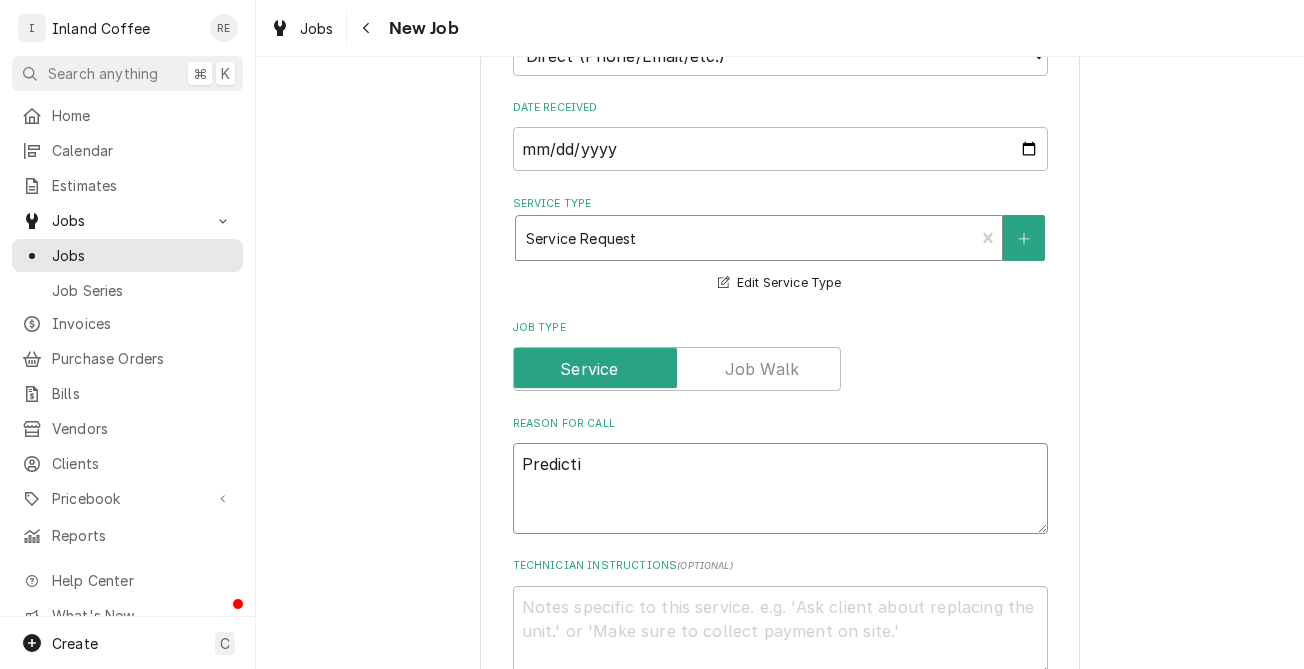 type on "x" 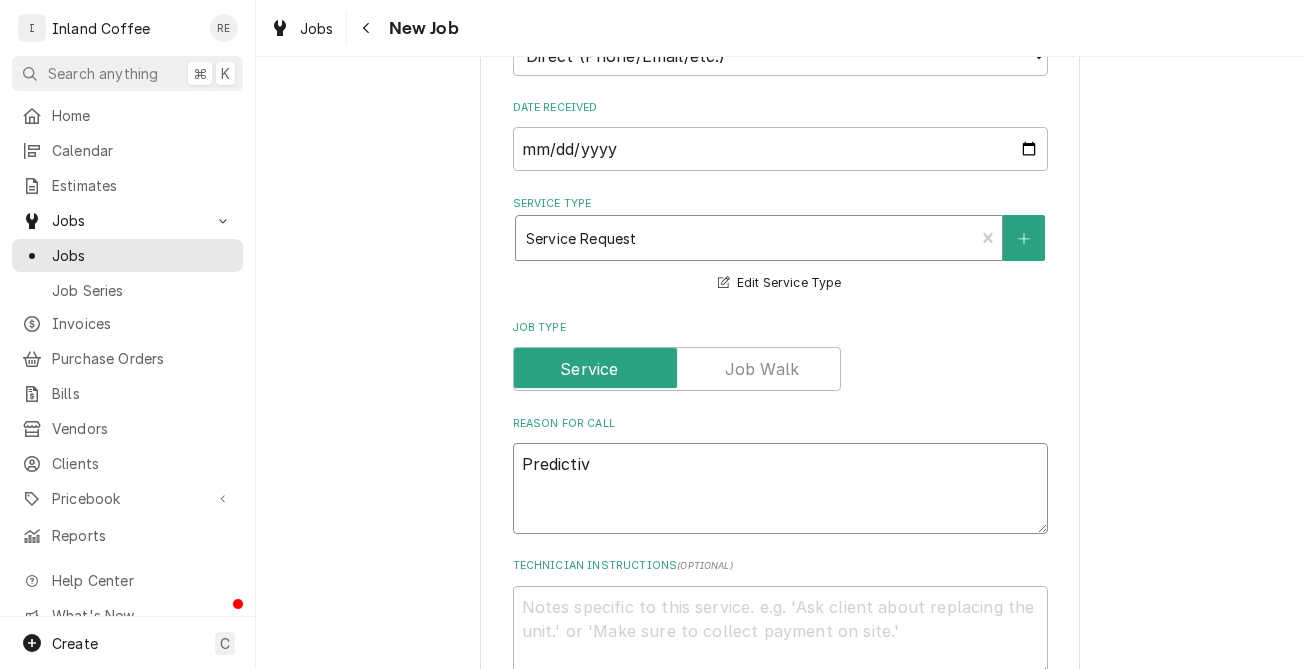 type on "x" 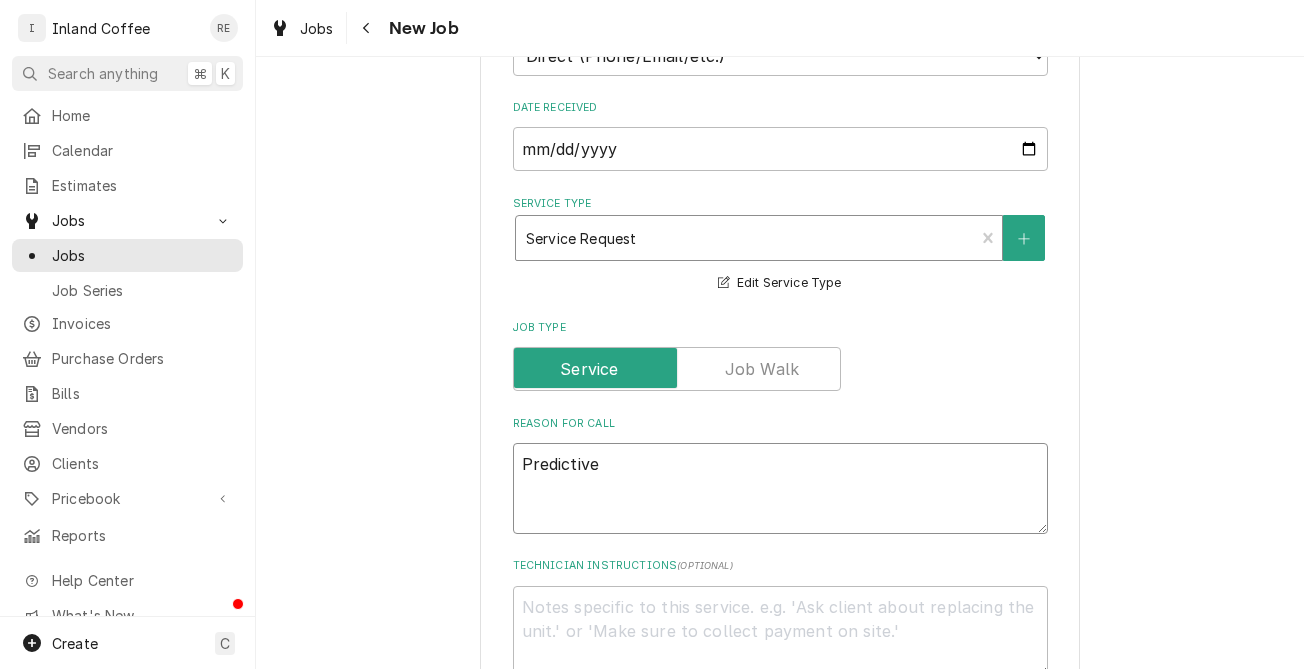 type on "x" 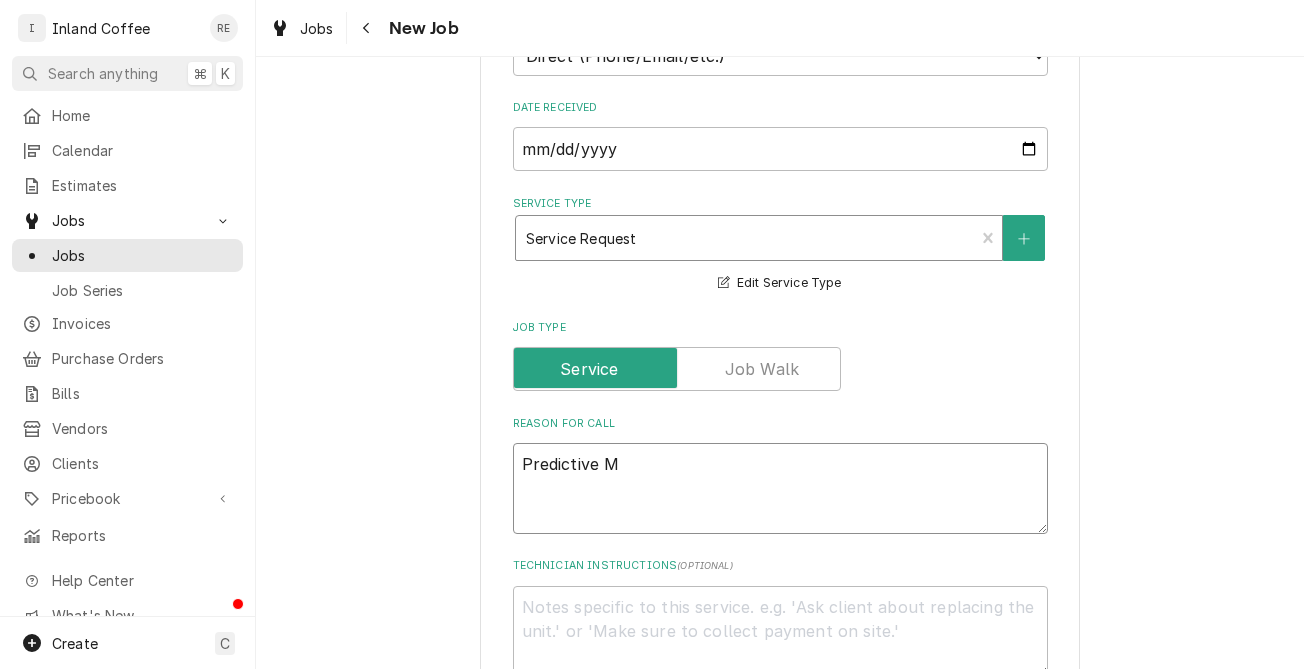 type on "x" 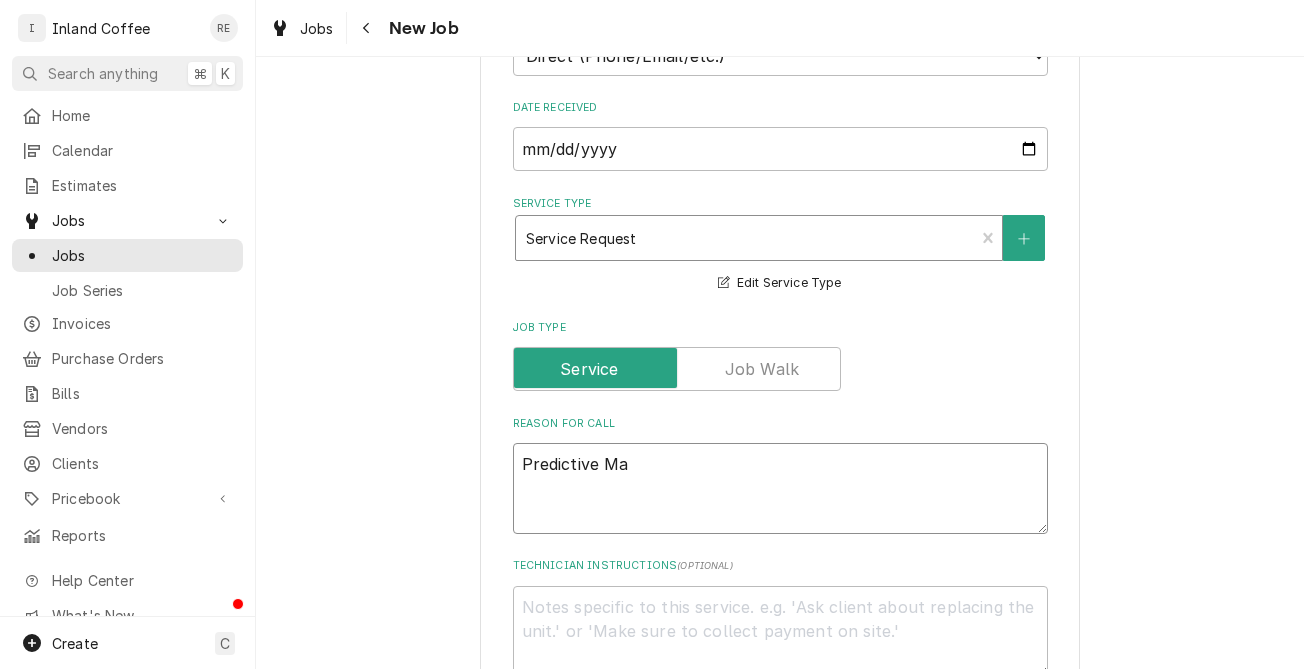 type on "x" 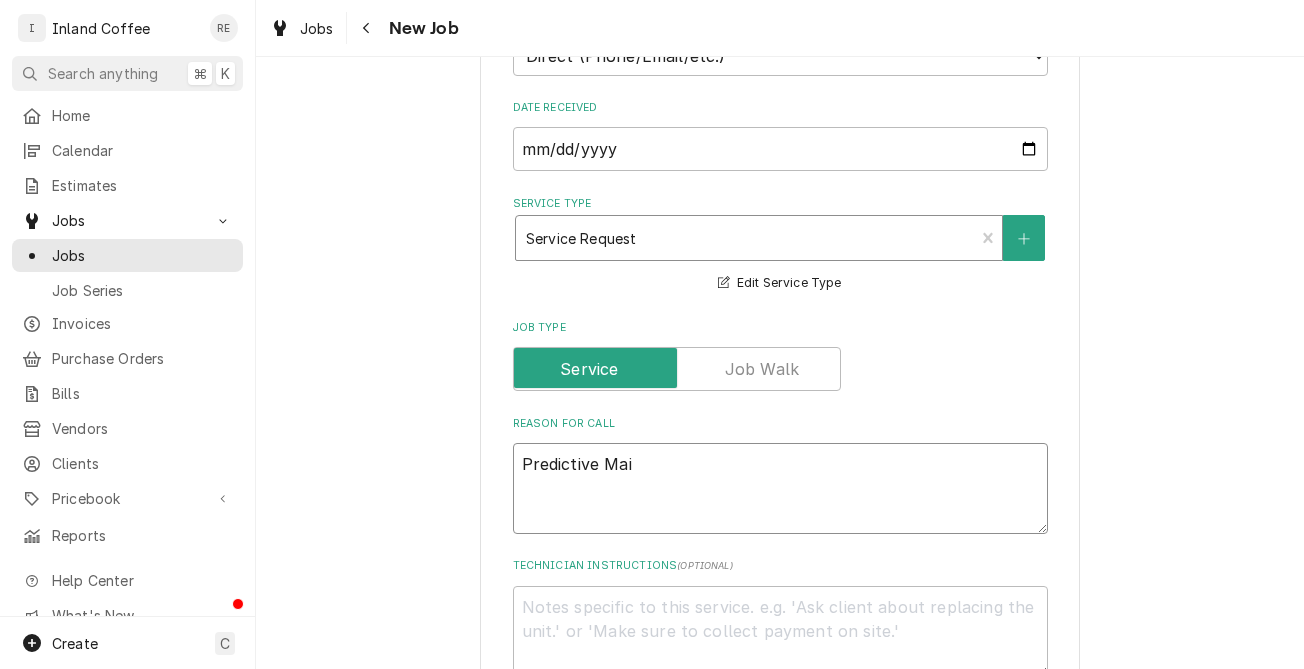 type on "x" 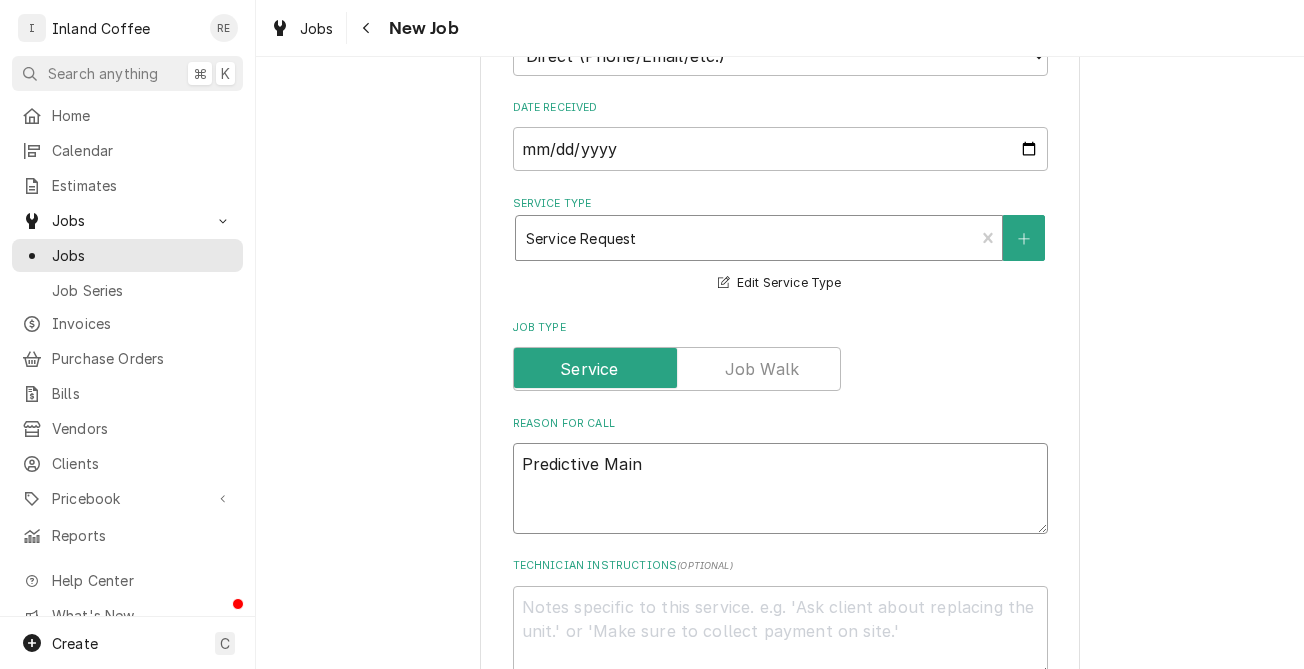 type on "x" 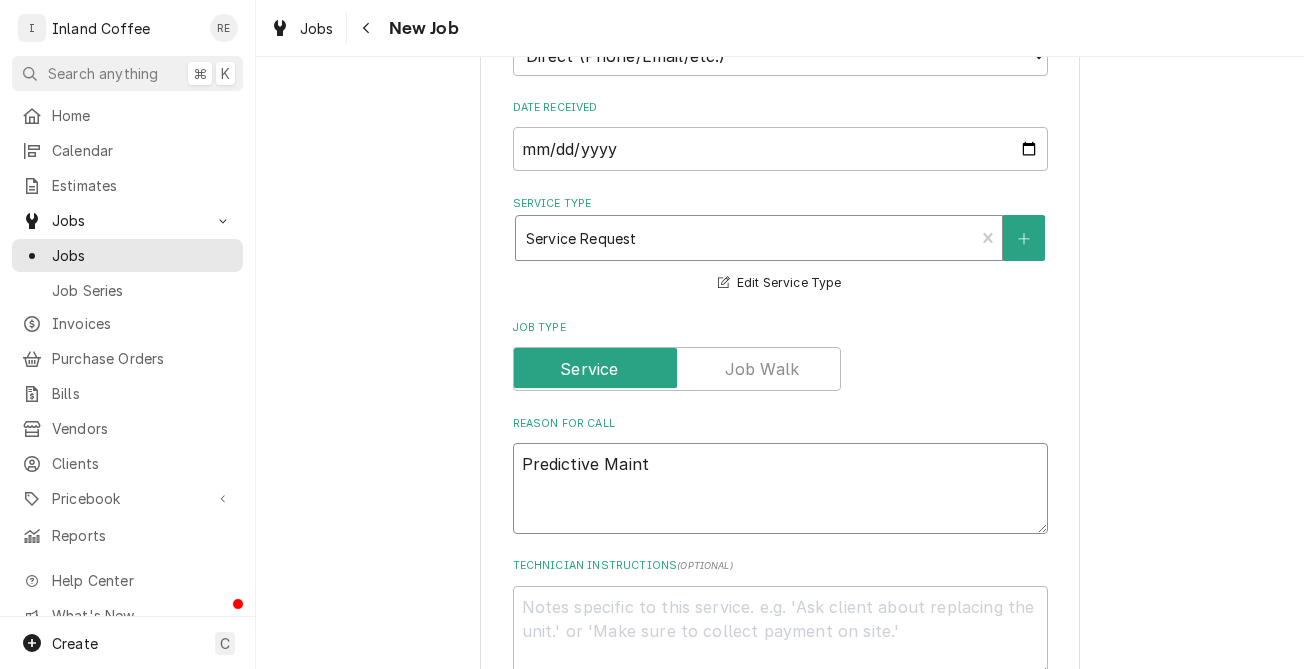 type on "x" 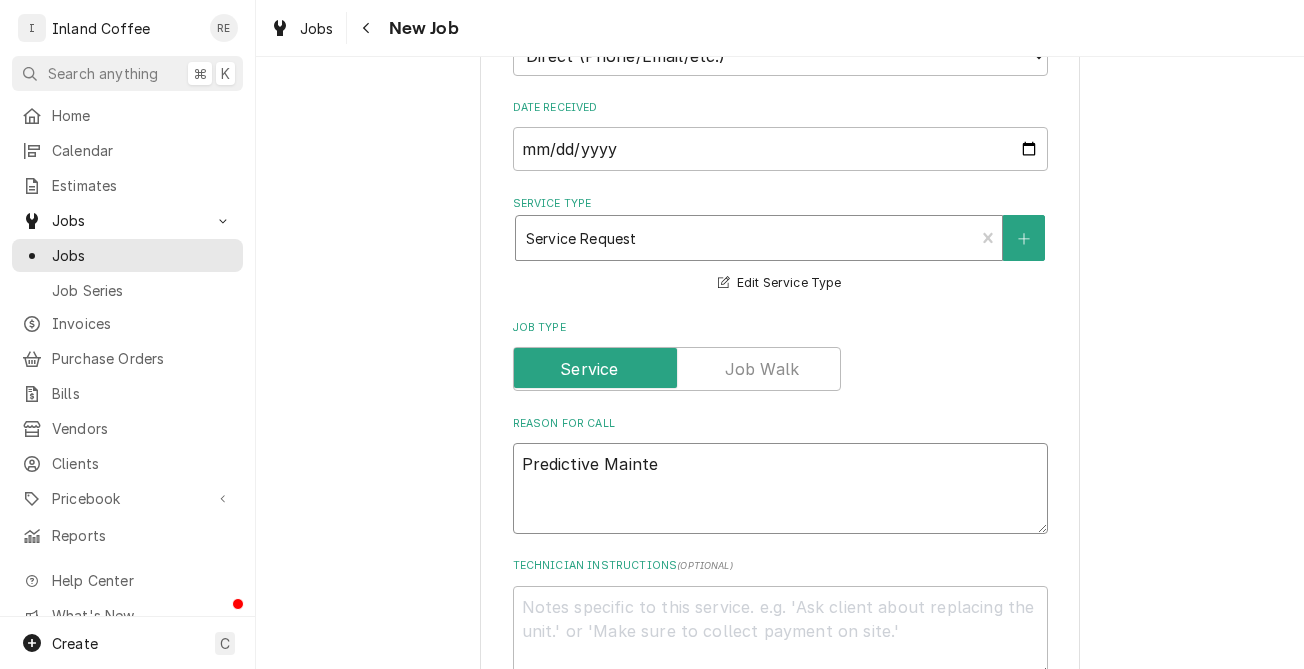 type on "x" 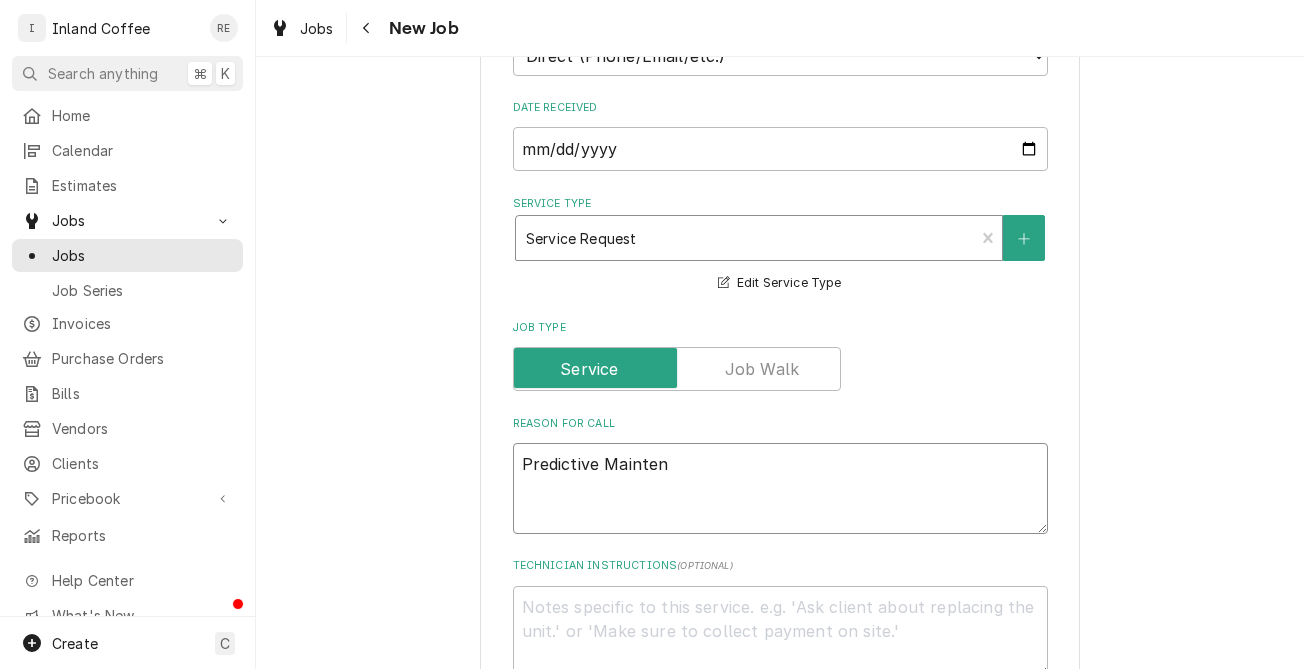 type on "x" 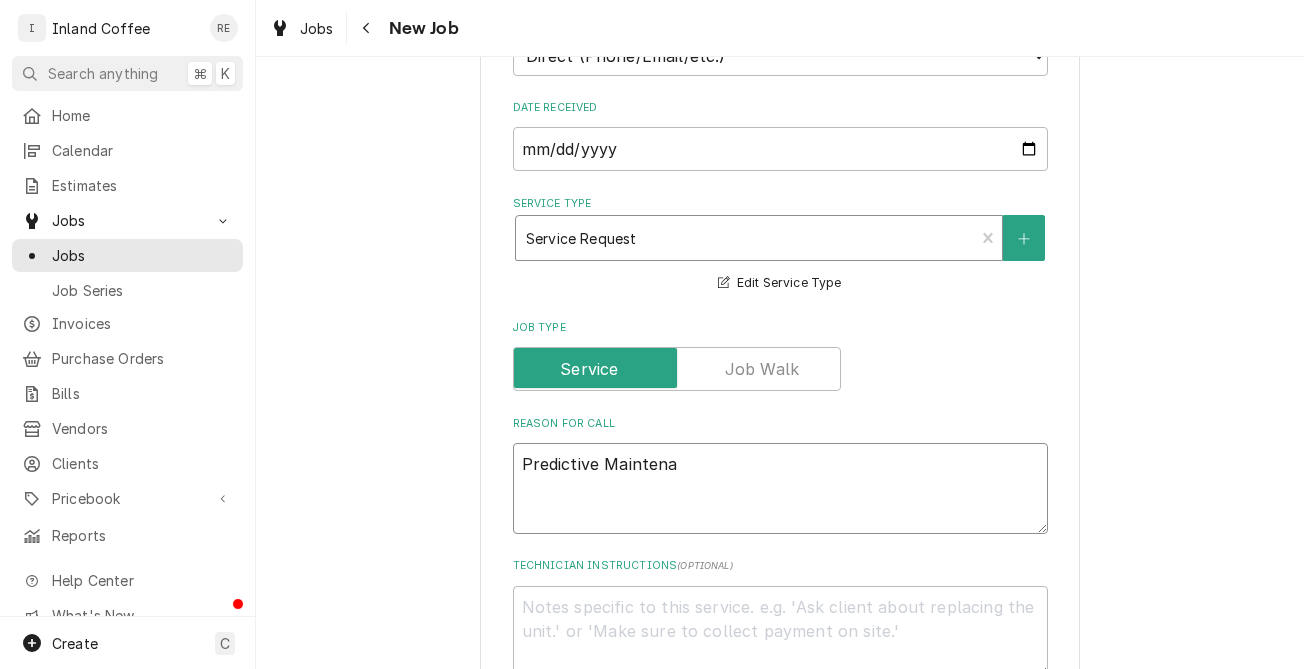 type on "x" 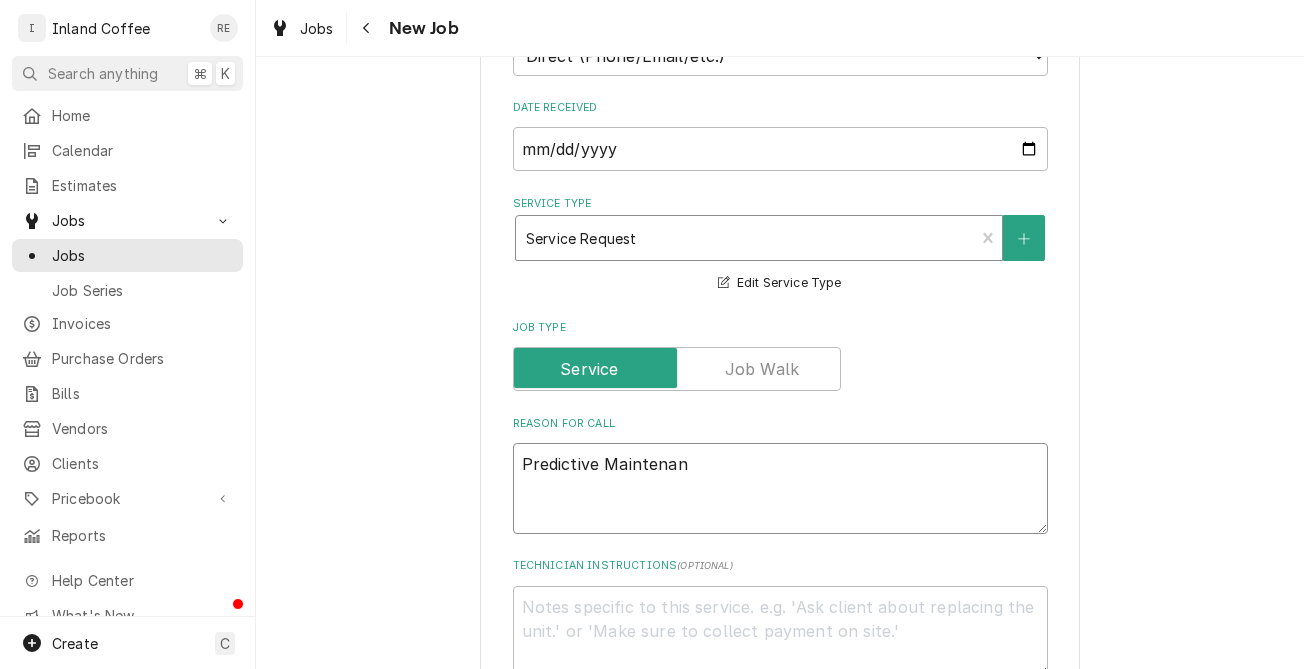 type on "x" 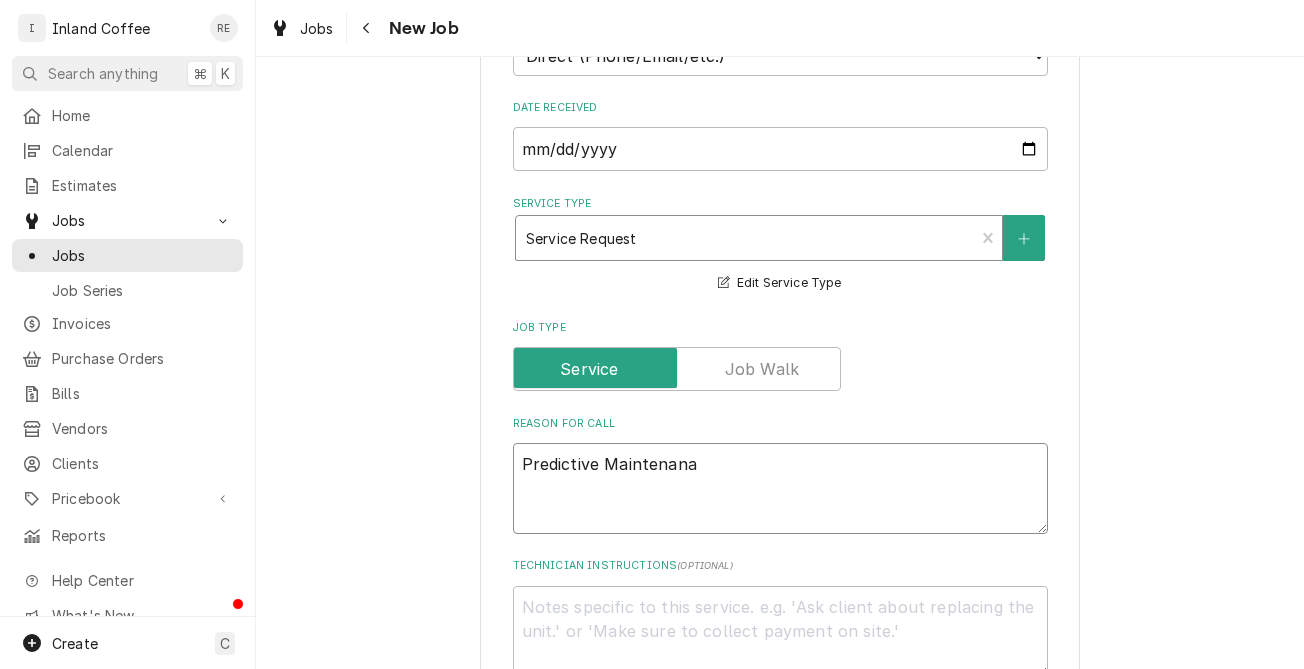 type on "x" 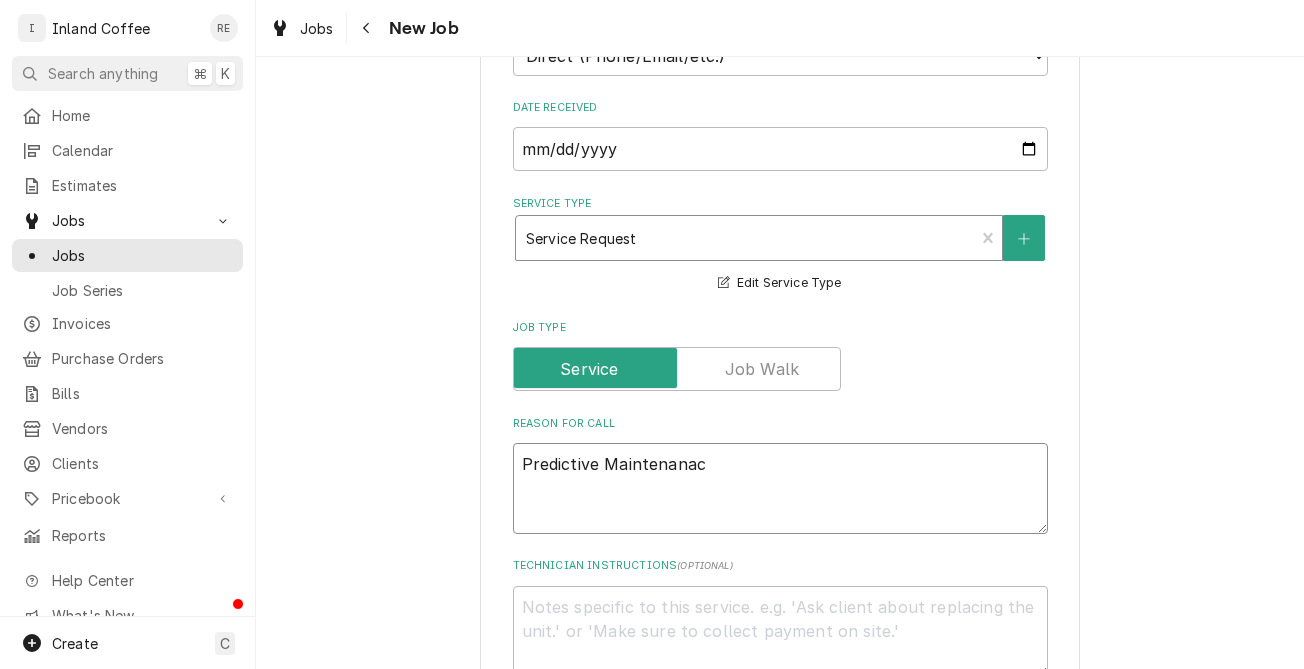 type on "x" 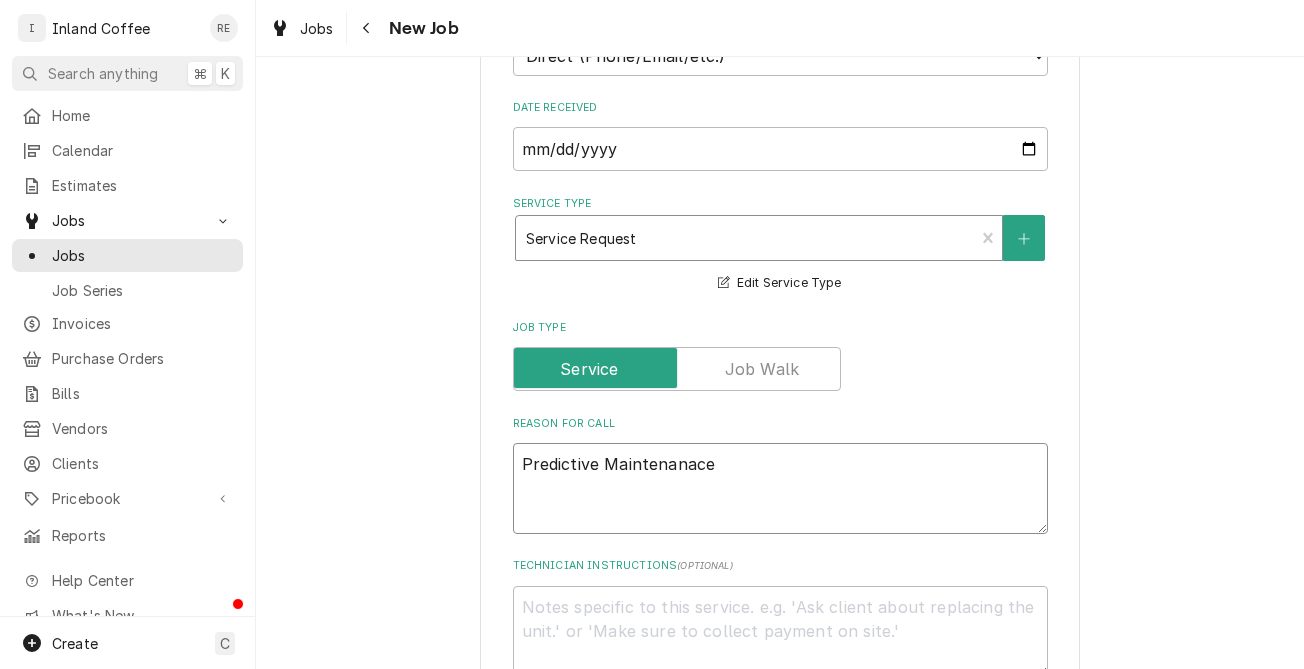 type on "x" 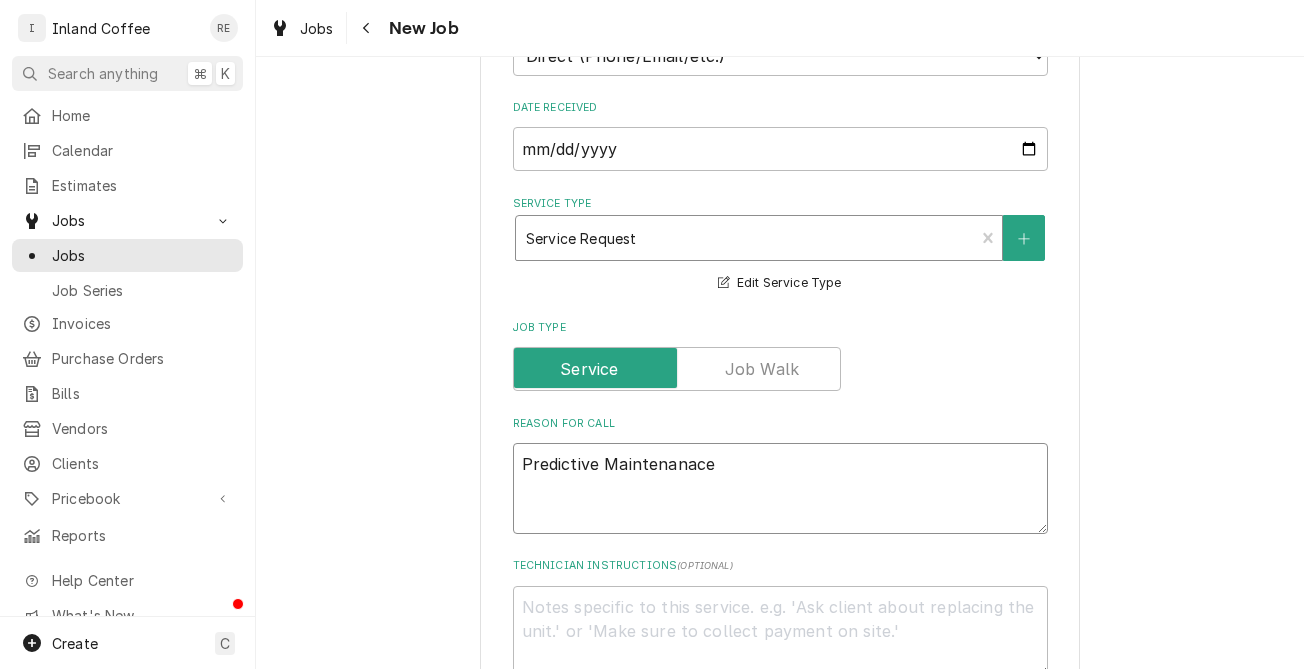 type on "Predictive Maintenanac" 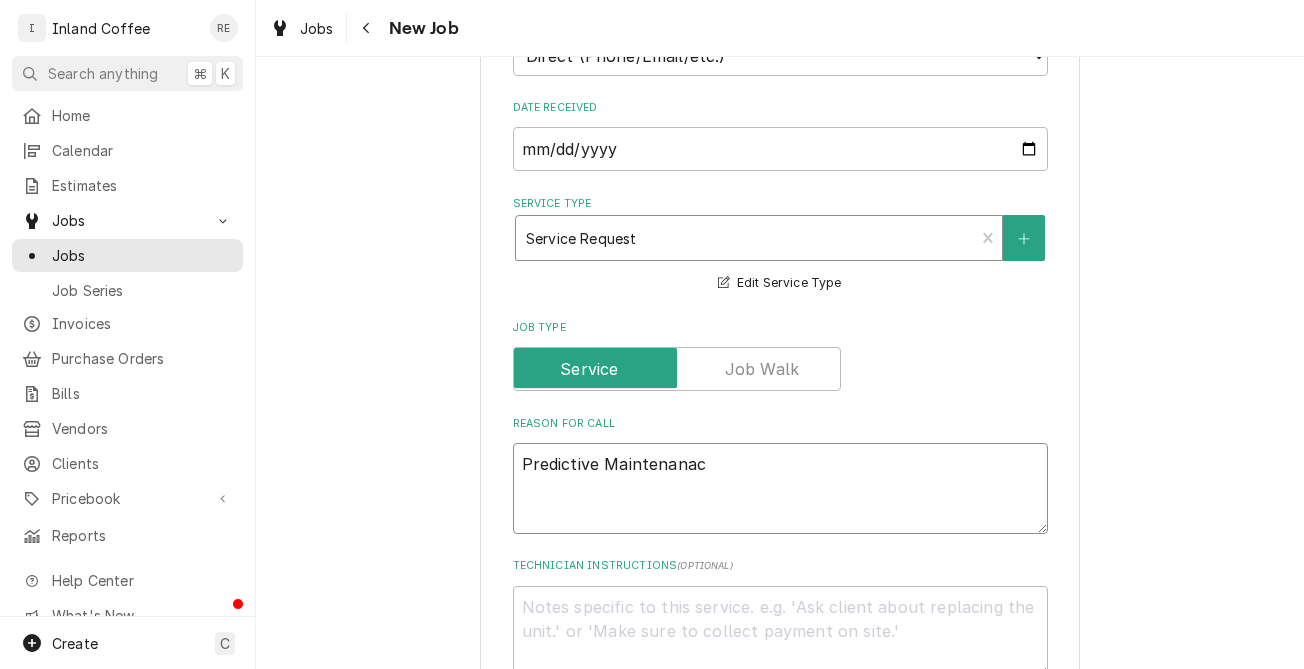 type on "x" 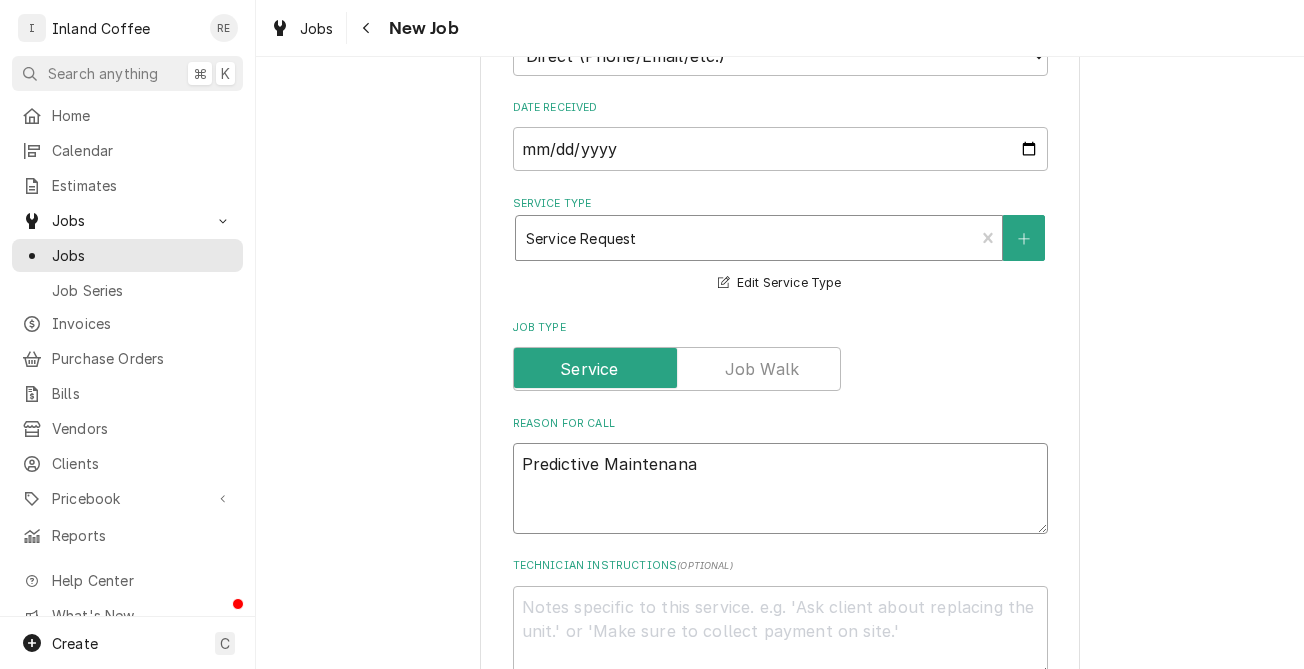 type on "x" 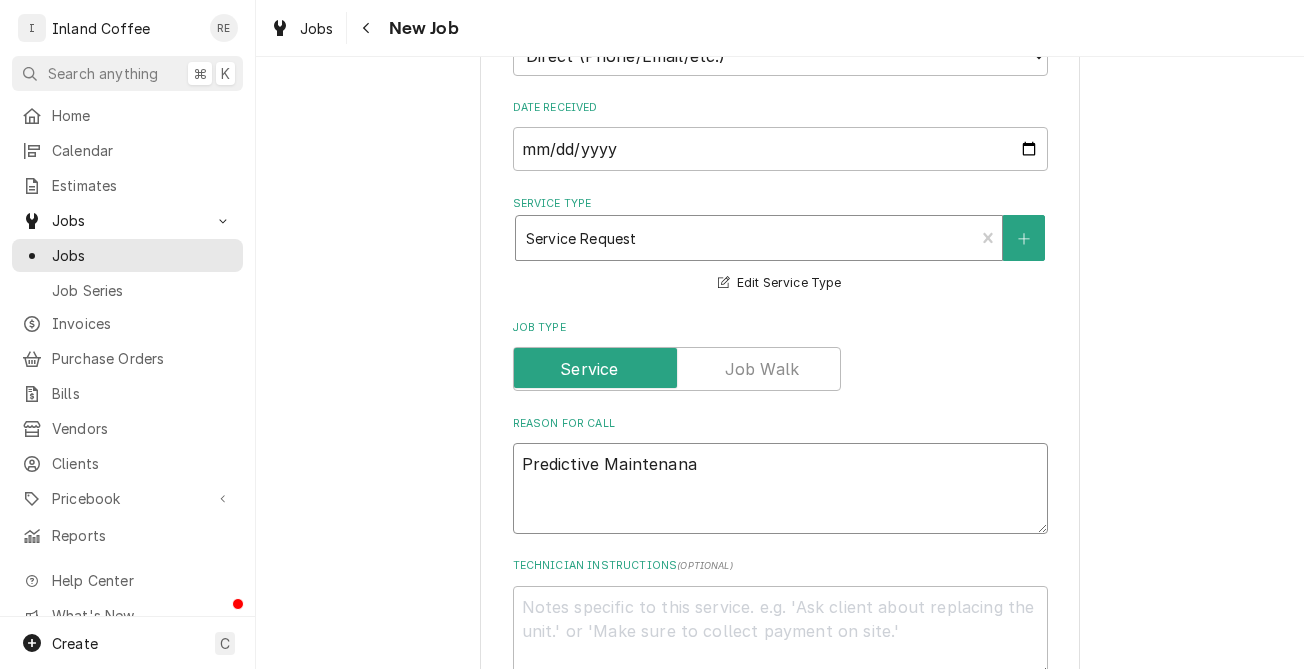 type on "Predictive Maintenan" 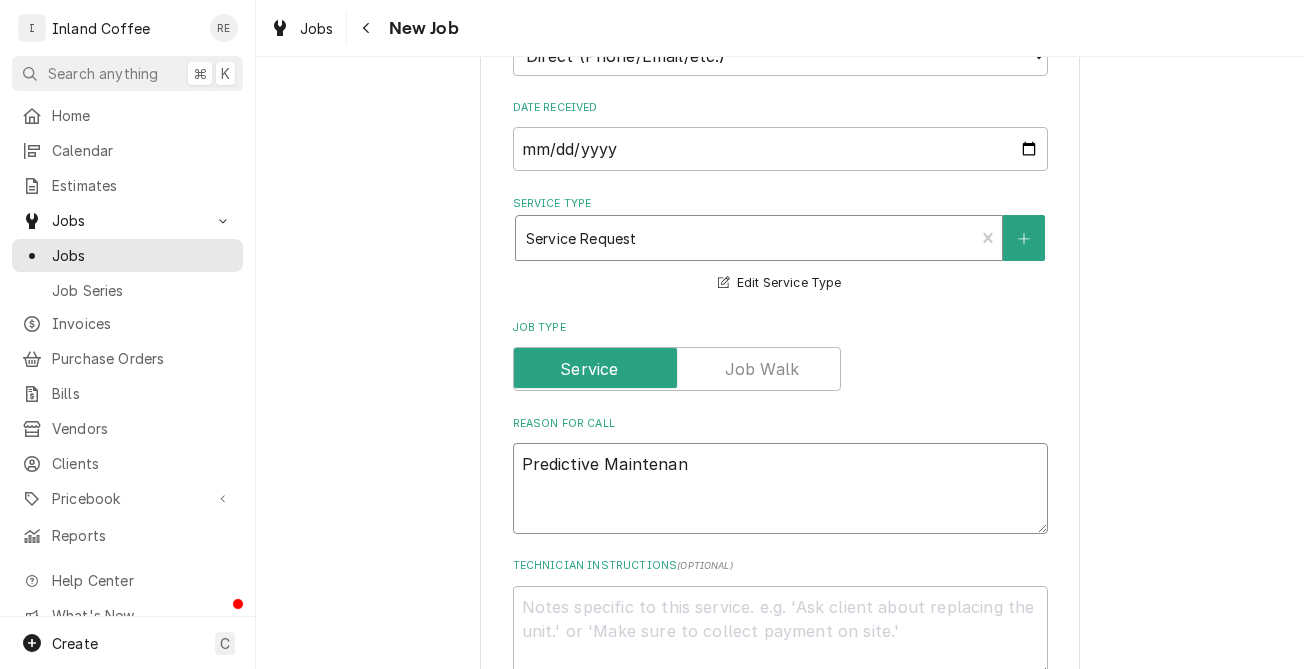 type on "x" 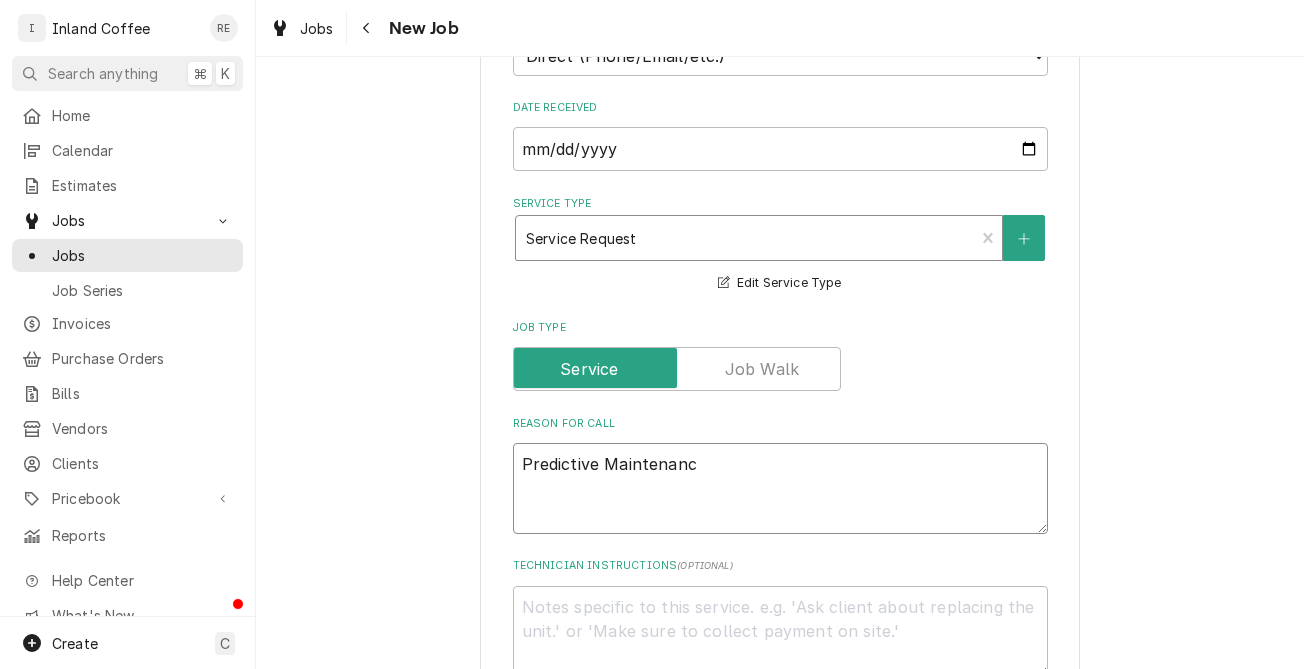 type on "x" 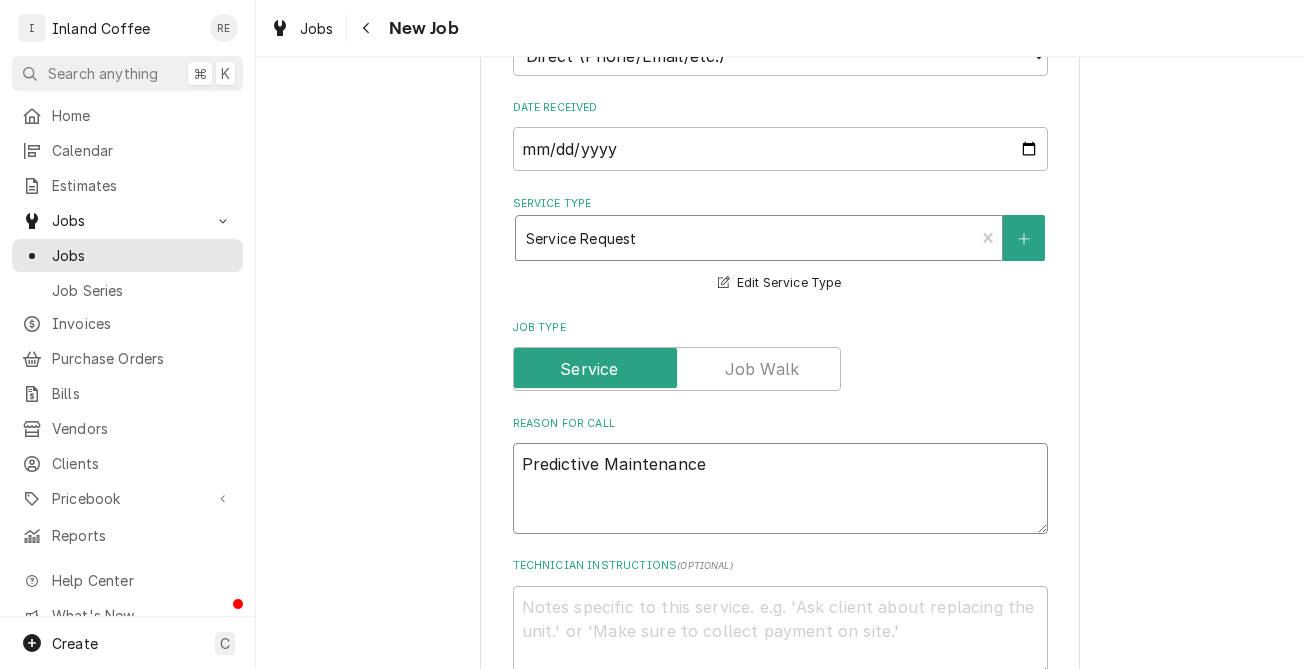type on "x" 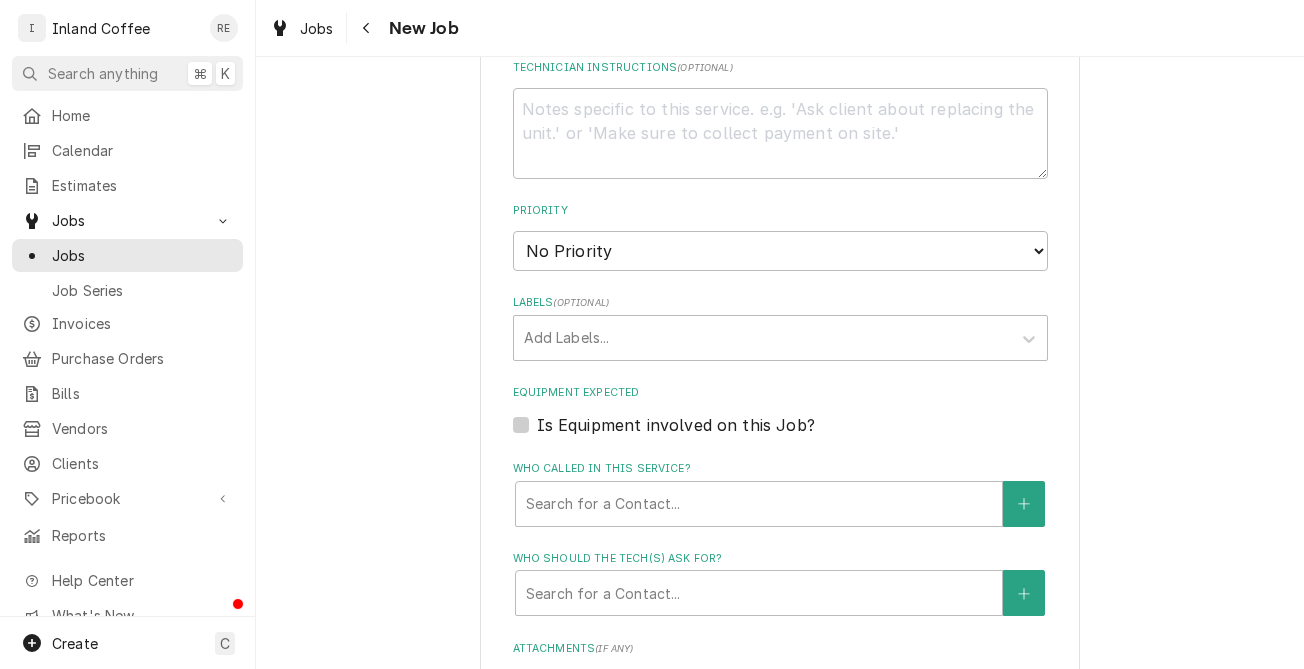 scroll, scrollTop: 1121, scrollLeft: 0, axis: vertical 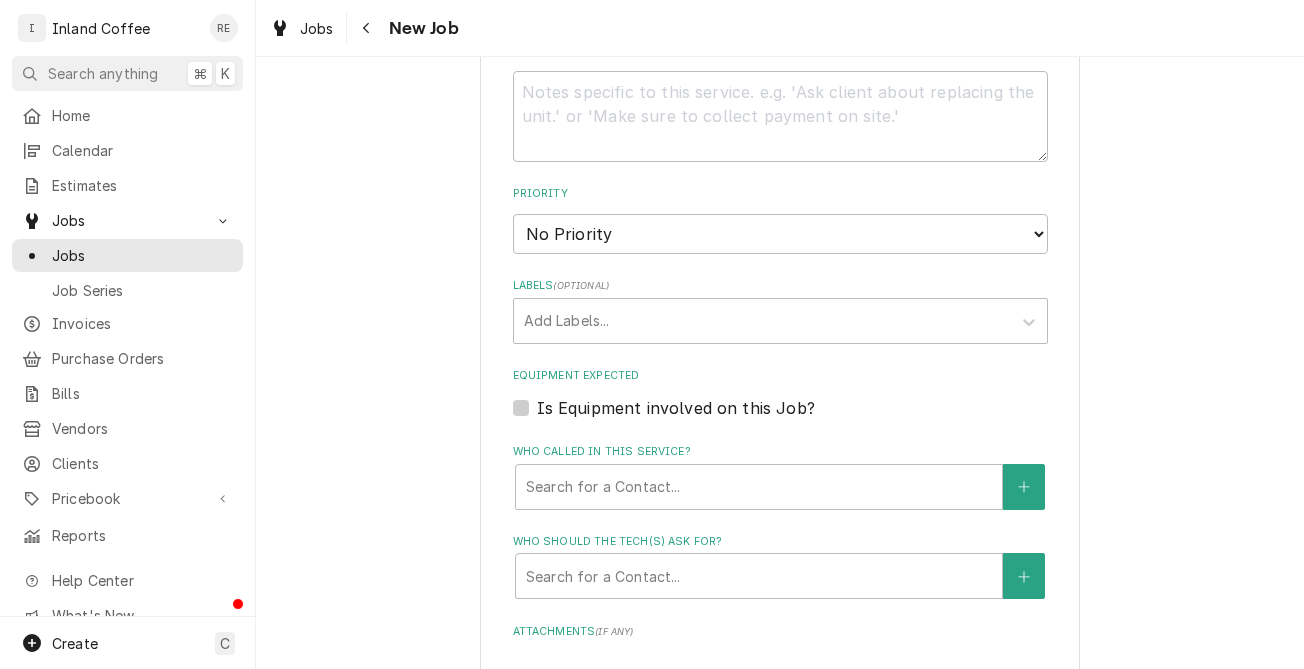 type on "Predictive Maintenance" 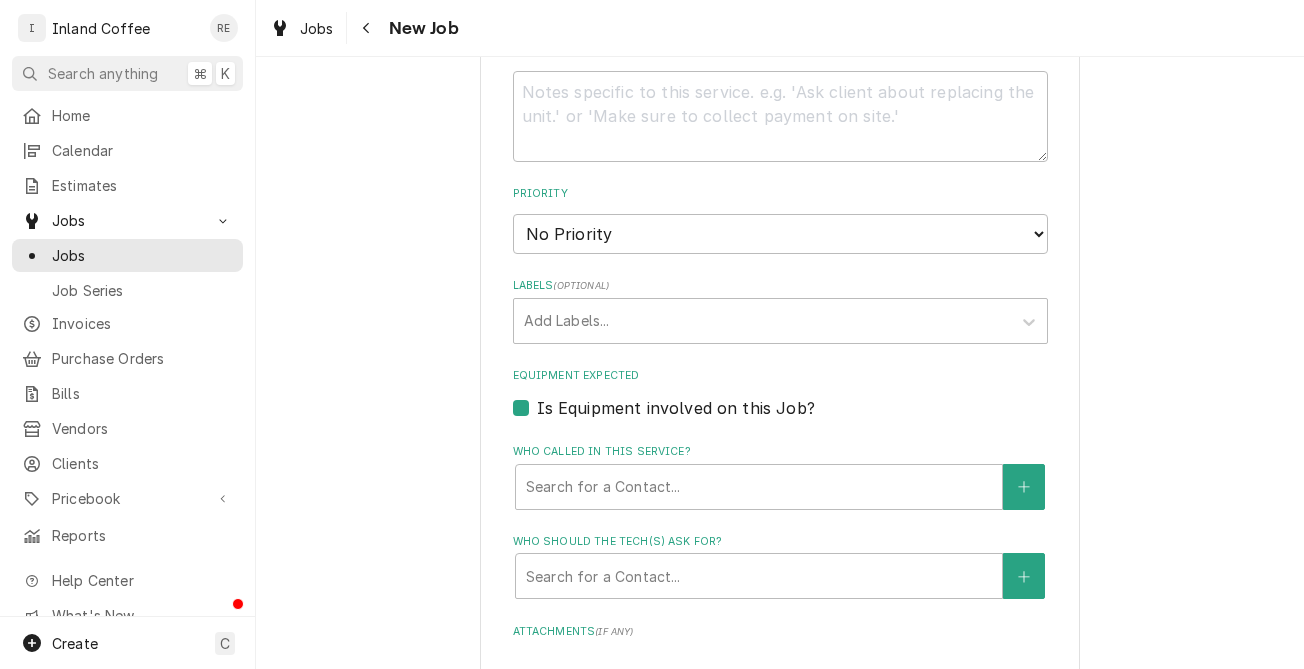 checkbox on "true" 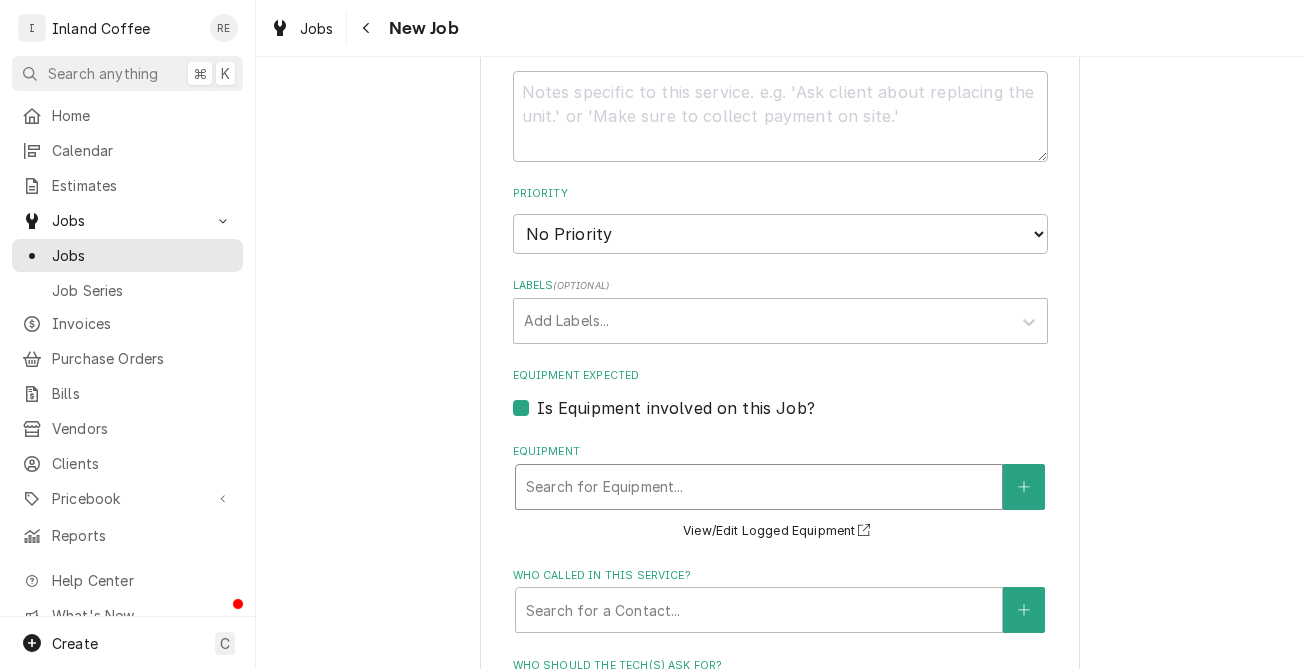 type on "x" 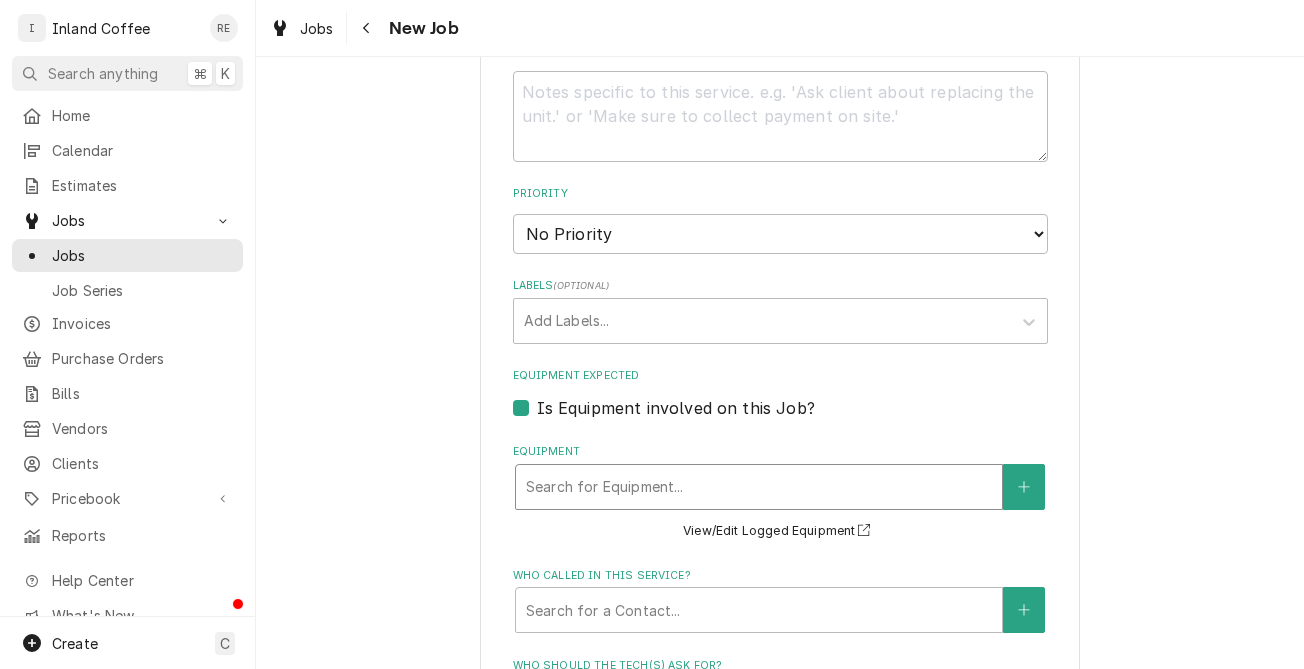 click on "Search for Equipment..." at bounding box center [759, 486] 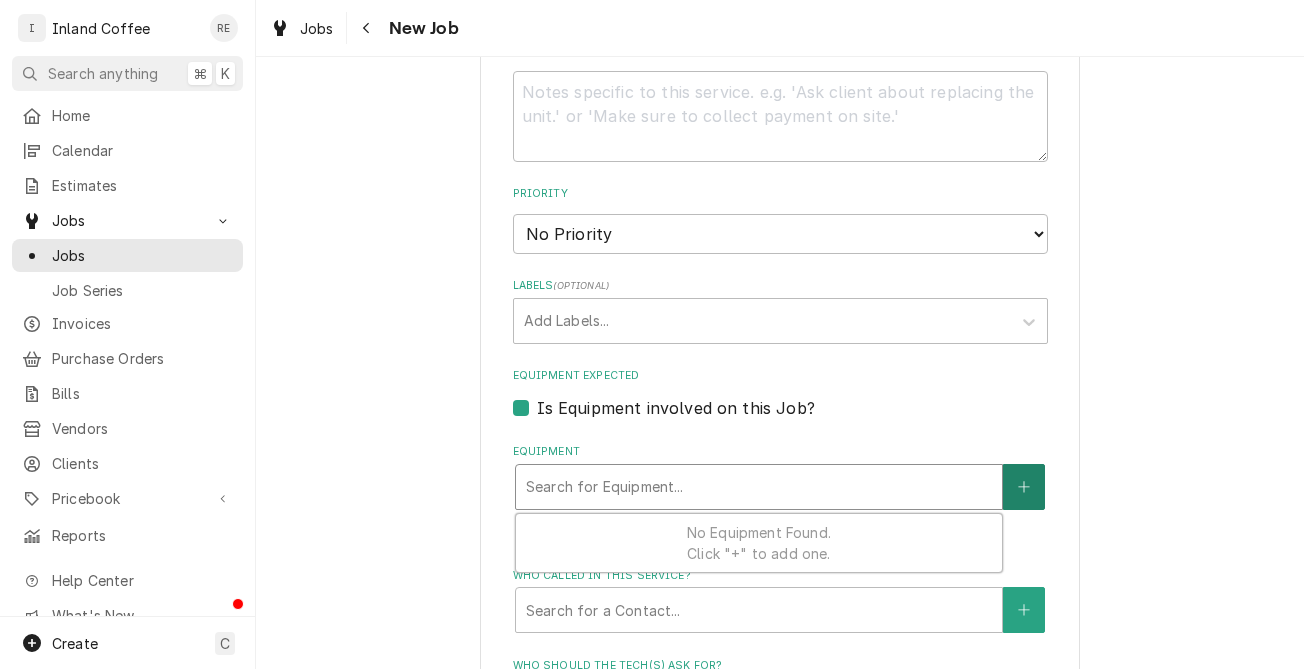 click 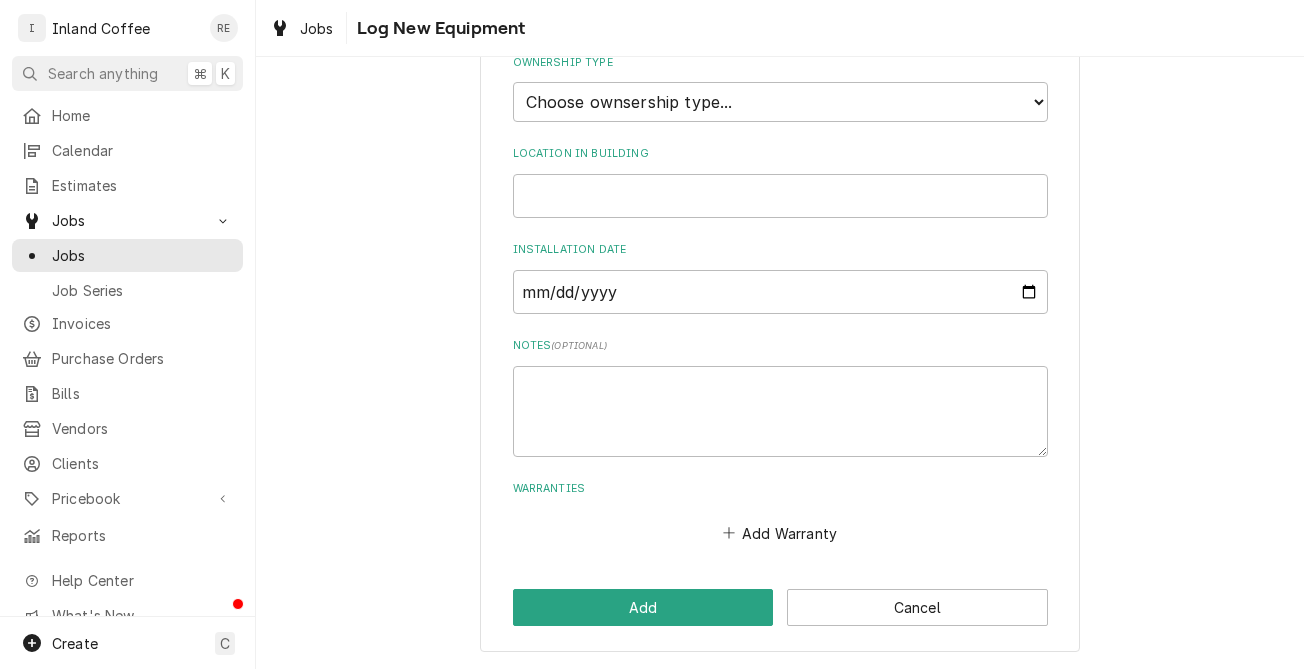 scroll, scrollTop: 0, scrollLeft: 0, axis: both 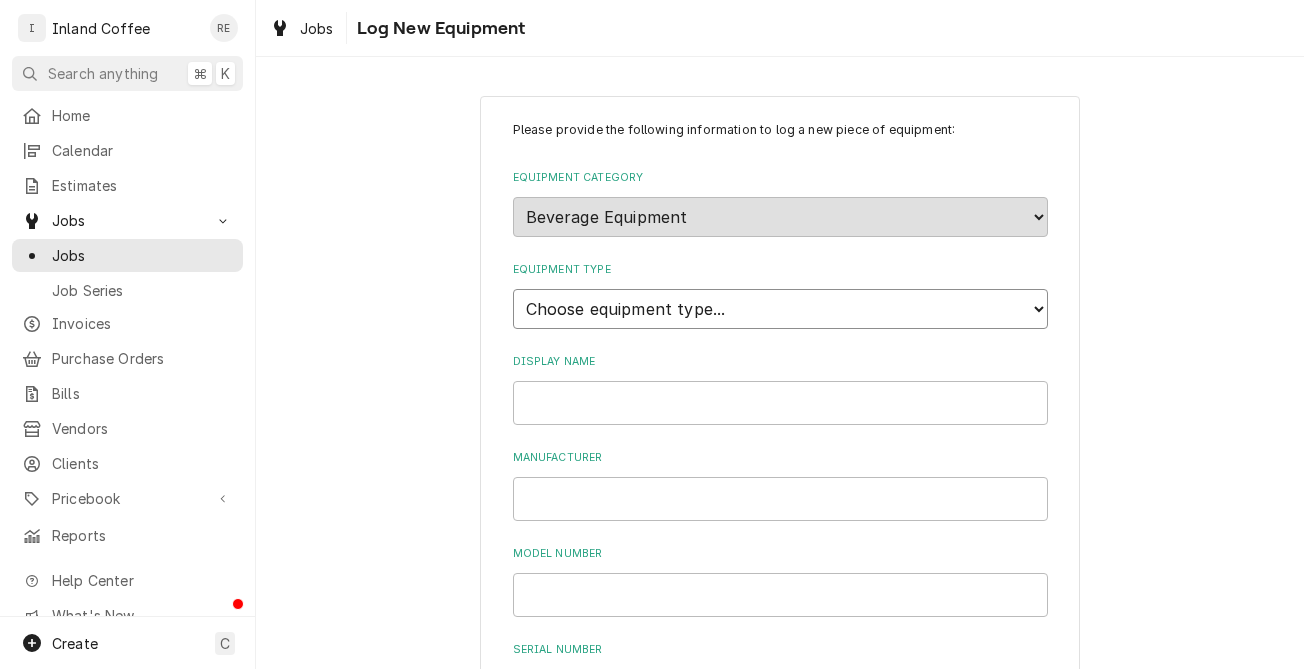 select on "135" 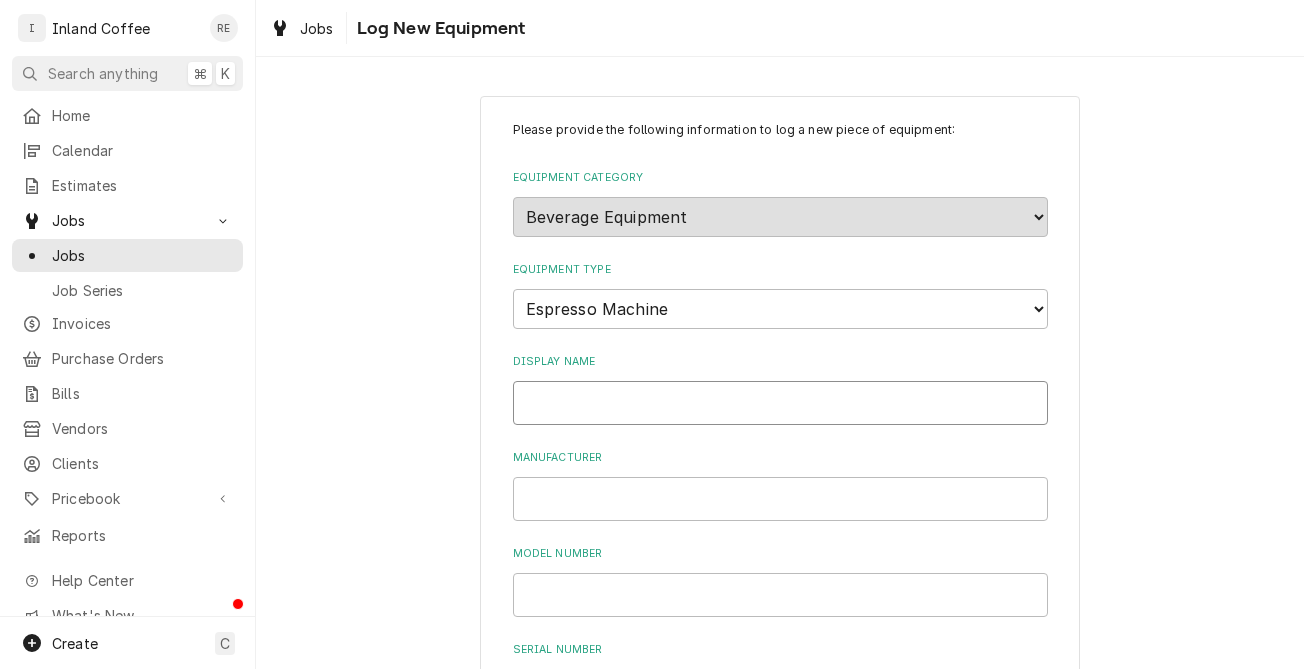 click on "Display Name" at bounding box center [780, 403] 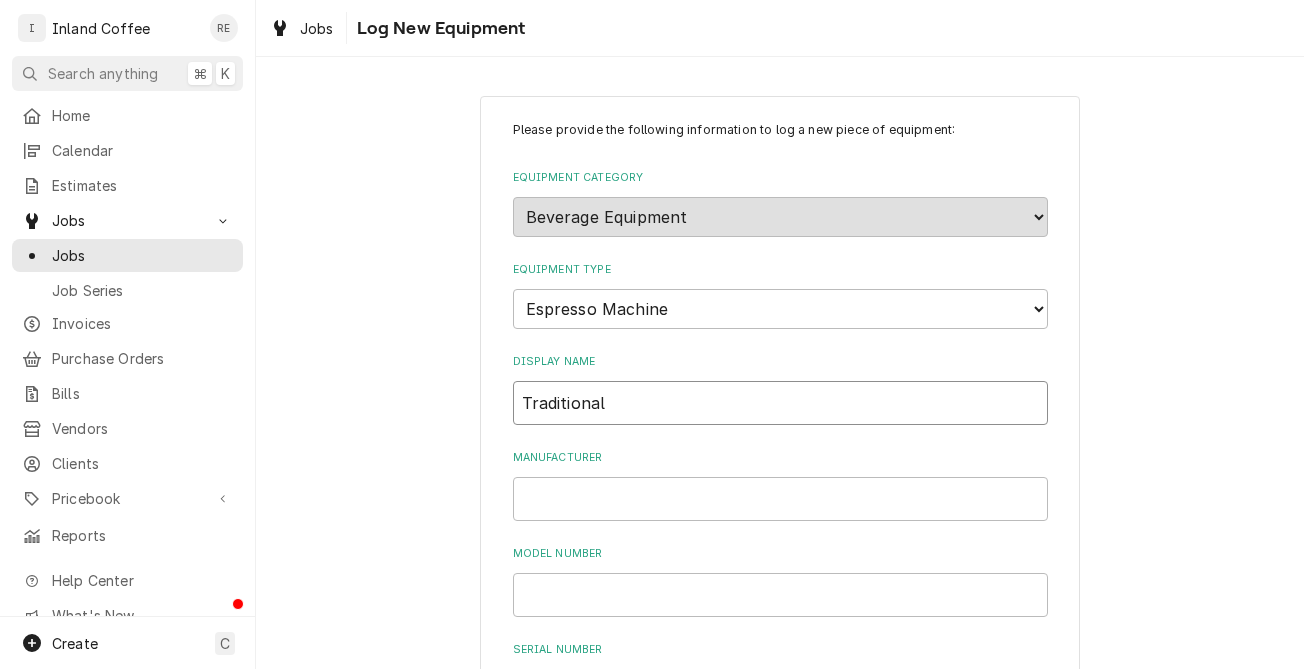 type on "Traditional" 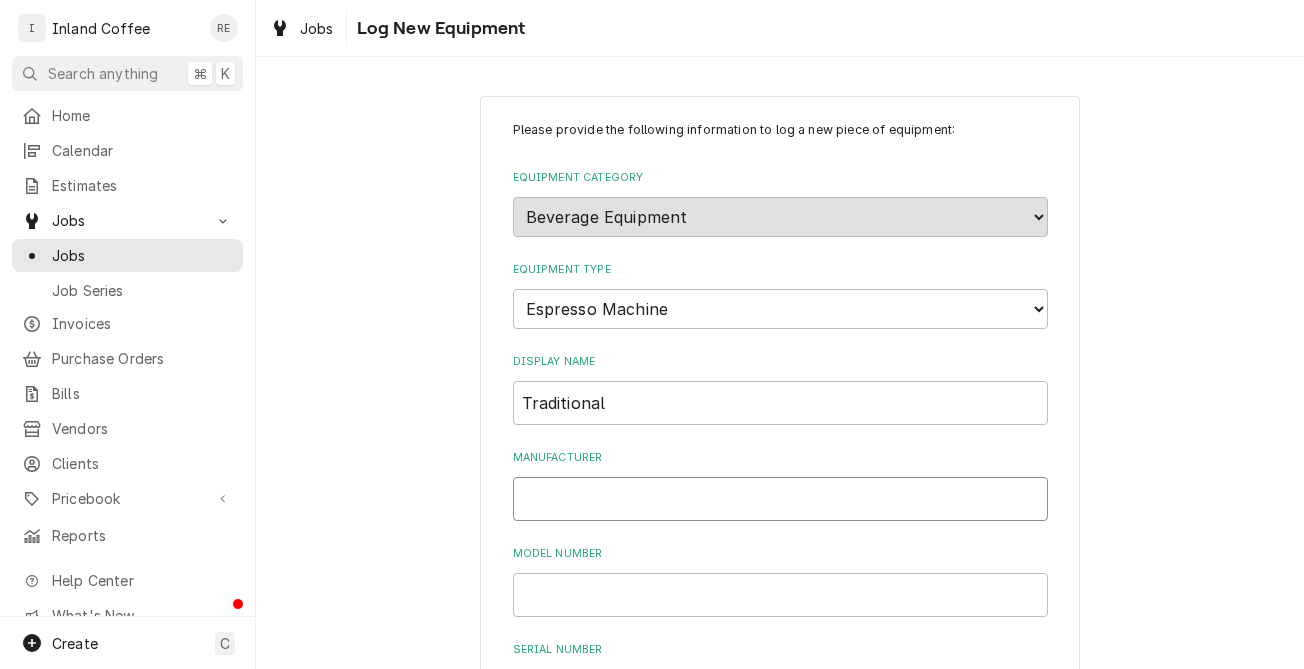 click on "Manufacturer" at bounding box center [780, 499] 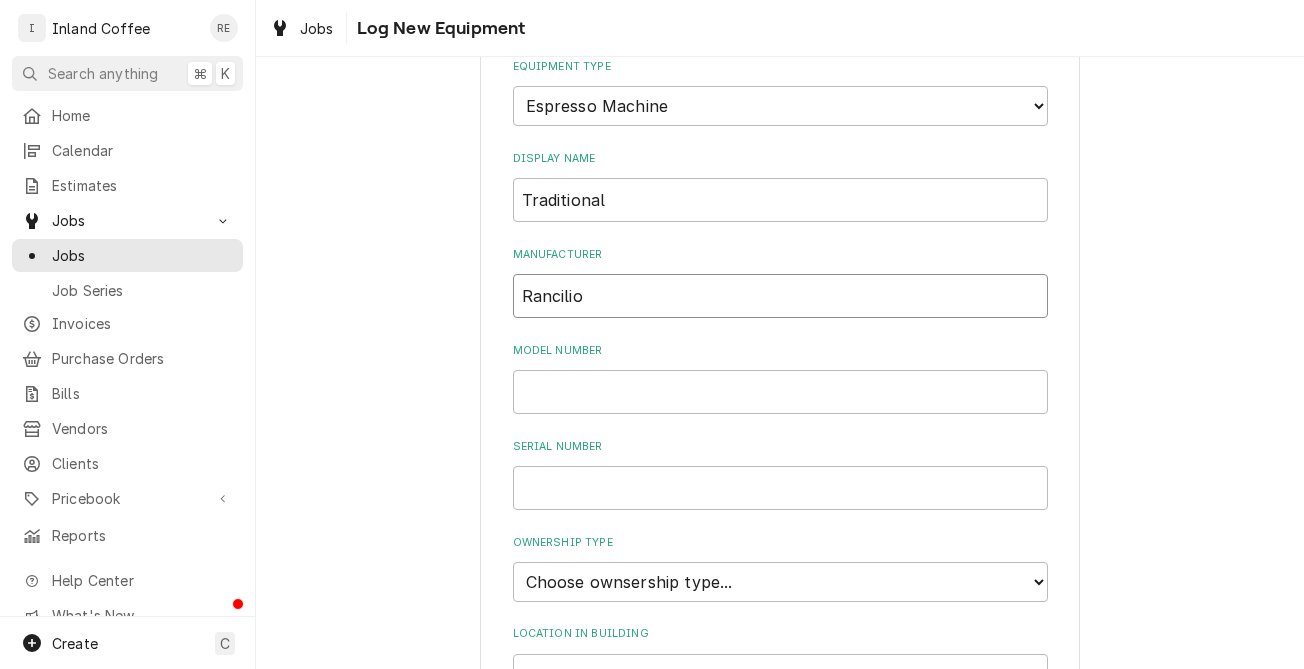 scroll, scrollTop: 205, scrollLeft: 0, axis: vertical 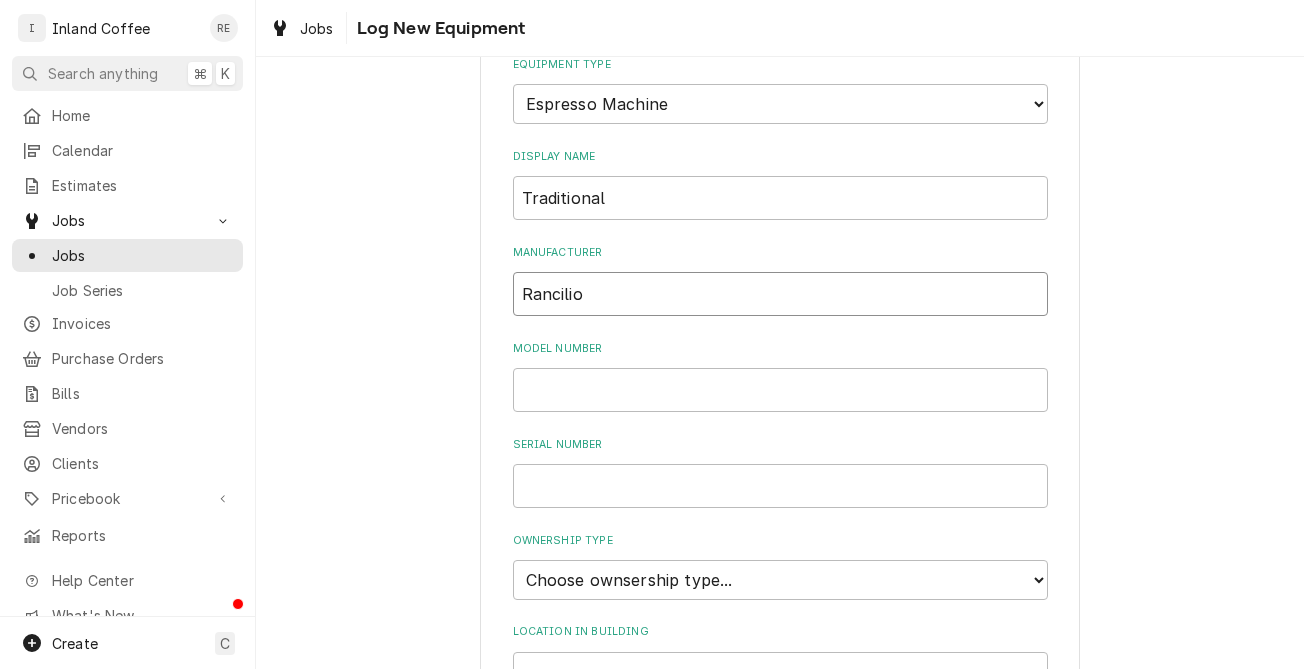 type on "Rancilio" 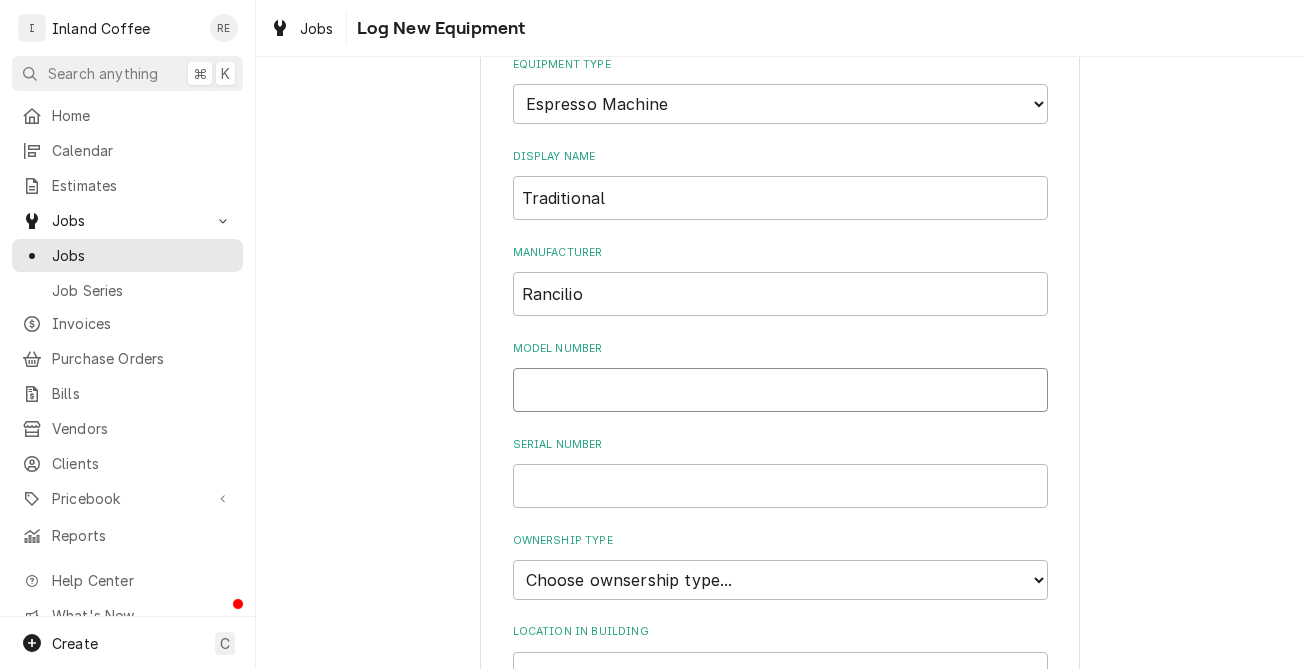 click on "Model Number" at bounding box center (780, 390) 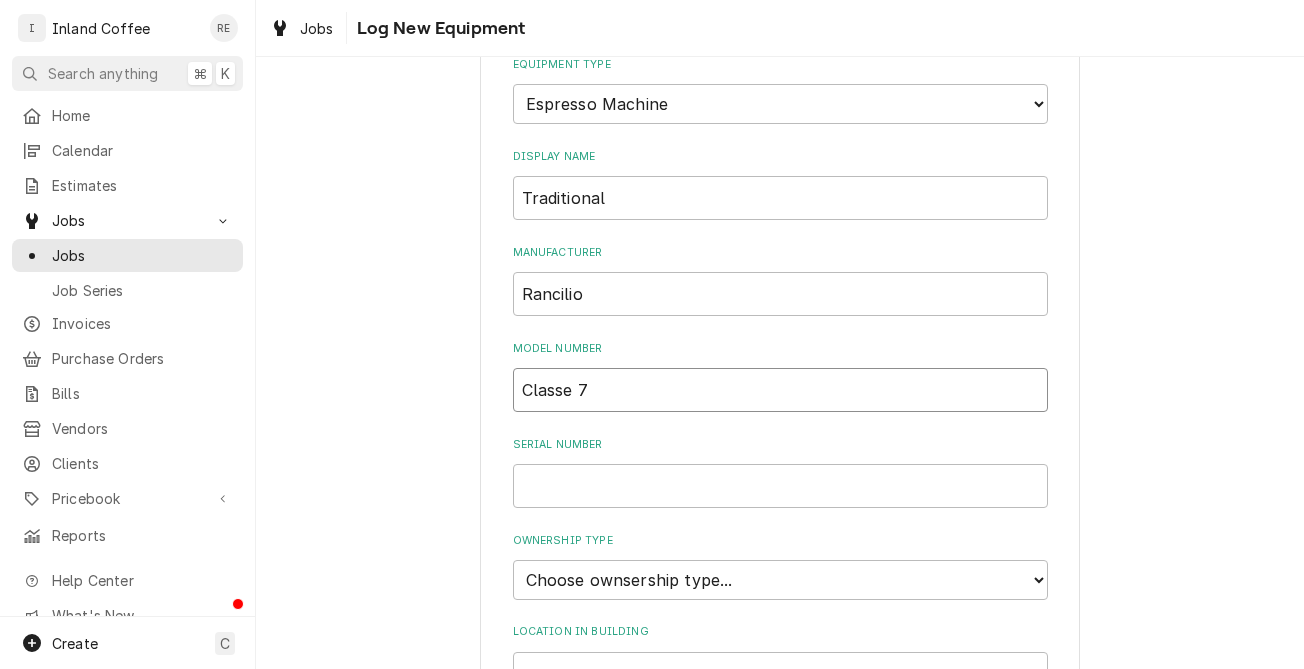 type on "Classe 7" 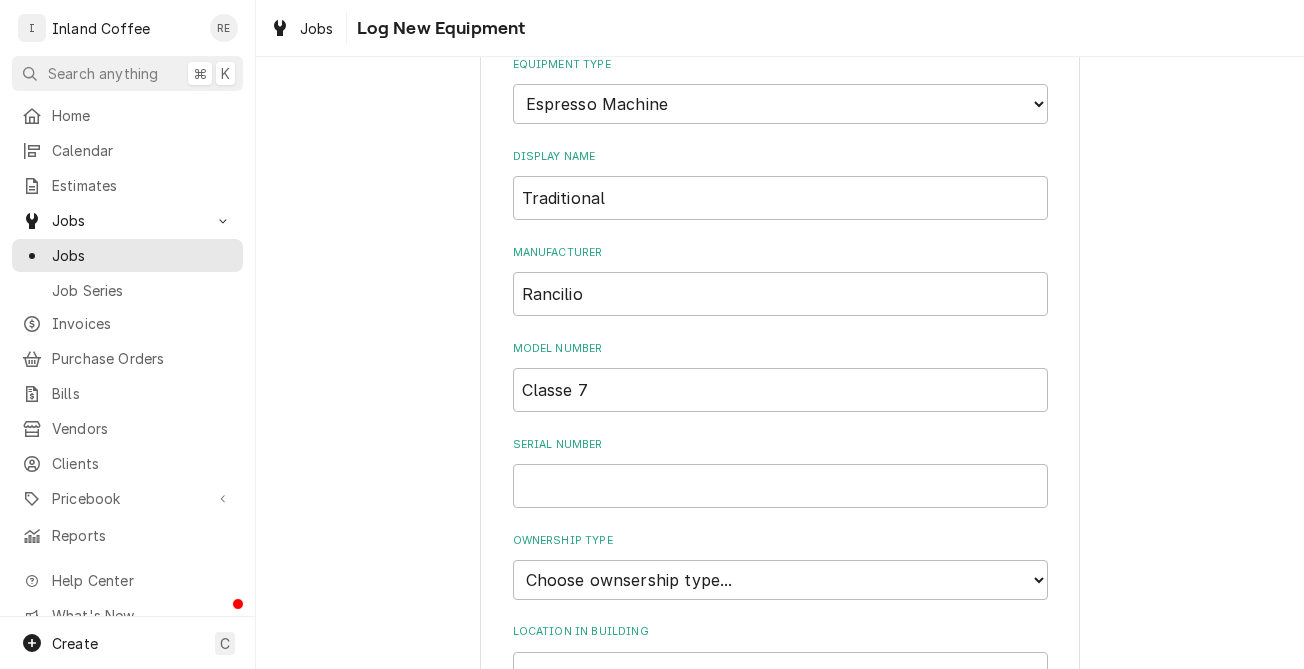 click on "Ownership Type Choose ownsership type... Unknown Owned Leased Rented" at bounding box center [780, 566] 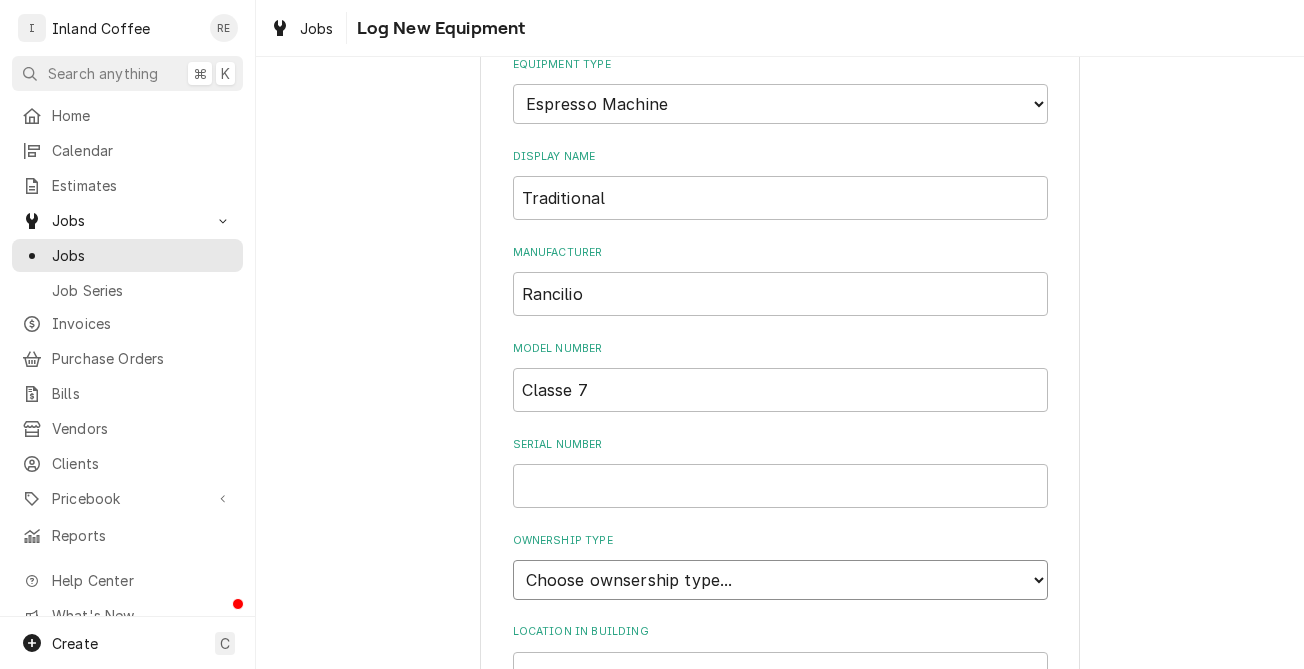 select on "1" 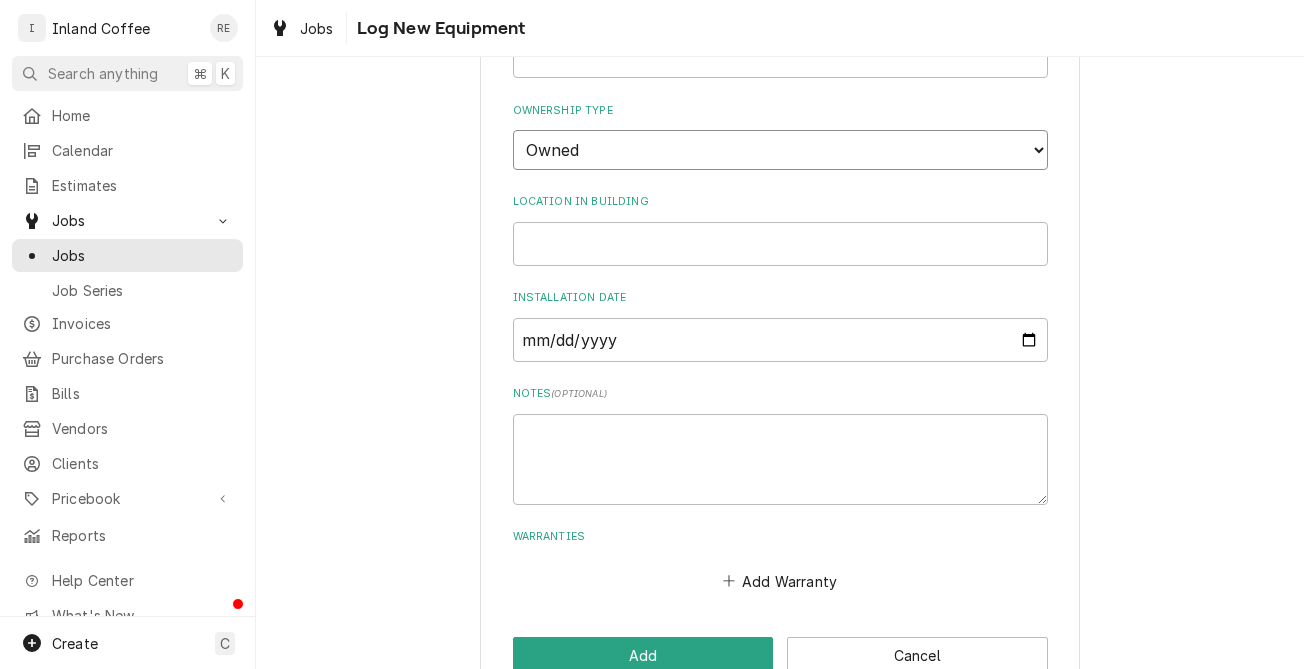 scroll, scrollTop: 634, scrollLeft: 0, axis: vertical 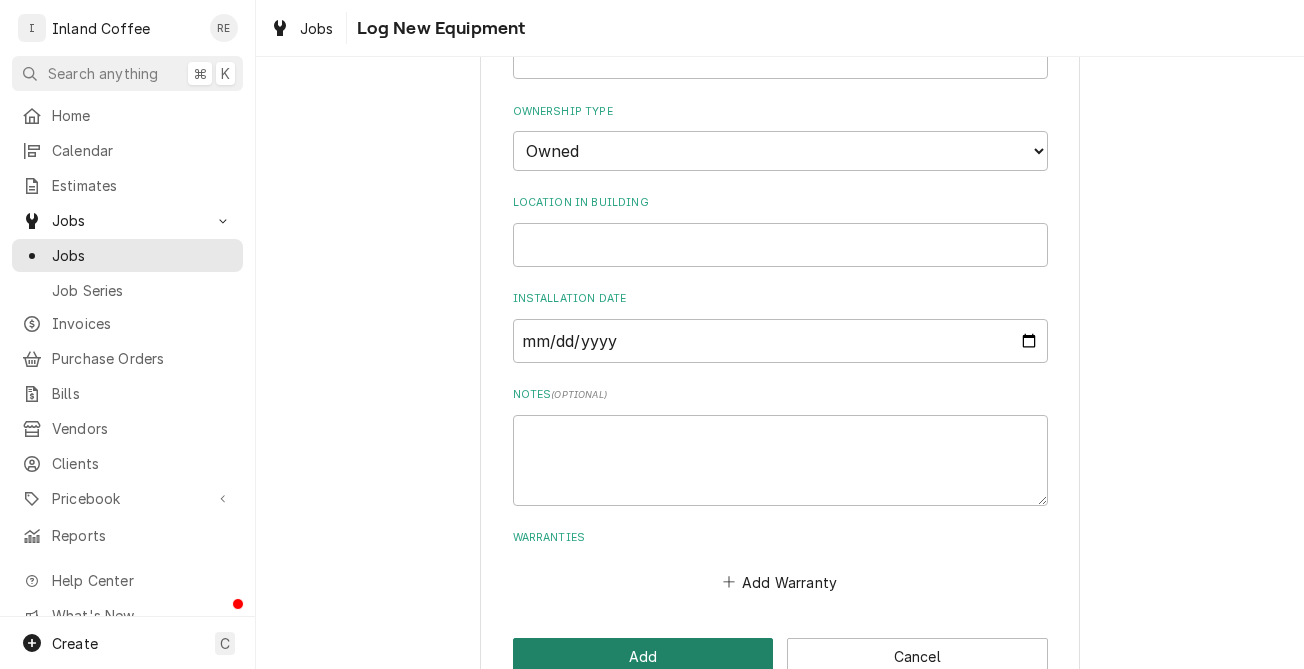click on "Add" at bounding box center [643, 656] 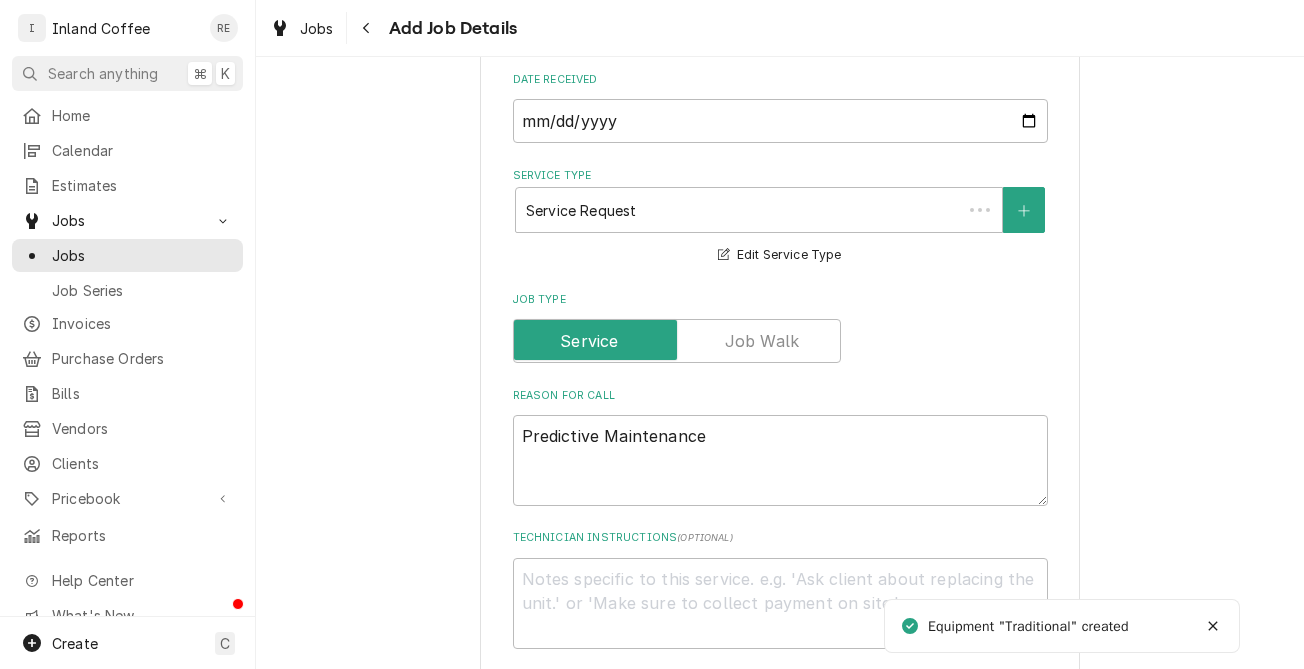 scroll, scrollTop: 1121, scrollLeft: 0, axis: vertical 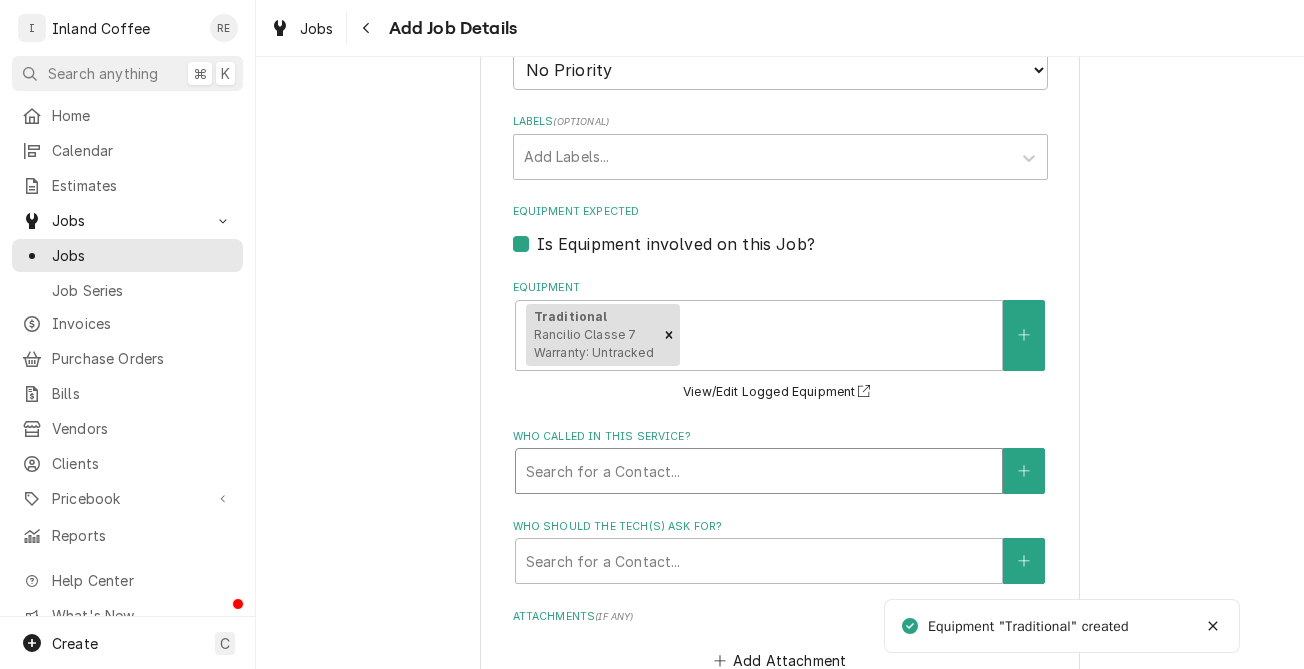 click at bounding box center [759, 471] 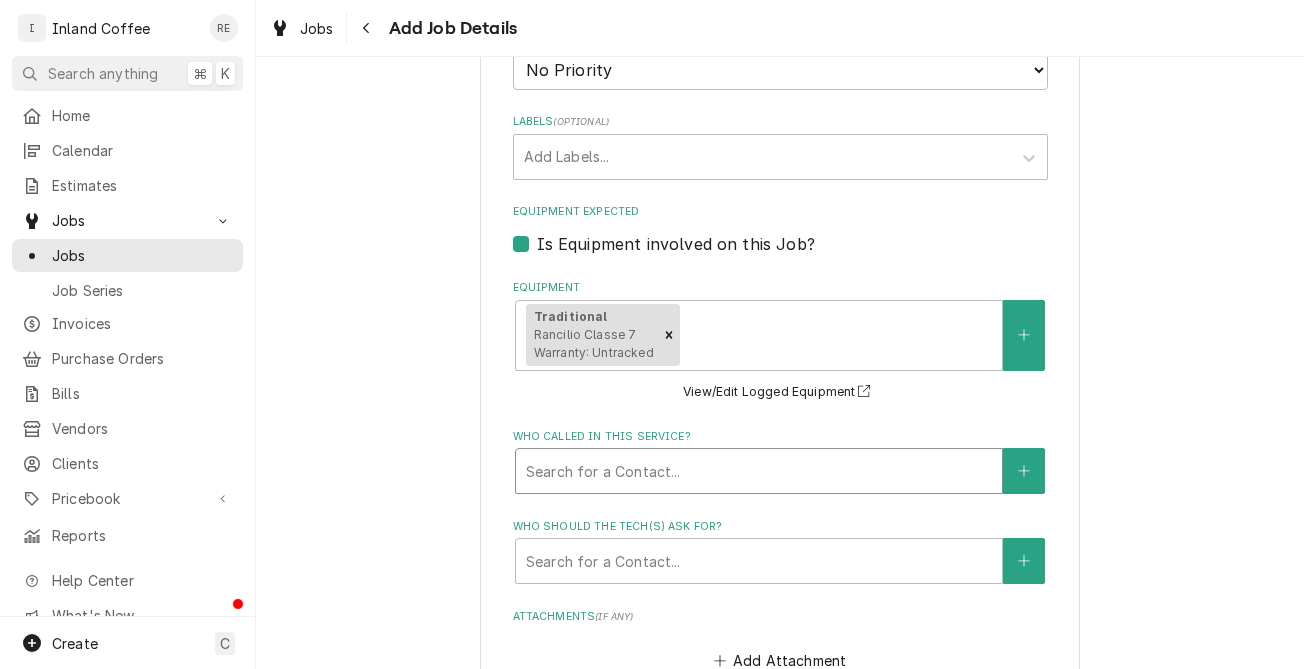 drag, startPoint x: 721, startPoint y: 519, endPoint x: 758, endPoint y: 423, distance: 102.88343 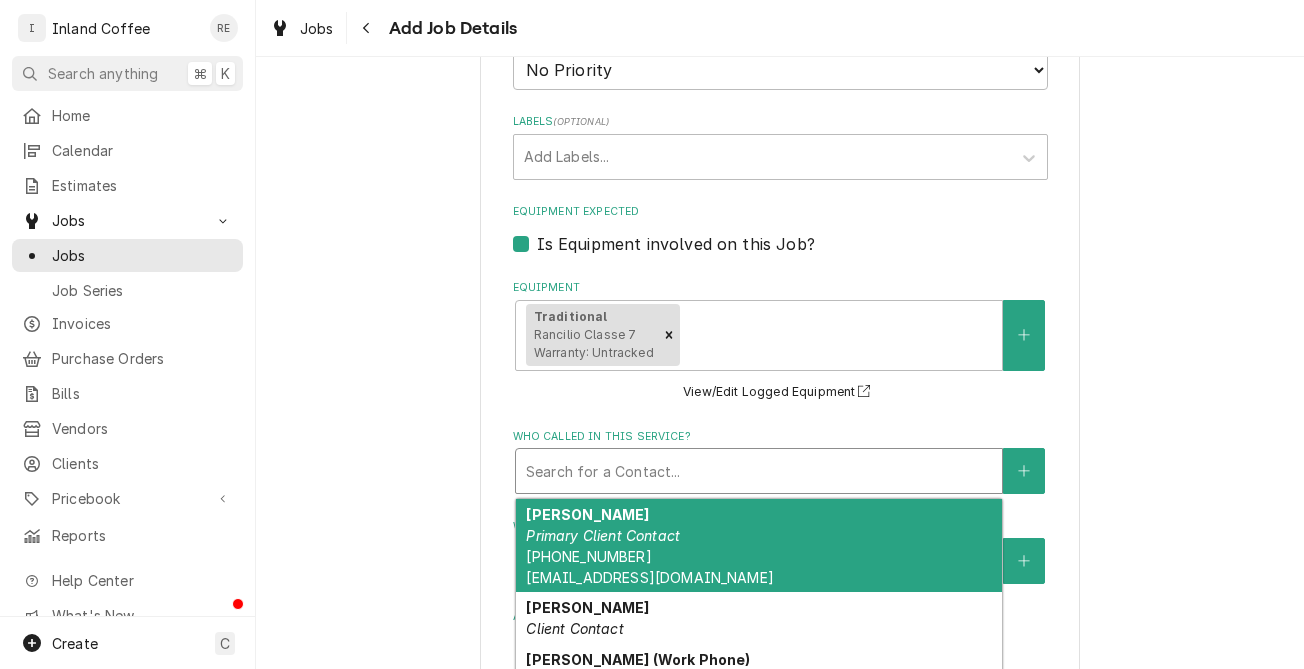 click at bounding box center (759, 471) 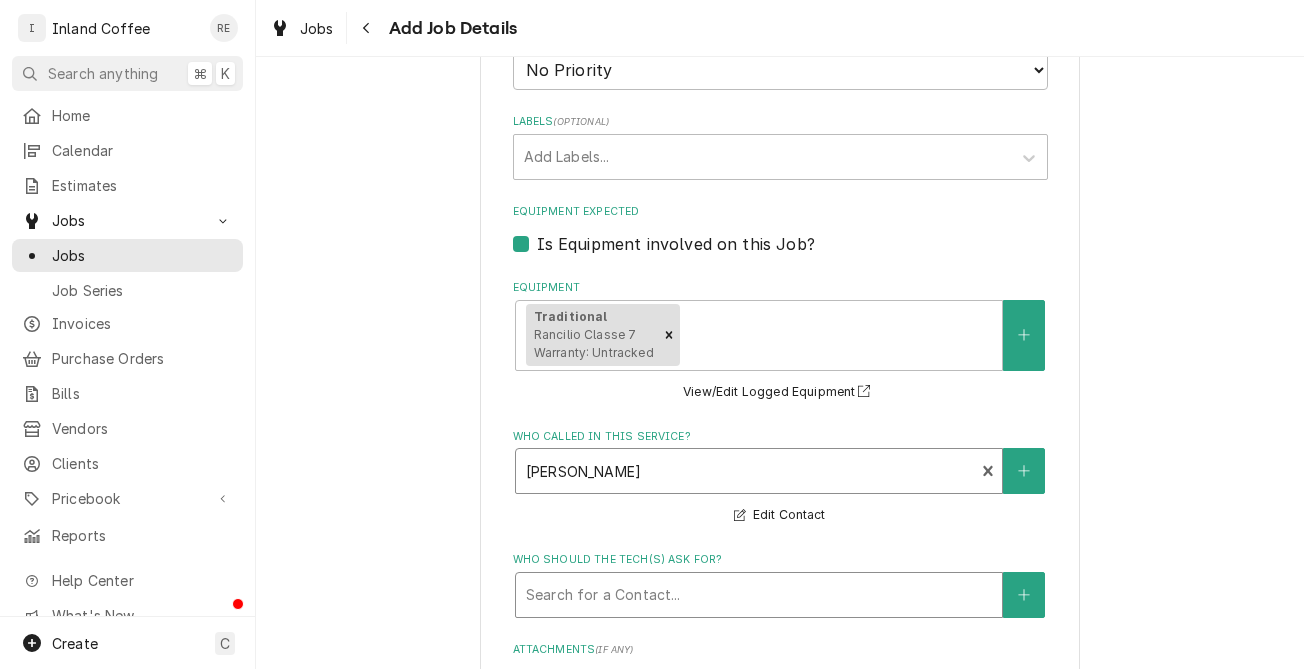 click at bounding box center (759, 595) 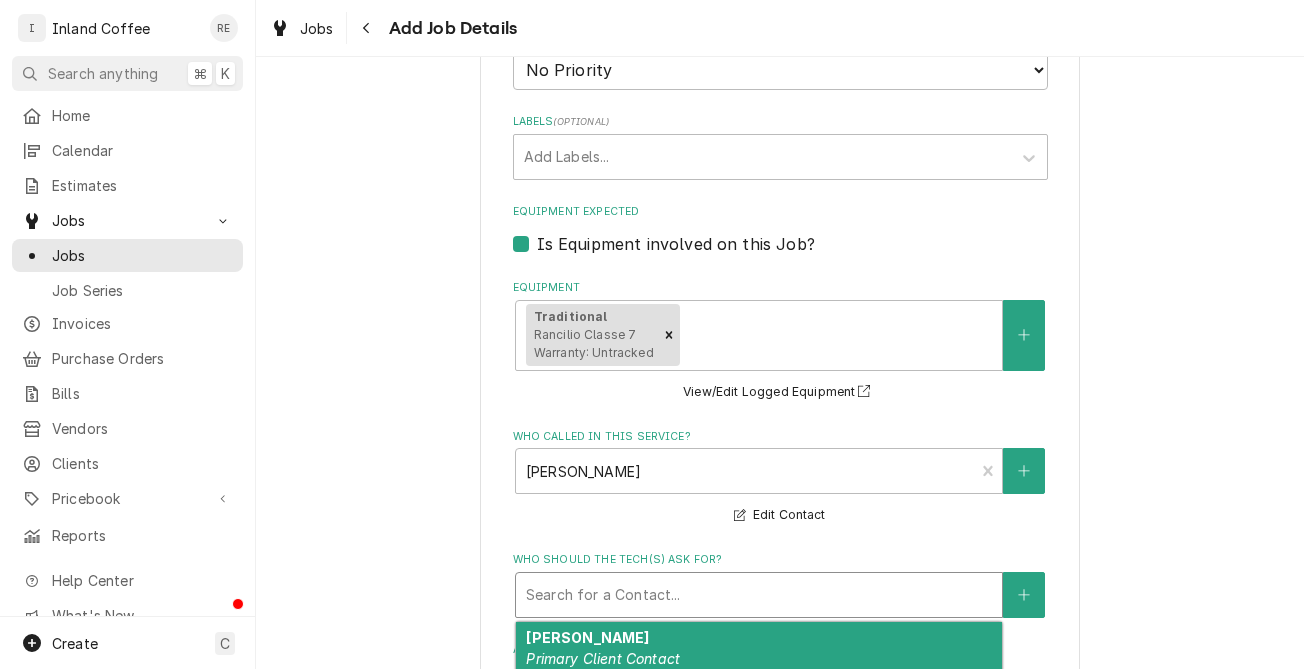 click on "Rachel Abel Primary Client Contact (509) 217-1316 sascoffeeco@gmail.com" at bounding box center (759, 669) 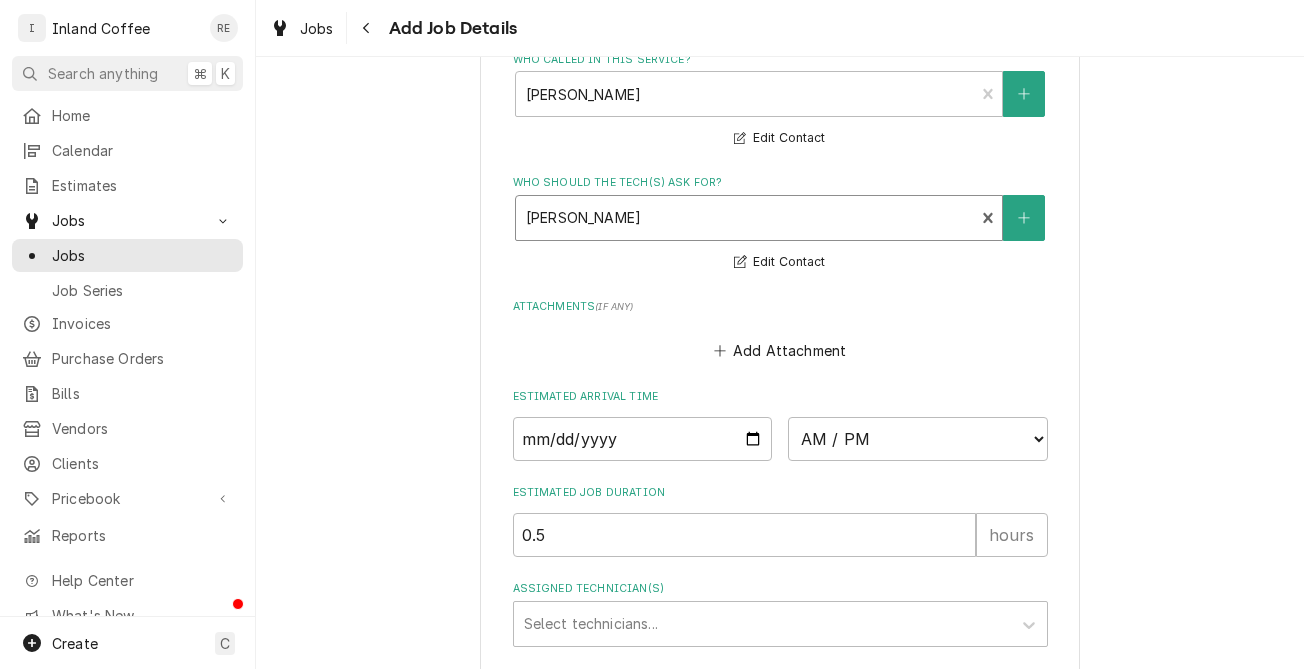 scroll, scrollTop: 1699, scrollLeft: 0, axis: vertical 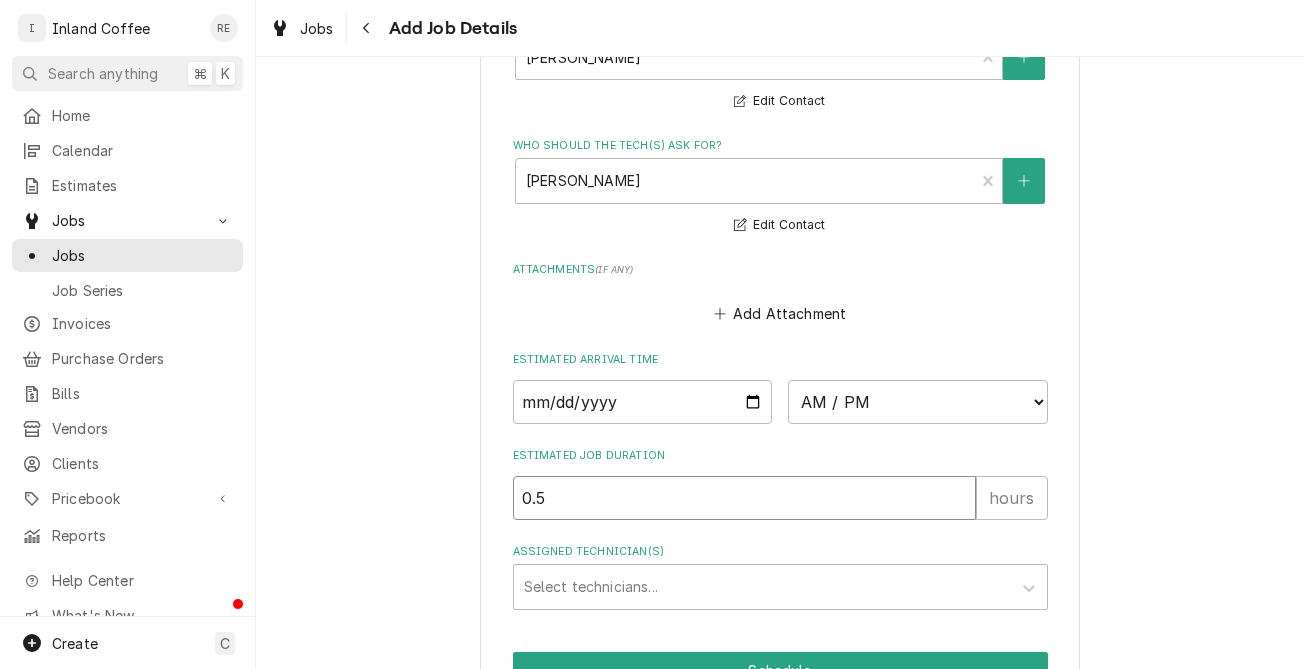 drag, startPoint x: 552, startPoint y: 469, endPoint x: 477, endPoint y: 469, distance: 75 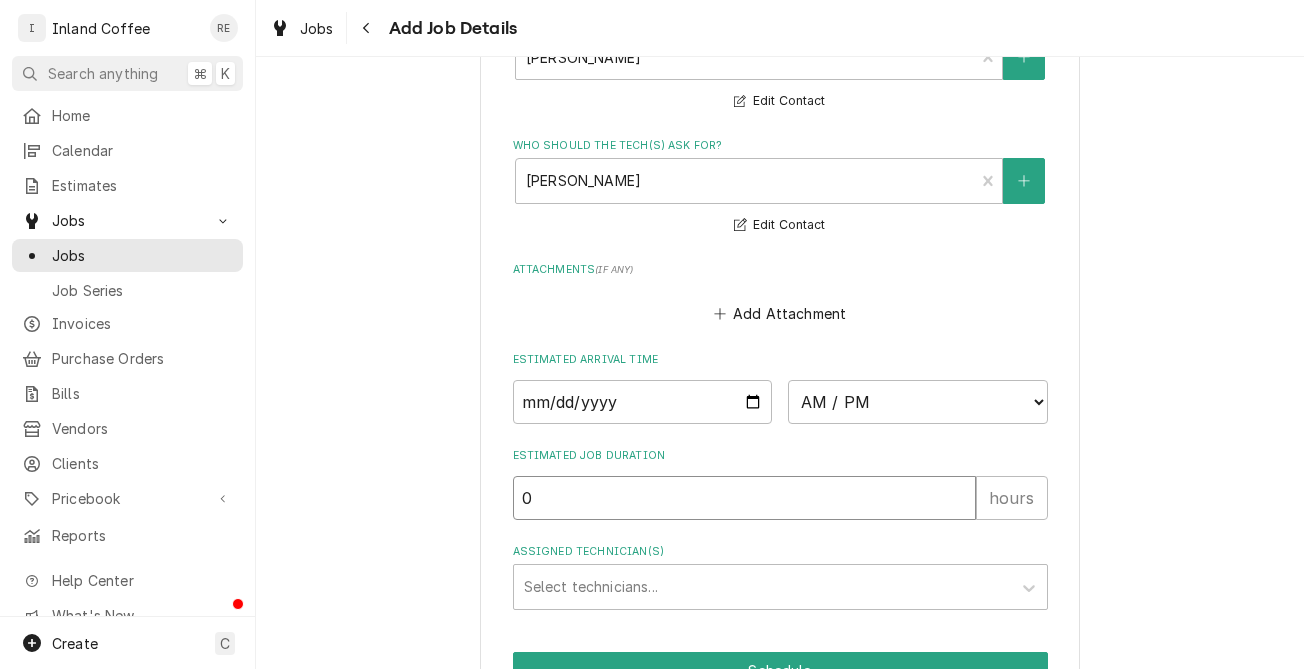 type on "x" 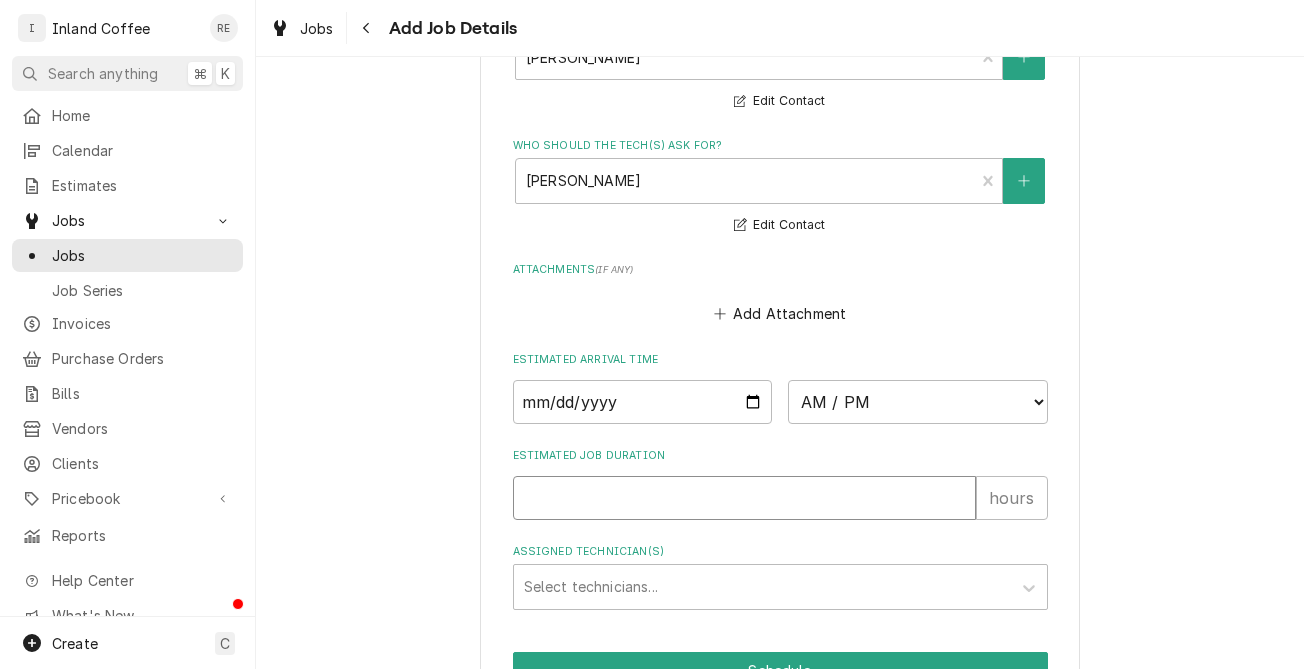 type on "x" 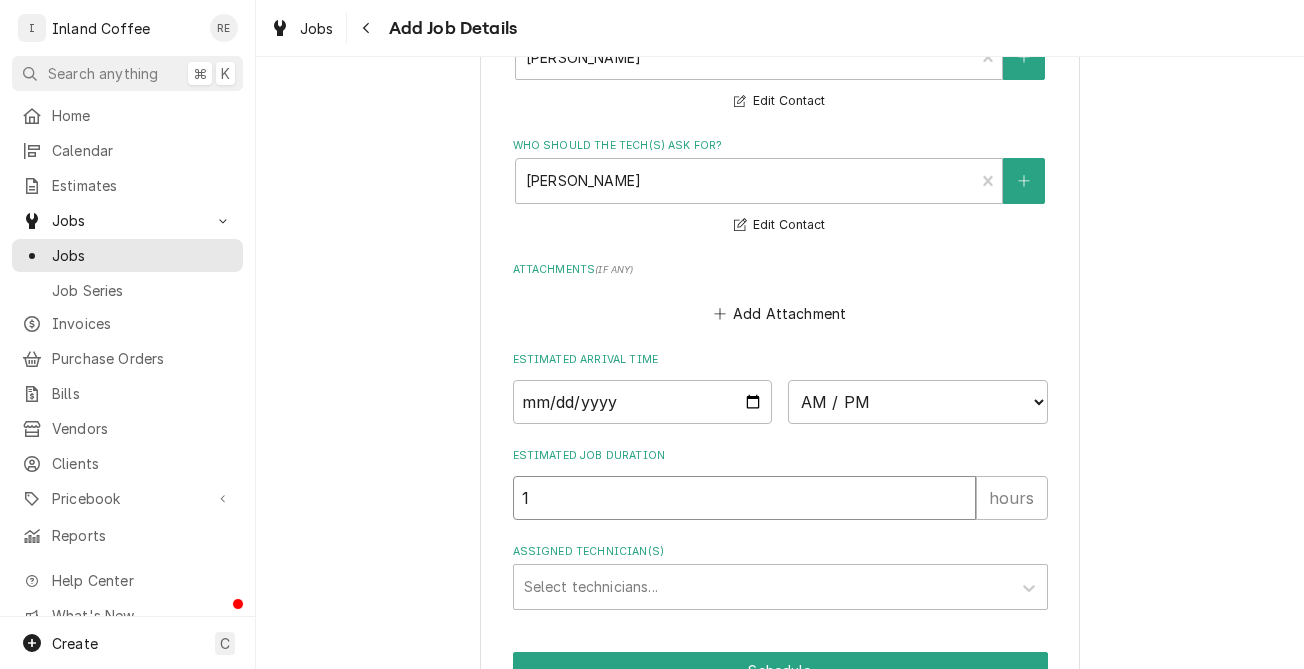 type on "x" 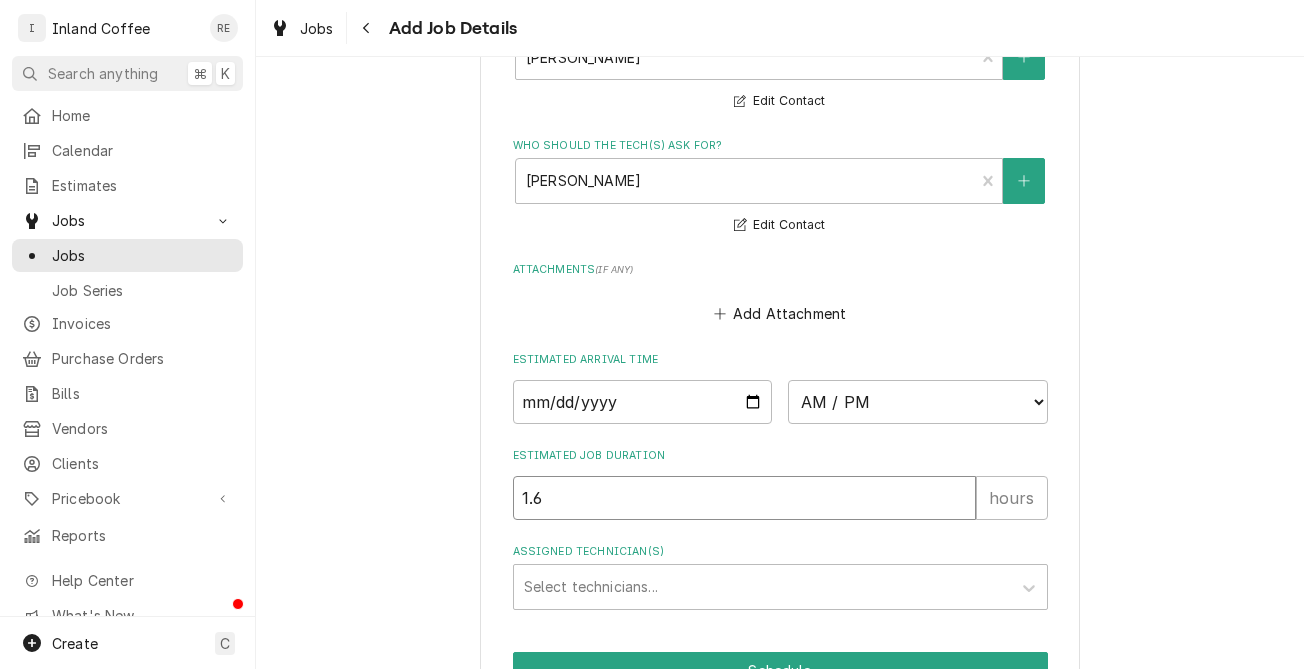 type on "x" 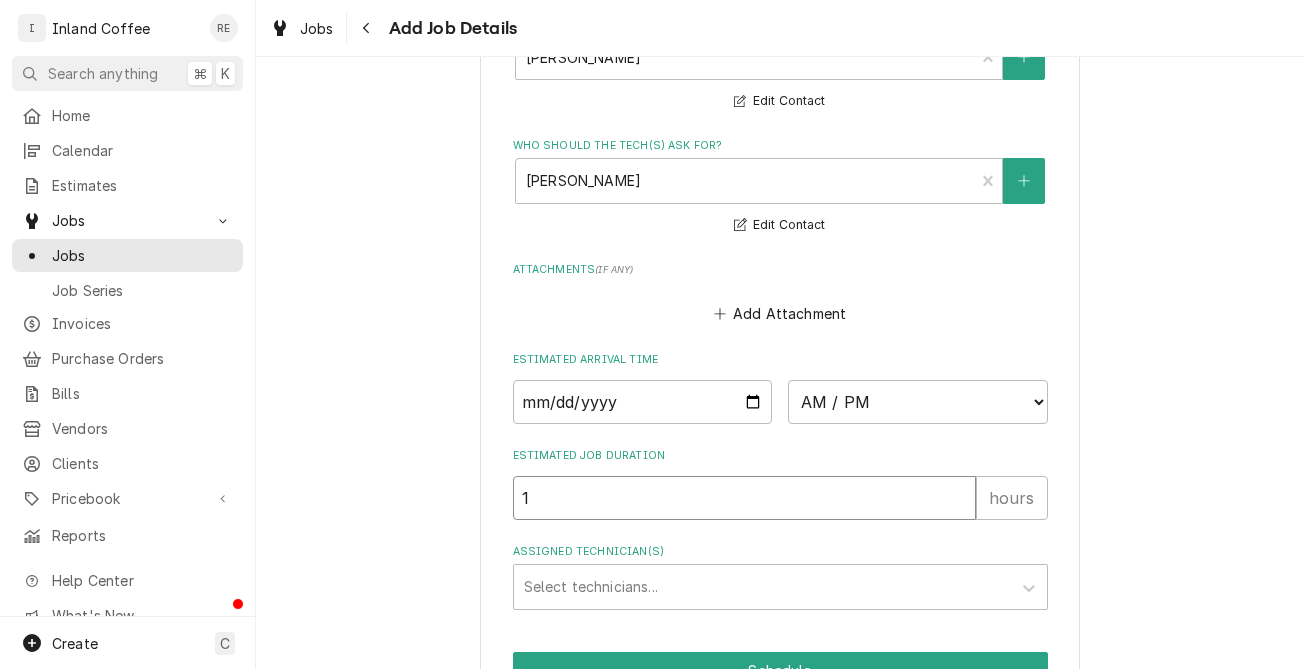 type on "x" 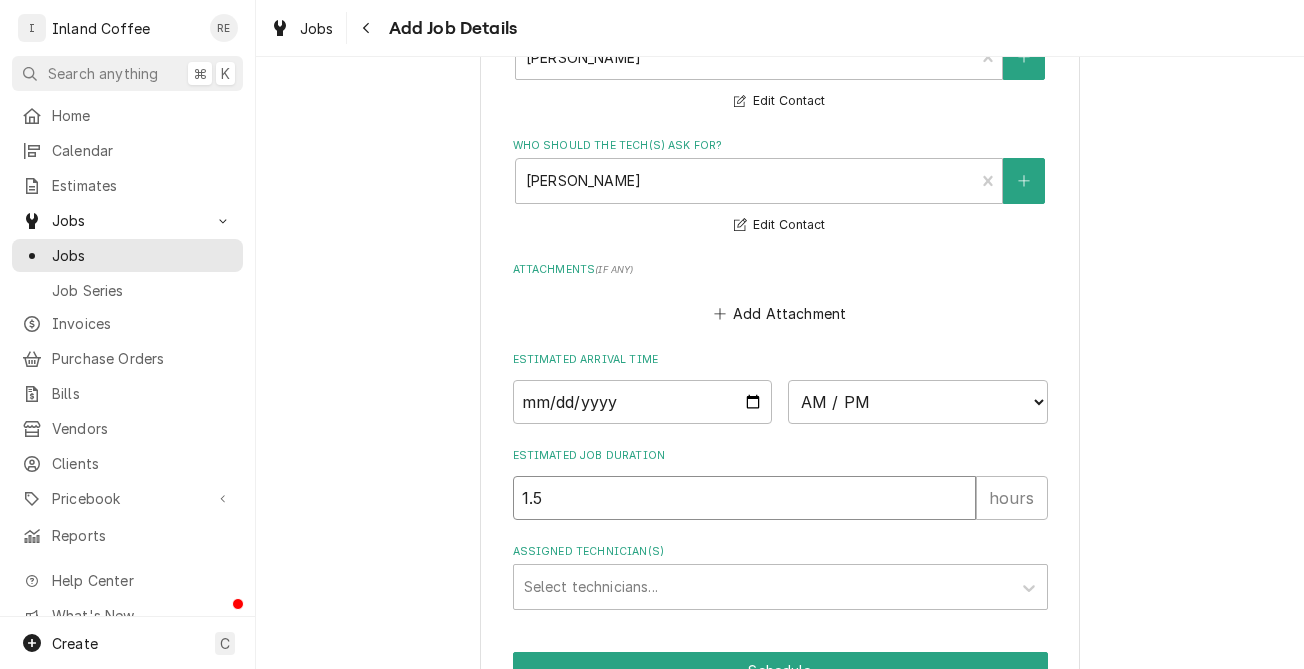 type on "x" 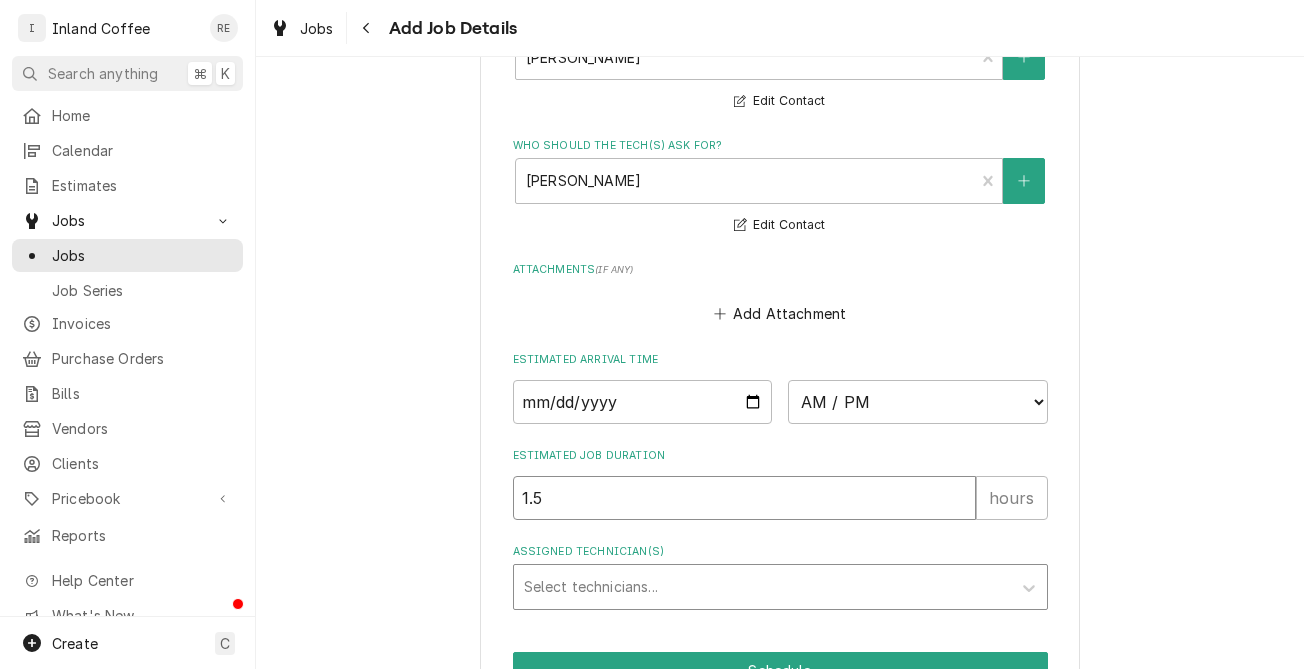 type on "1.5" 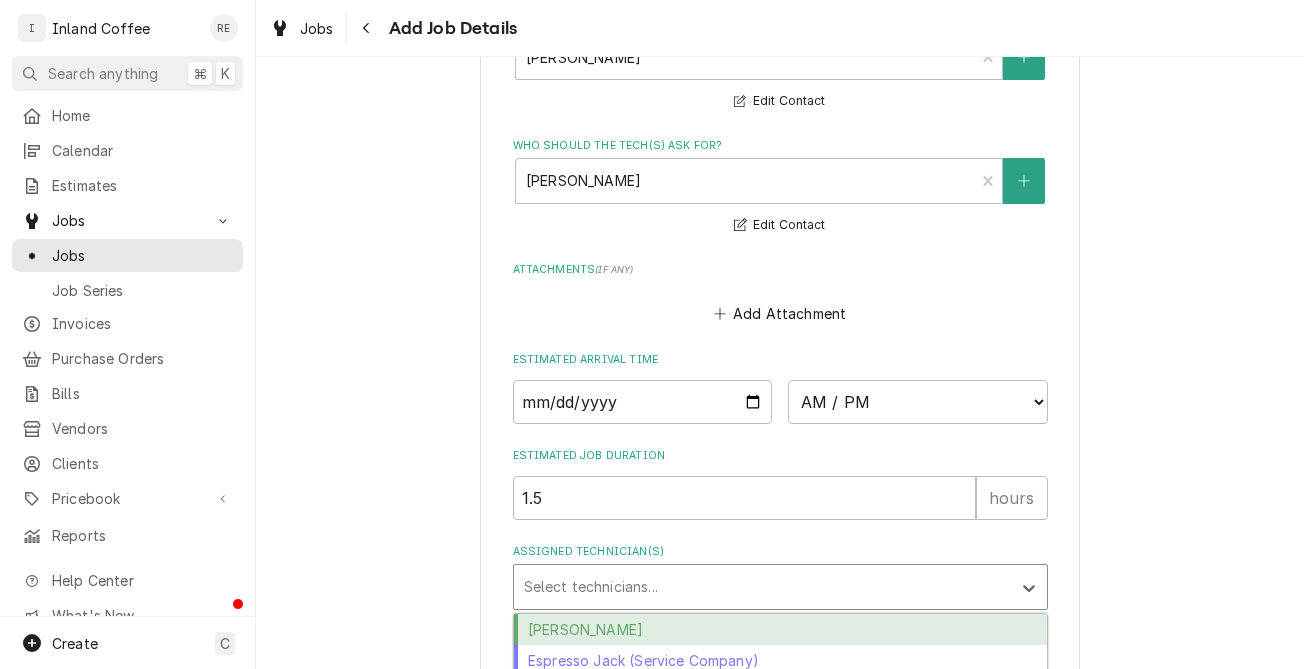 click on "Select technicians..." at bounding box center [762, 586] 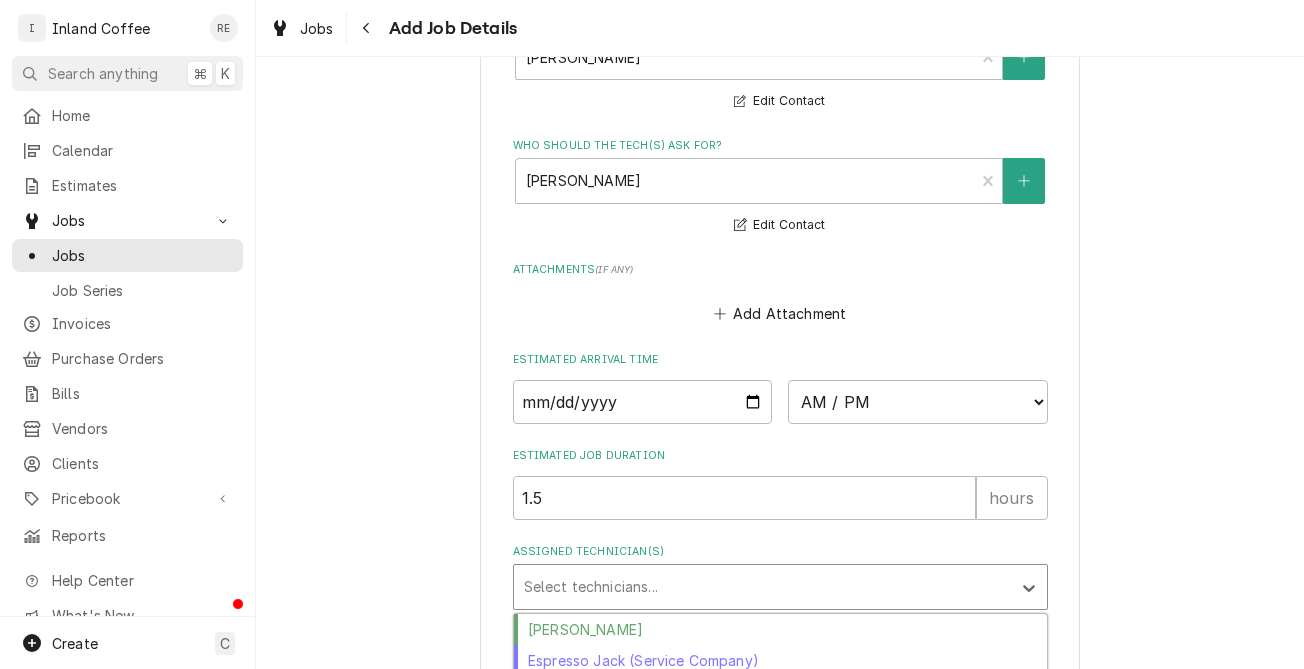 click on "Inland Coffee and Beverage (Service Company)" at bounding box center [780, 690] 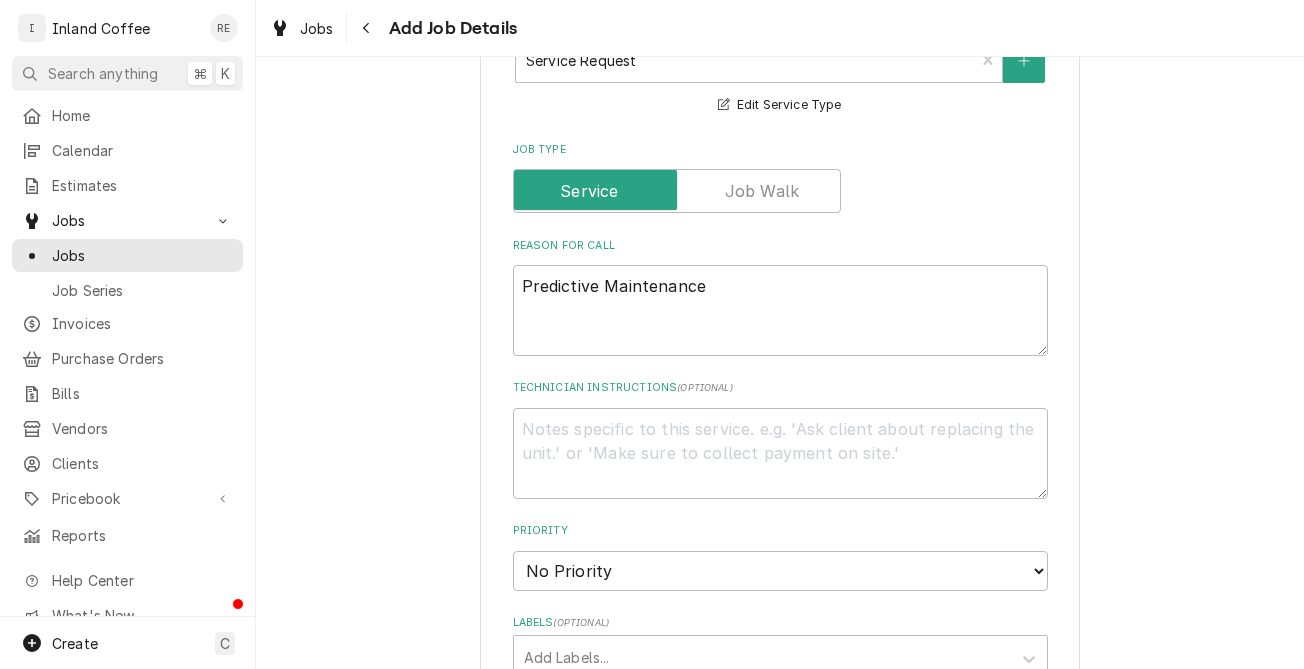scroll, scrollTop: 679, scrollLeft: 0, axis: vertical 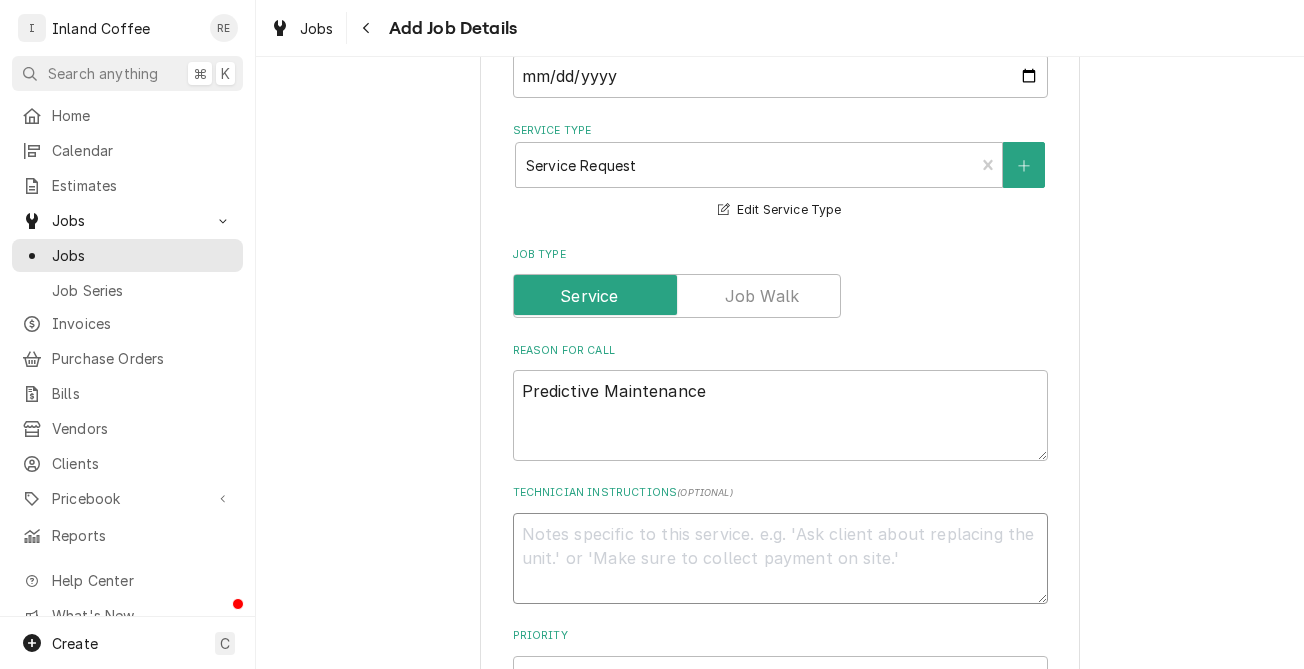click on "Technician Instructions  ( optional )" at bounding box center [780, 558] 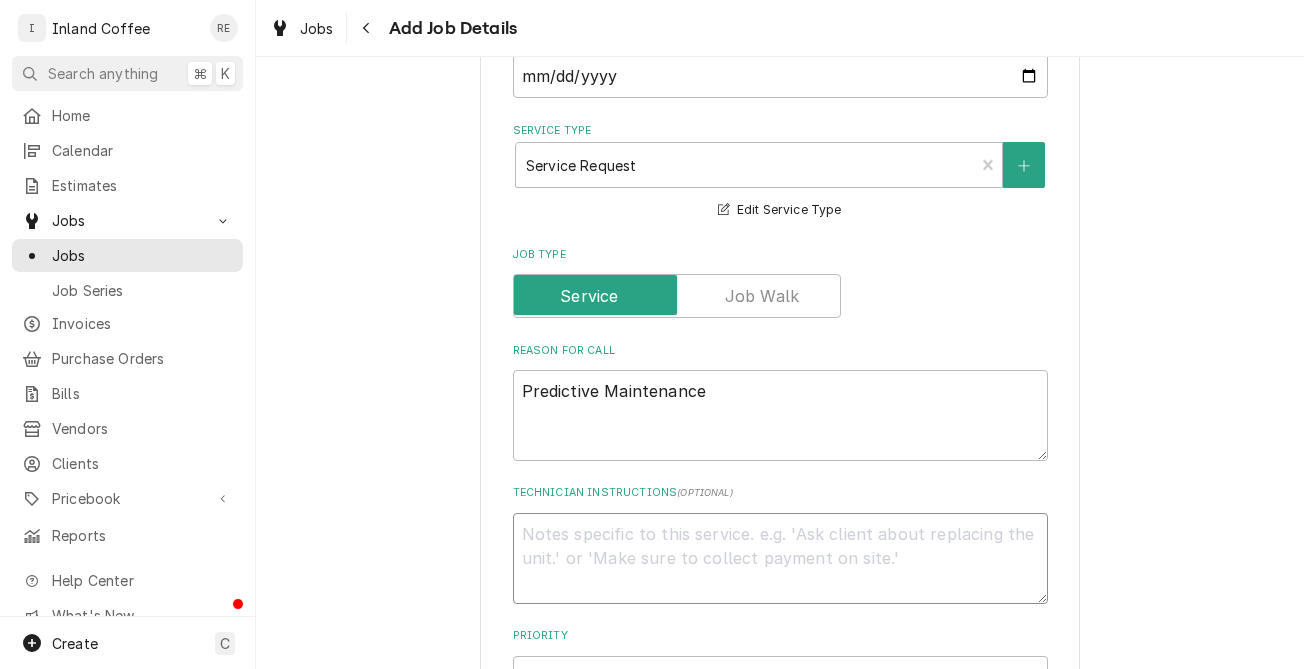 type on "x" 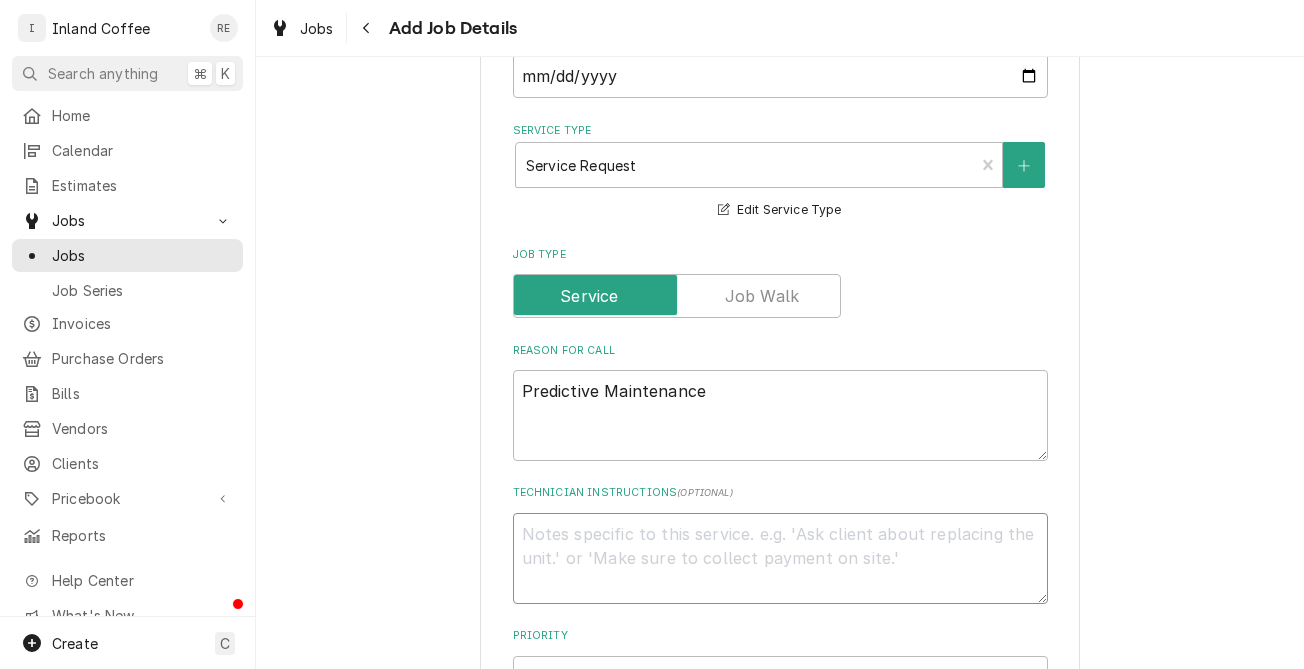 type on "M" 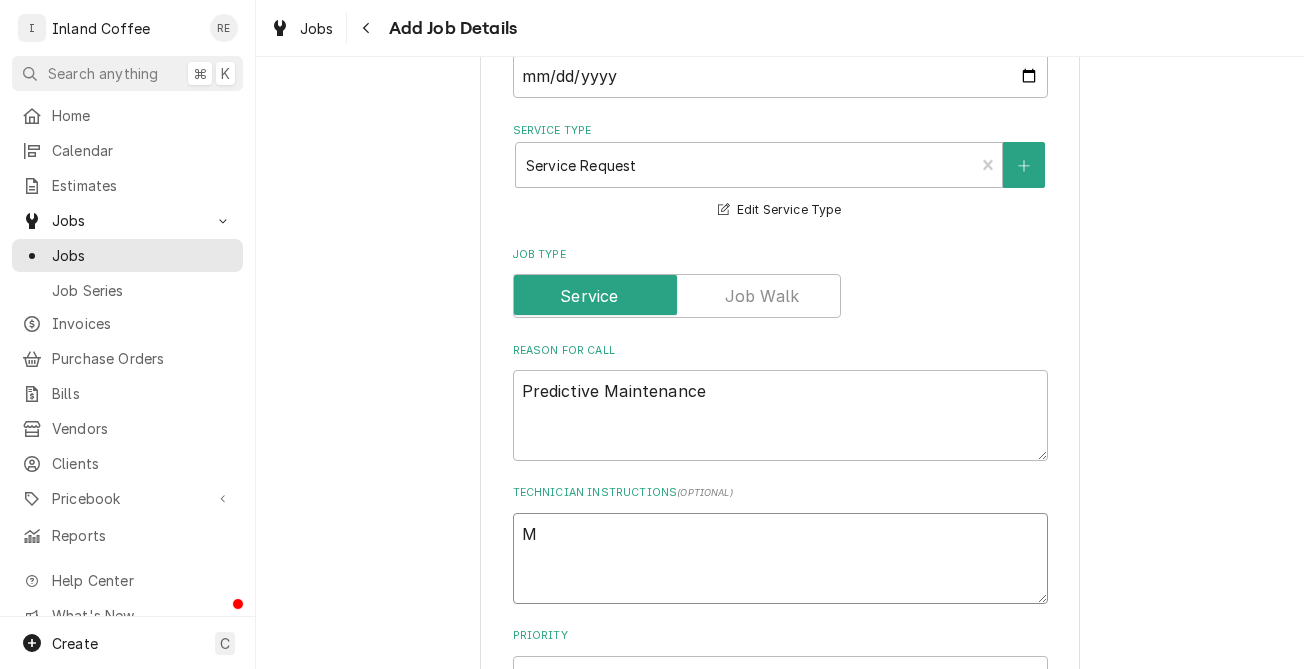 type on "x" 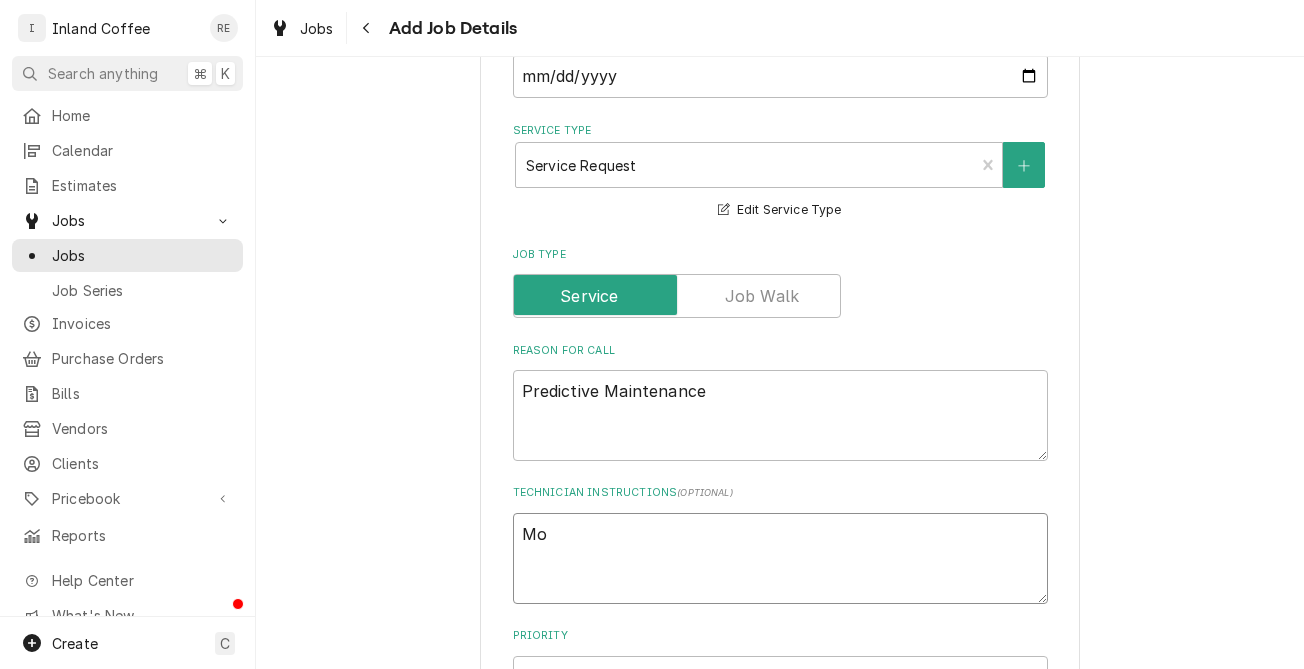 type on "x" 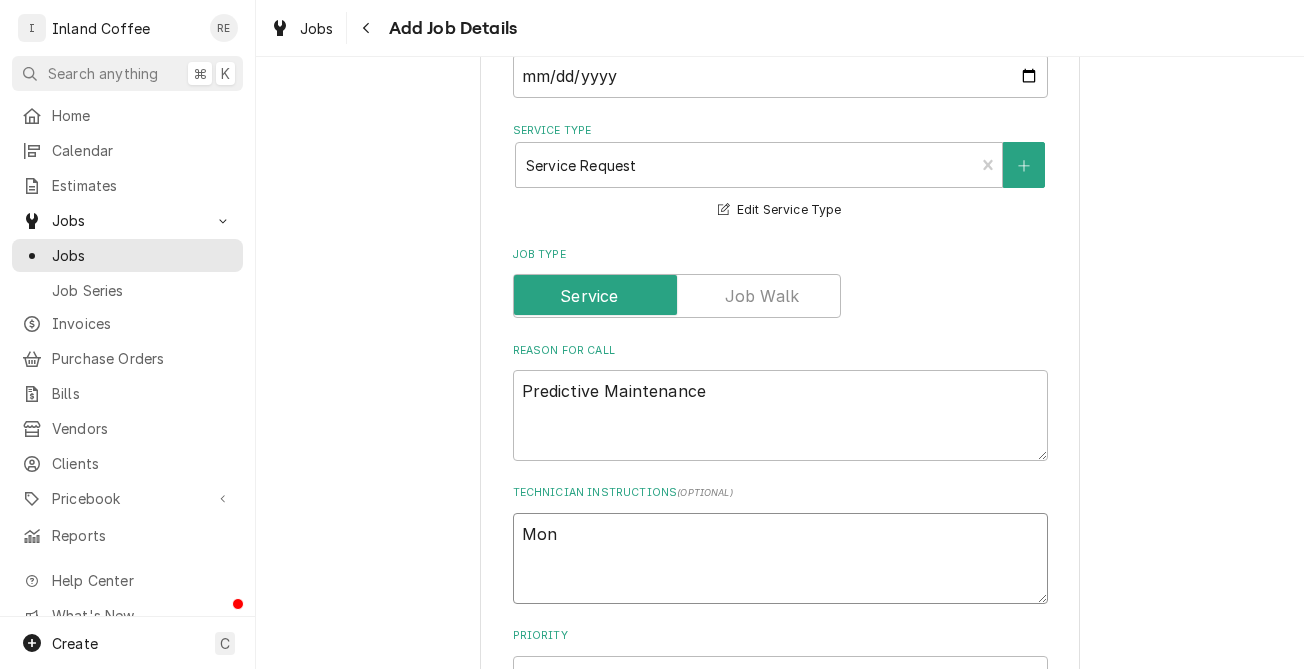 type on "x" 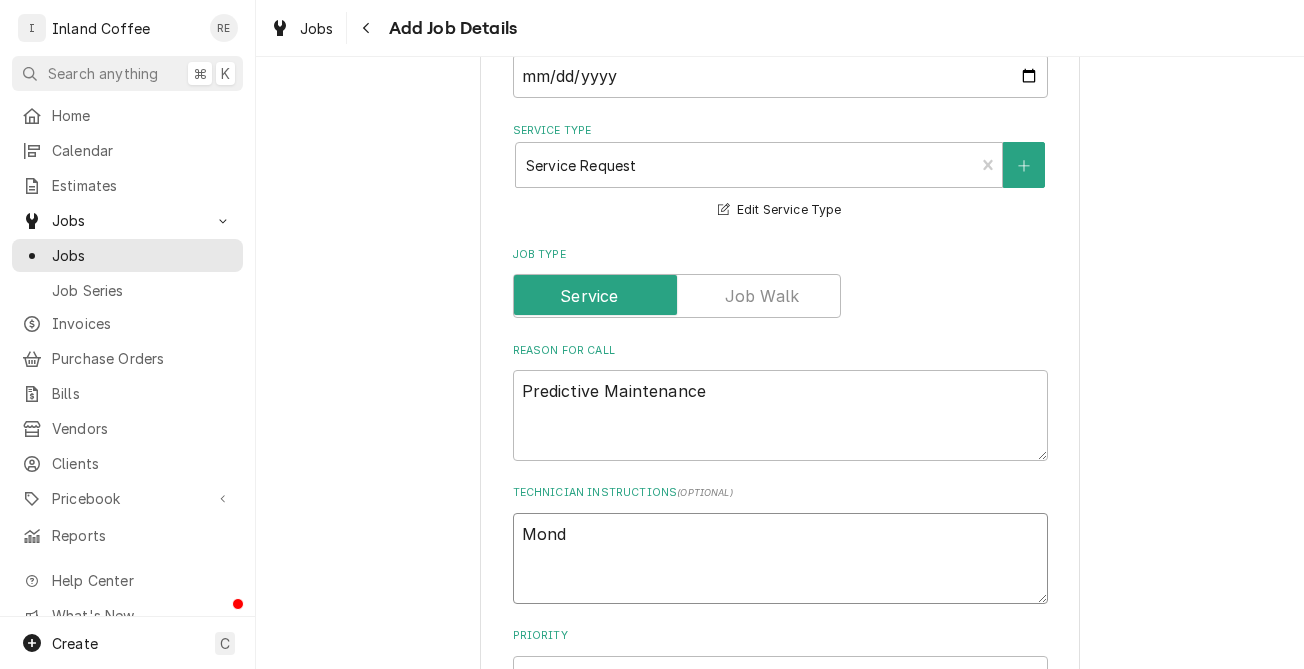type on "x" 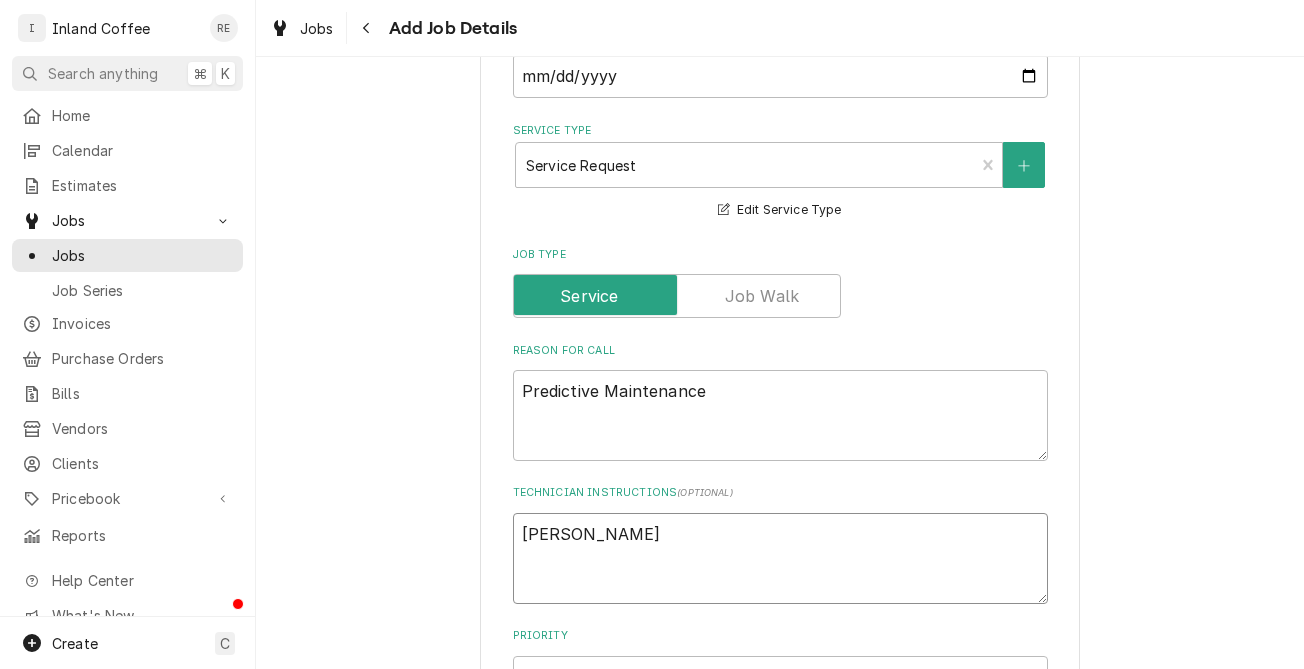 type on "x" 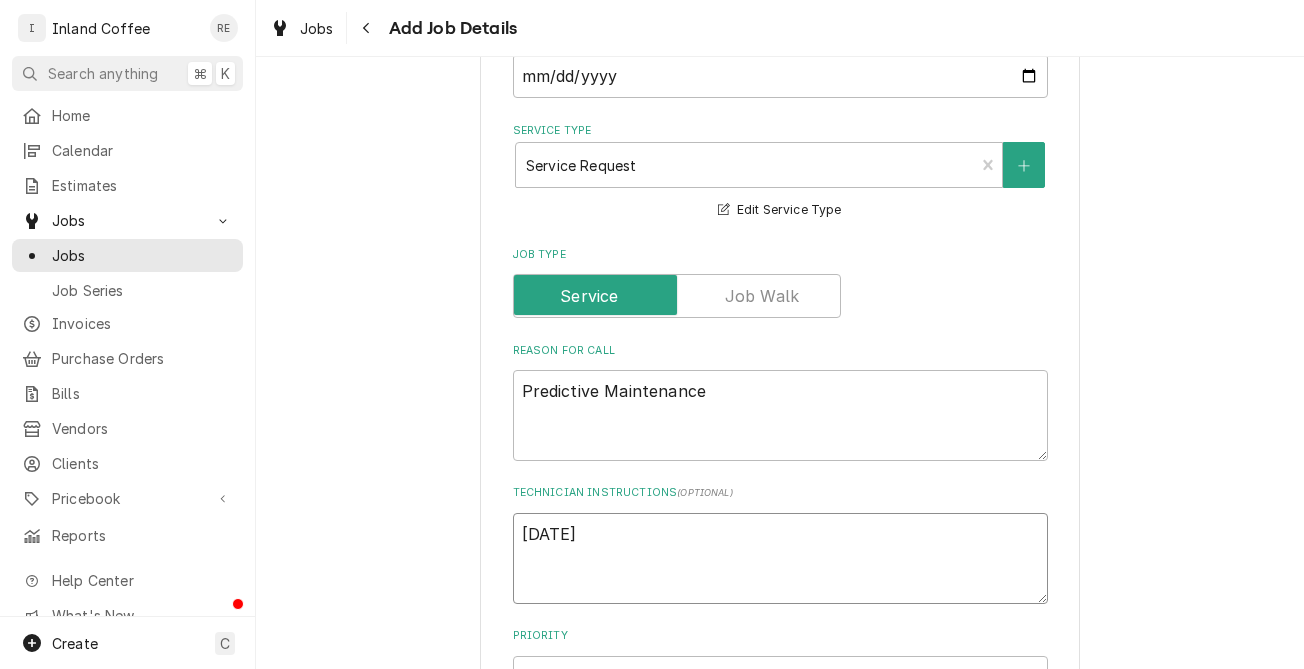 type on "x" 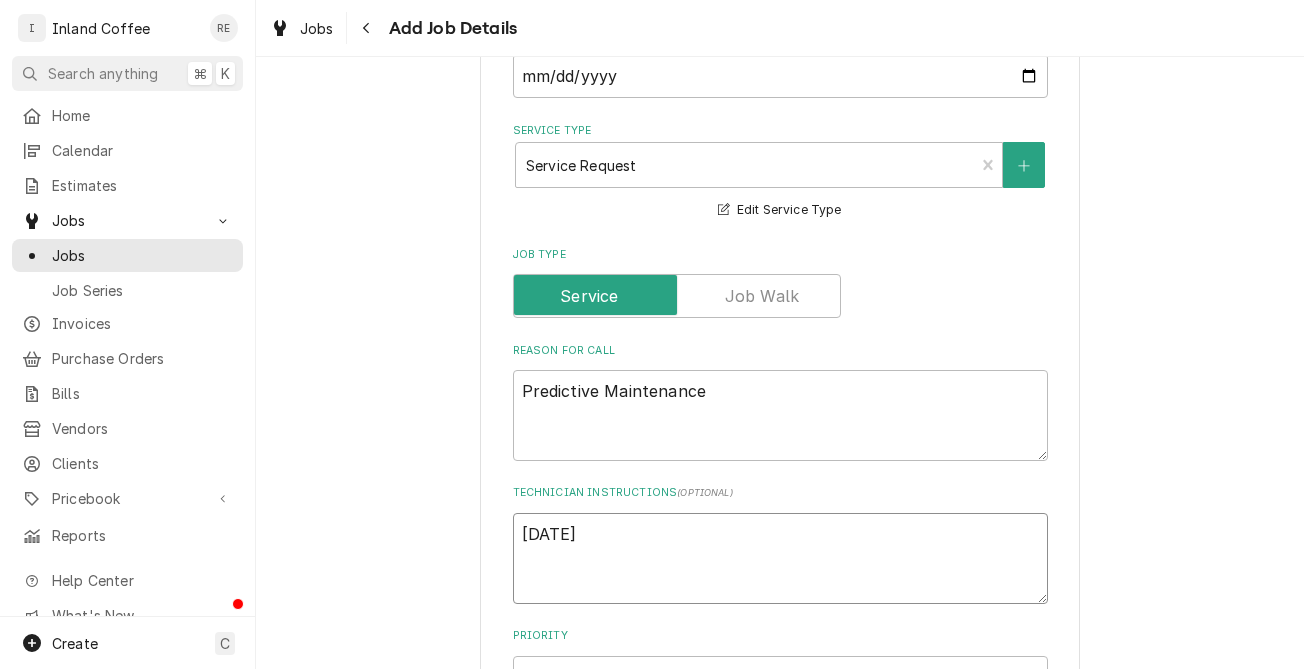 type on "x" 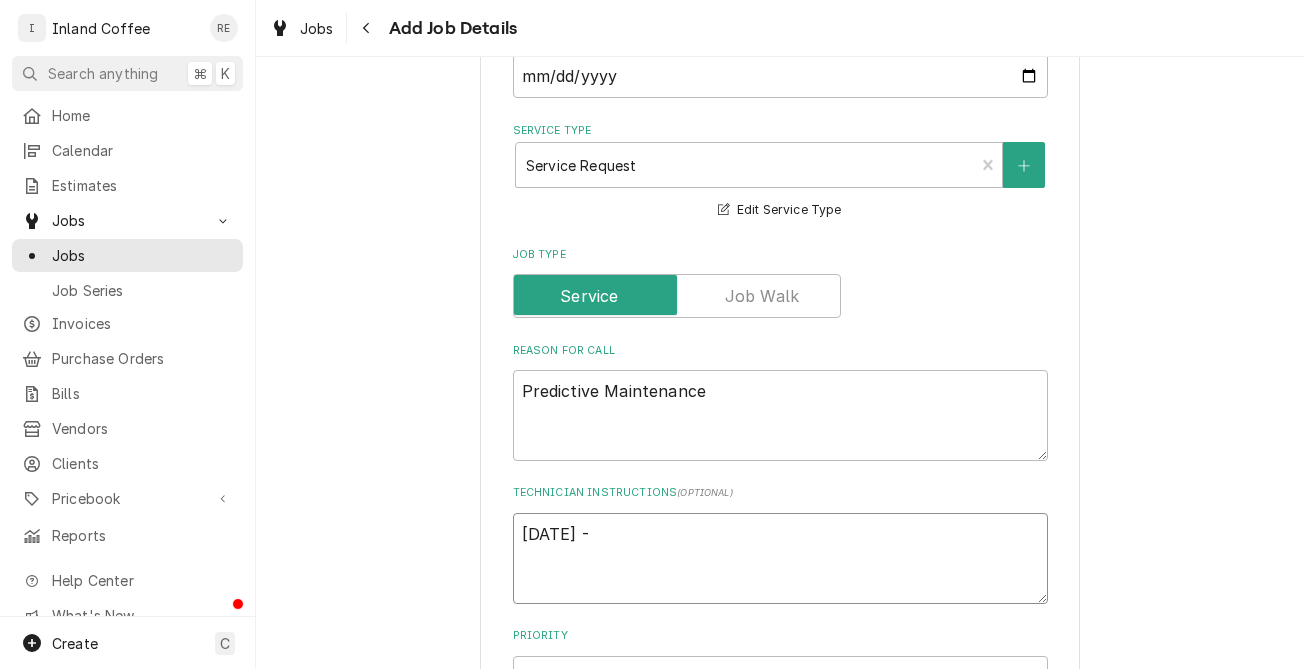 type on "x" 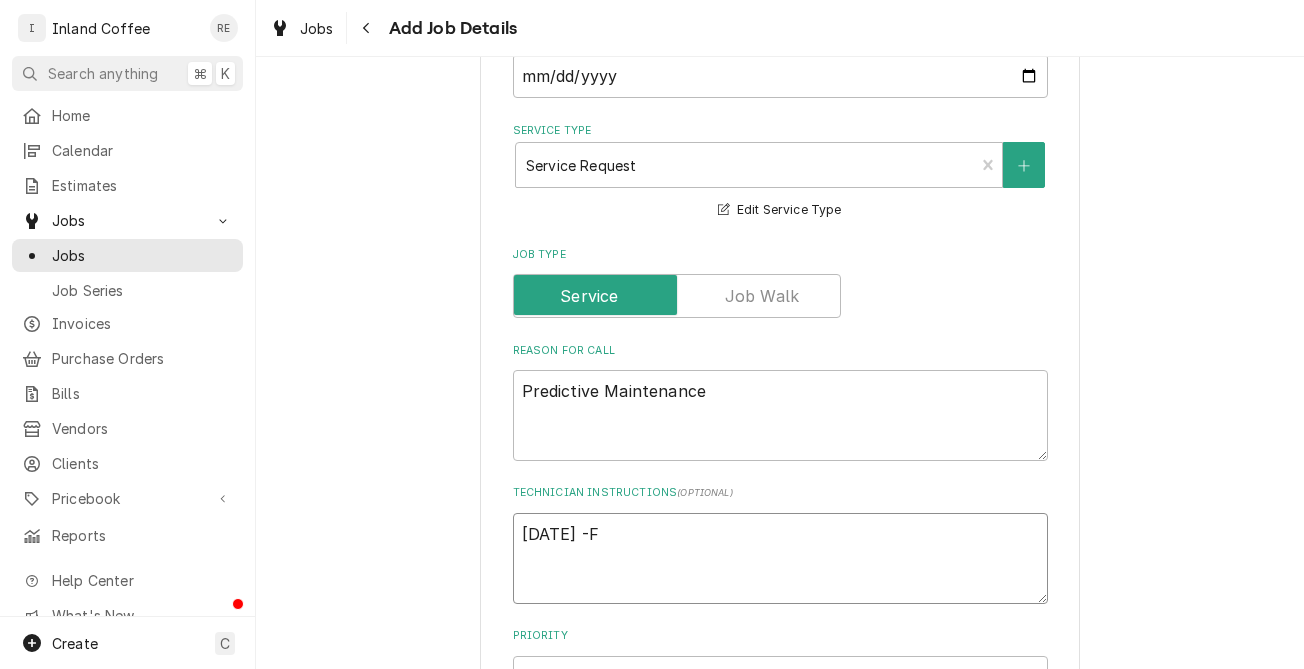 type on "x" 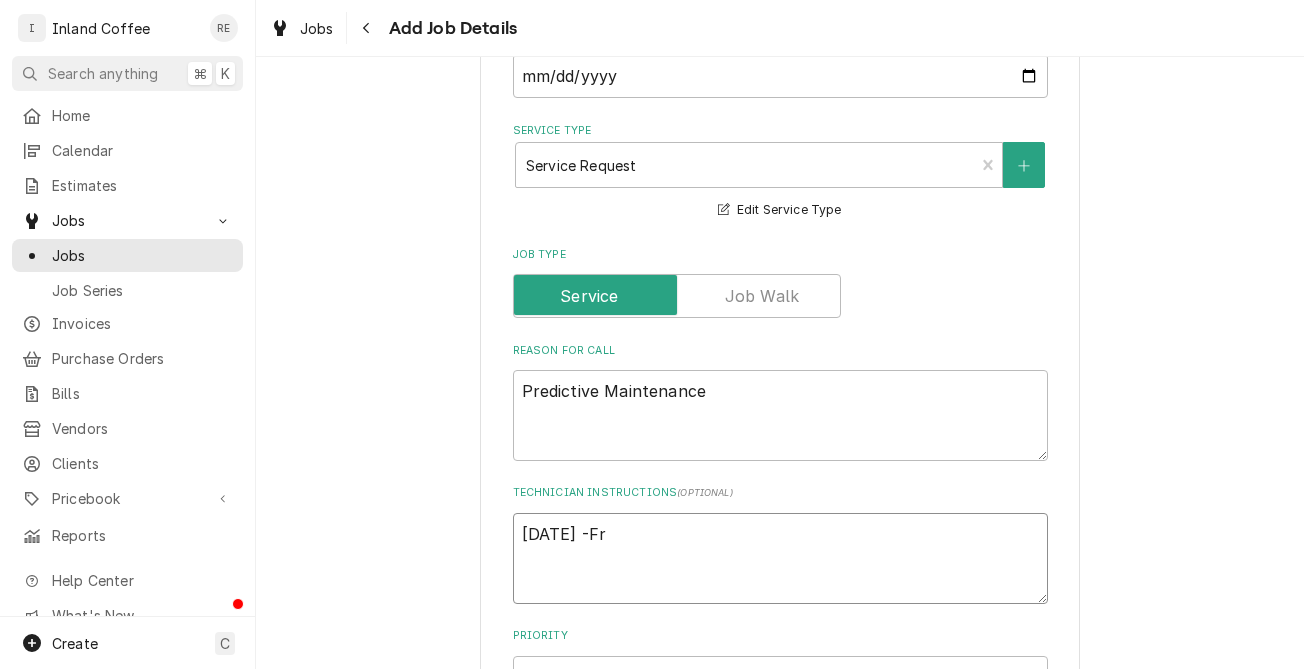 type on "x" 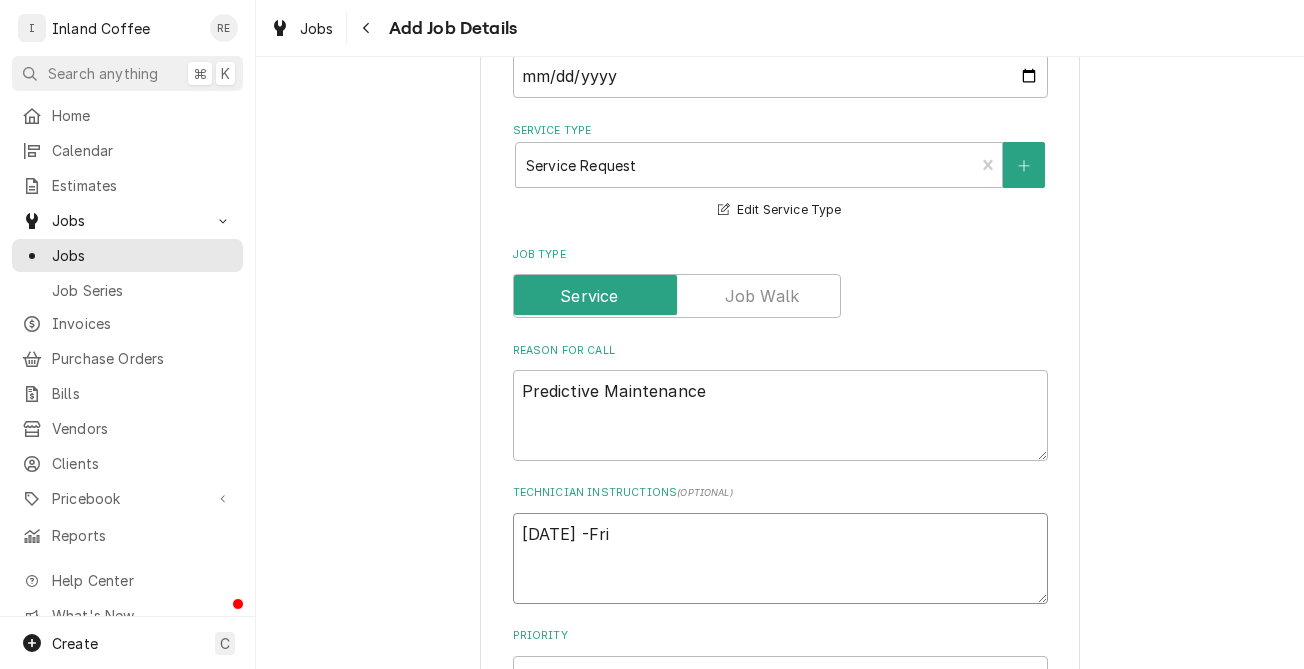 type on "x" 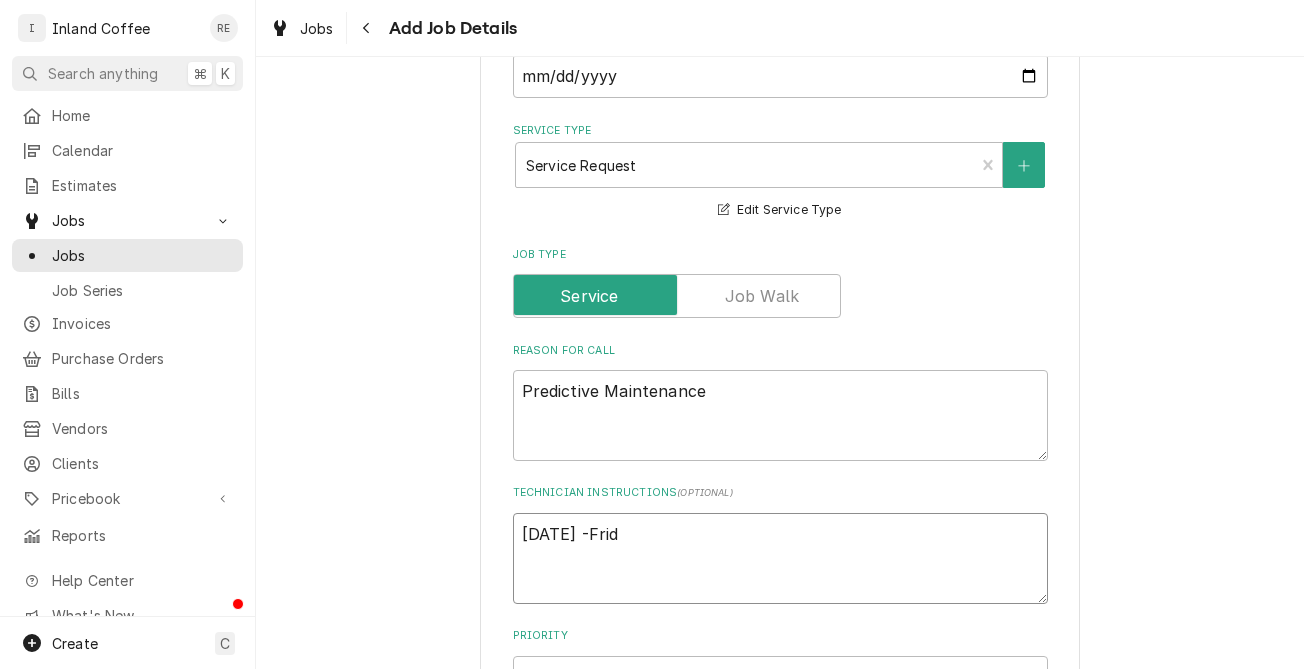 type on "x" 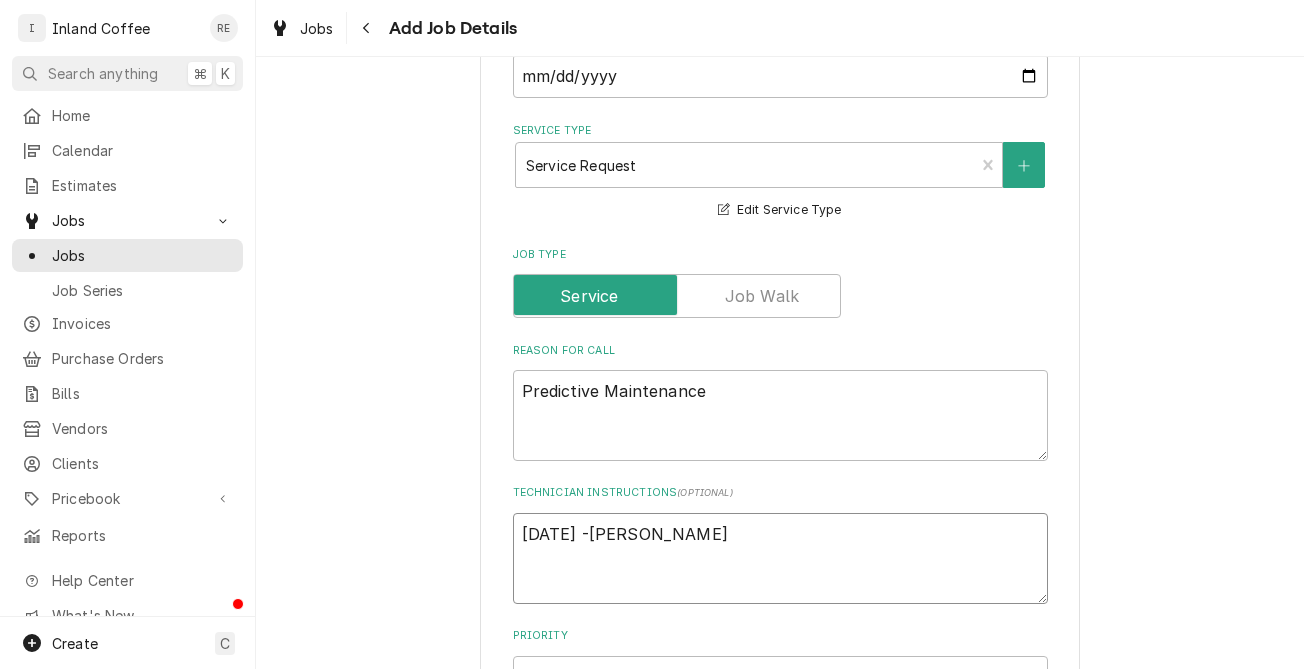 type on "x" 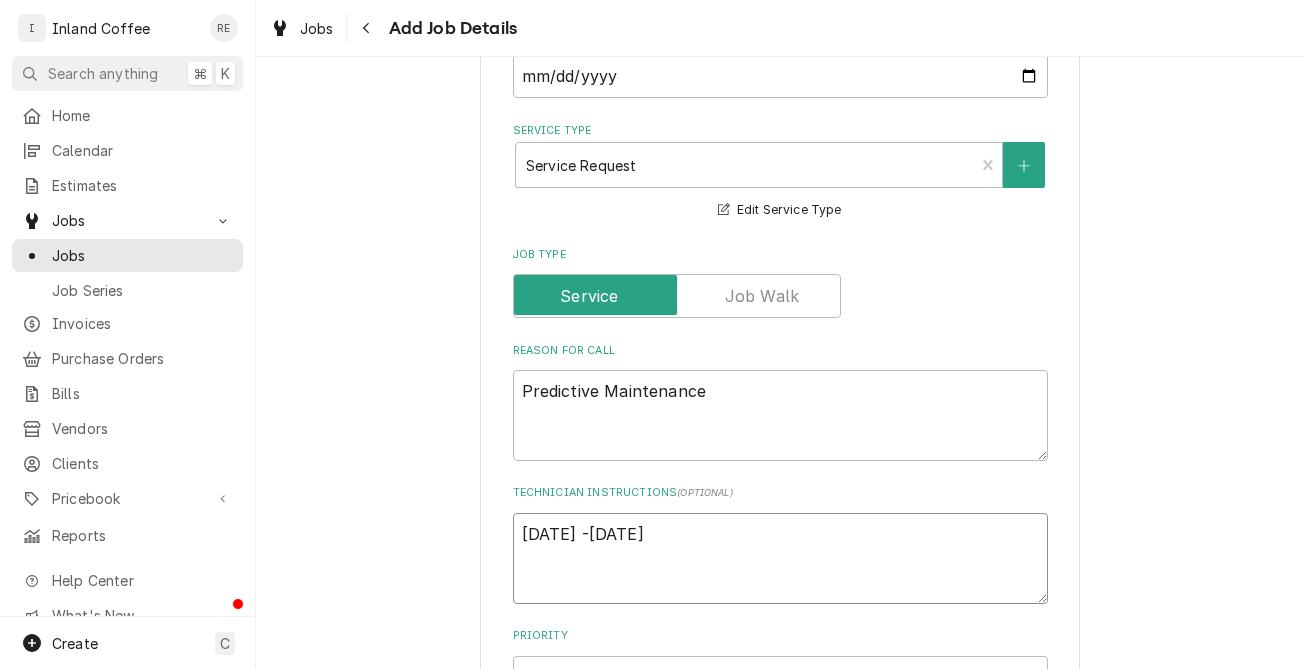 type on "x" 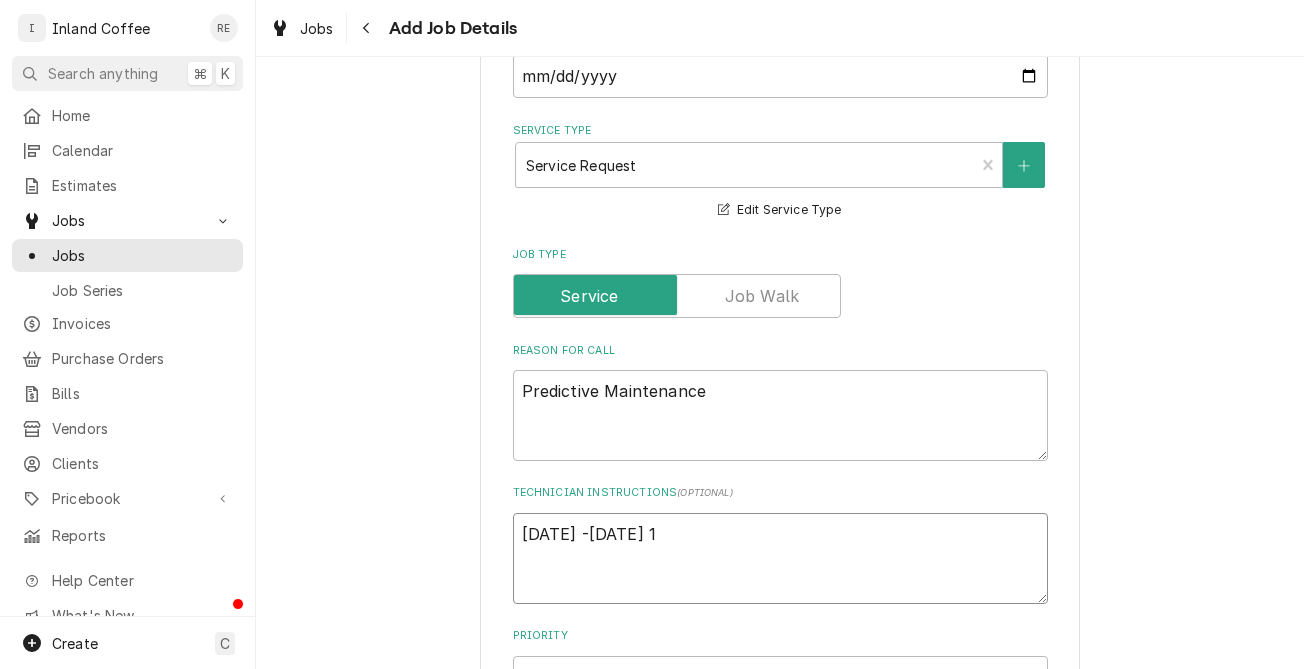 type on "x" 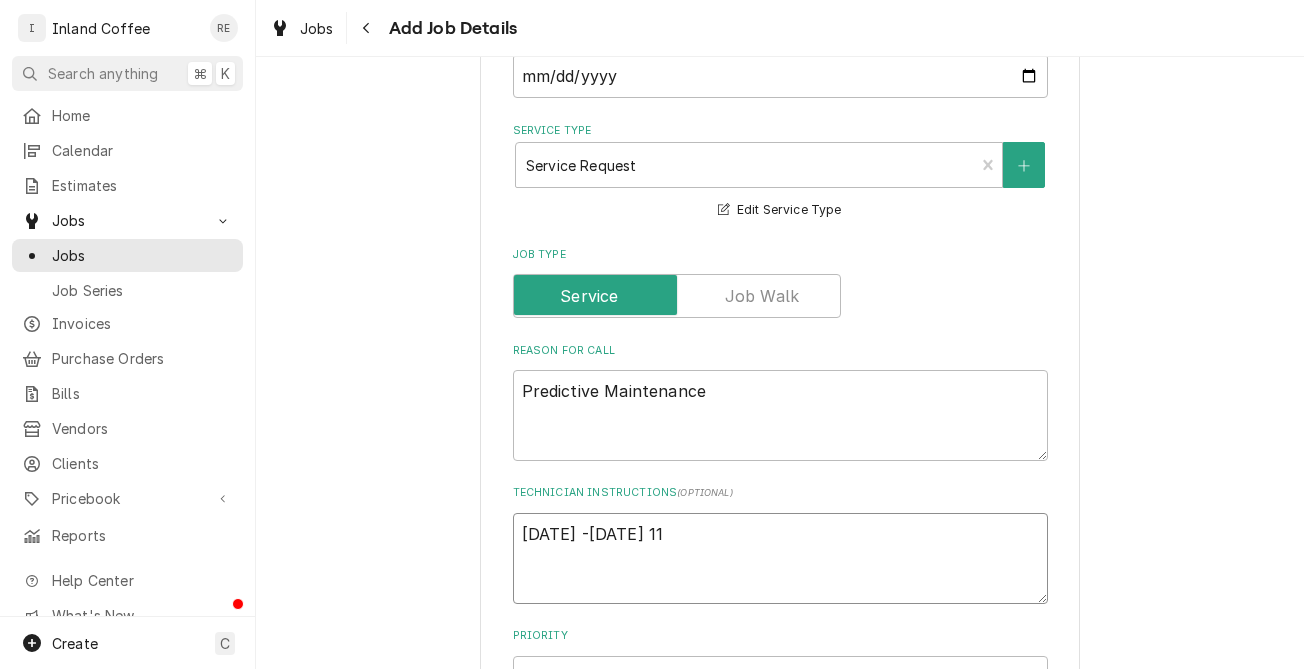 type on "x" 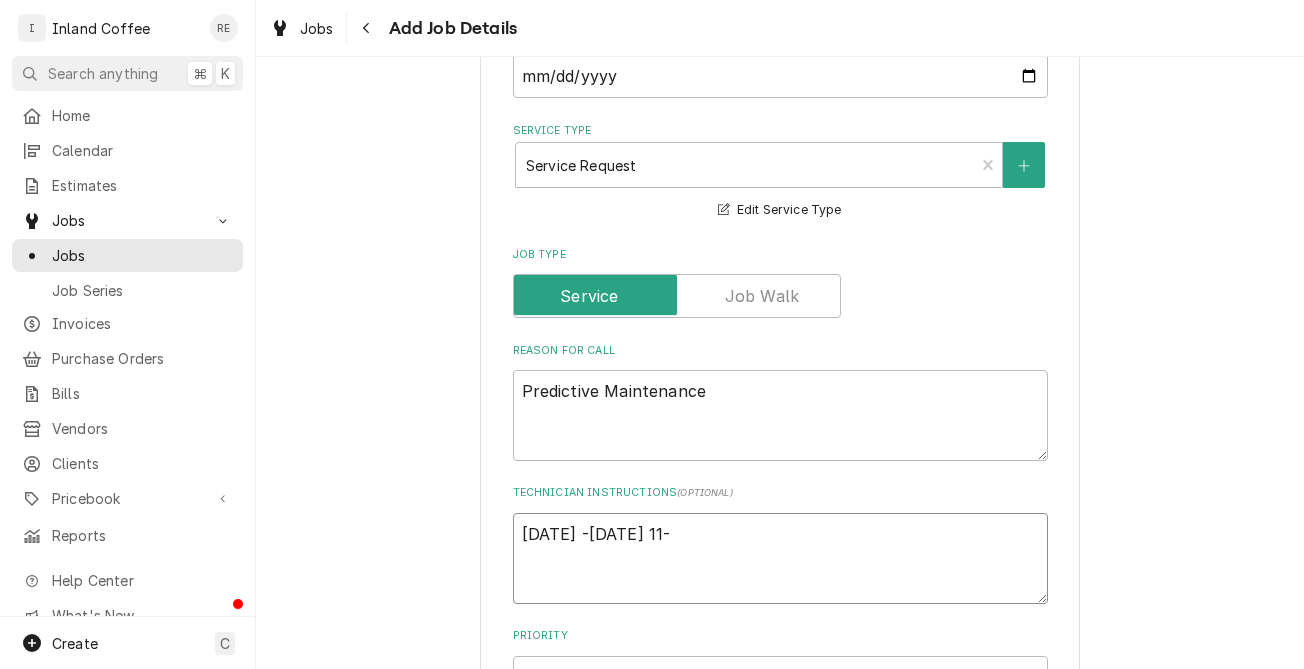 type on "x" 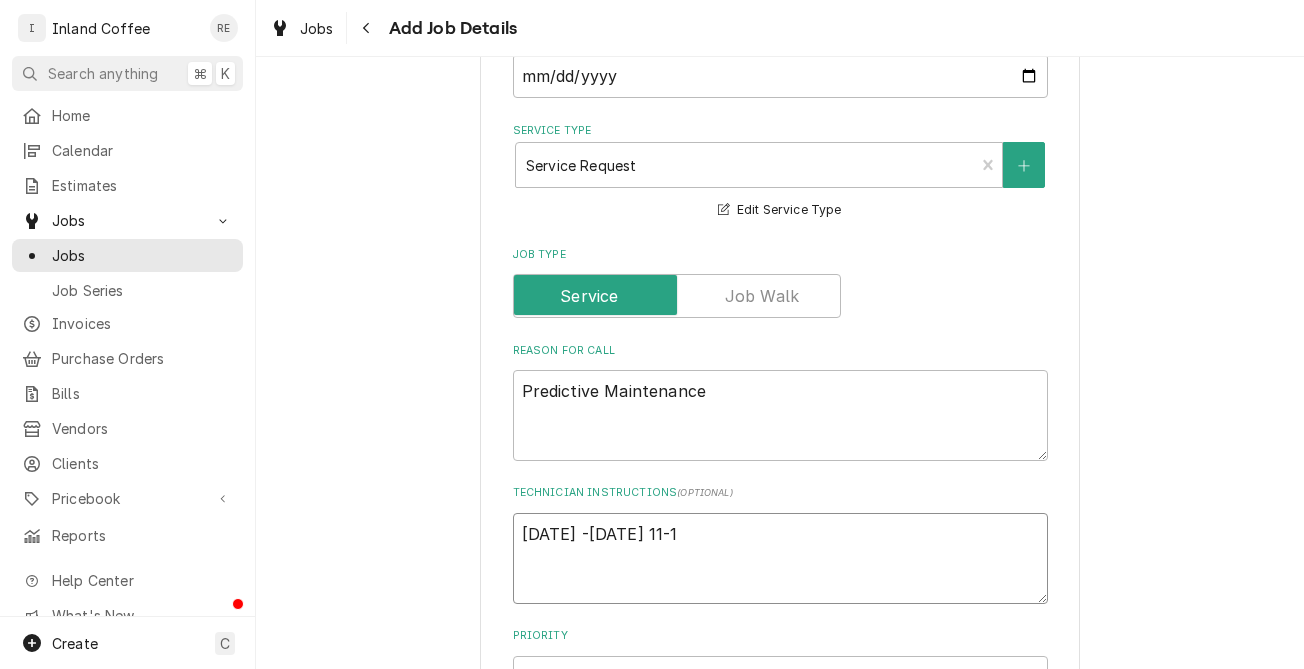 type on "x" 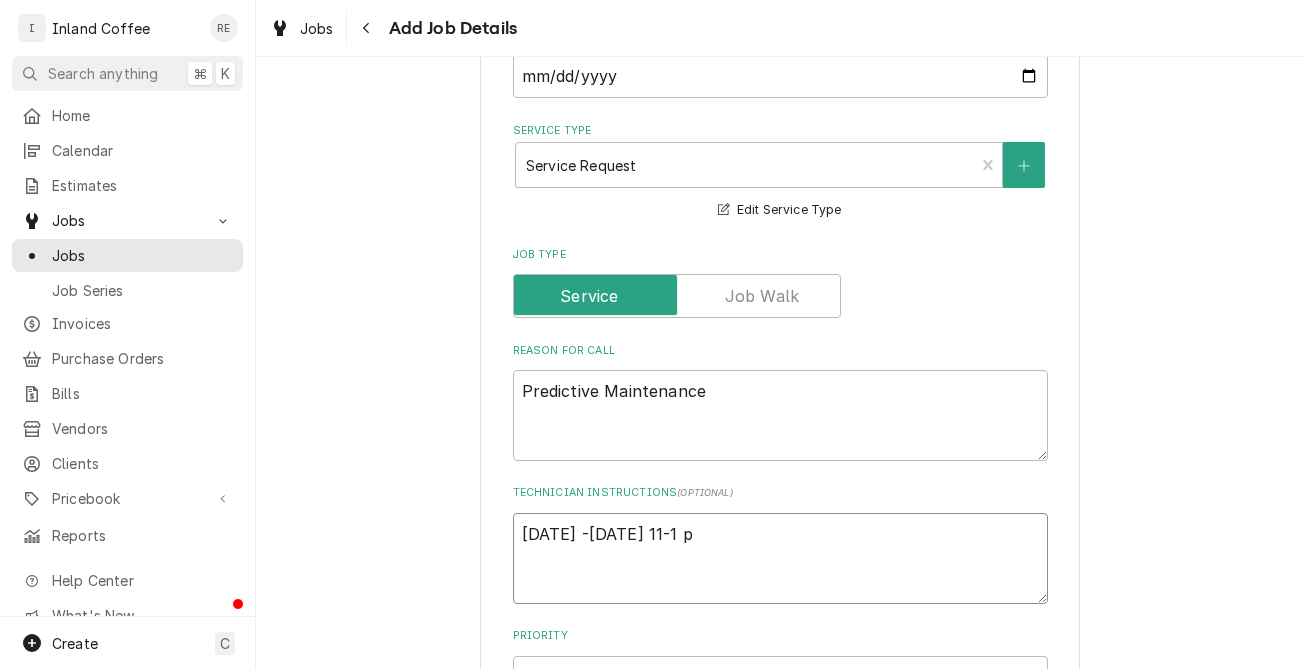 type on "x" 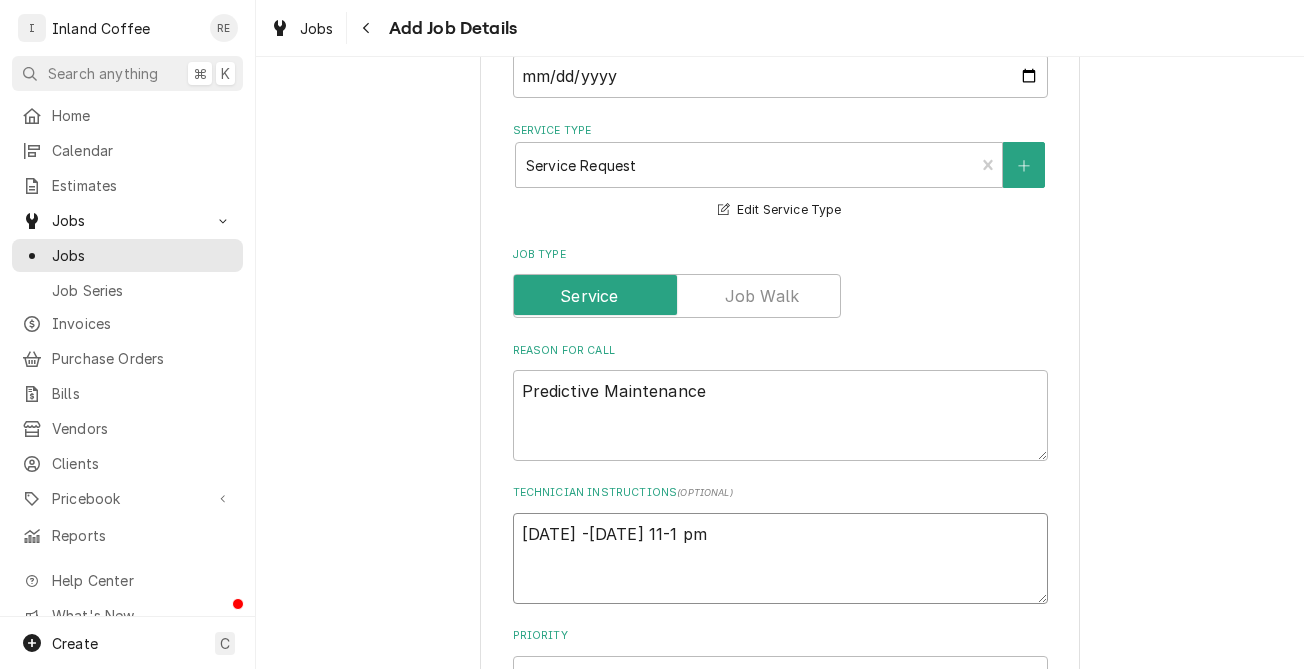 click on "Monday -Friday 11-1 pm" at bounding box center (780, 558) 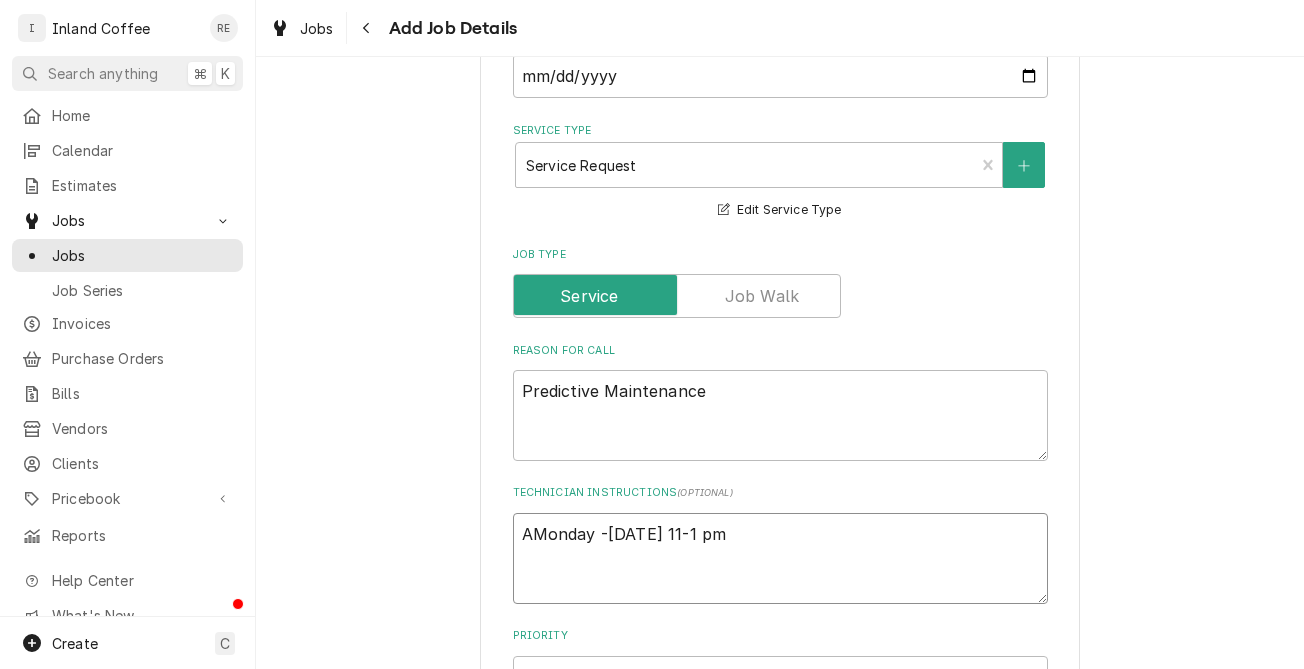 type on "x" 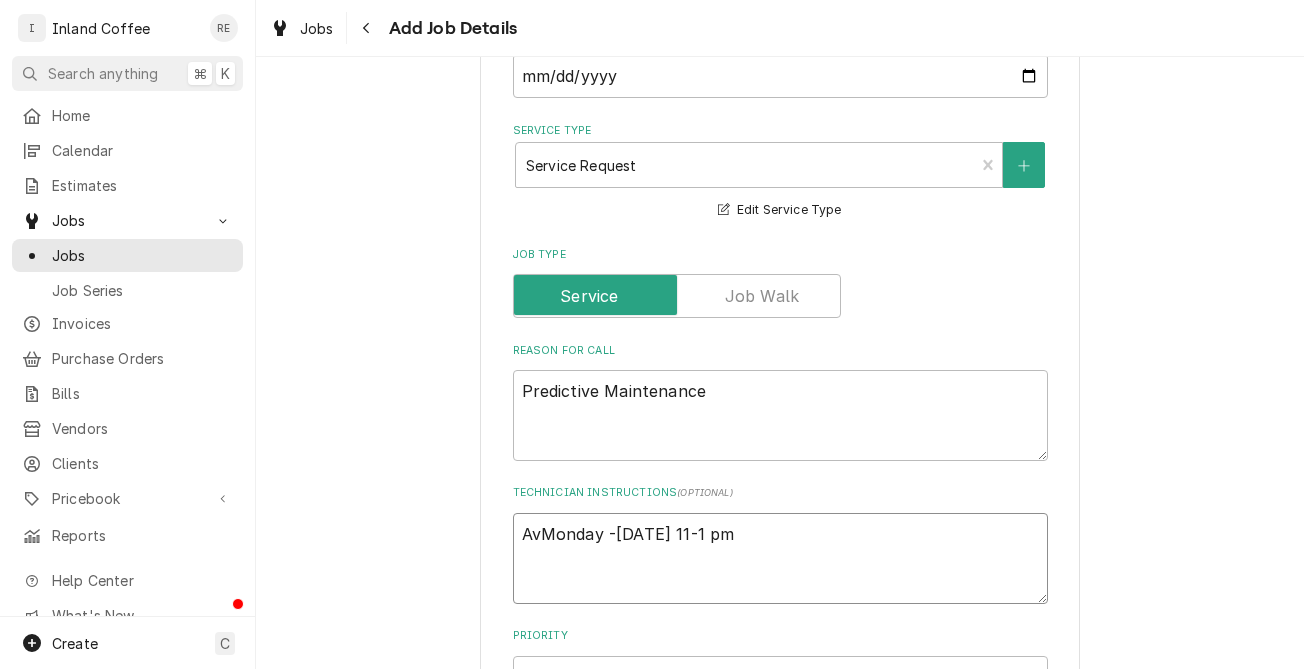type on "x" 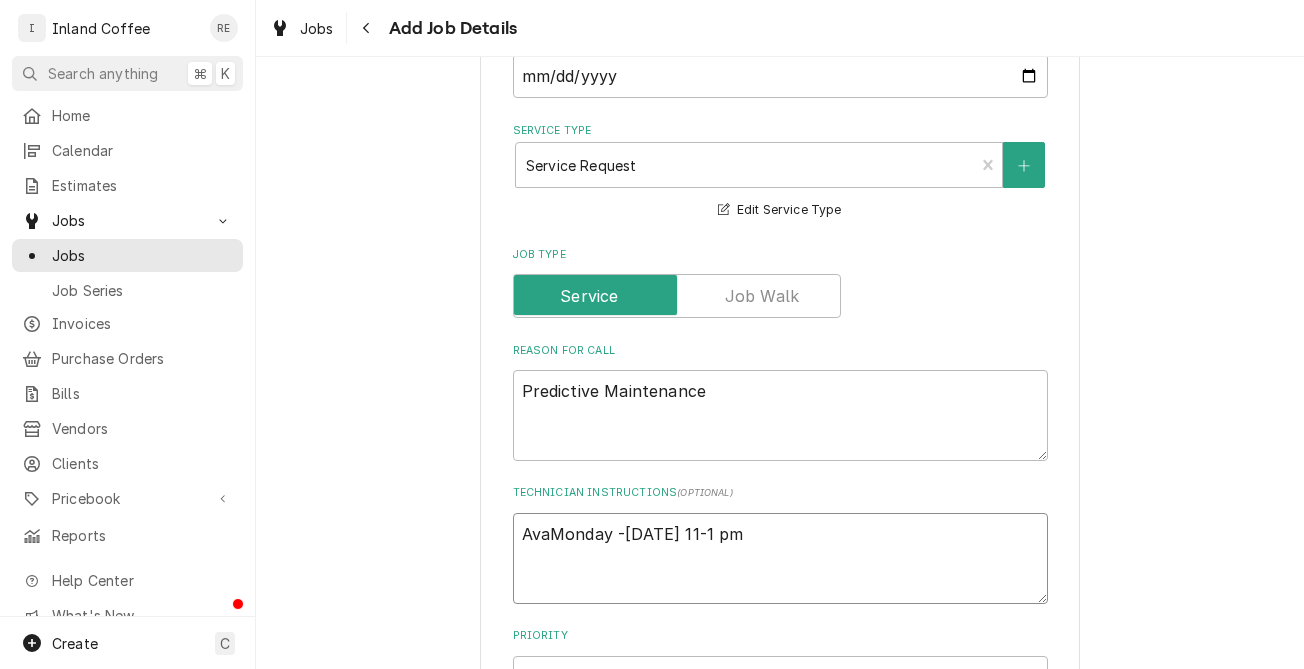 type on "x" 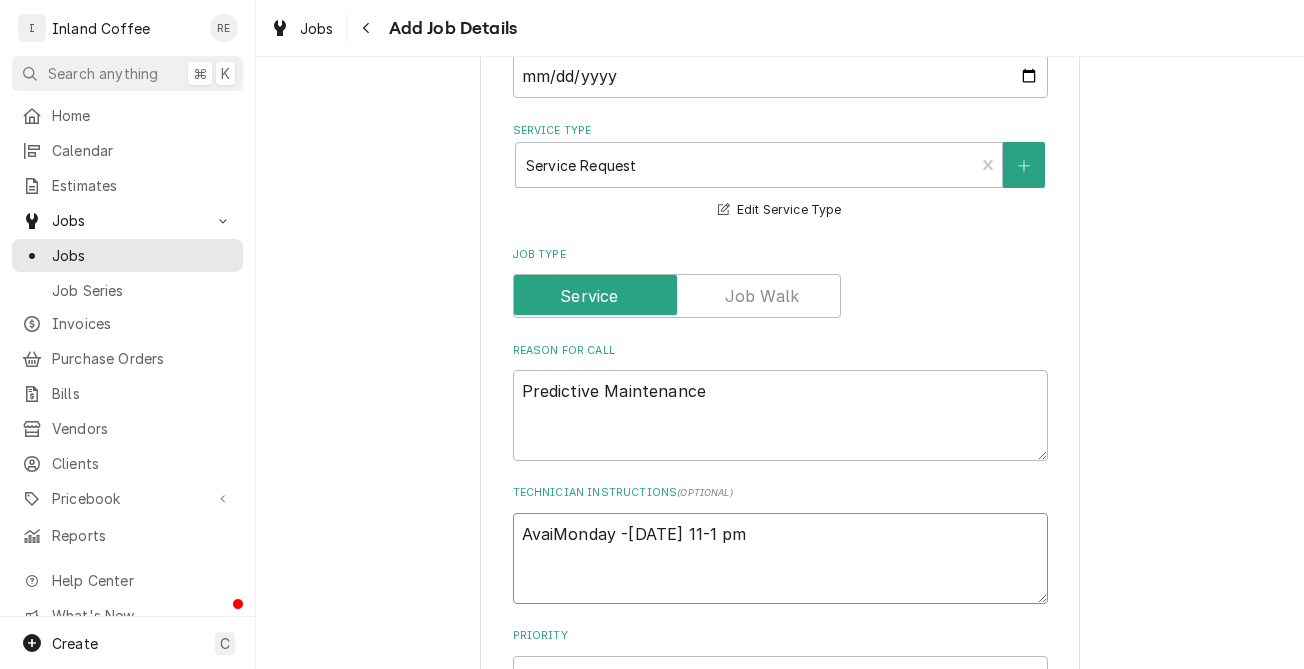 type on "x" 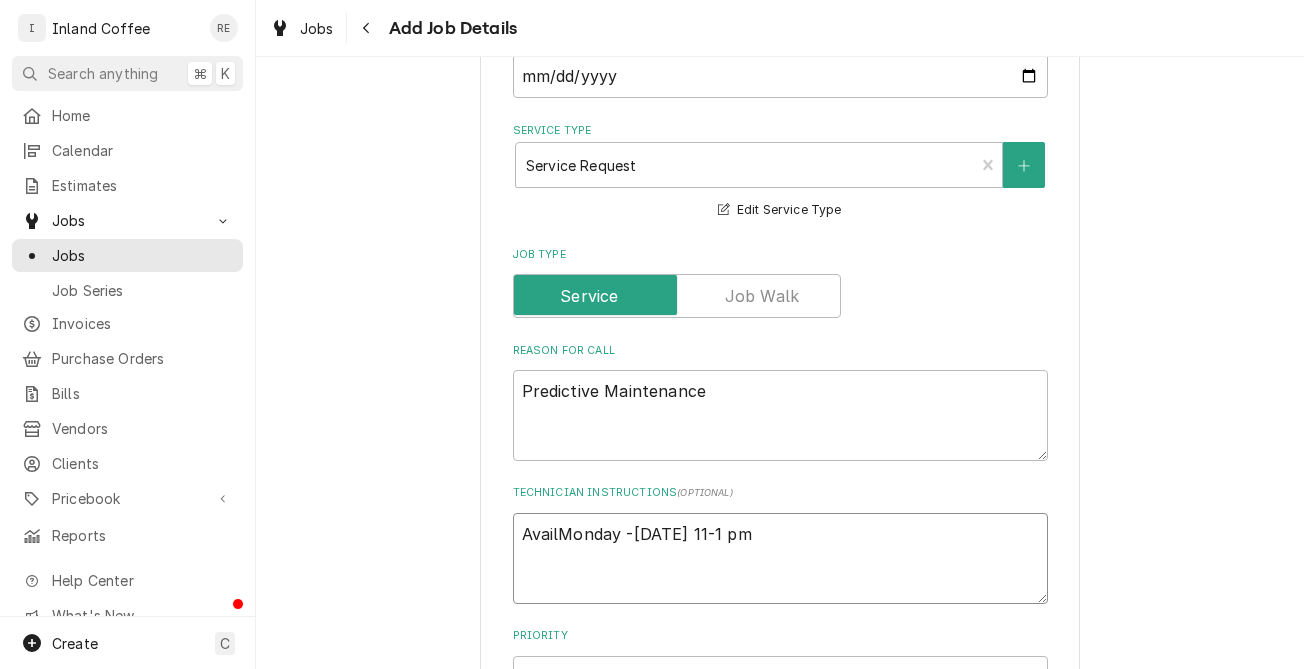 type on "x" 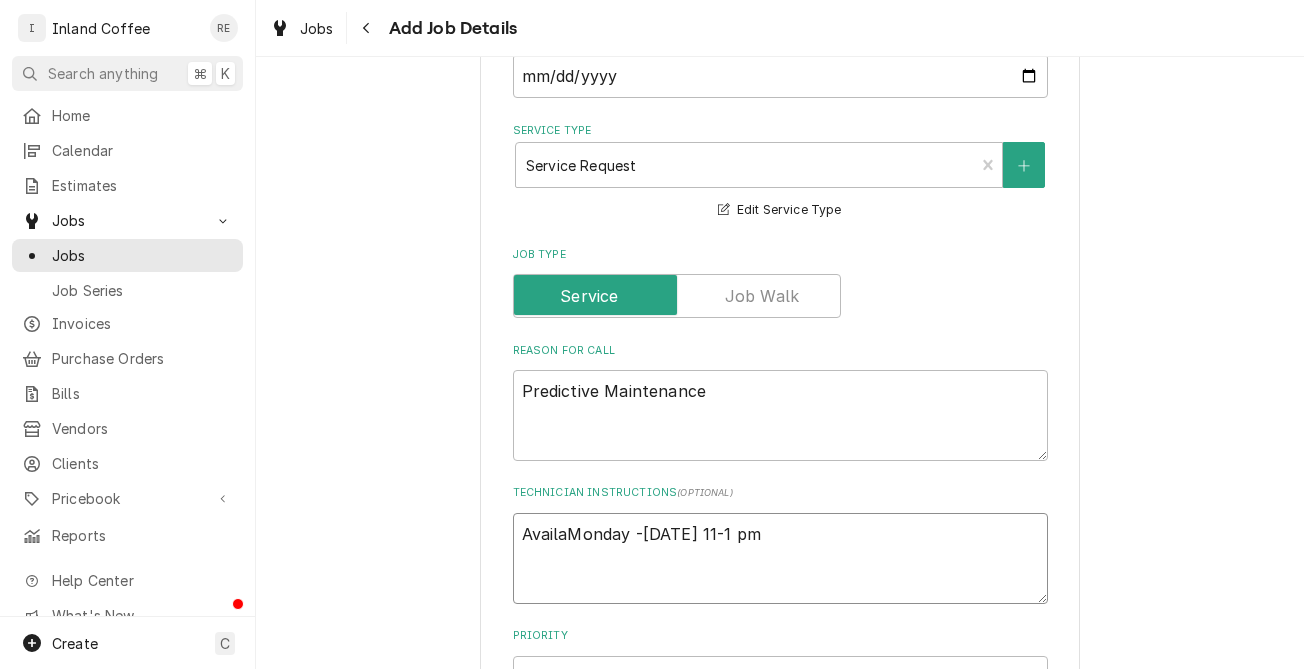 type on "x" 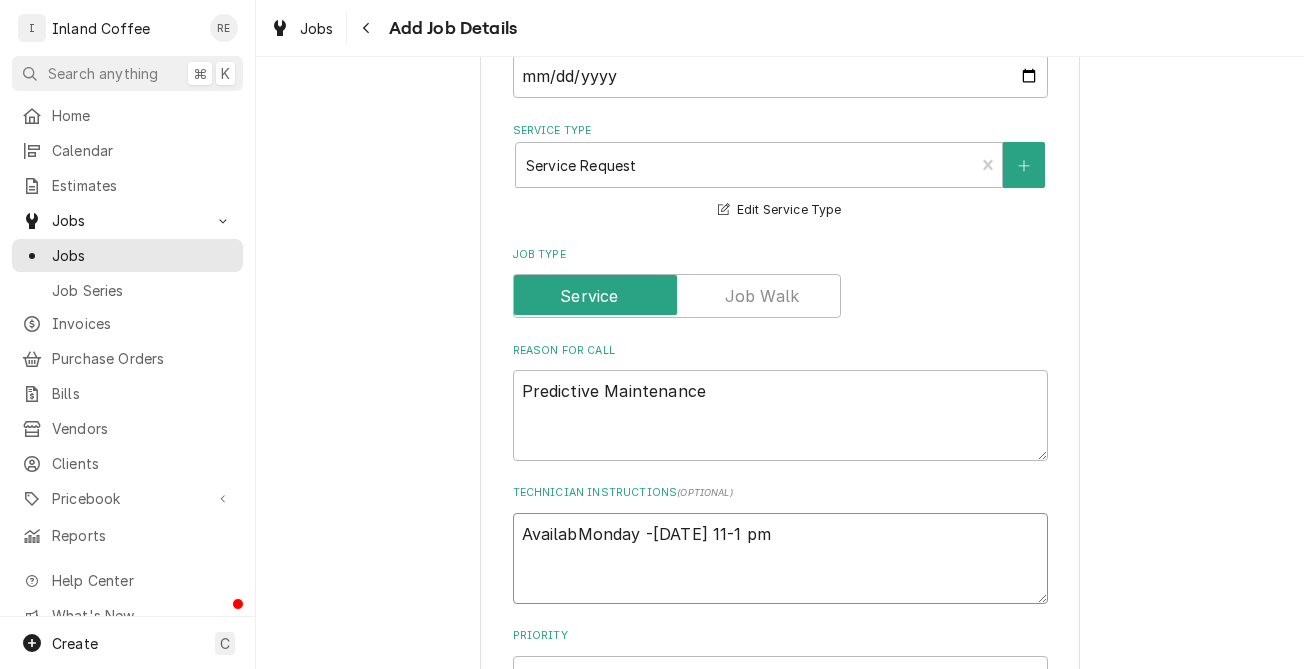 type on "x" 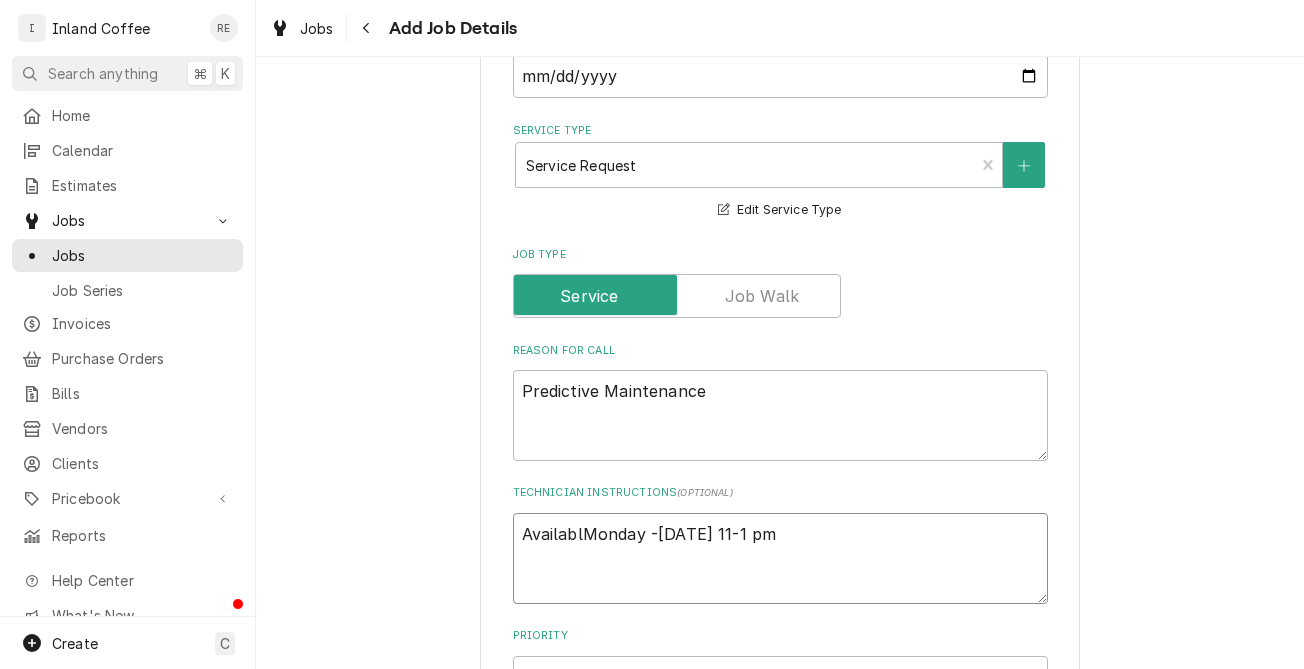 type on "x" 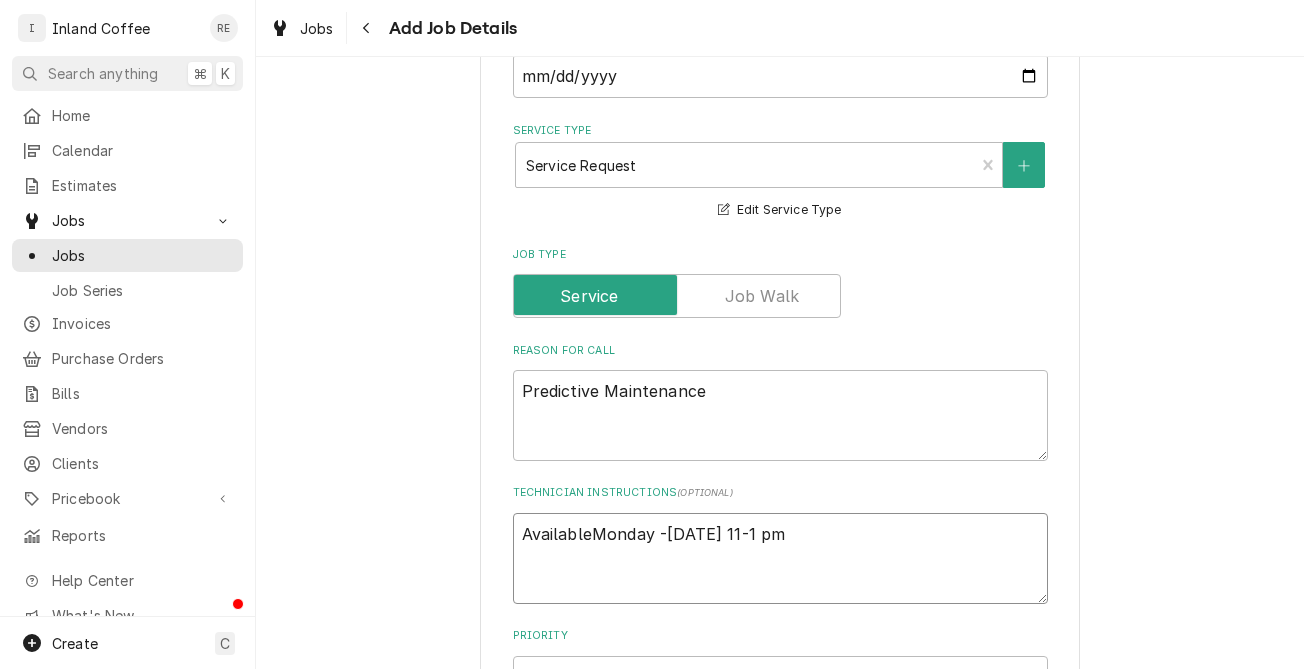 type on "x" 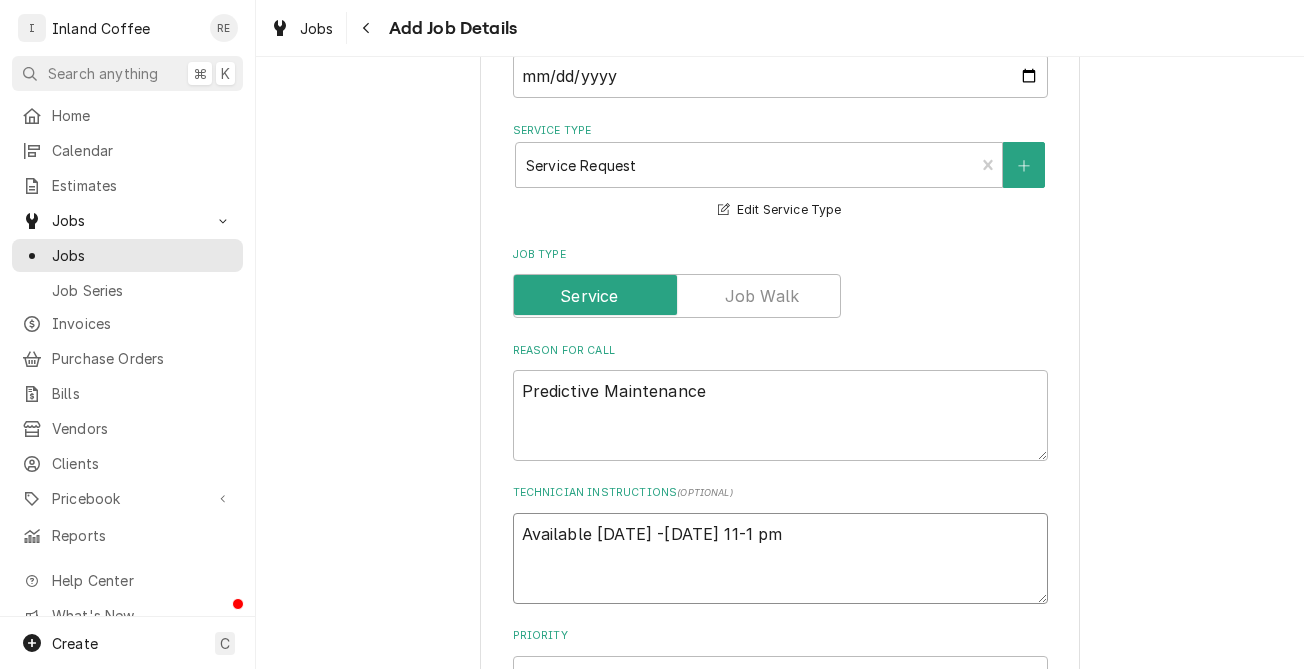 type on "x" 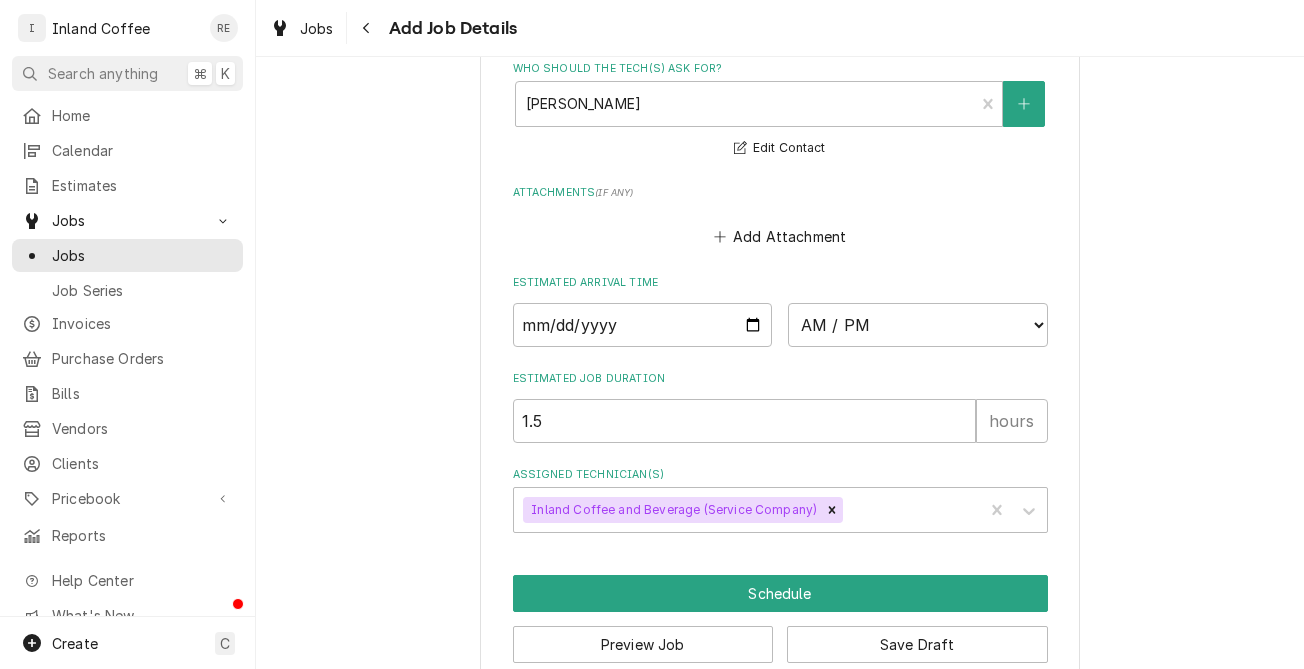 scroll, scrollTop: 1775, scrollLeft: 0, axis: vertical 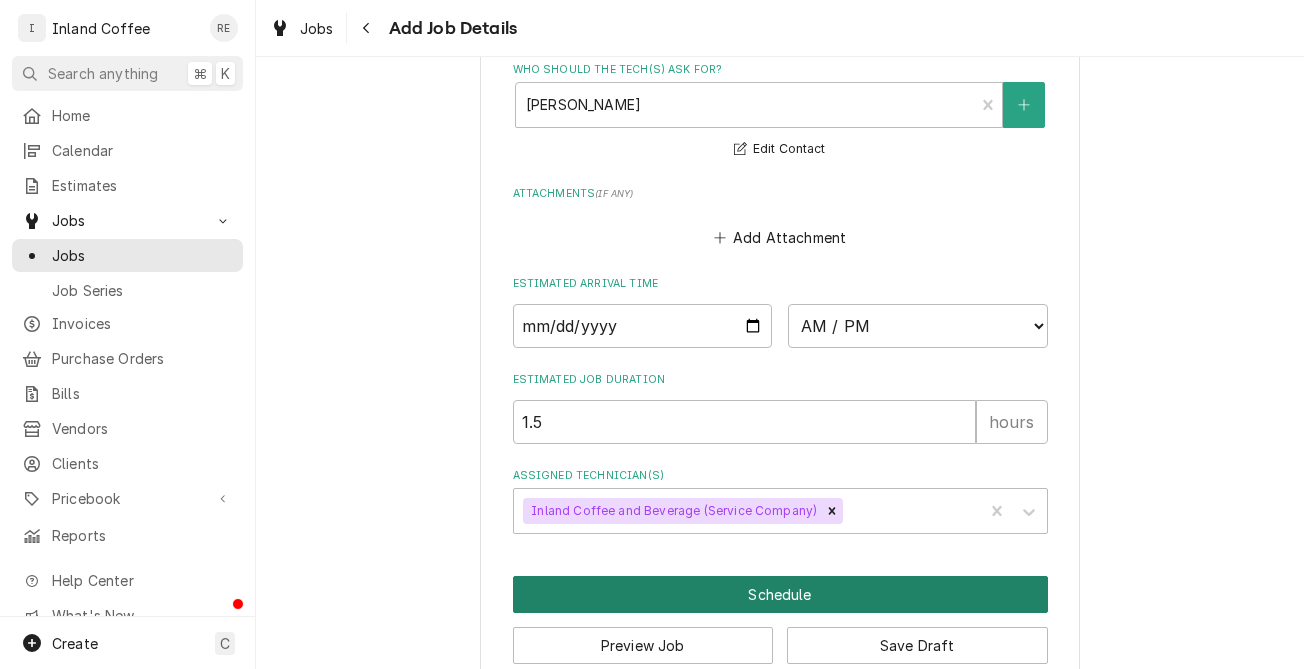 type on "Available Monday -Friday 11-1 pm" 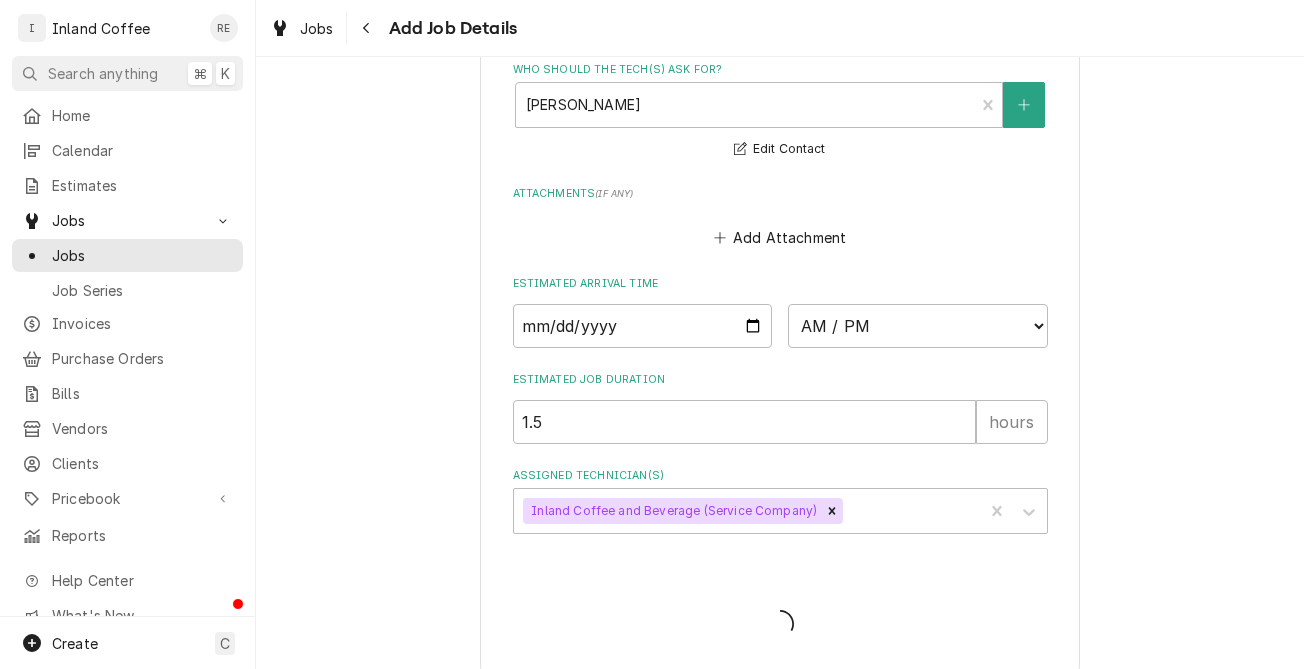 scroll, scrollTop: 1755, scrollLeft: 0, axis: vertical 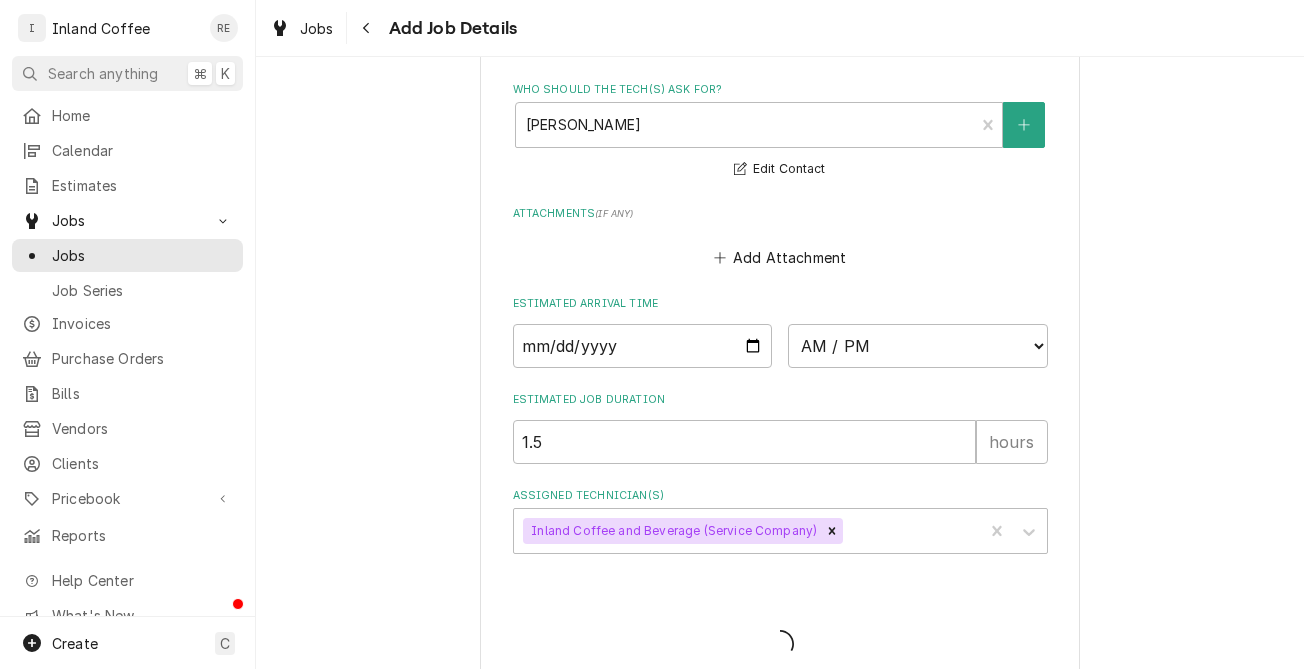 type on "x" 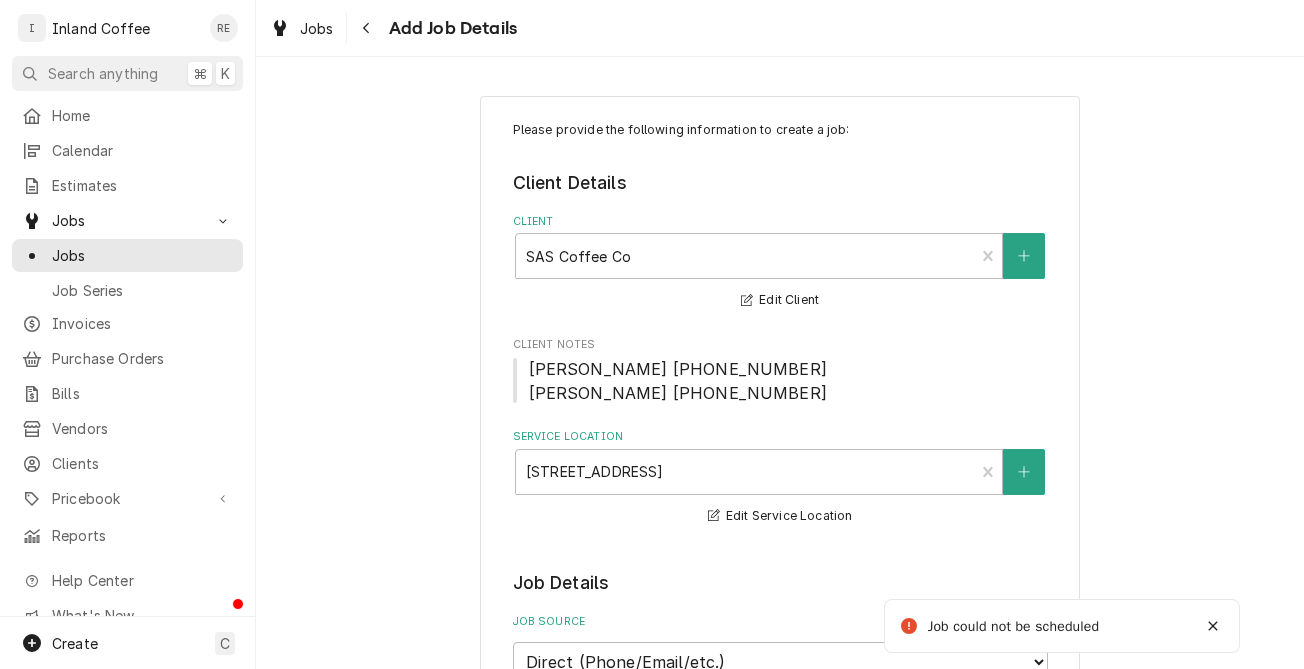scroll, scrollTop: 0, scrollLeft: 0, axis: both 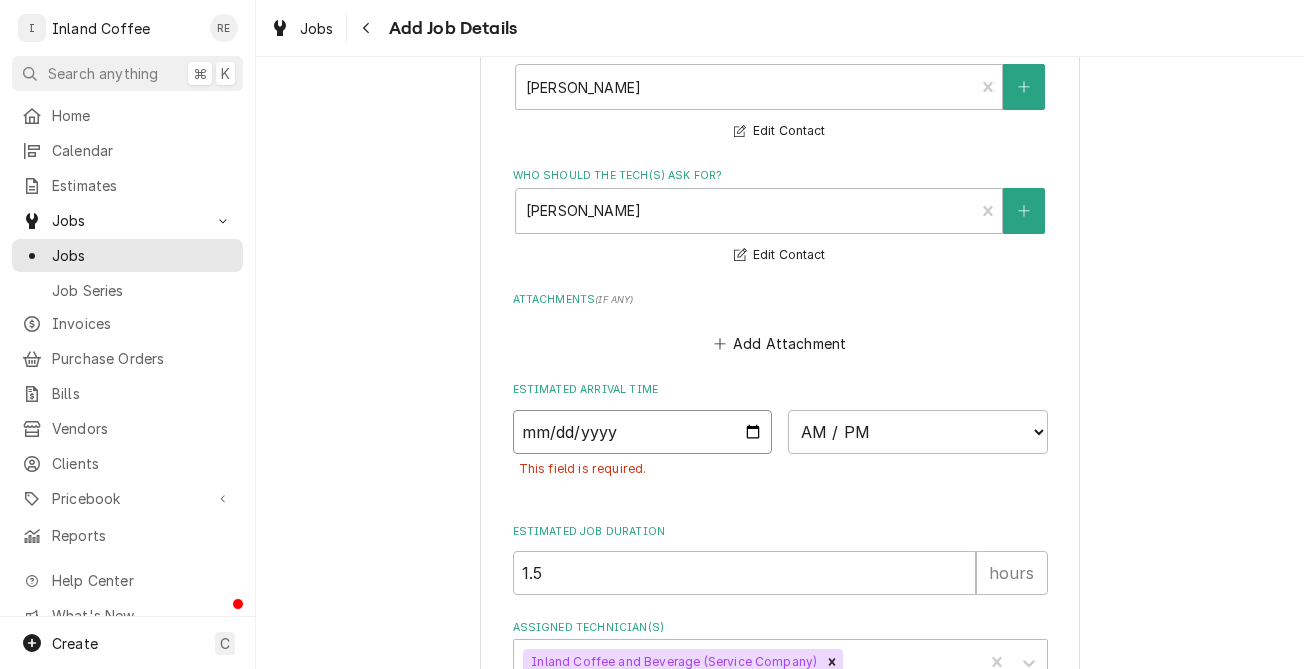 click at bounding box center [643, 432] 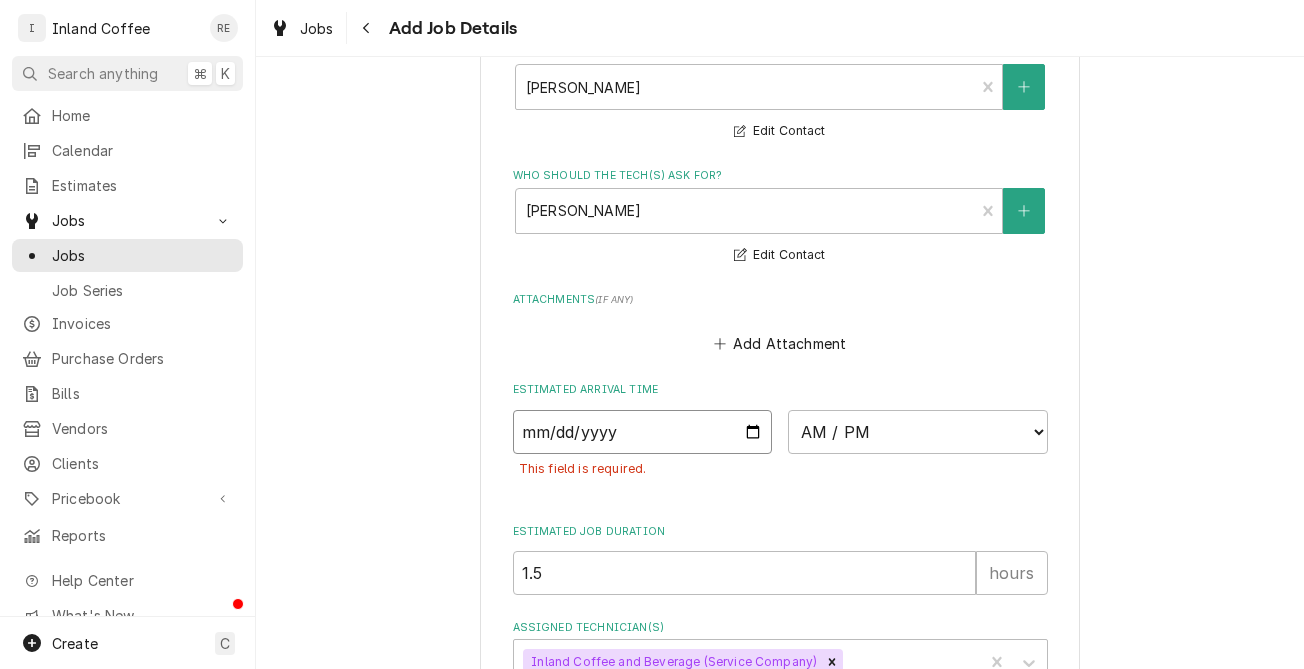 type 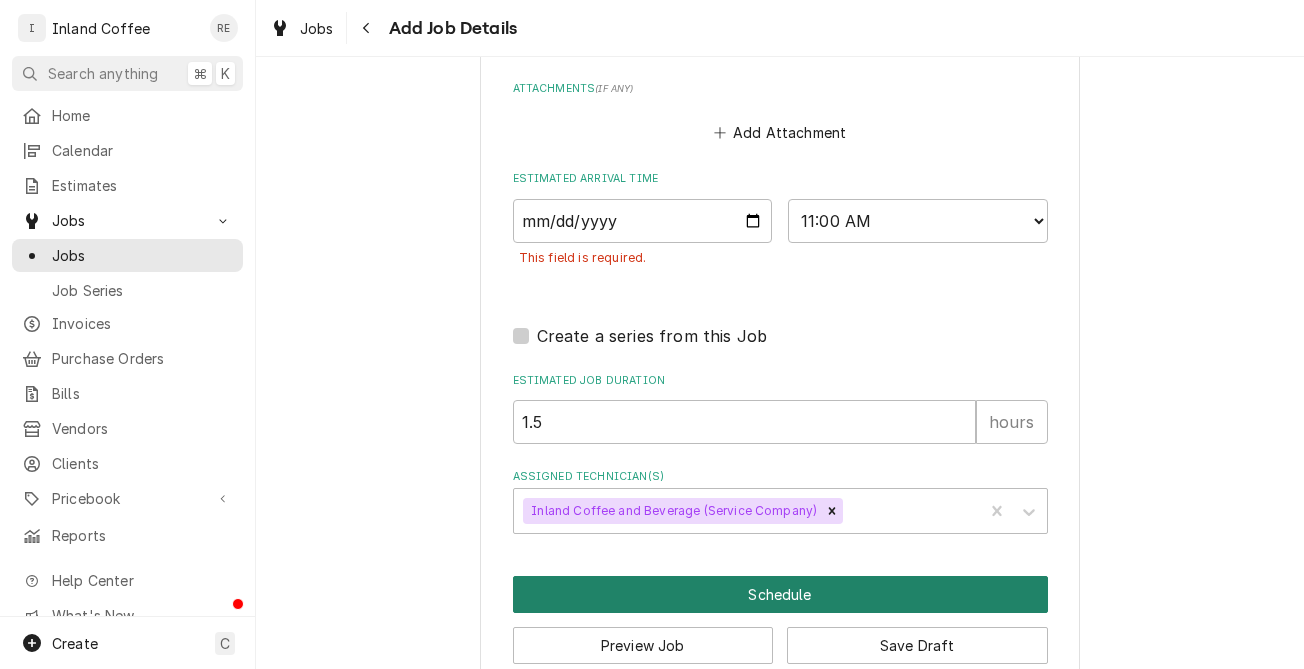 click on "Schedule" at bounding box center [780, 594] 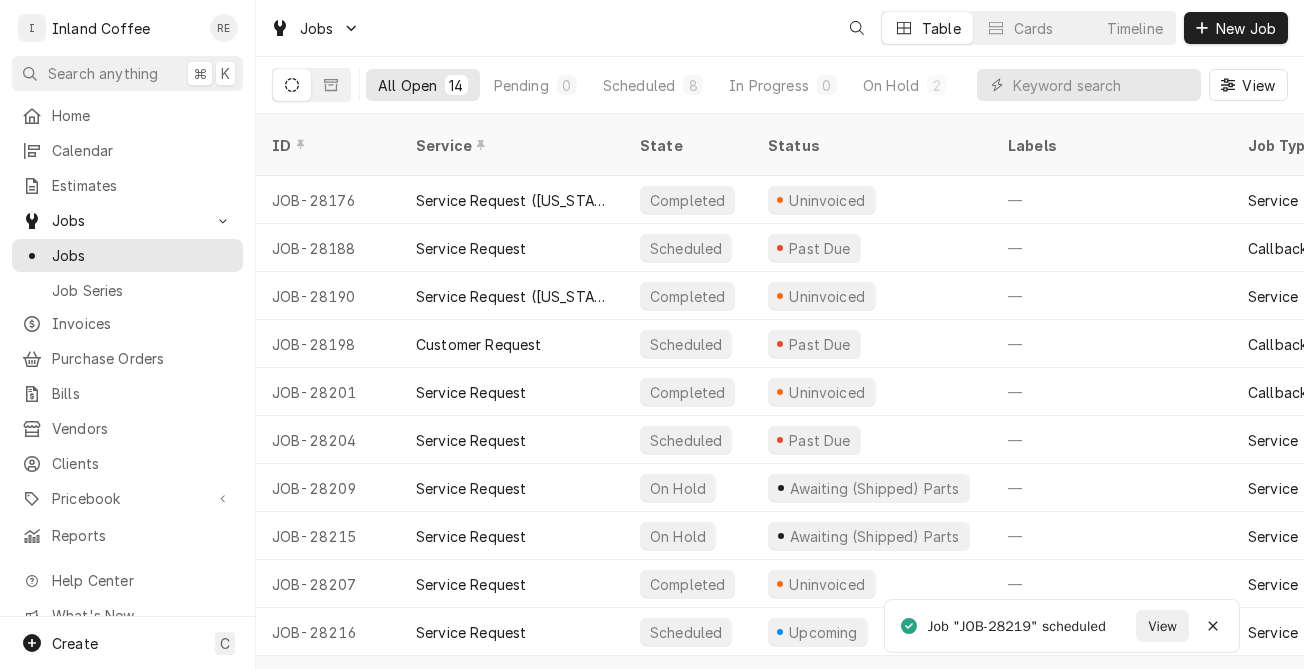 scroll, scrollTop: 0, scrollLeft: 0, axis: both 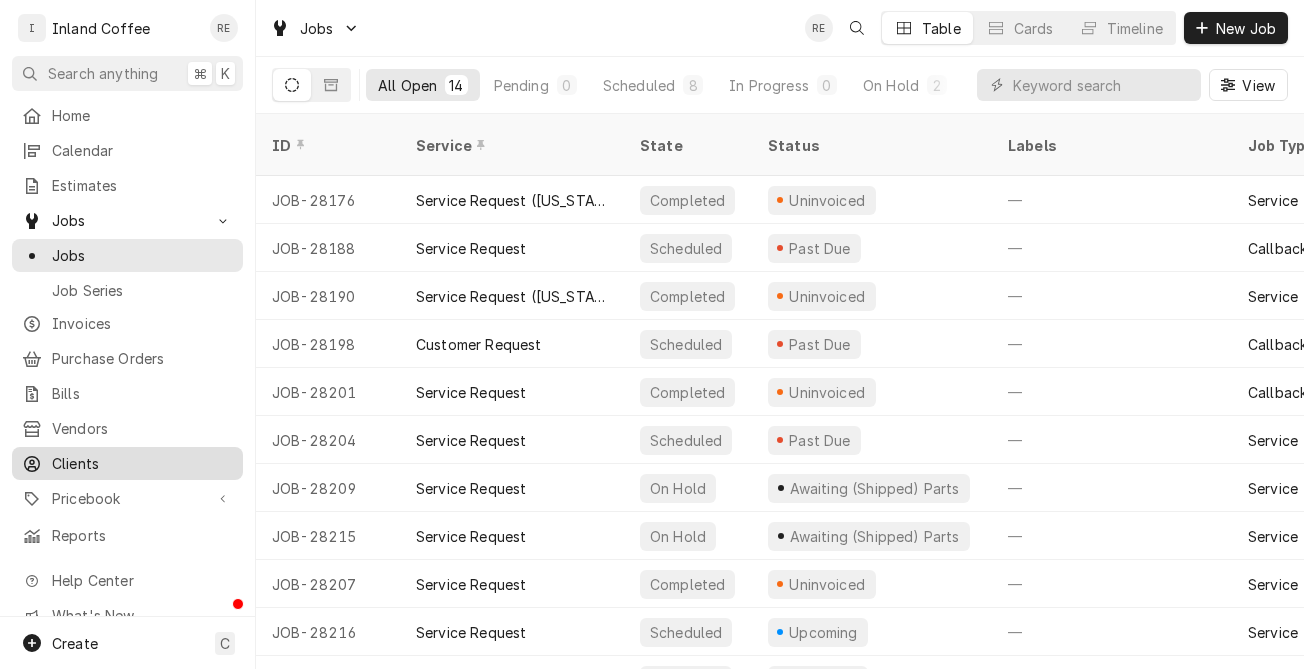 click on "Clients" at bounding box center (142, 463) 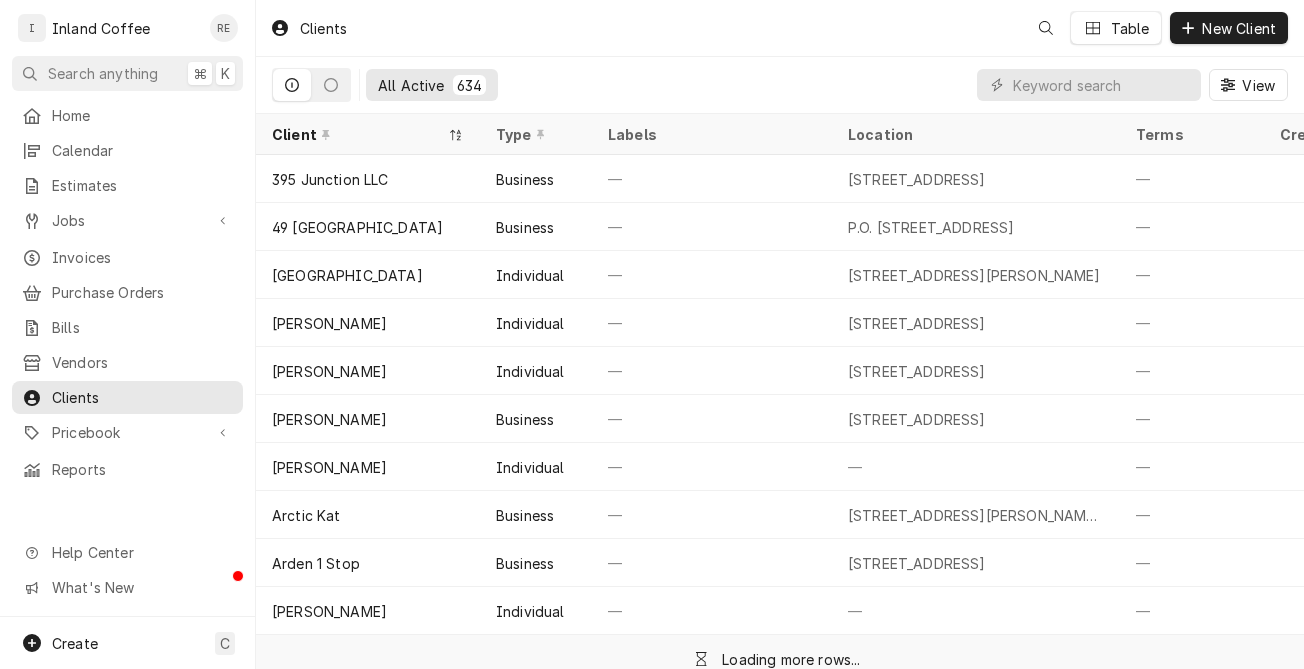 scroll, scrollTop: 0, scrollLeft: 0, axis: both 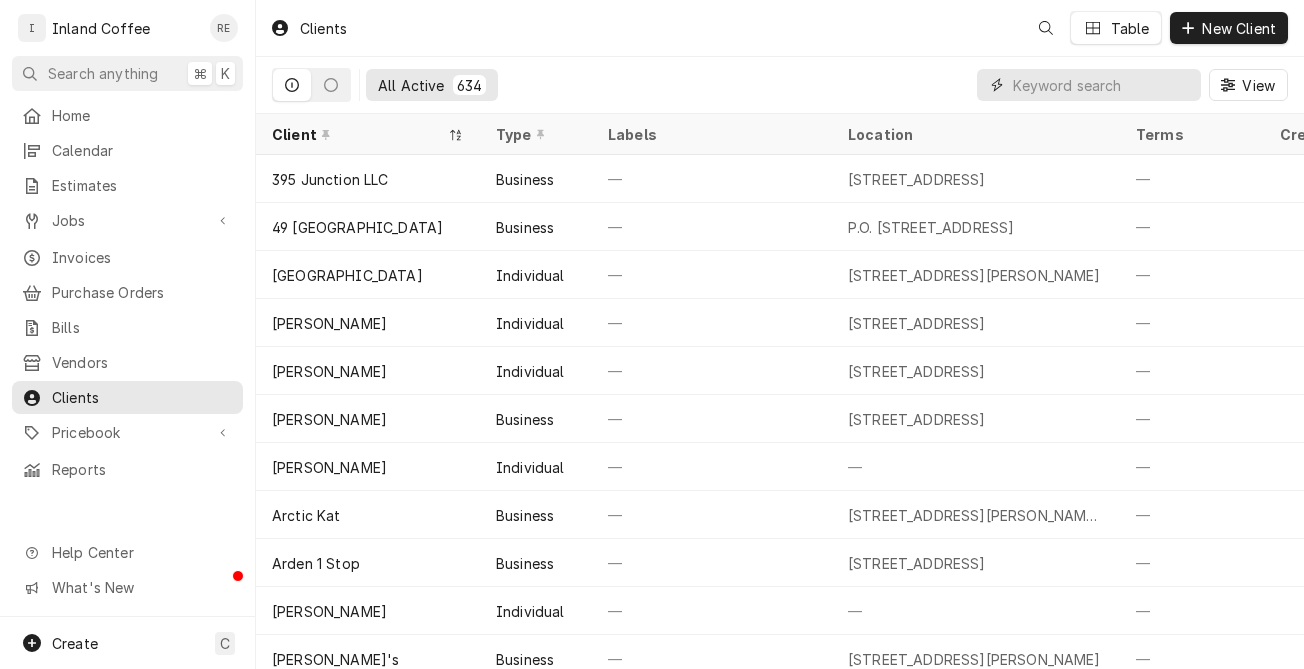click at bounding box center (1102, 85) 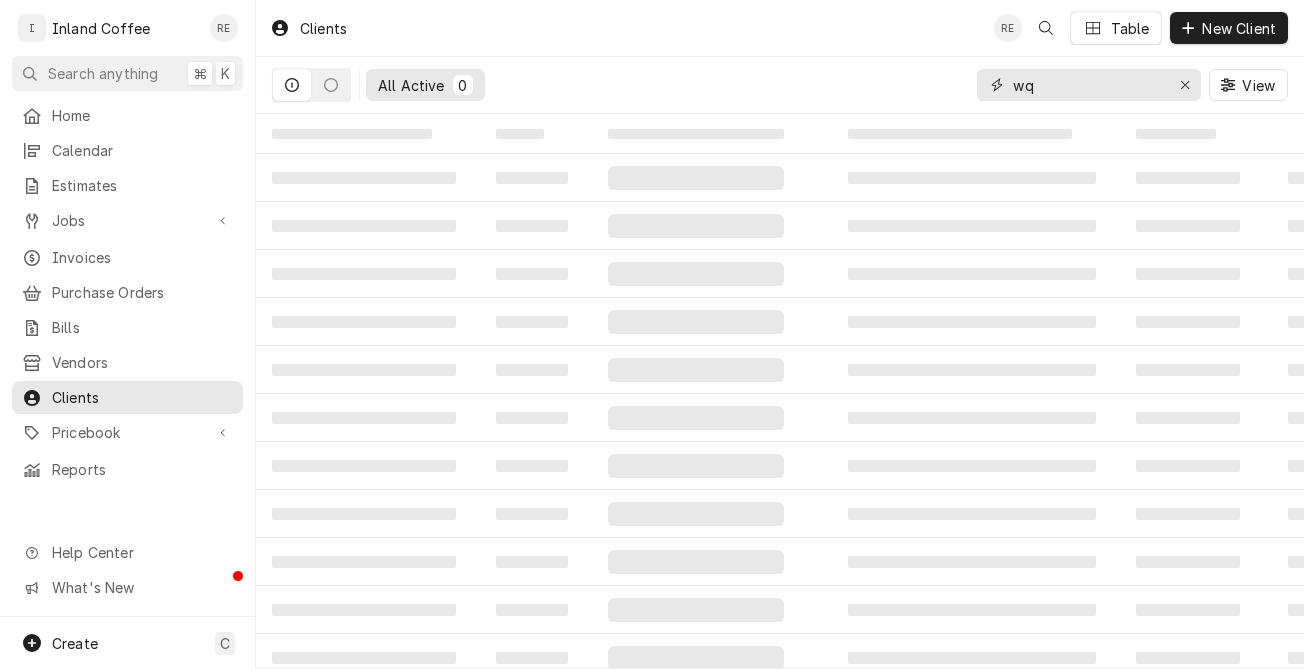 type on "w" 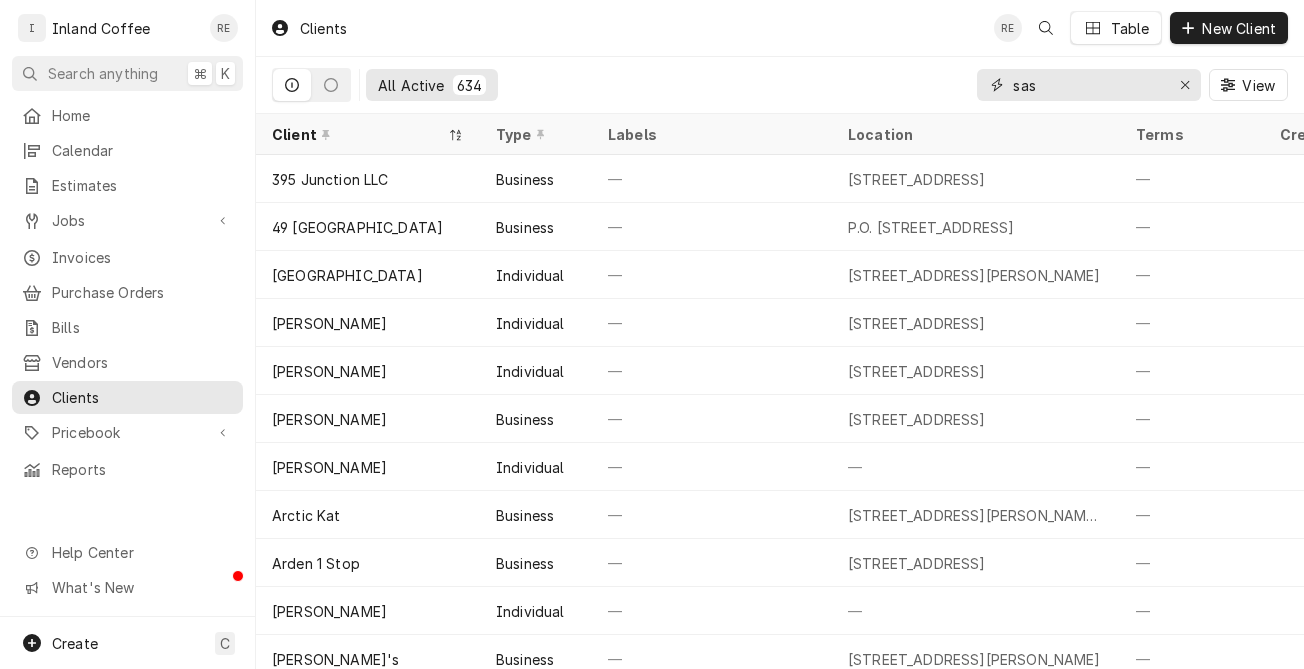 type on "sas" 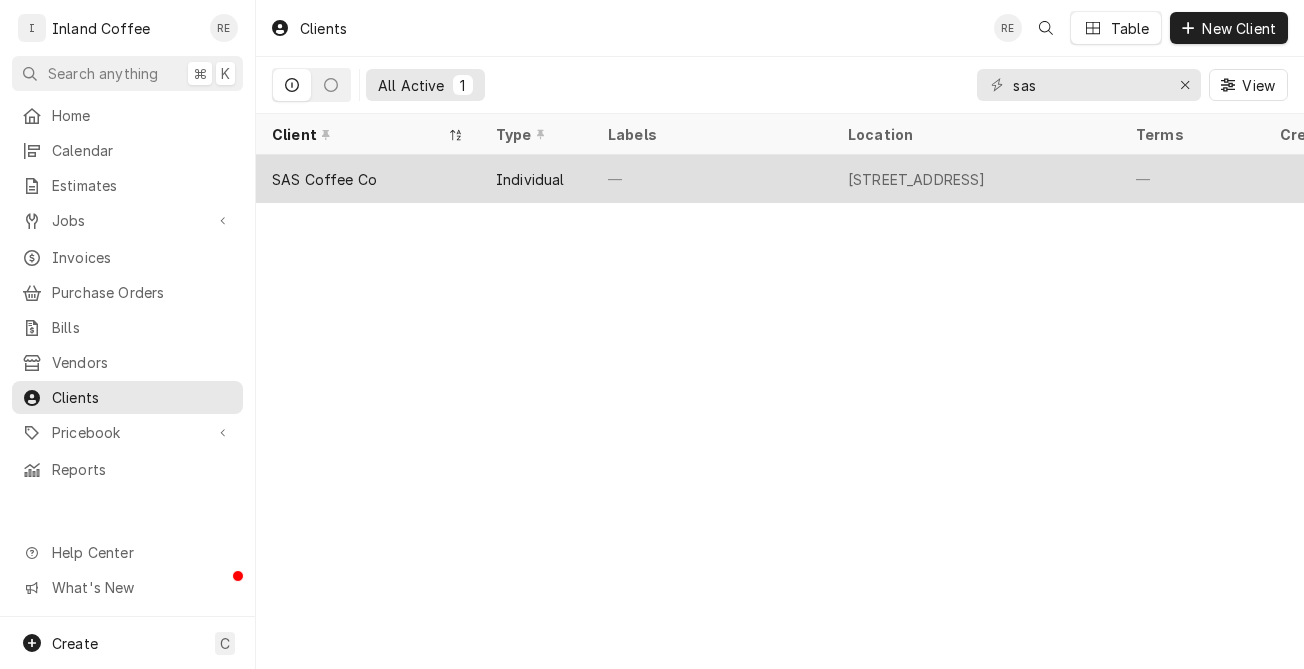 click on "Individual" at bounding box center [530, 179] 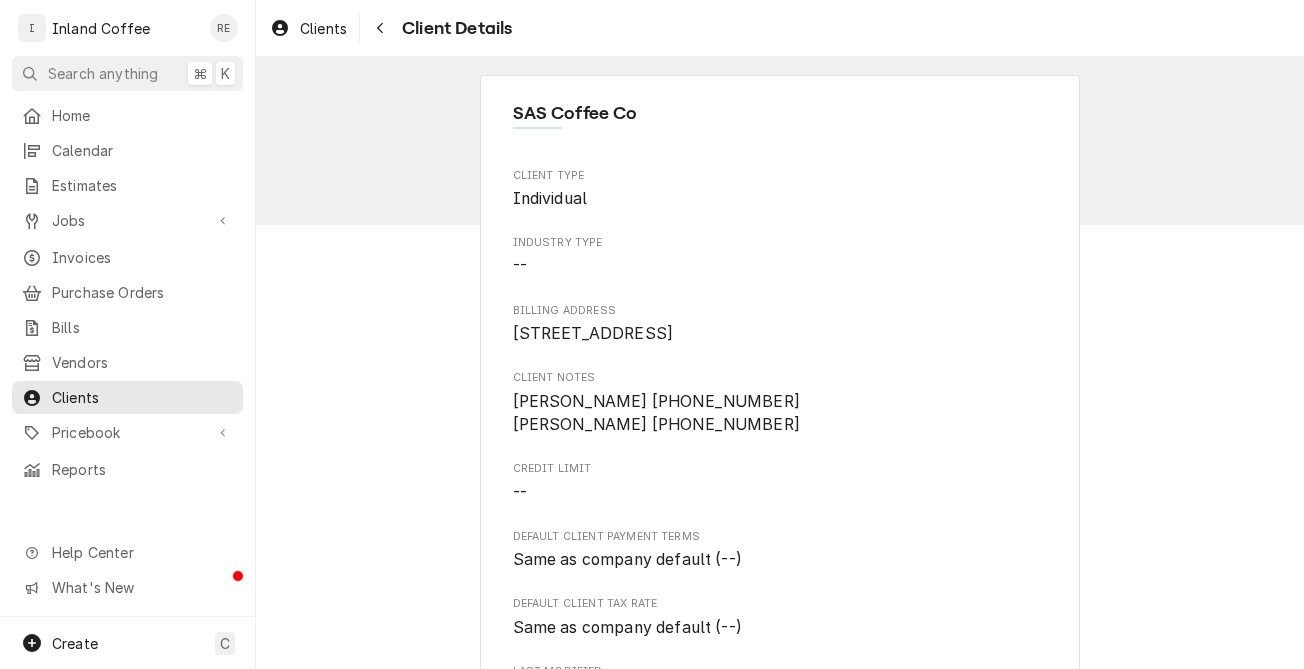 scroll, scrollTop: 0, scrollLeft: 0, axis: both 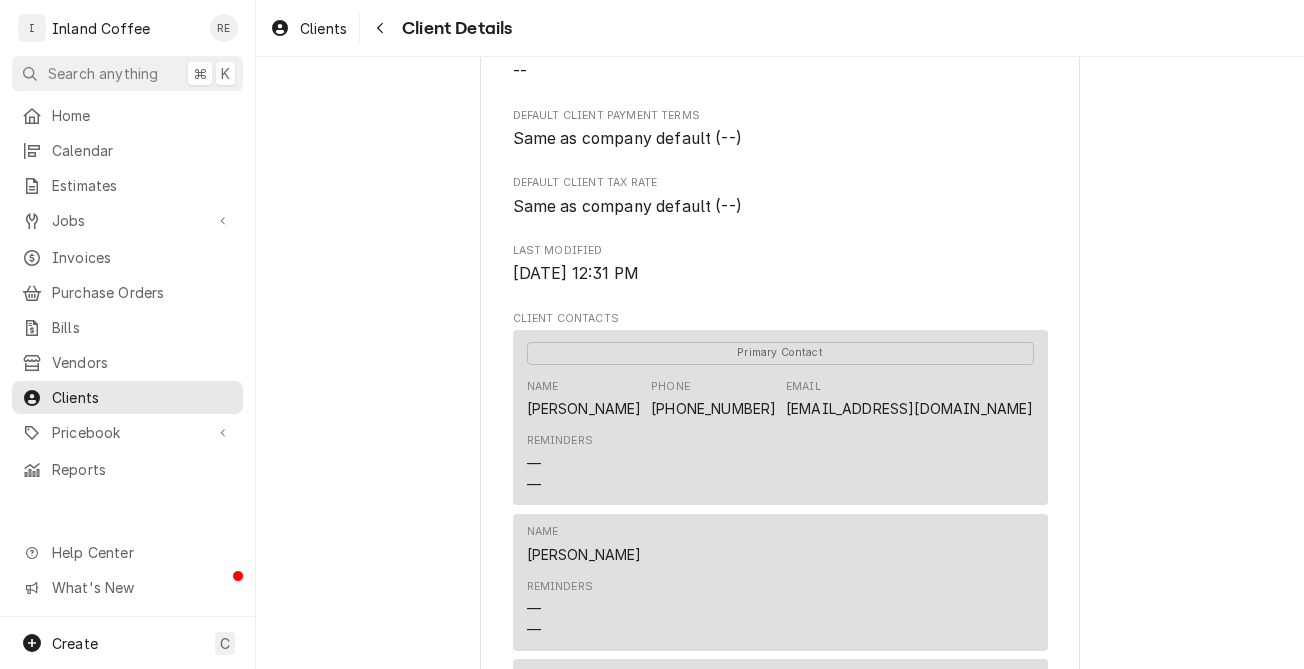 drag, startPoint x: 866, startPoint y: 418, endPoint x: 912, endPoint y: 418, distance: 46 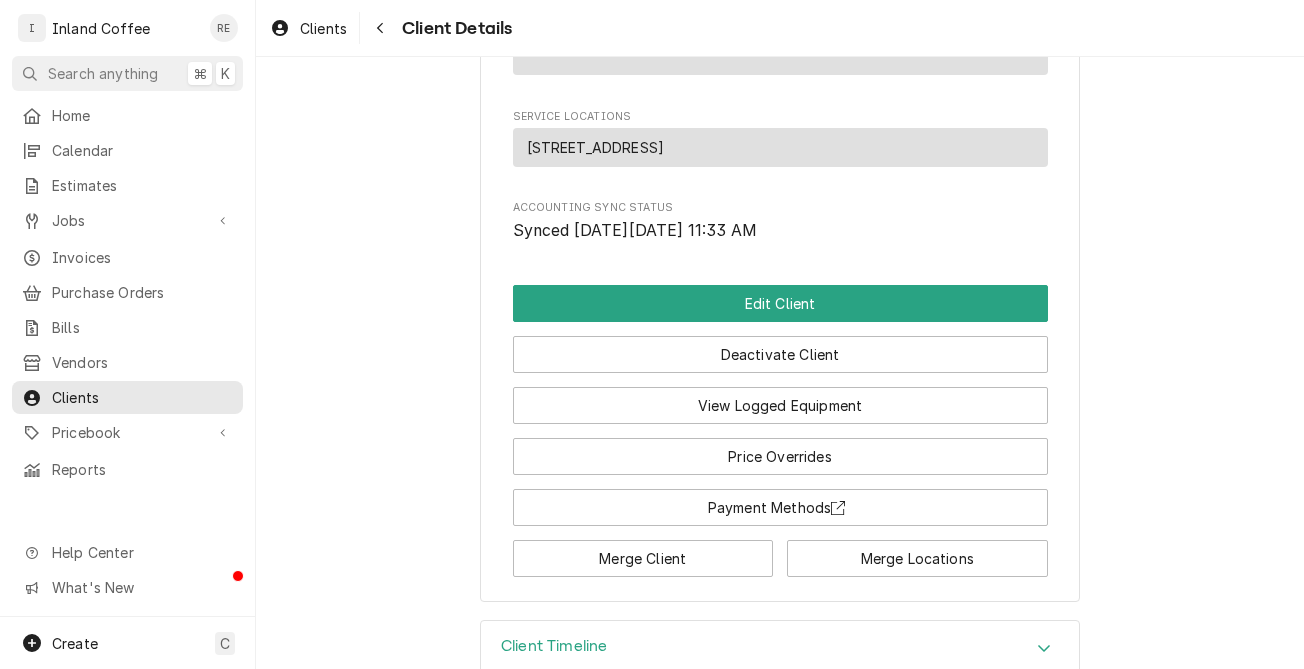 scroll, scrollTop: 1151, scrollLeft: 0, axis: vertical 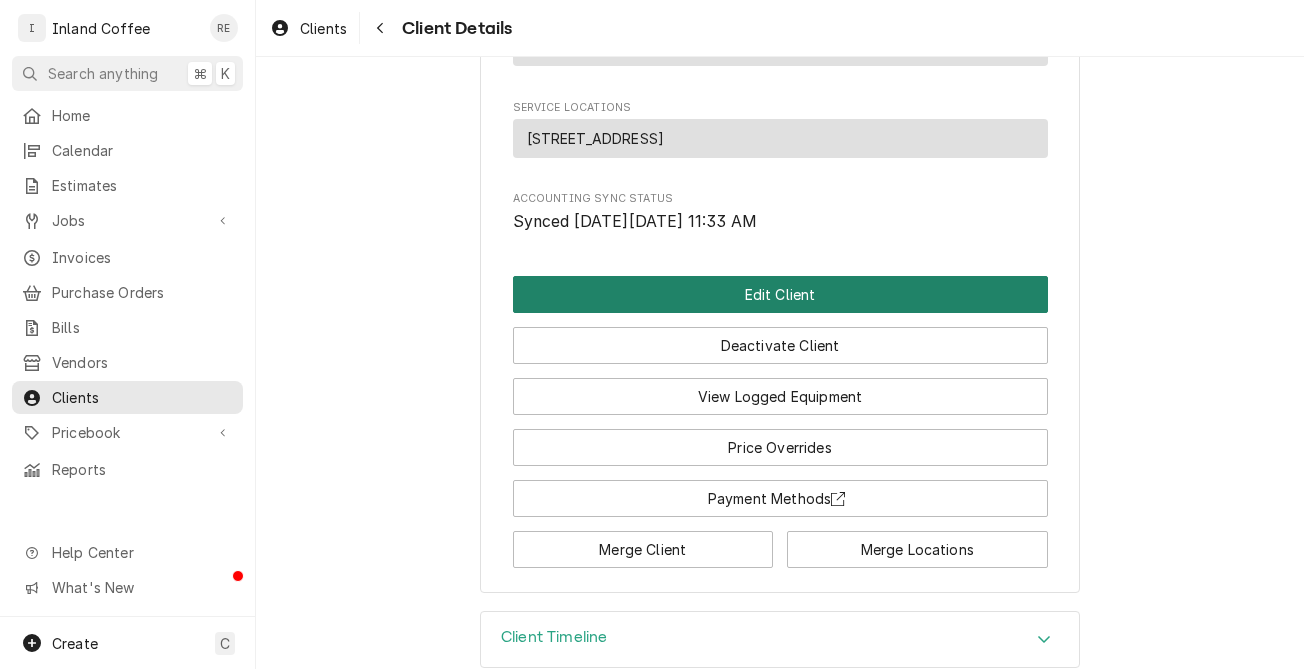 click on "Edit Client" at bounding box center (780, 294) 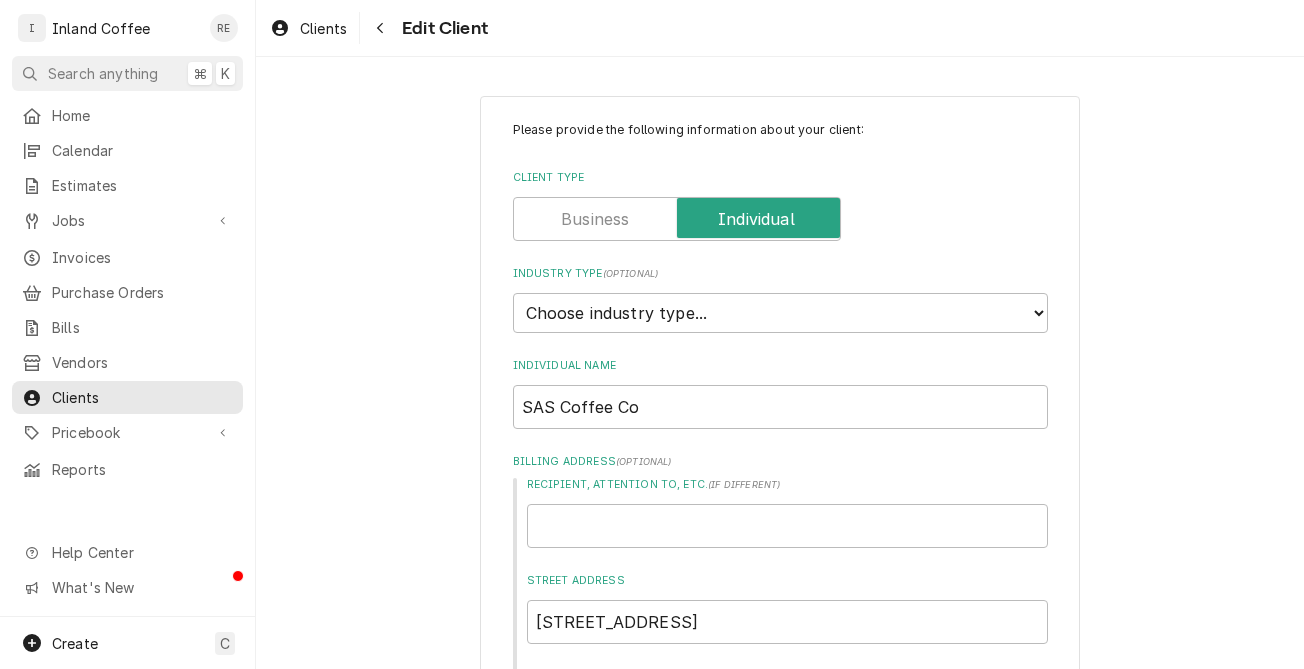 click on "Please provide the following information about your client: Client Type Industry Type  ( optional ) Choose industry type... Residential Commercial Industrial Government Individual Name SAS Coffee Co Billing Address  ( optional ) Recipient, Attention To, etc.  ( if different ) Street Address [STREET_ADDRESS]. City [GEOGRAPHIC_DATA]/Province WA Postal Code 99202 Credit Limit  (optional) No credit limit Client Notes  ( optional ) [PERSON_NAME] [PHONE_NUMBER]
[PERSON_NAME] [PHONE_NUMBER] Labels  ( optional ) Default Client Payment Terms  (optional) Same as company default (--) Default Client Tax Rate  (optional) Same as company default (--) Client Contacts Primary Contact Name [PERSON_NAME] Phone [PHONE_NUMBER] Email [EMAIL_ADDRESS][DOMAIN_NAME] Reminders — — Name [PERSON_NAME] Phone — Email — Reminders — — Name [PERSON_NAME] (Work Phone) Phone [PHONE_NUMBER] Email — Reminders — — Add Contact Service Locations Add Service Location Save Cancel Edits" at bounding box center (780, 363) 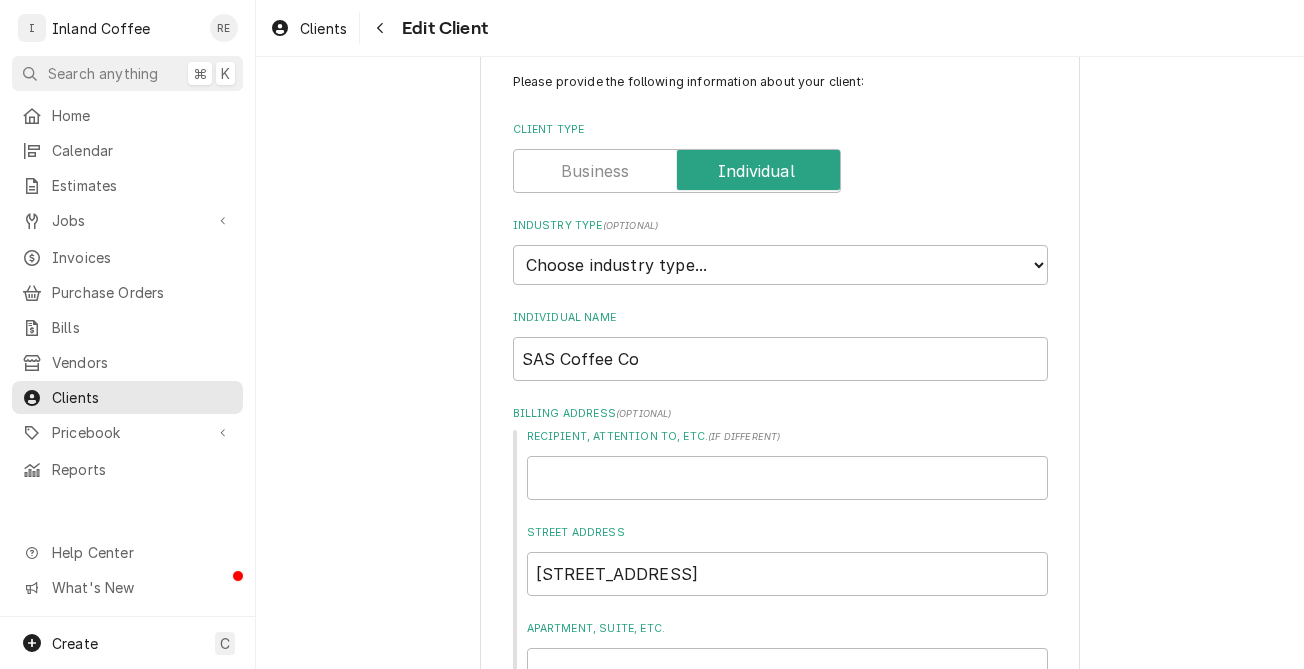 scroll, scrollTop: 50, scrollLeft: 0, axis: vertical 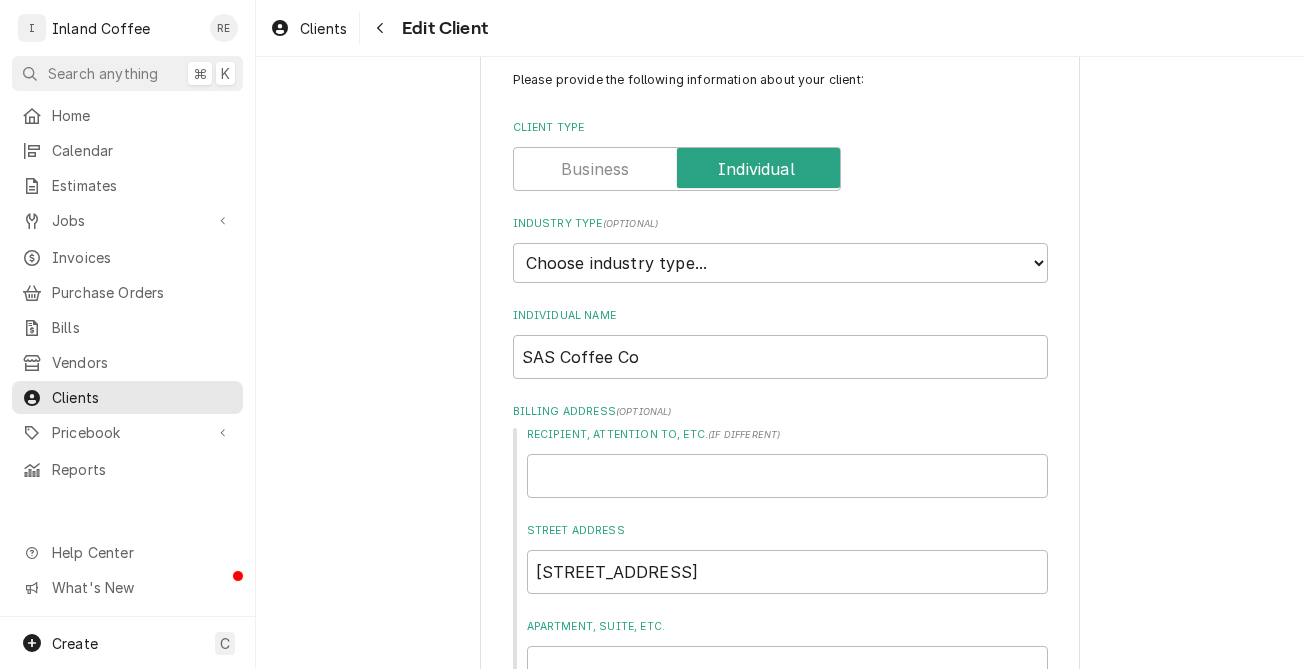 click at bounding box center [677, 169] 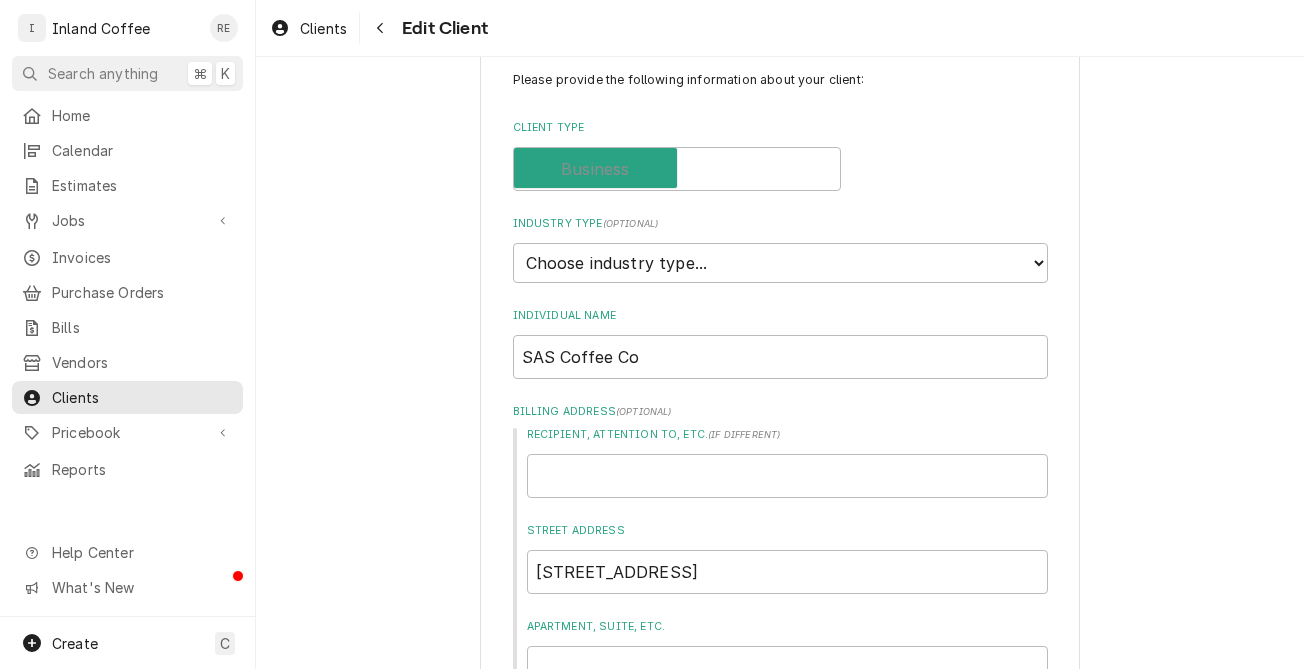 checkbox on "false" 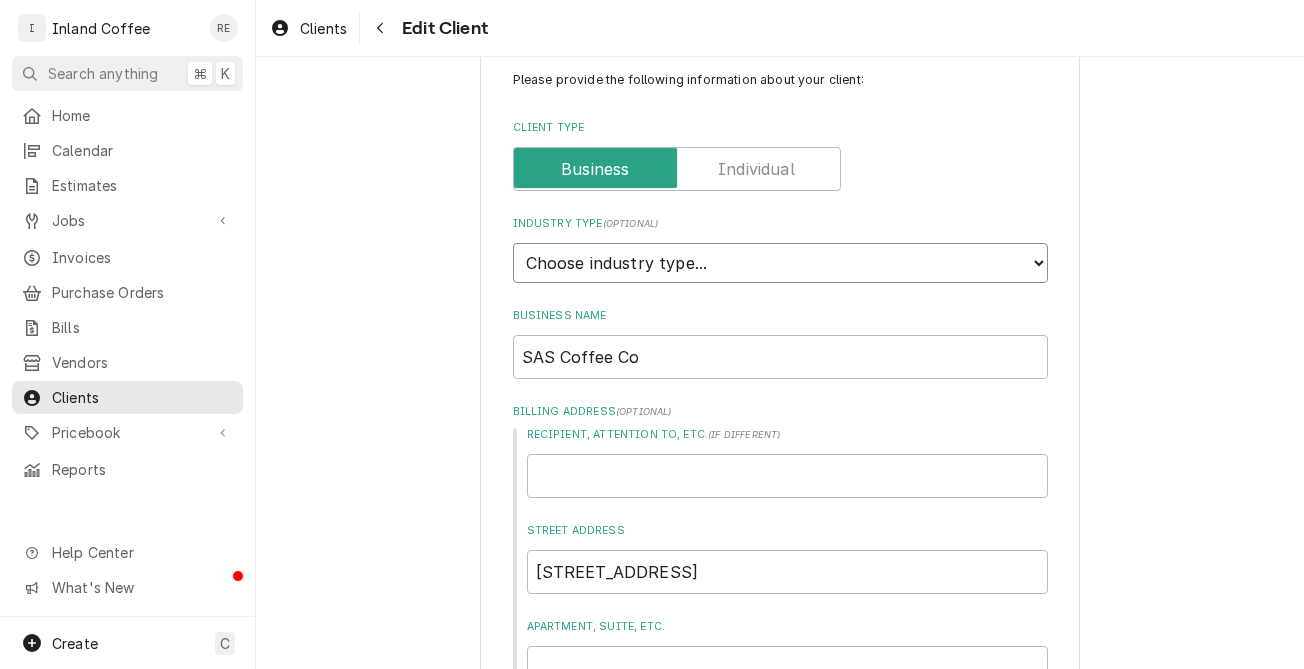 select on "2" 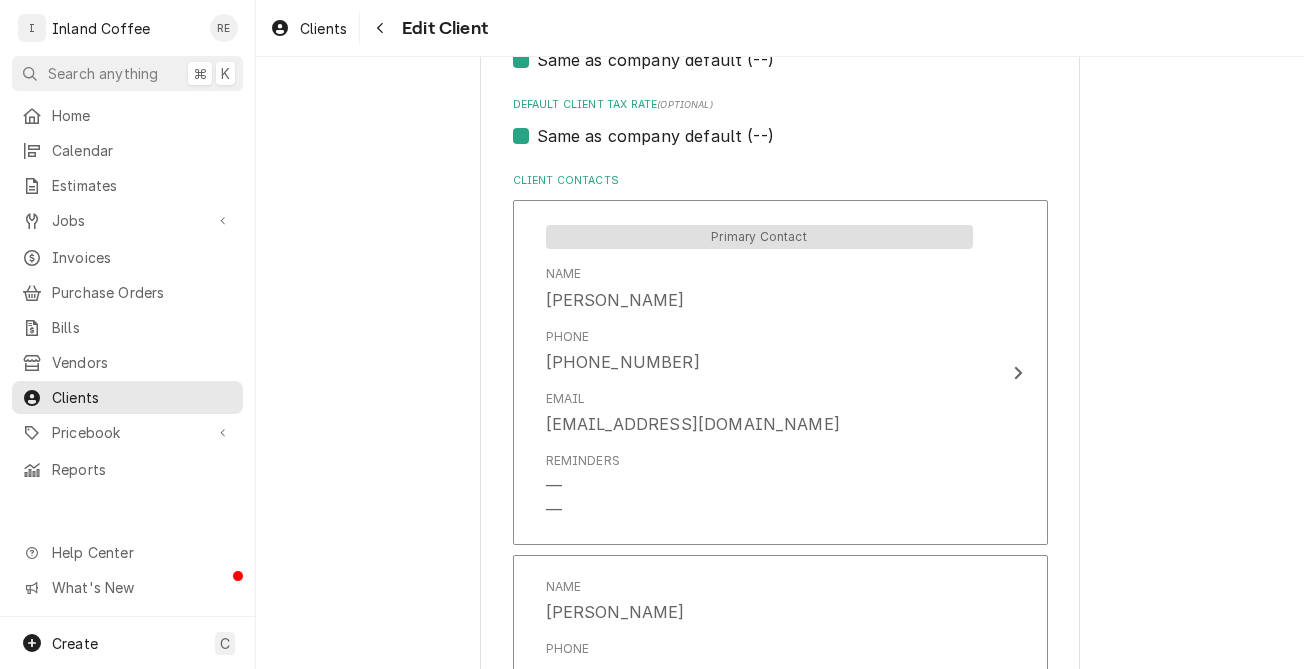 scroll, scrollTop: 1257, scrollLeft: 0, axis: vertical 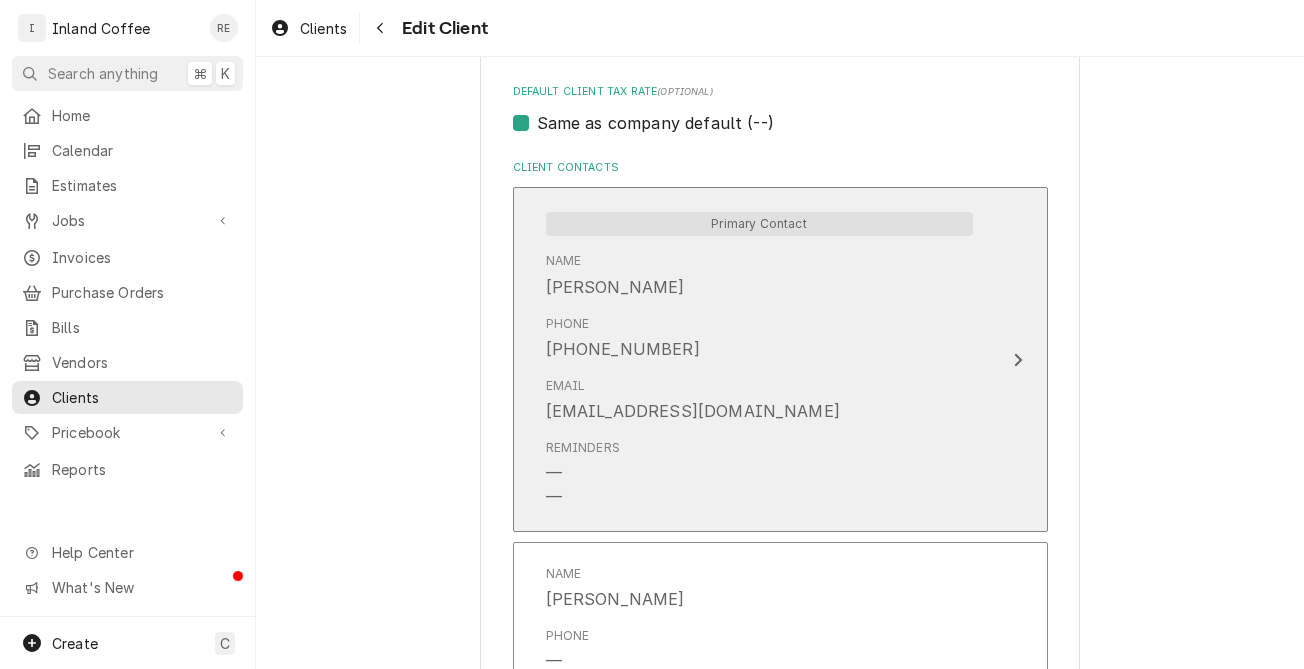 click at bounding box center (1018, 360) 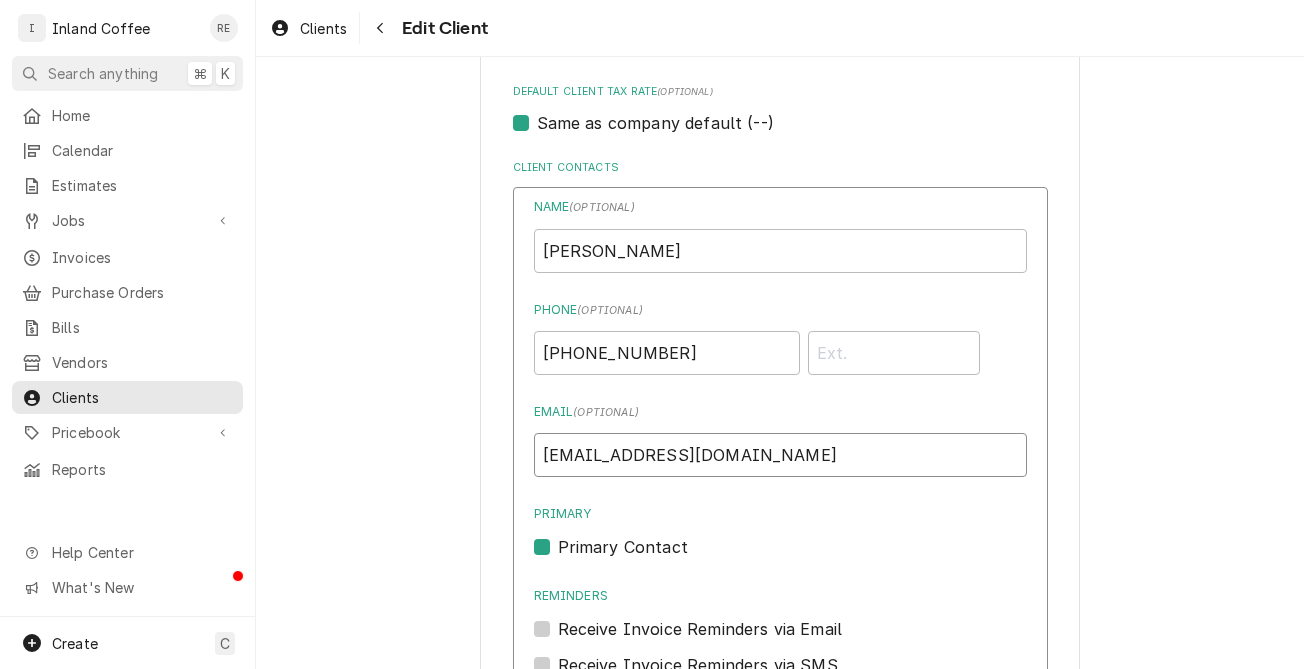 drag, startPoint x: 744, startPoint y: 435, endPoint x: 513, endPoint y: 418, distance: 231.6247 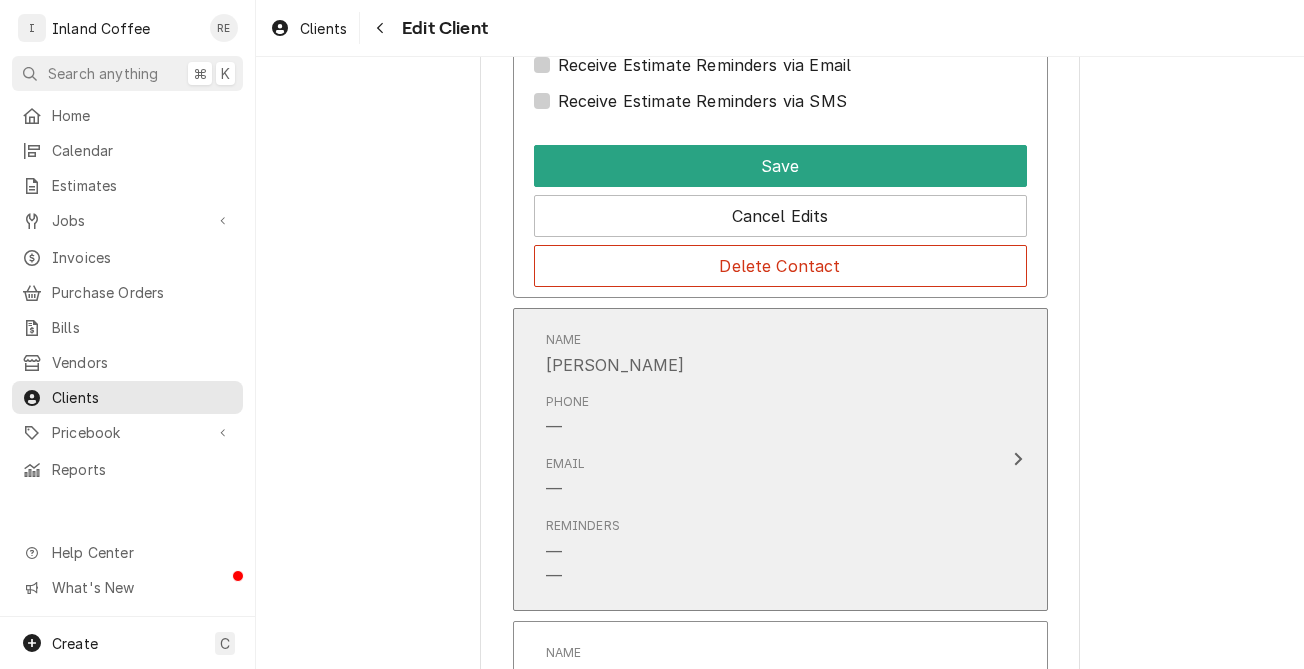 scroll, scrollTop: 1895, scrollLeft: 0, axis: vertical 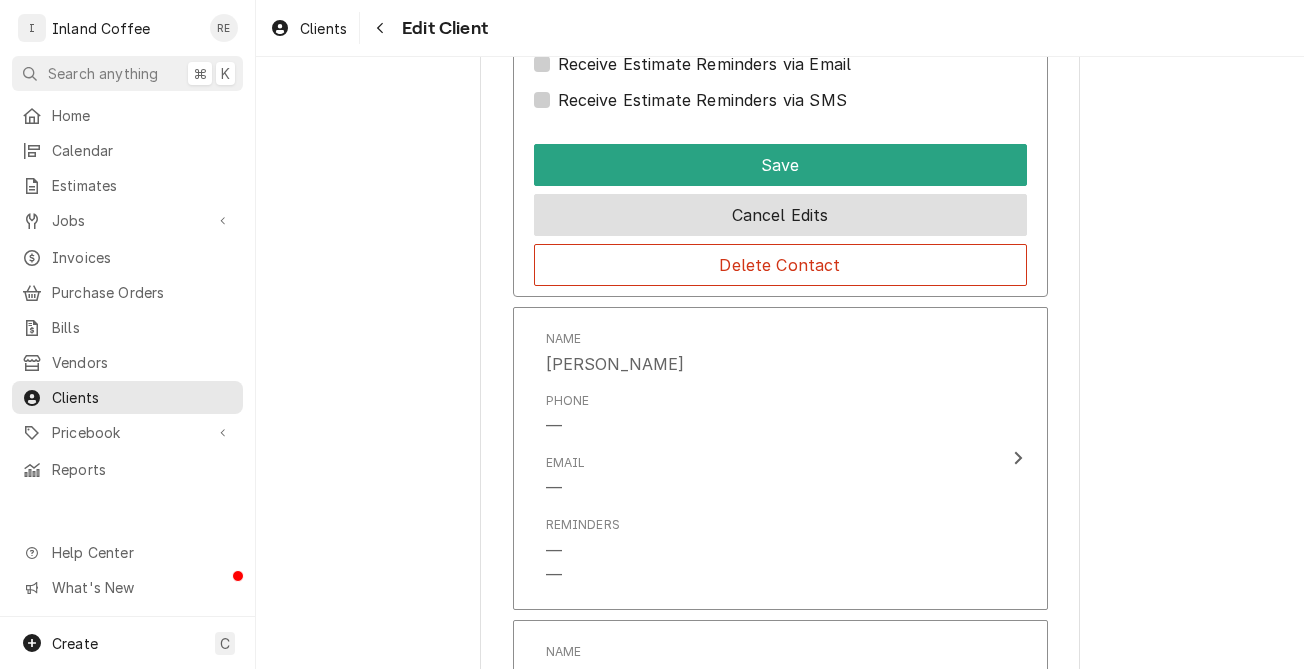 click on "Cancel Edits" at bounding box center [780, 215] 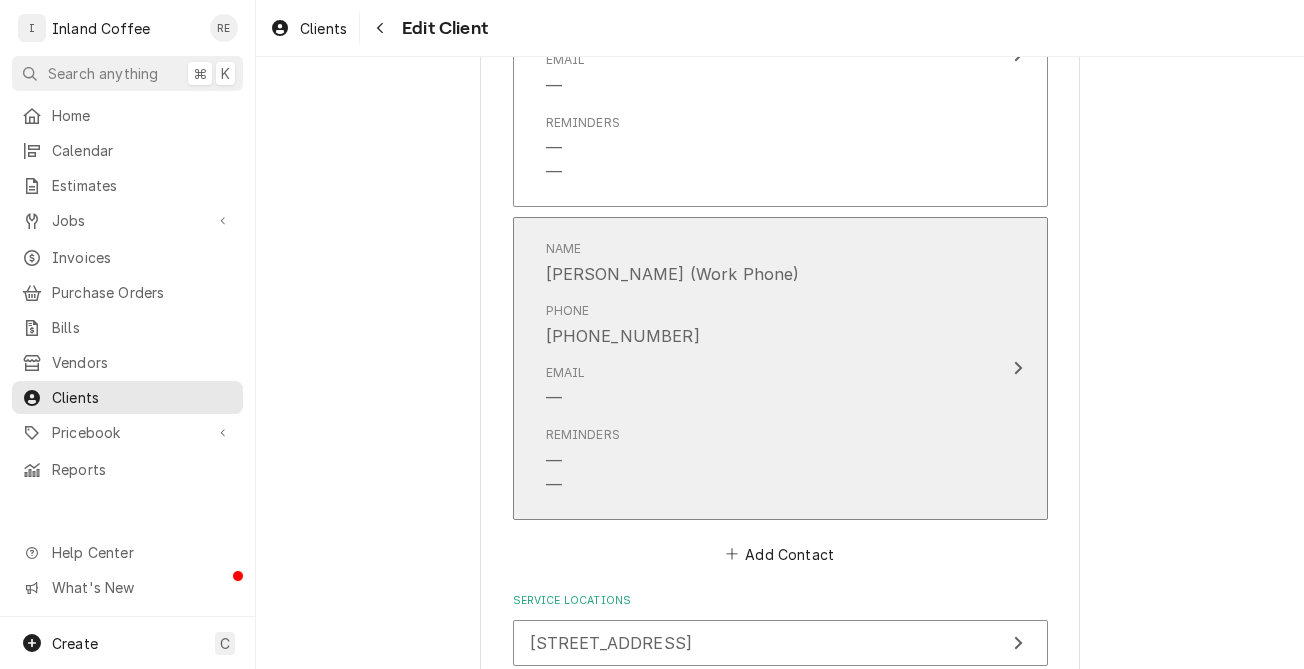scroll, scrollTop: 0, scrollLeft: 0, axis: both 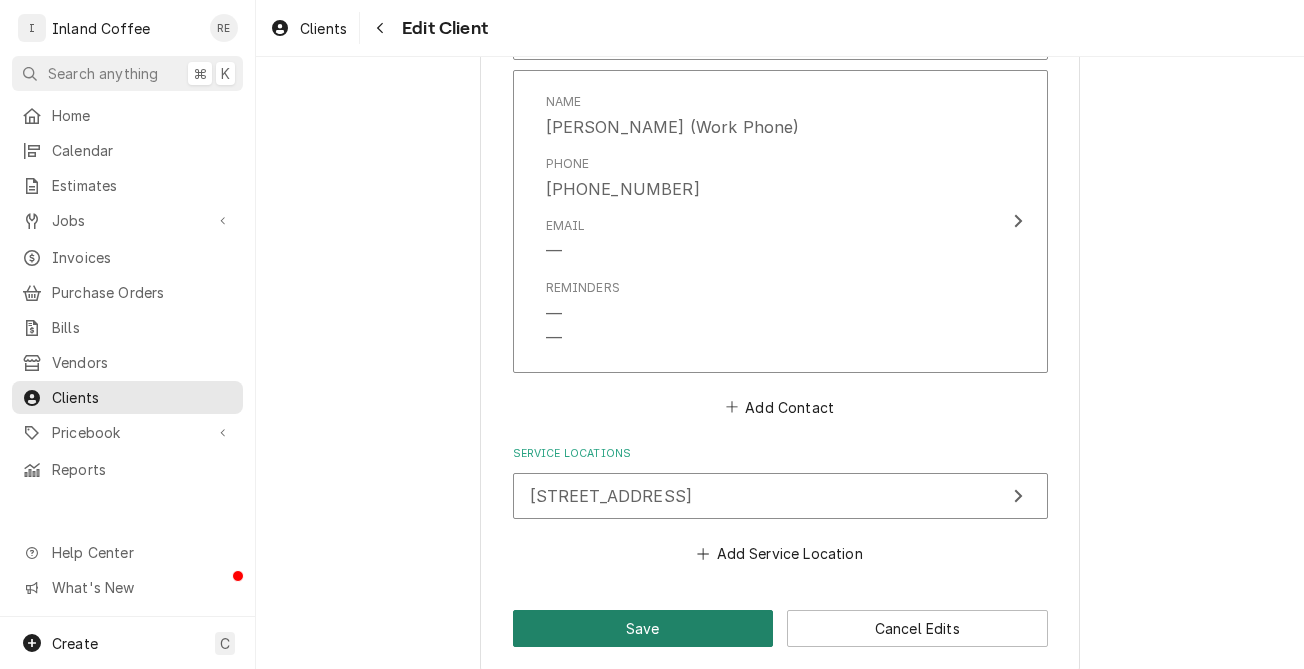 click on "Save" at bounding box center [643, 628] 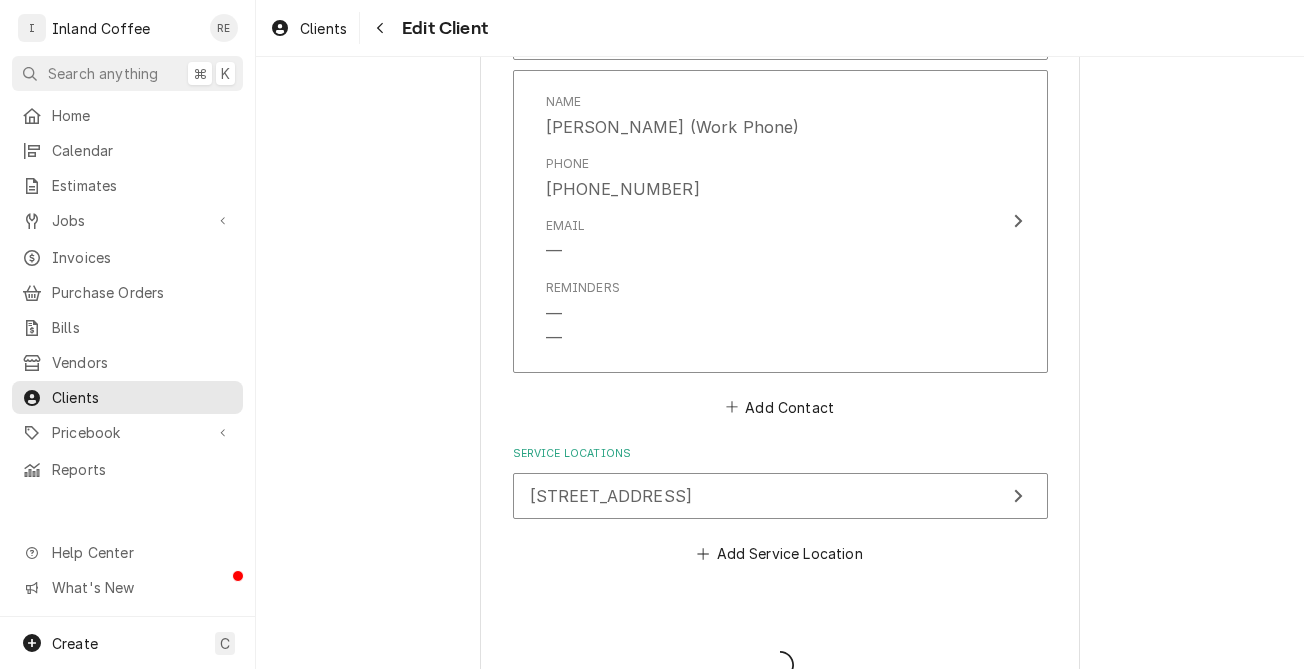 type on "x" 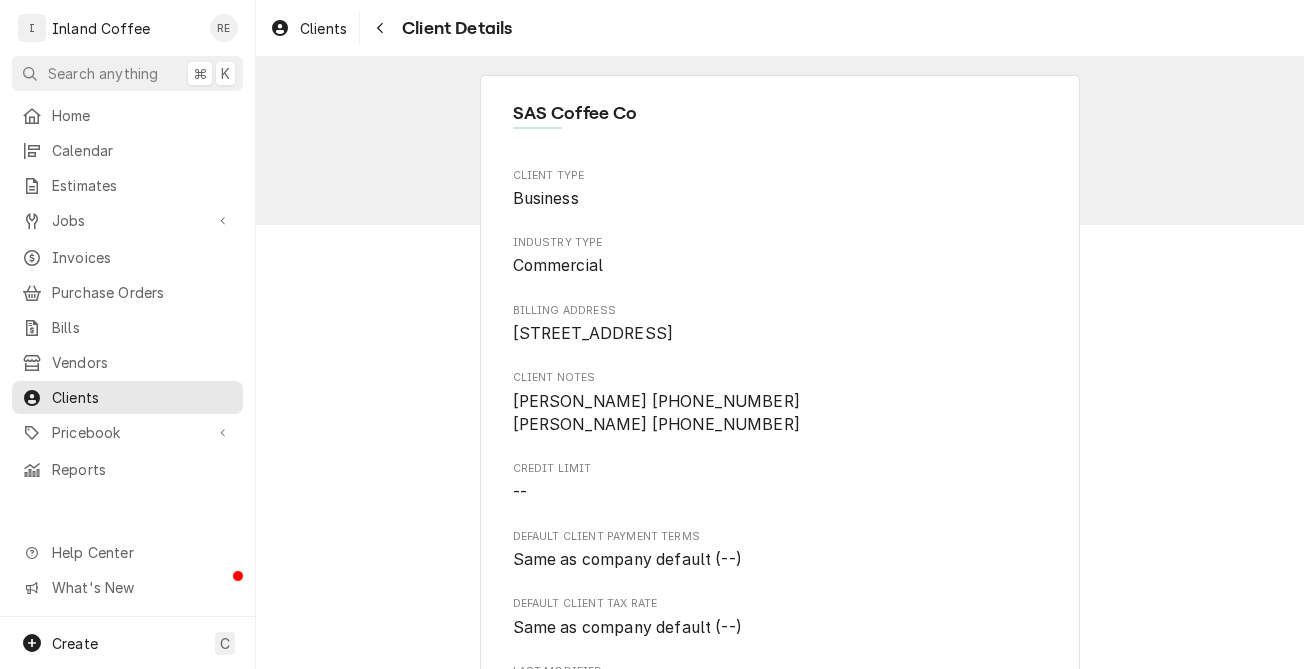 scroll, scrollTop: 0, scrollLeft: 0, axis: both 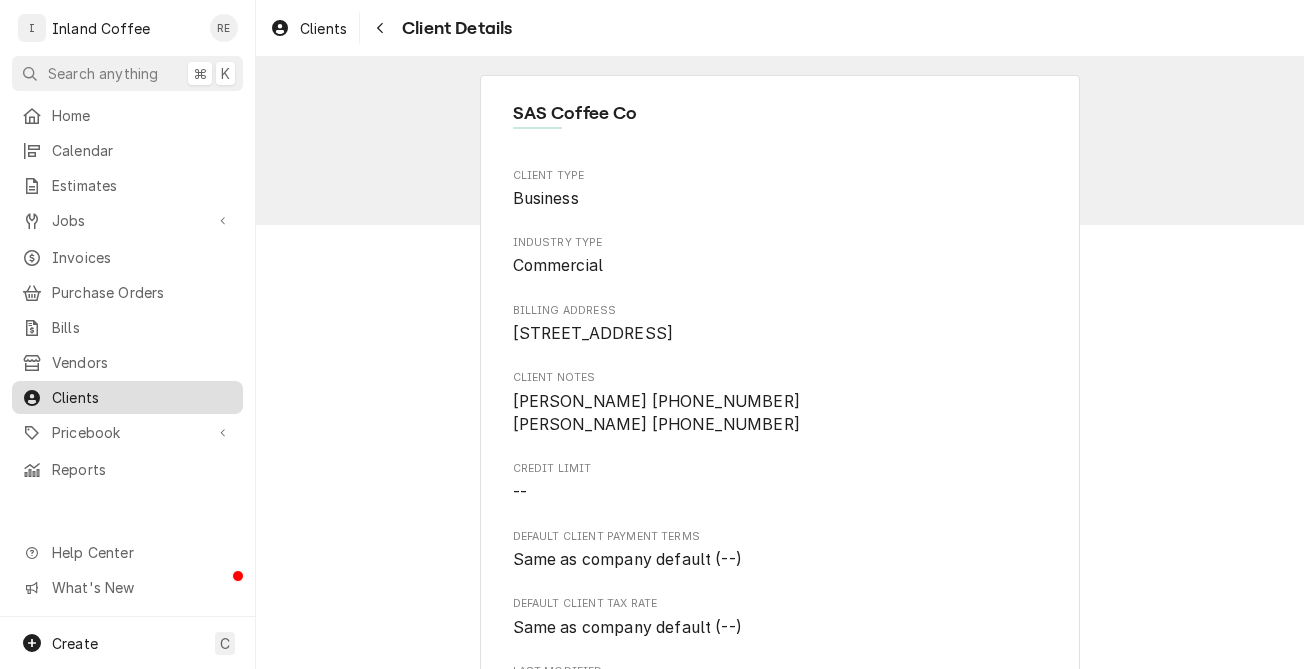 click on "Clients" at bounding box center [142, 397] 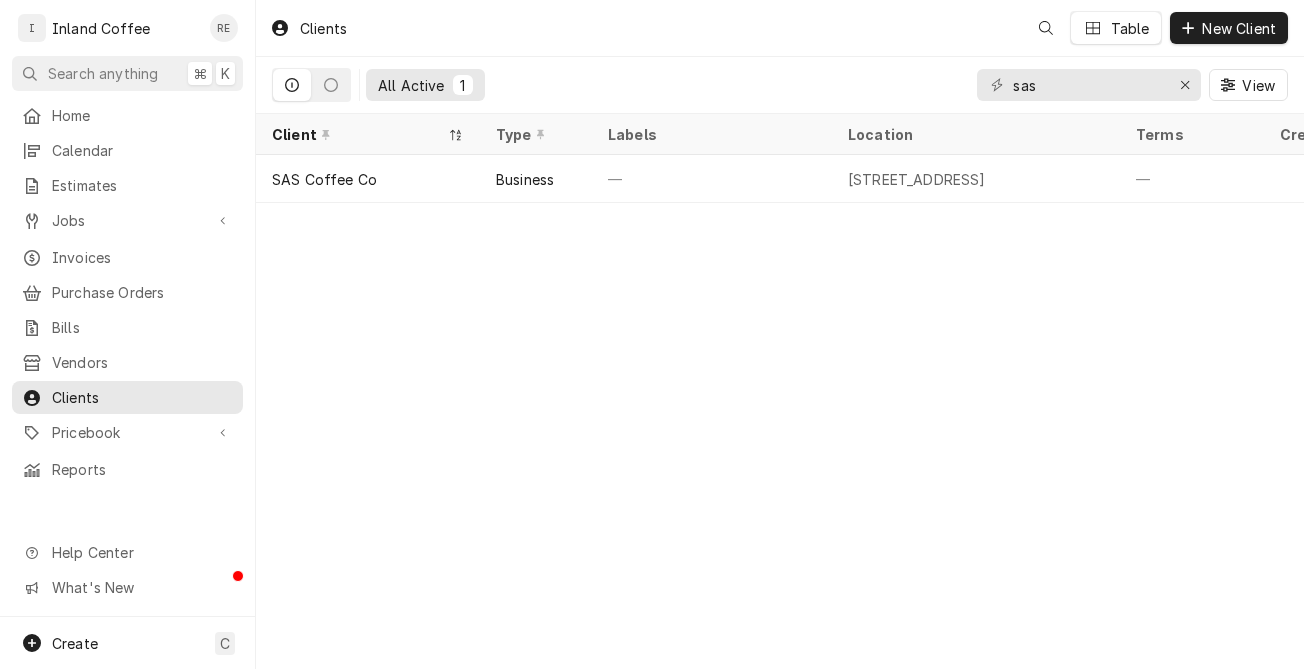 scroll, scrollTop: 0, scrollLeft: 0, axis: both 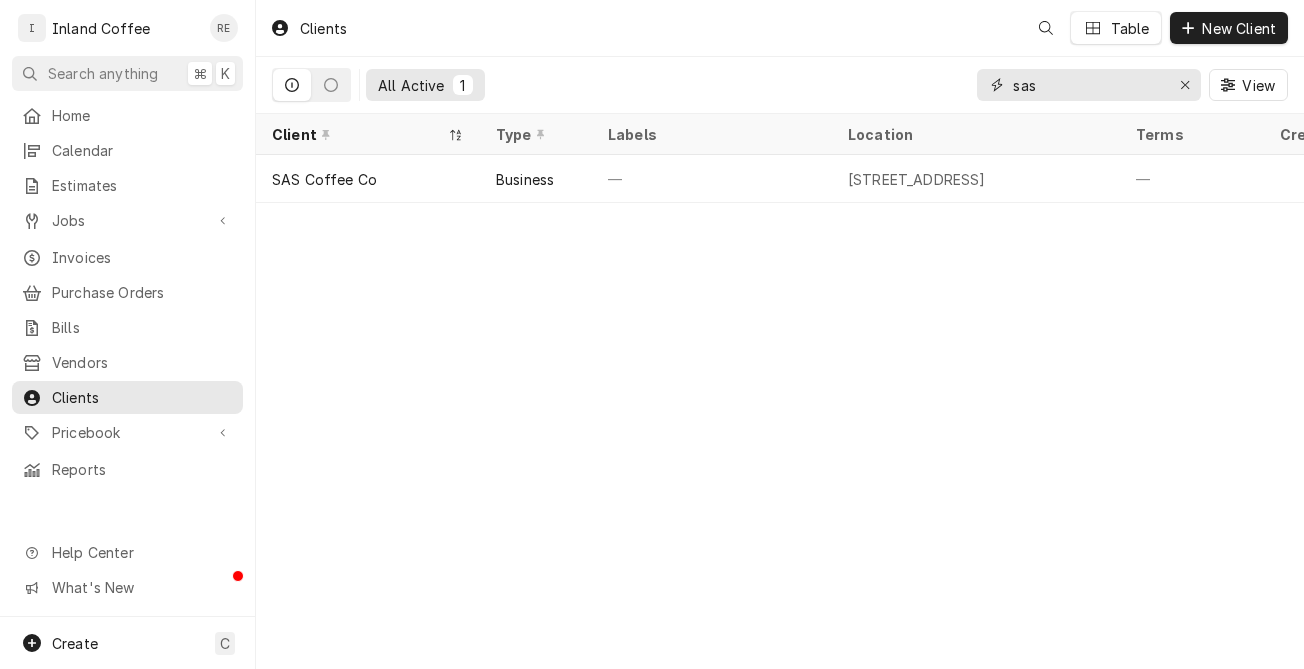 click on "sas" at bounding box center [1088, 85] 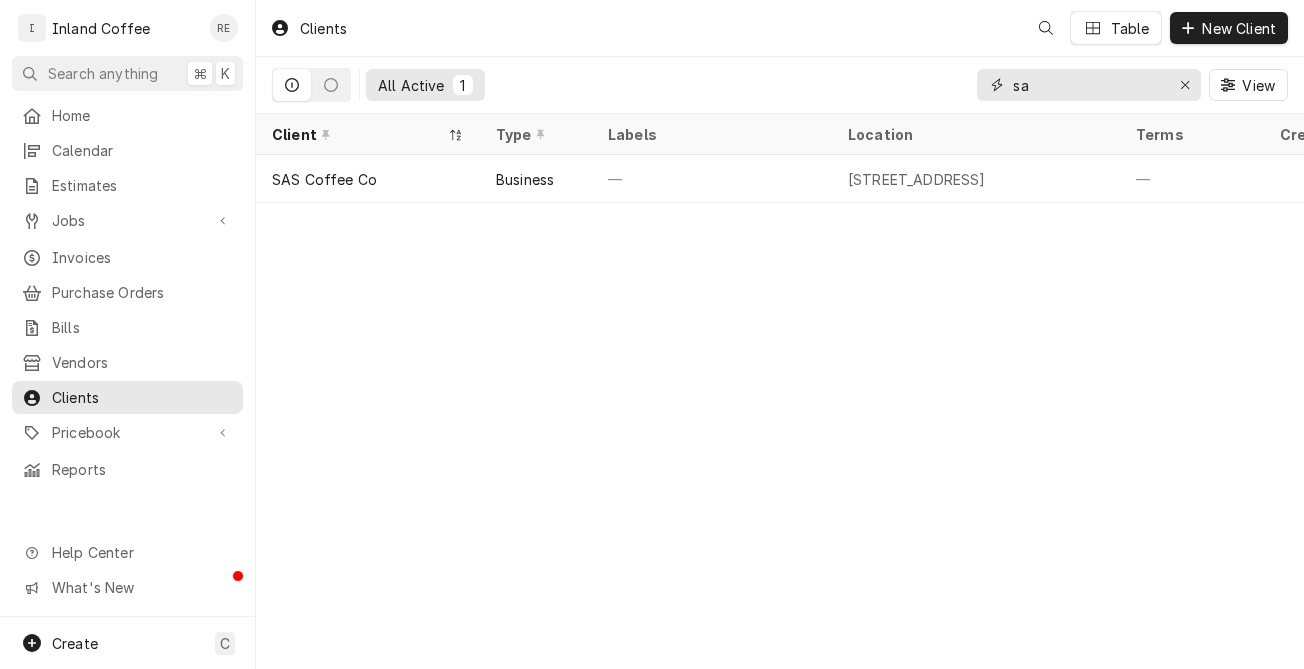 type on "s" 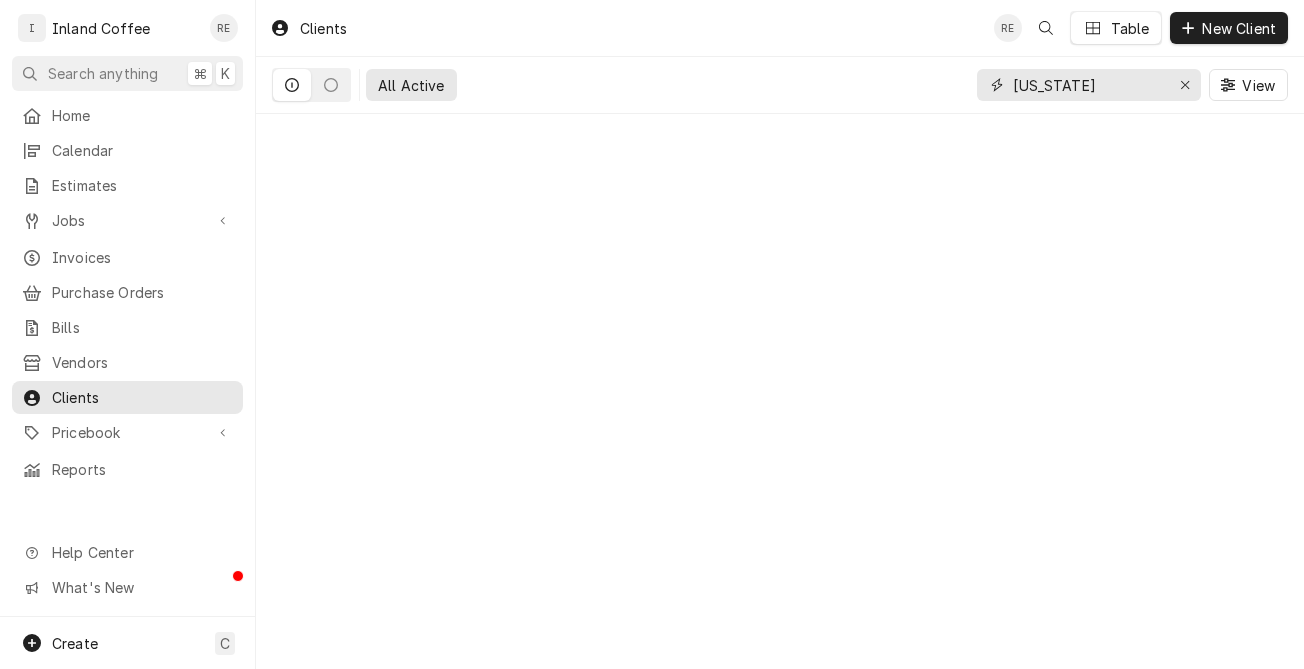 type on "[US_STATE]" 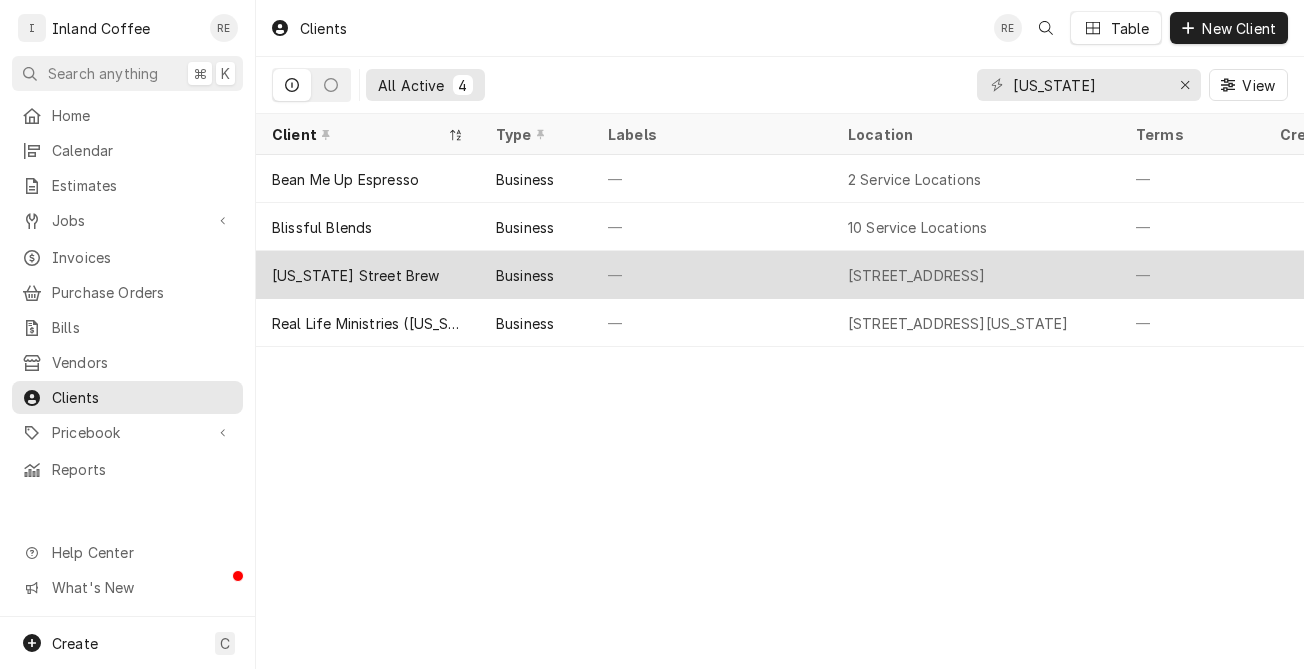 click on "[US_STATE] Street Brew" at bounding box center (368, 275) 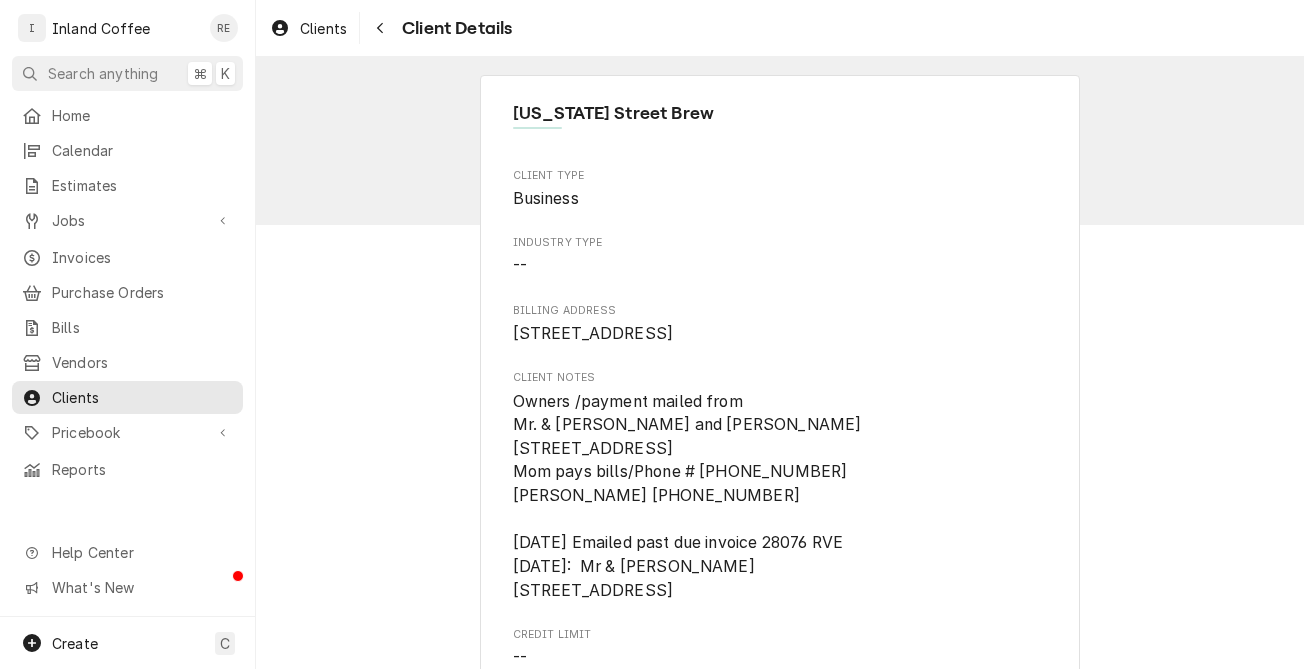 scroll, scrollTop: 0, scrollLeft: 0, axis: both 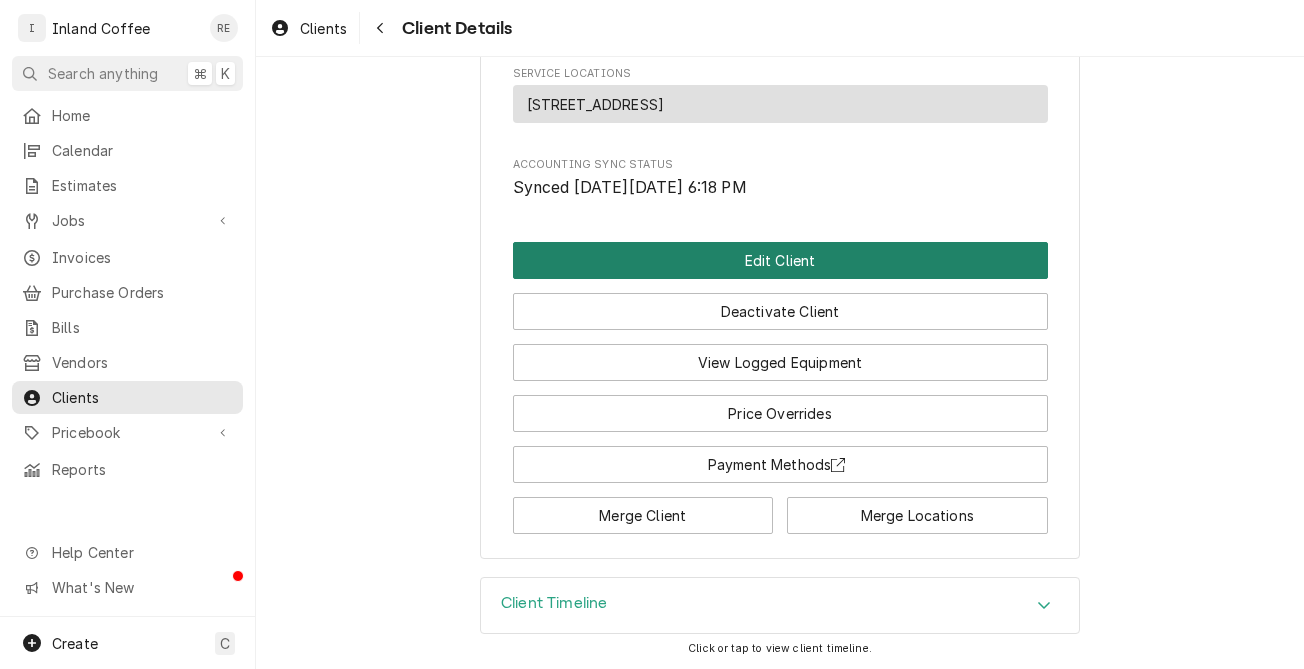 click on "Edit Client" at bounding box center [780, 260] 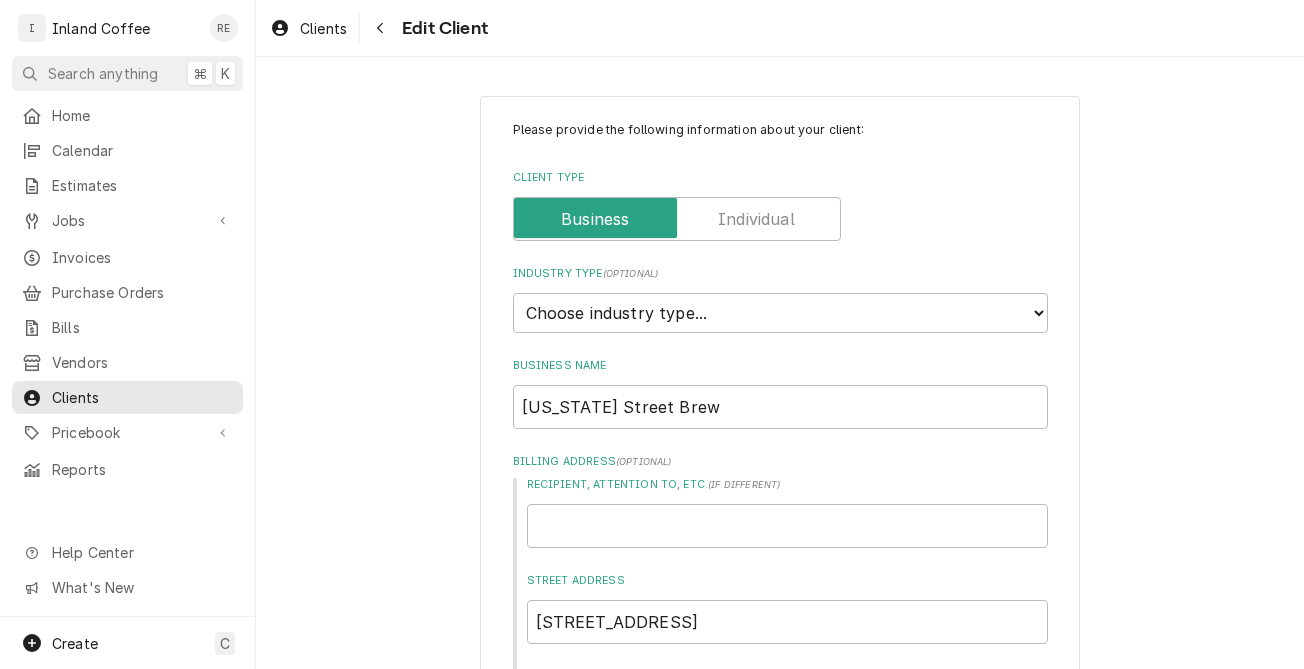 scroll, scrollTop: 0, scrollLeft: 0, axis: both 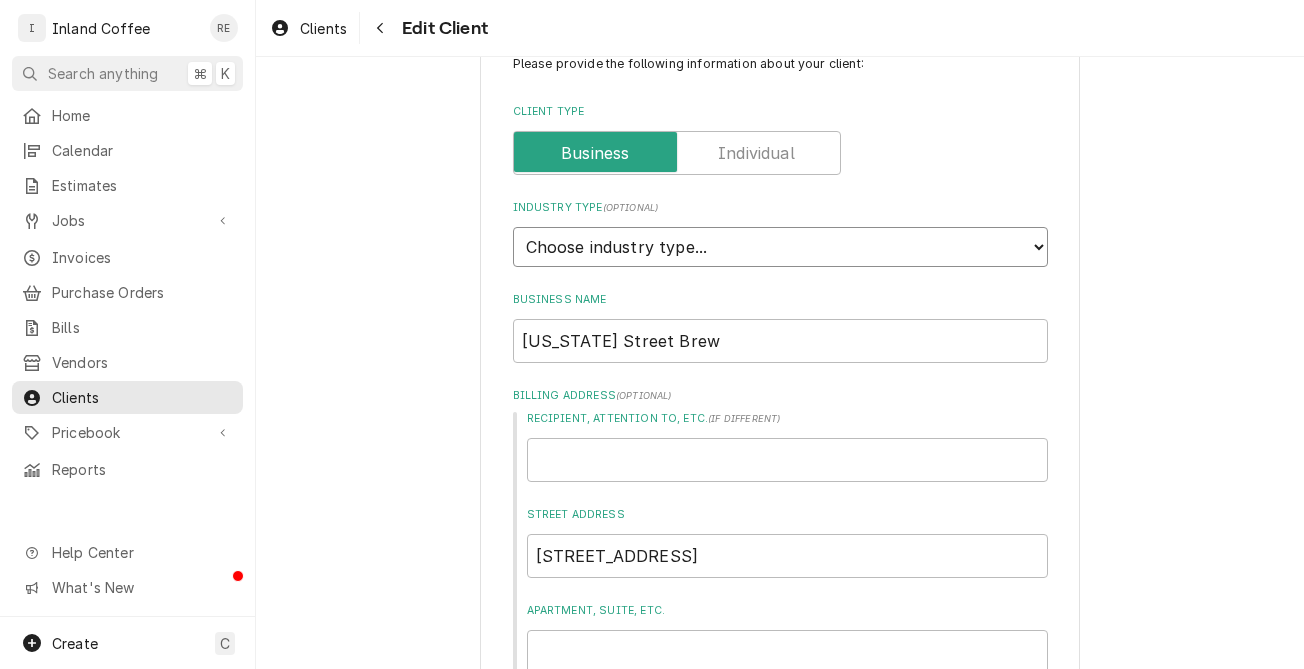 select on "2" 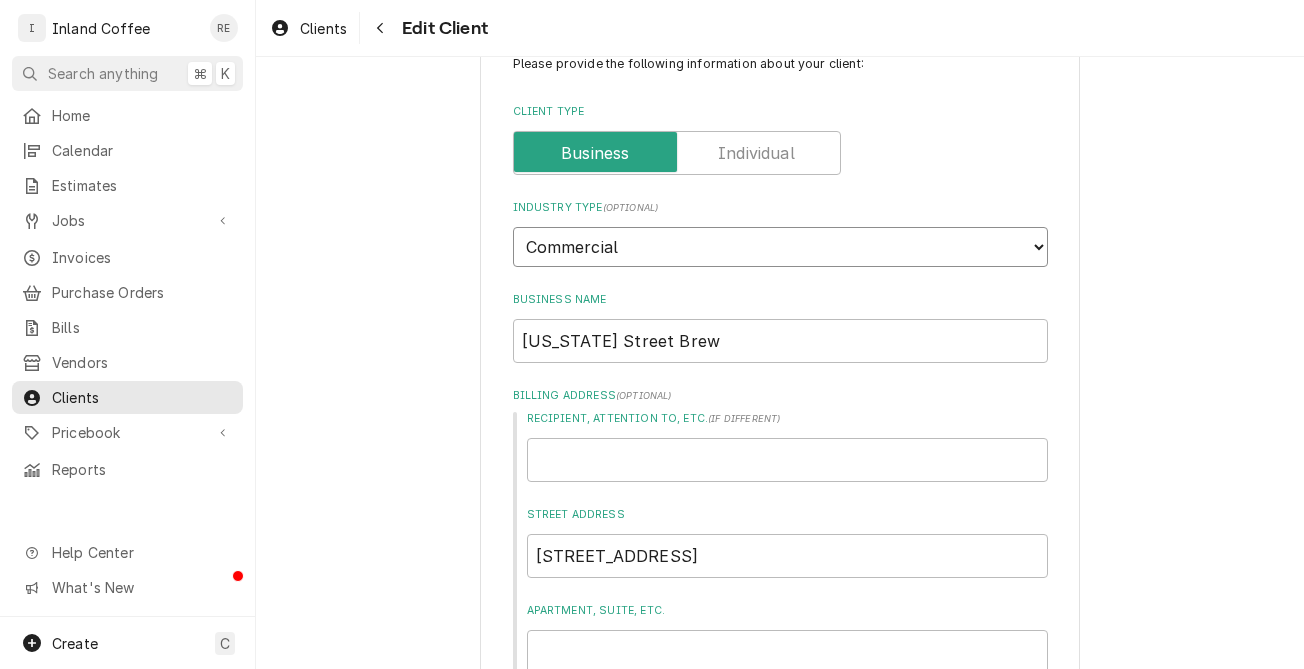 type on "x" 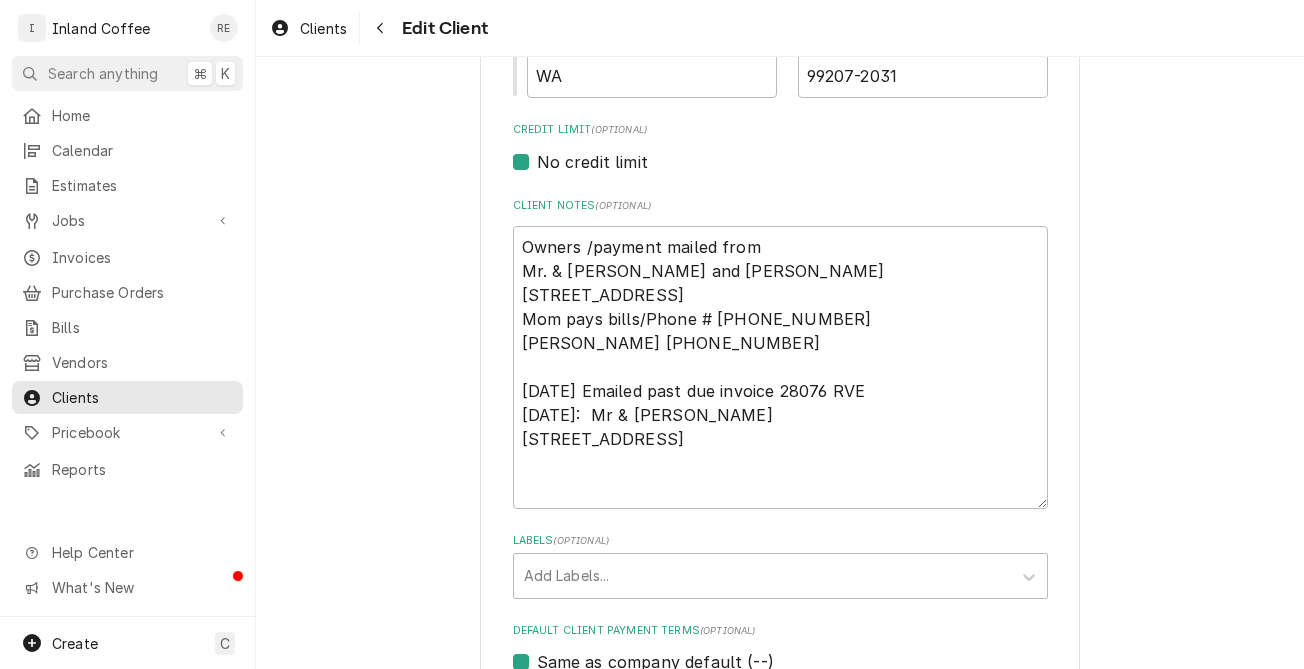 scroll, scrollTop: 831, scrollLeft: 0, axis: vertical 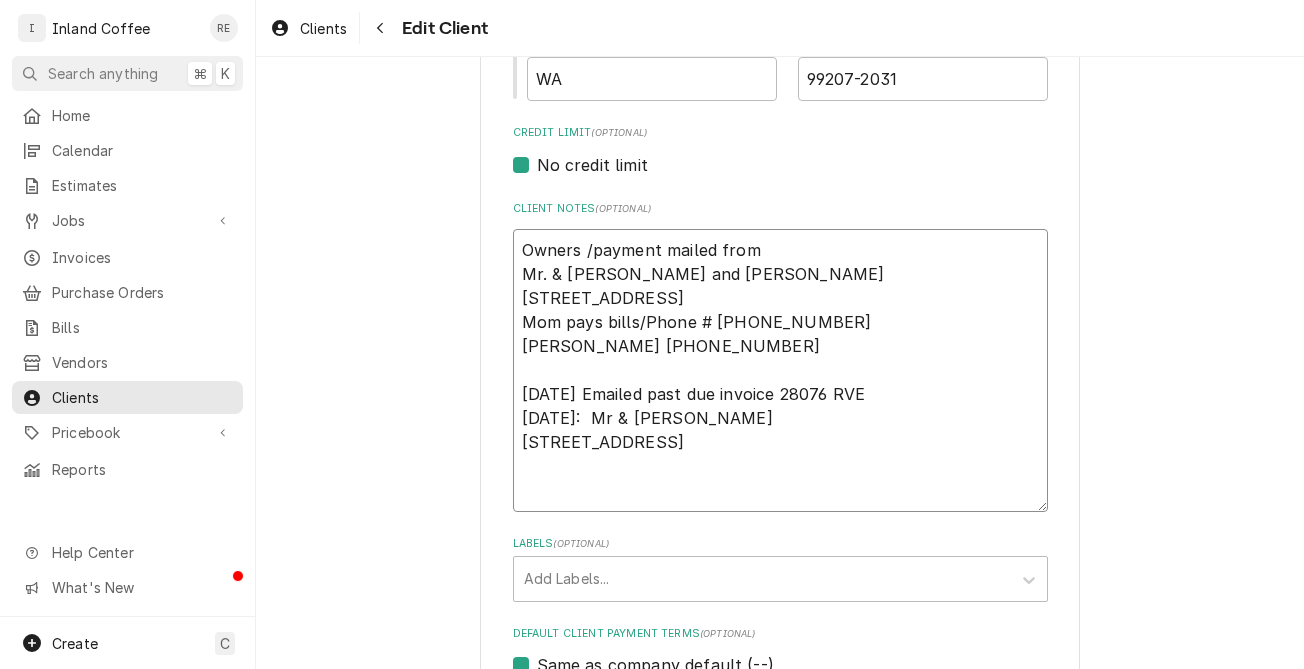 click on "Owners /payment mailed from
Mr. & Mrs Gary and Shirley Walling
414 E Euclid
Spokane, WA 99207
Mom pays bills/Phone # 487-3062
Annette 509-981-7644
12/08/24 Emailed past due invoice 28076 RVE
12/13/2001:  Mr & Mrs Gary Walling
414 E Euclid
Spokane WA 99207" at bounding box center (780, 370) 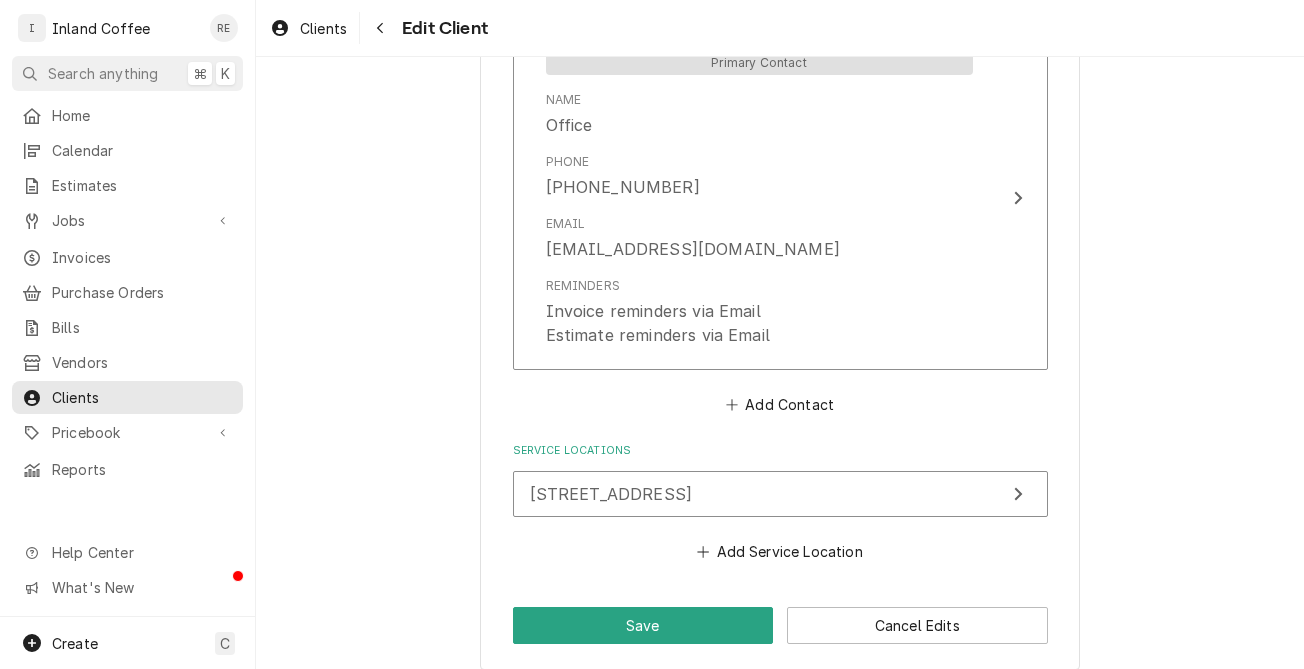 scroll, scrollTop: 2356, scrollLeft: 0, axis: vertical 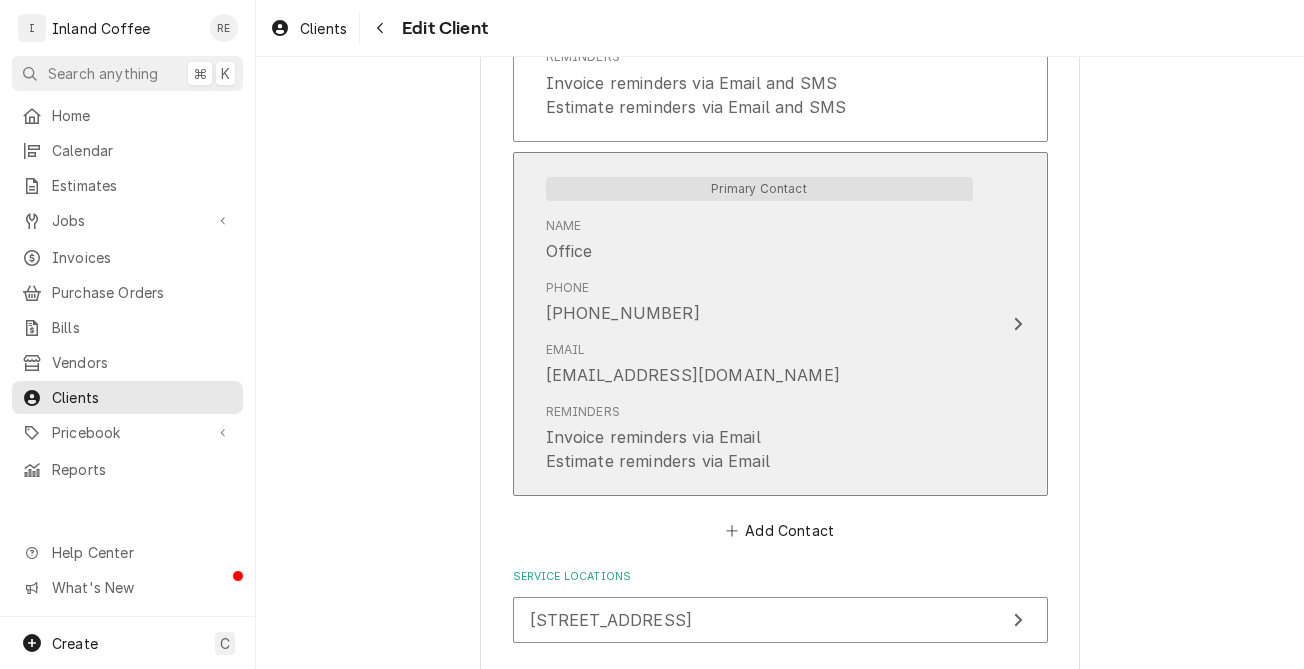 type 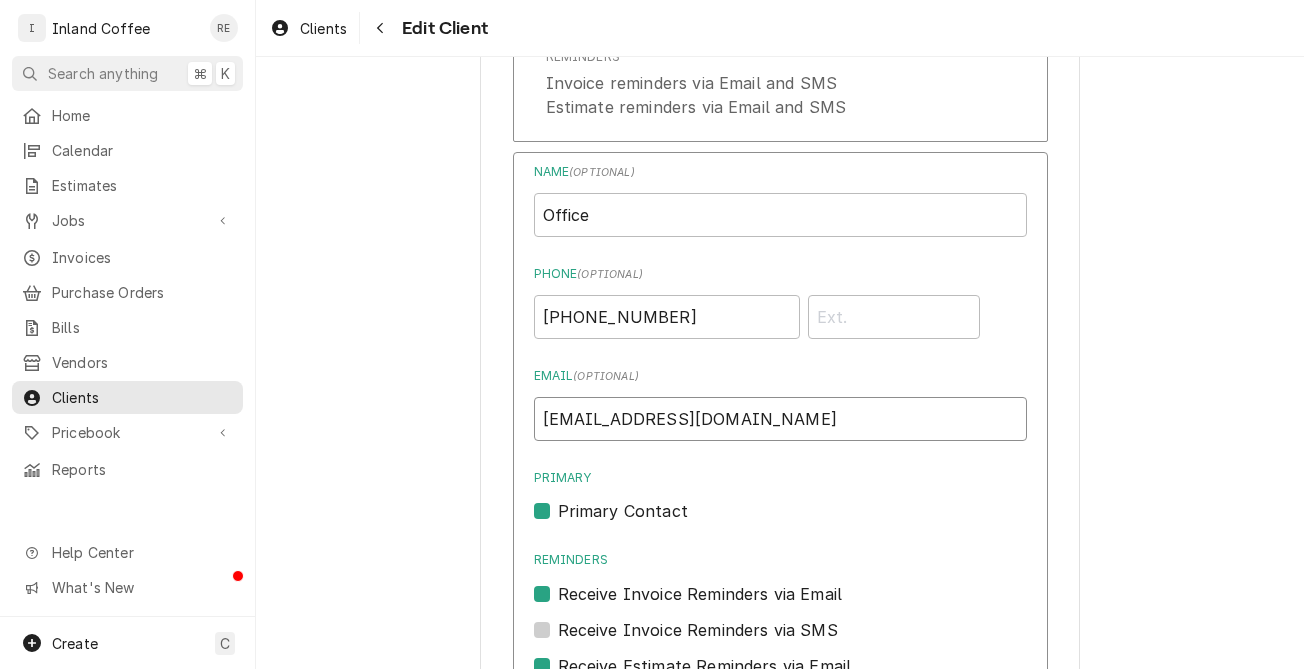 drag, startPoint x: 762, startPoint y: 391, endPoint x: 504, endPoint y: 369, distance: 258.93628 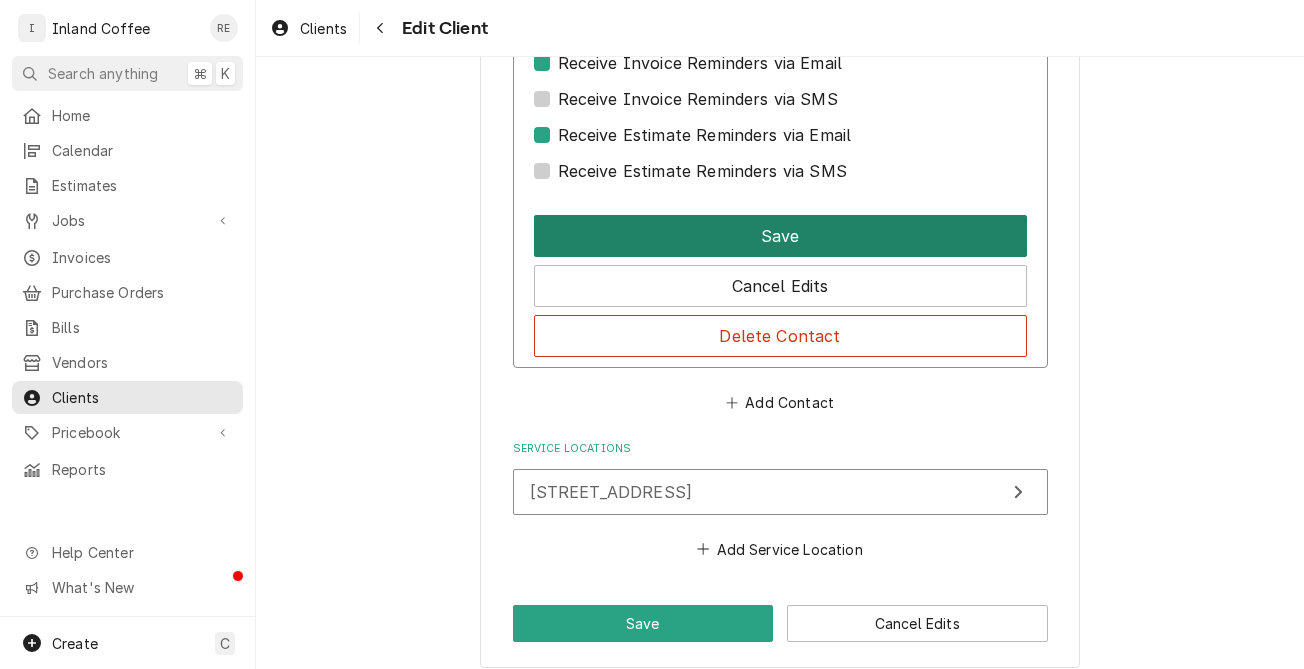 click on "Save" at bounding box center (780, 236) 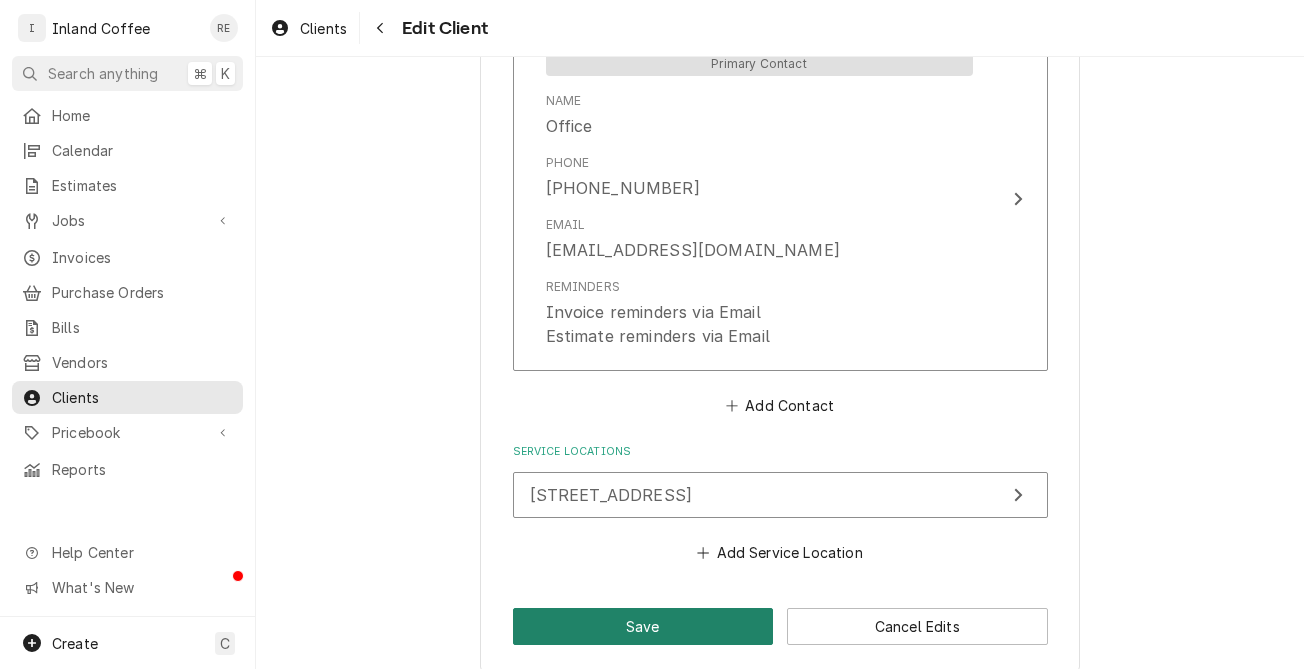 click on "Save" at bounding box center (643, 626) 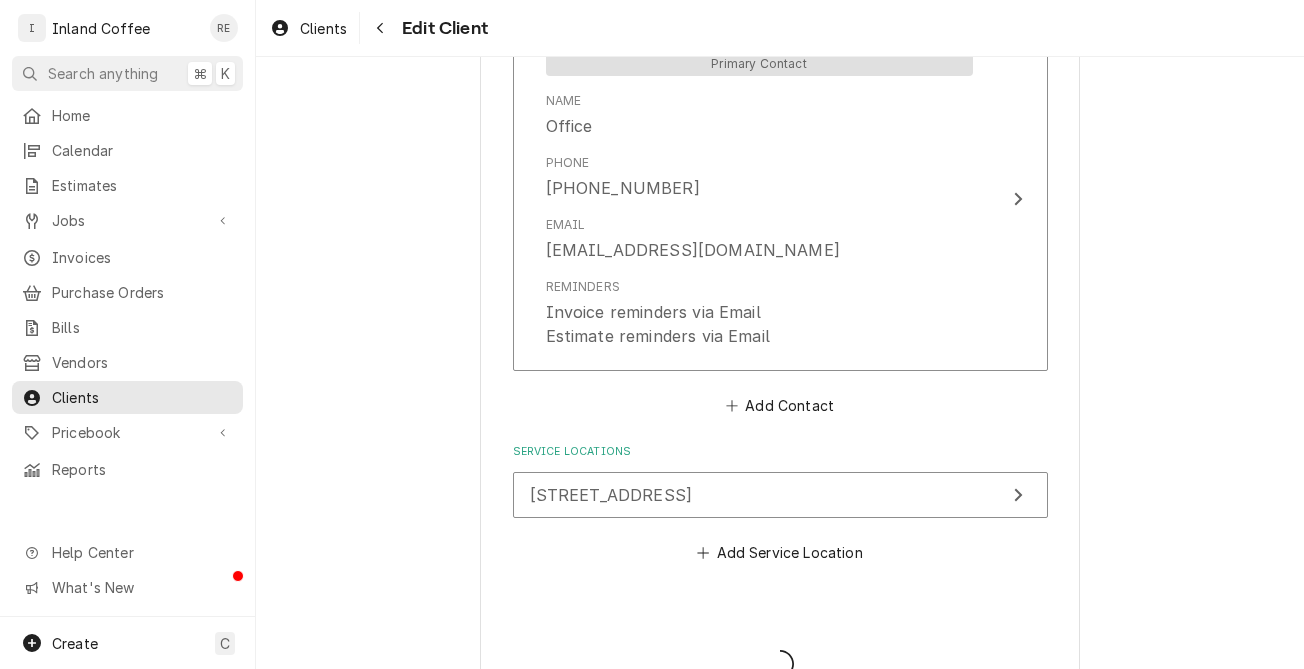type on "x" 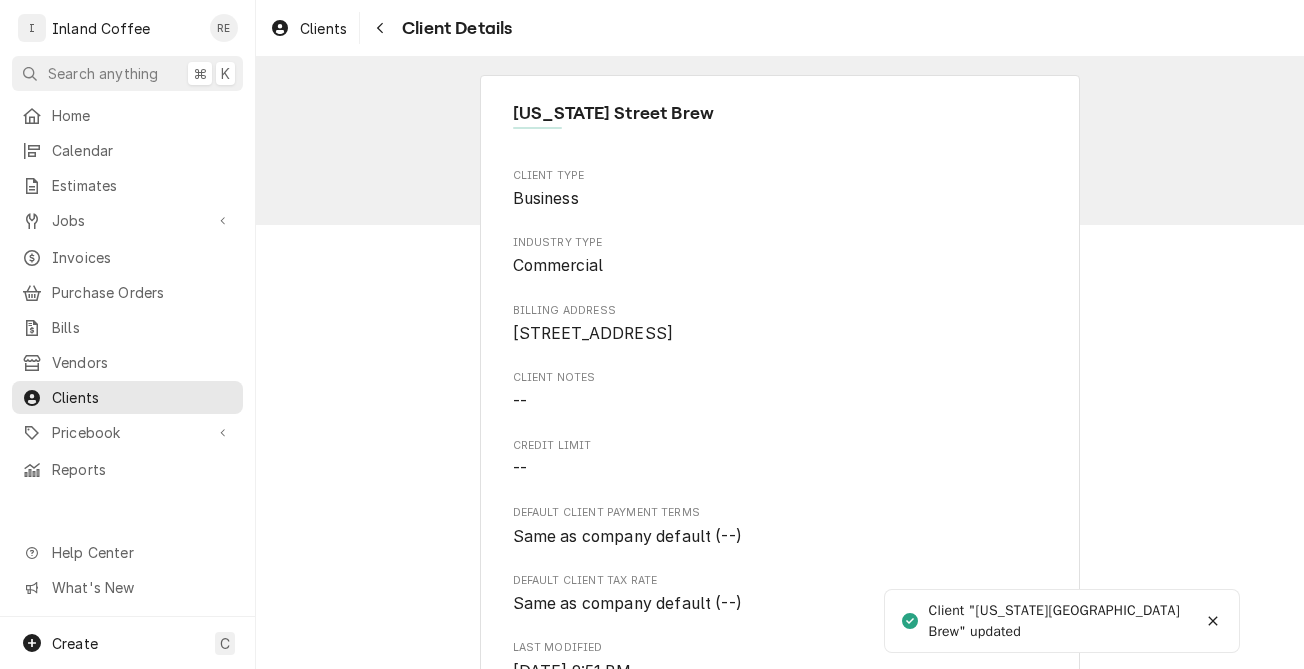 scroll, scrollTop: 0, scrollLeft: 0, axis: both 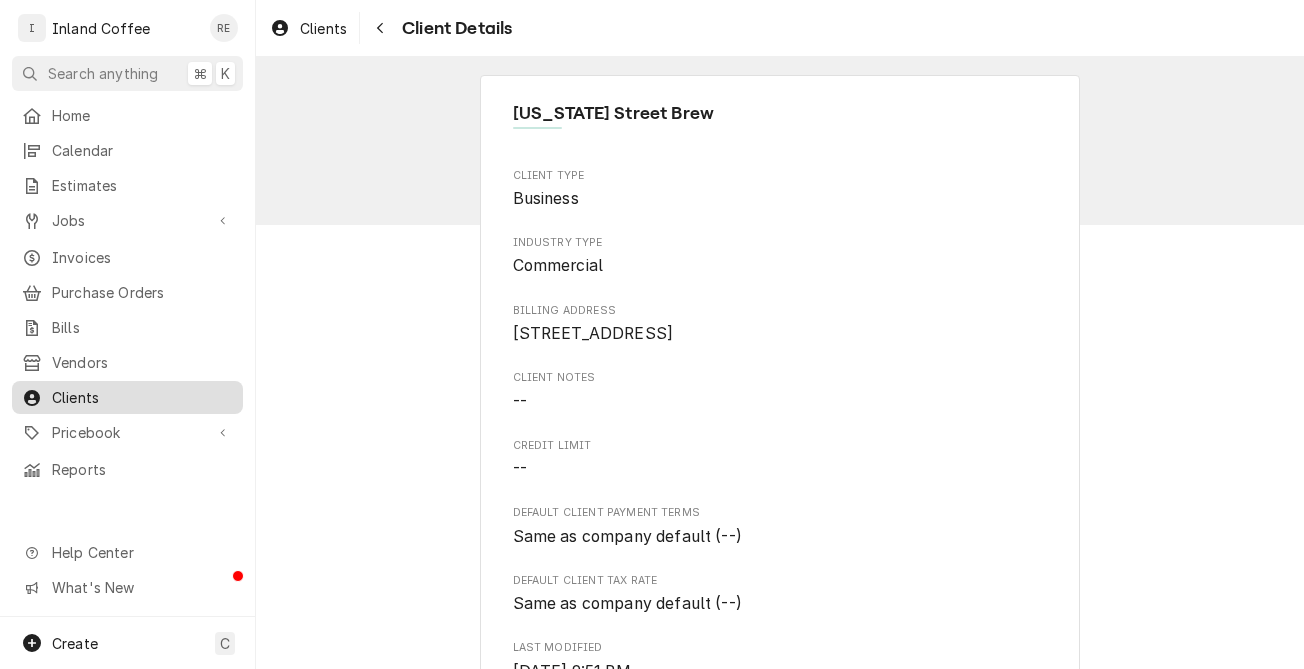 click on "Clients" at bounding box center [142, 397] 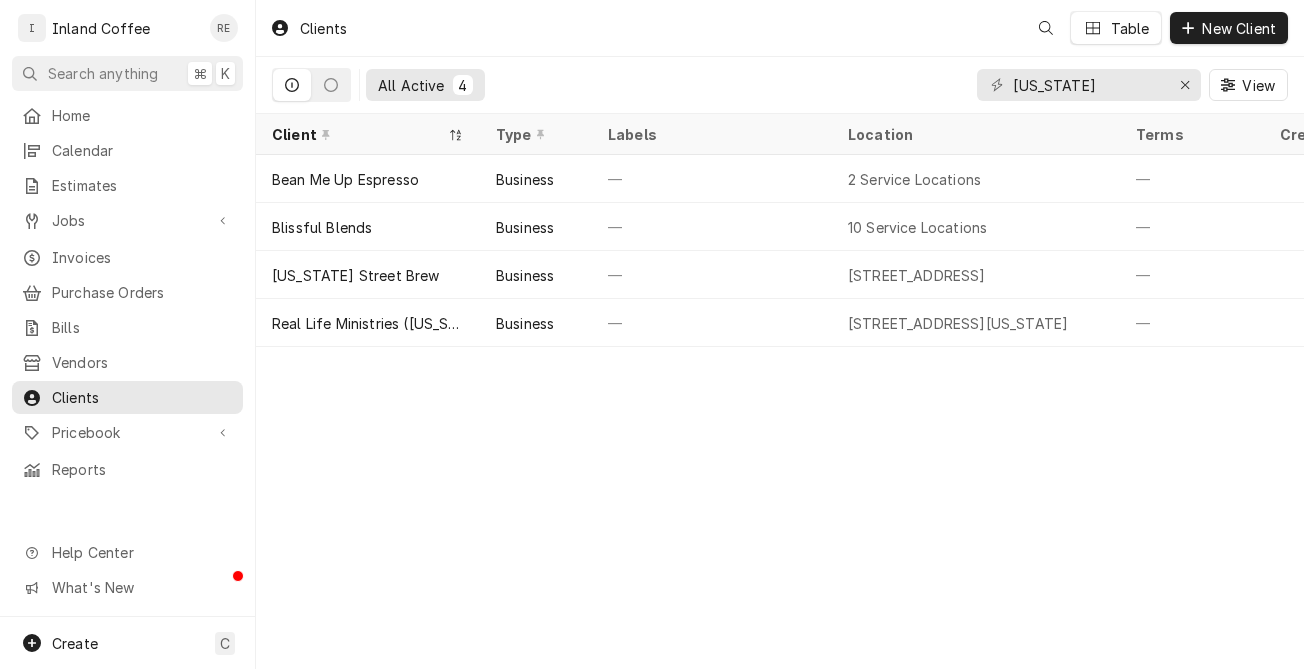 scroll, scrollTop: 0, scrollLeft: 0, axis: both 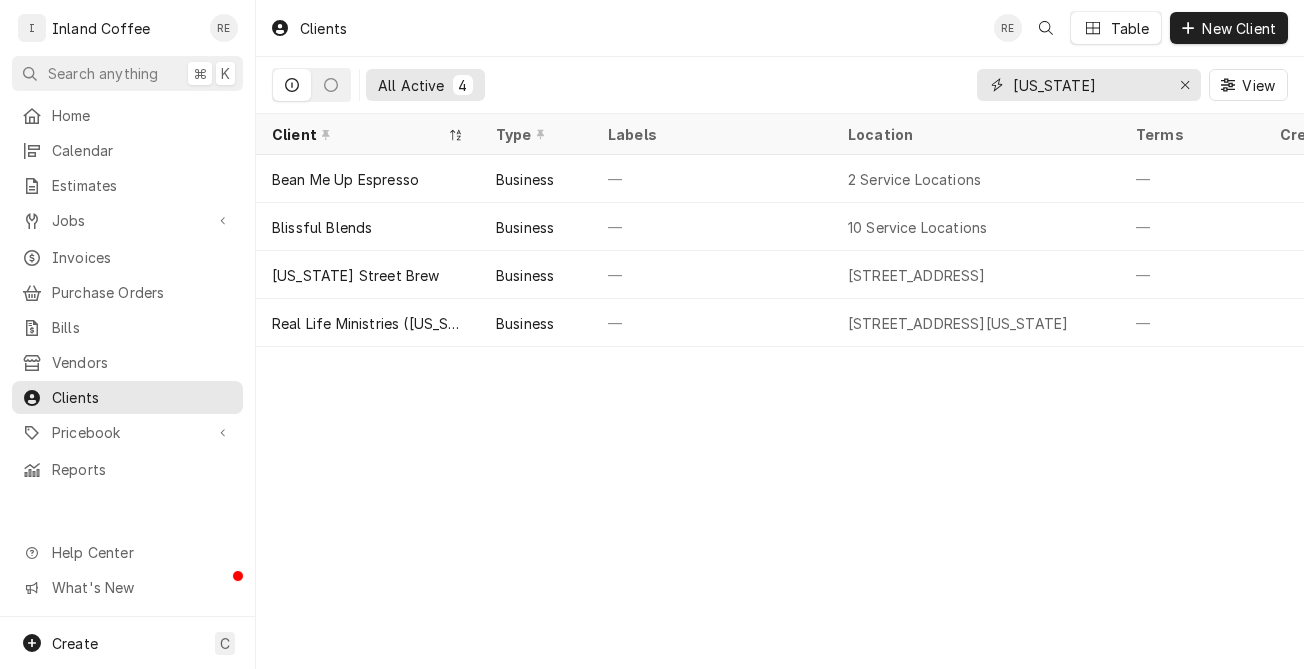 drag, startPoint x: 1119, startPoint y: 86, endPoint x: 971, endPoint y: 85, distance: 148.00337 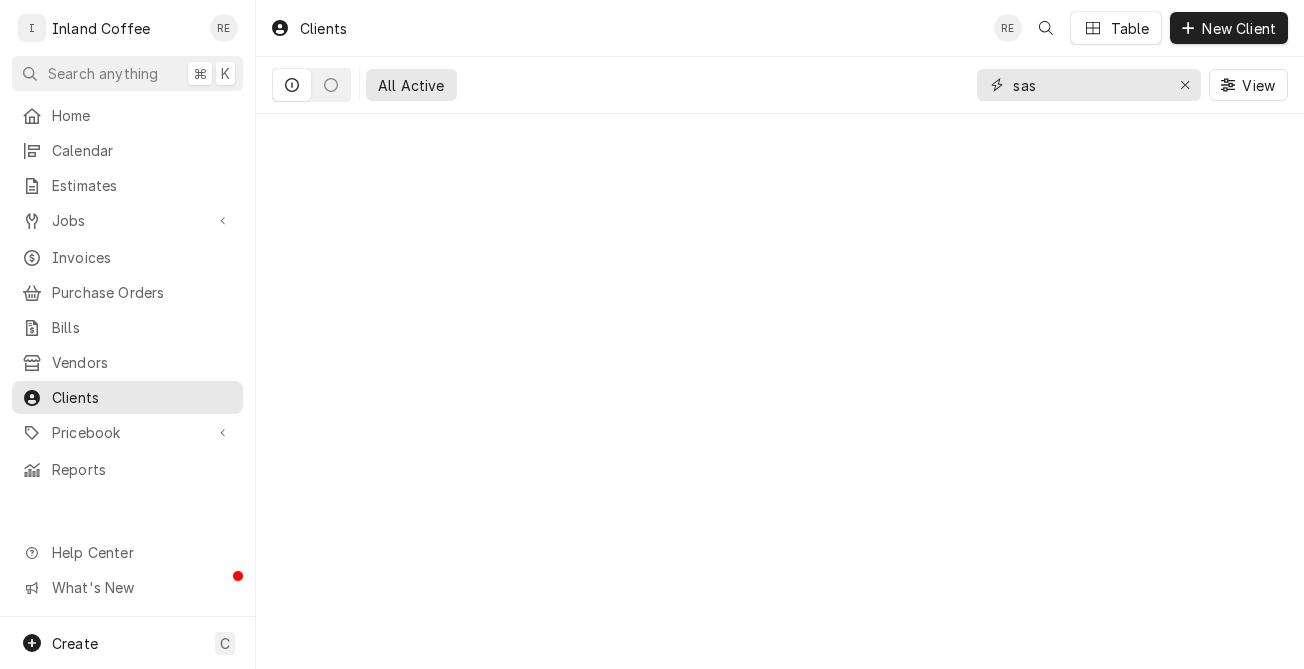 type on "sas" 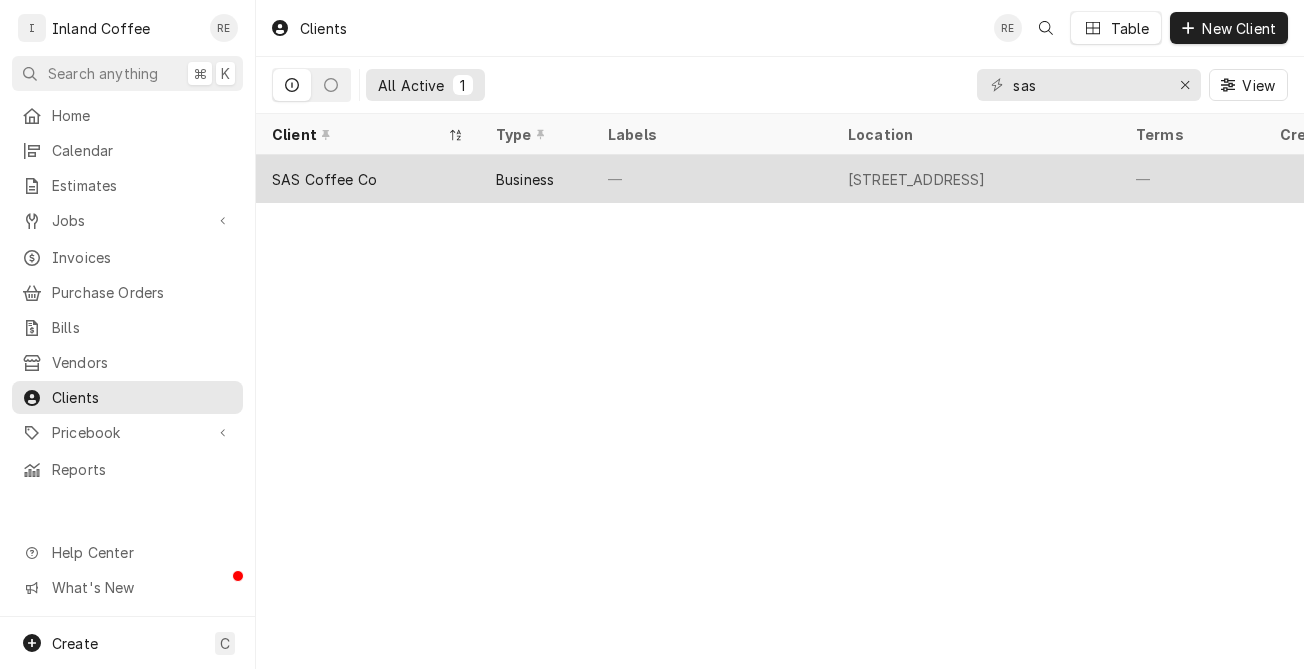 click on "Business" at bounding box center [536, 179] 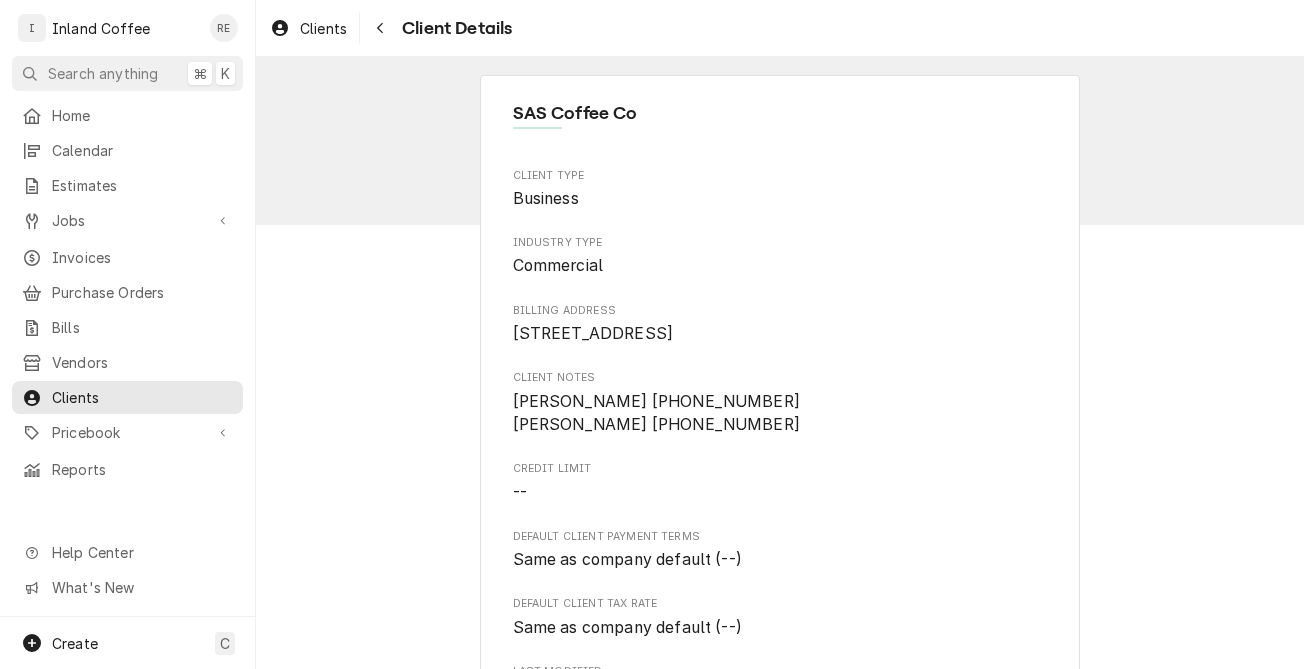 click on "SAS Coffee Co Client Type Business Industry Type Commercial Billing Address [STREET_ADDRESS] Client Notes [PERSON_NAME] [PHONE_NUMBER]
[PERSON_NAME] [PHONE_NUMBER] Credit Limit -- Default Client Payment Terms Same as company default (--) Default Client Tax Rate Same as company default (--) Last Modified [DATE] 9:51 PM Client Contacts Primary Contact Name [PERSON_NAME] Phone [PHONE_NUMBER] Email [EMAIL_ADDRESS][DOMAIN_NAME] Reminders — — Name [PERSON_NAME] — — Name [PERSON_NAME] (Work Phone) Phone [PHONE_NUMBER] Reminders — — Service Locations [STREET_ADDRESS] Accounting Sync Status Not Synced Edit Client Deactivate Client View Logged Equipment Price Overrides Payment Methods    Merge Client Merge Locations Client Timeline Click or tap to view client timeline." at bounding box center [780, 363] 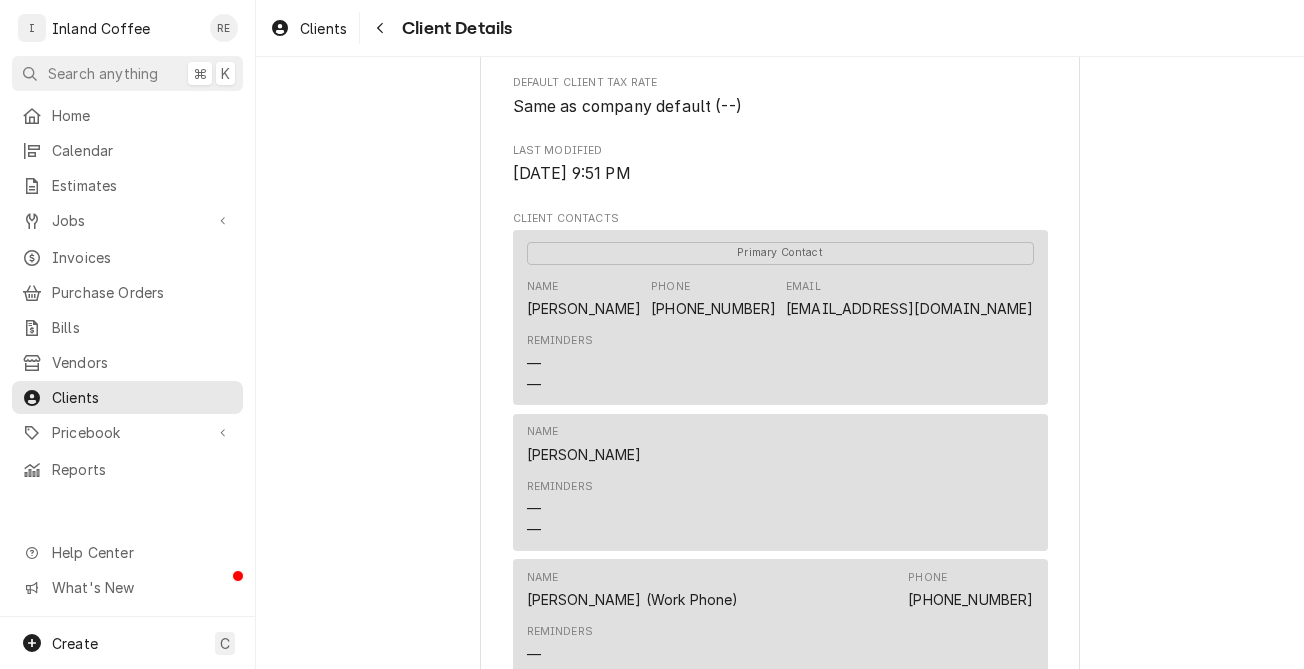 scroll, scrollTop: 524, scrollLeft: 0, axis: vertical 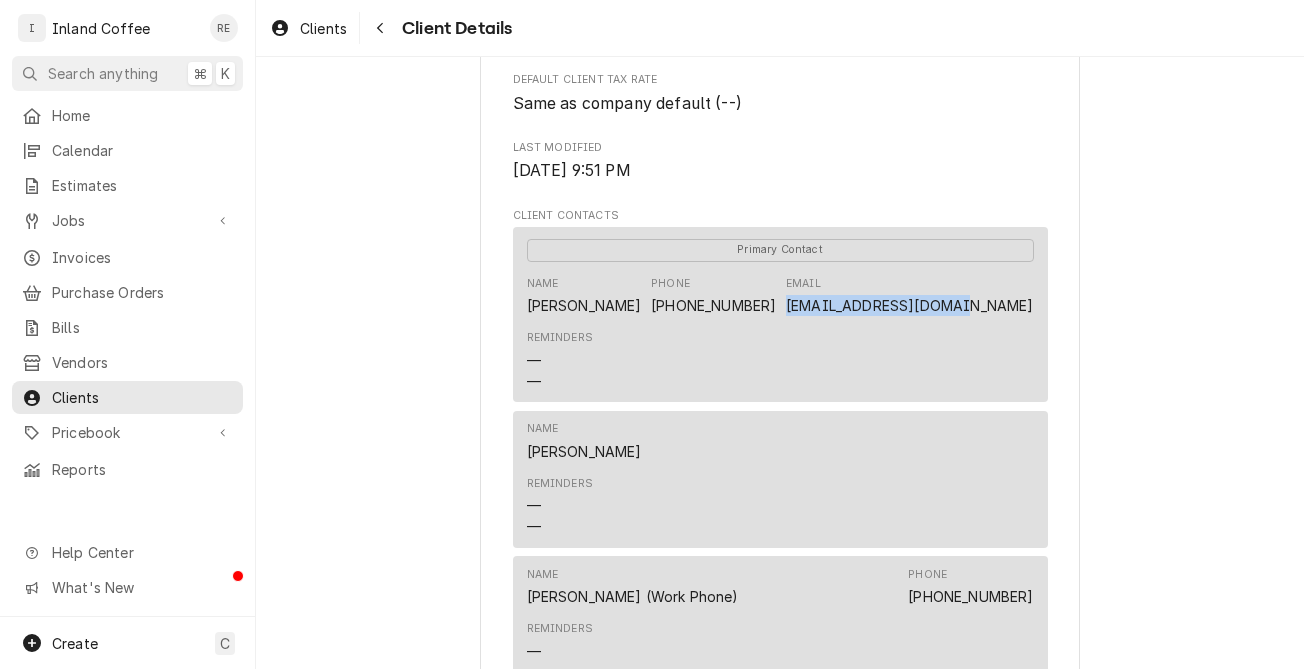 drag, startPoint x: 863, startPoint y: 318, endPoint x: 1036, endPoint y: 314, distance: 173.04623 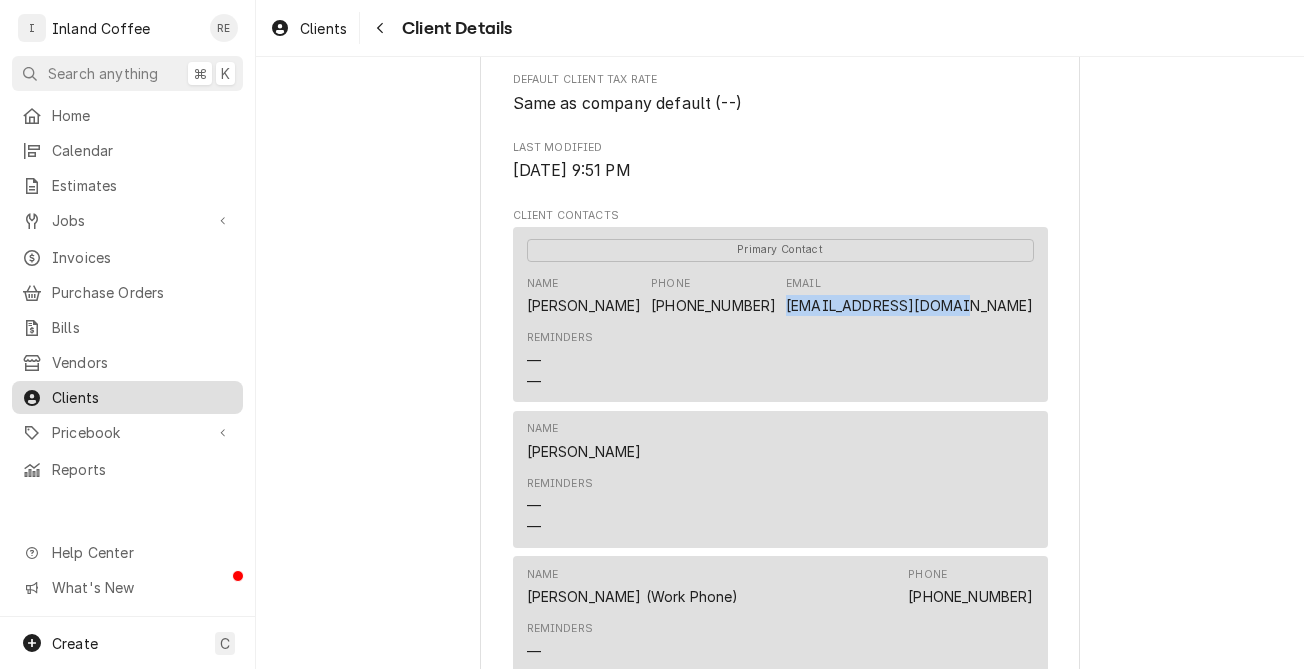 click on "Clients" at bounding box center [127, 397] 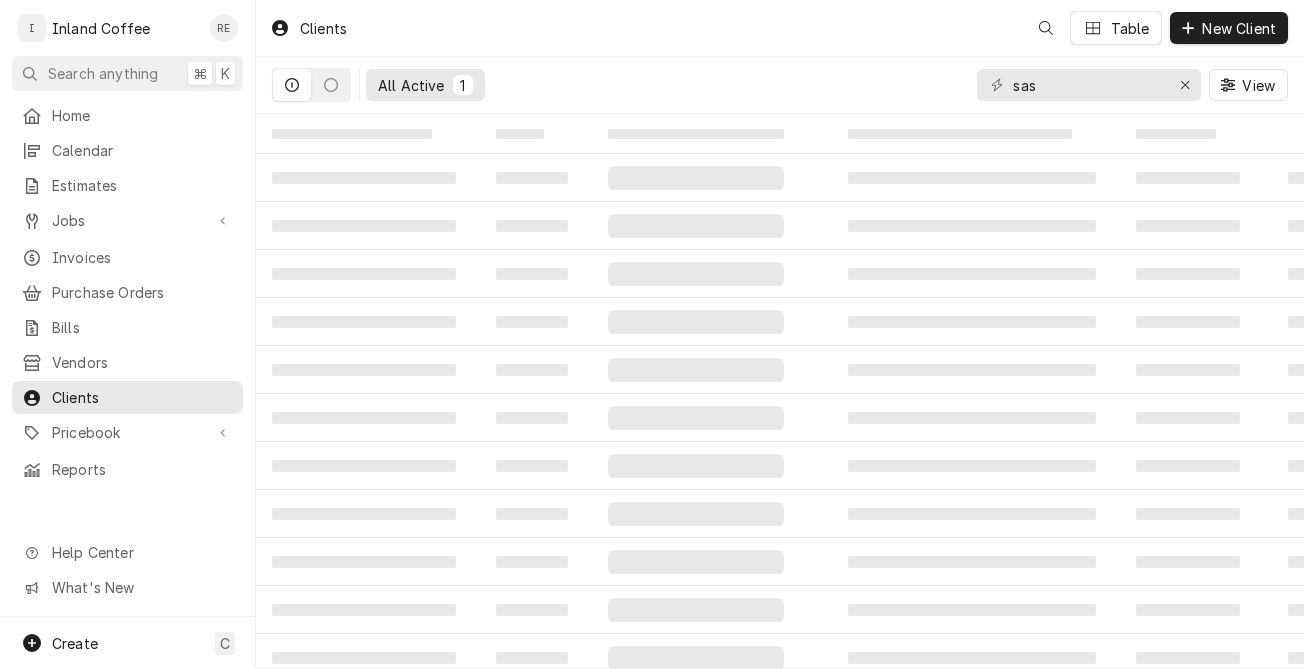 scroll, scrollTop: 0, scrollLeft: 0, axis: both 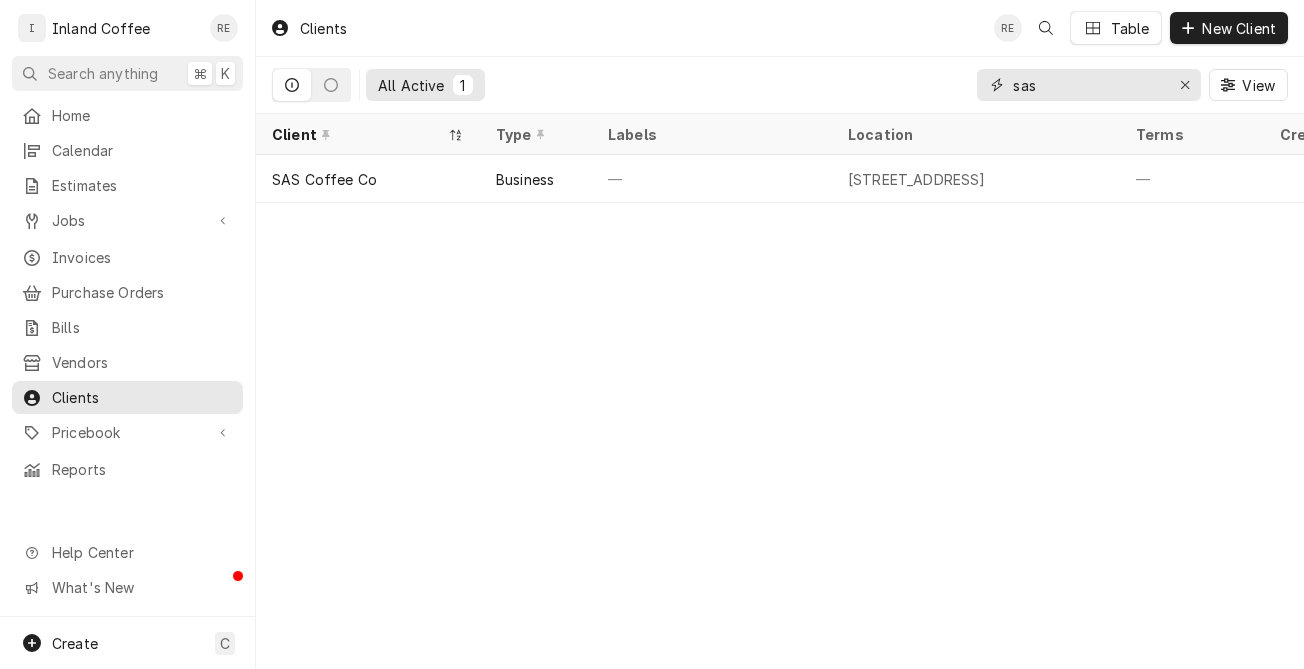 drag, startPoint x: 1040, startPoint y: 89, endPoint x: 991, endPoint y: 89, distance: 49 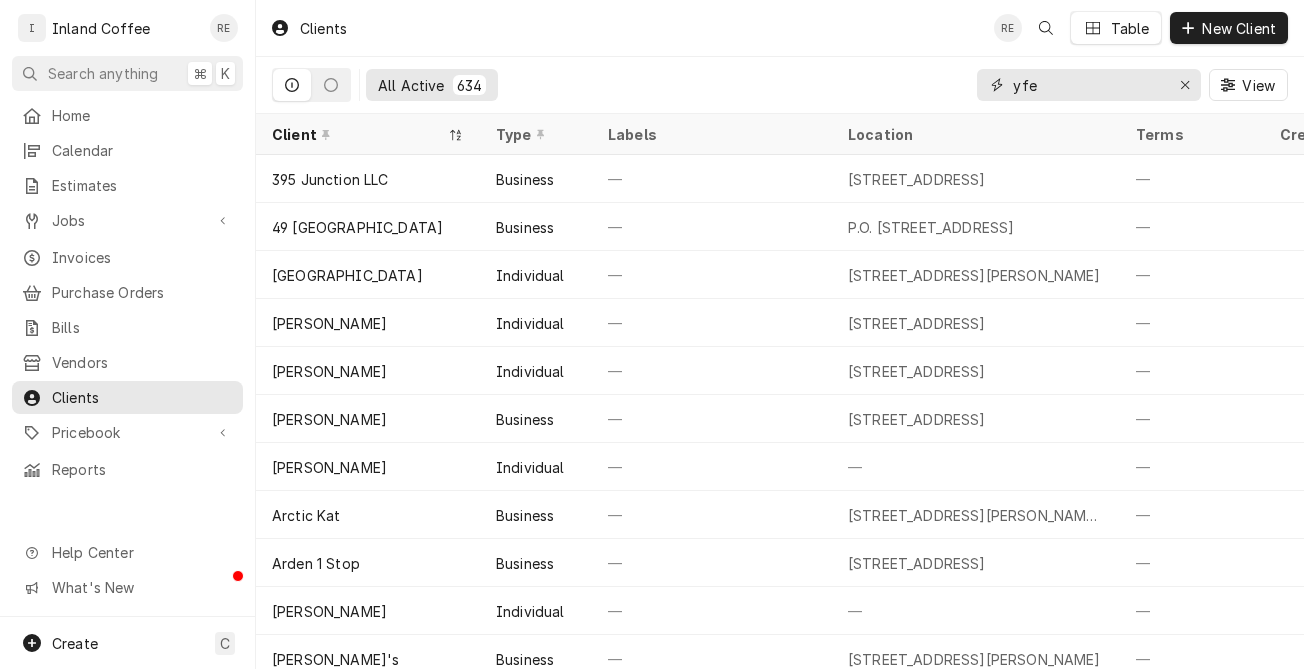 type on "yfe" 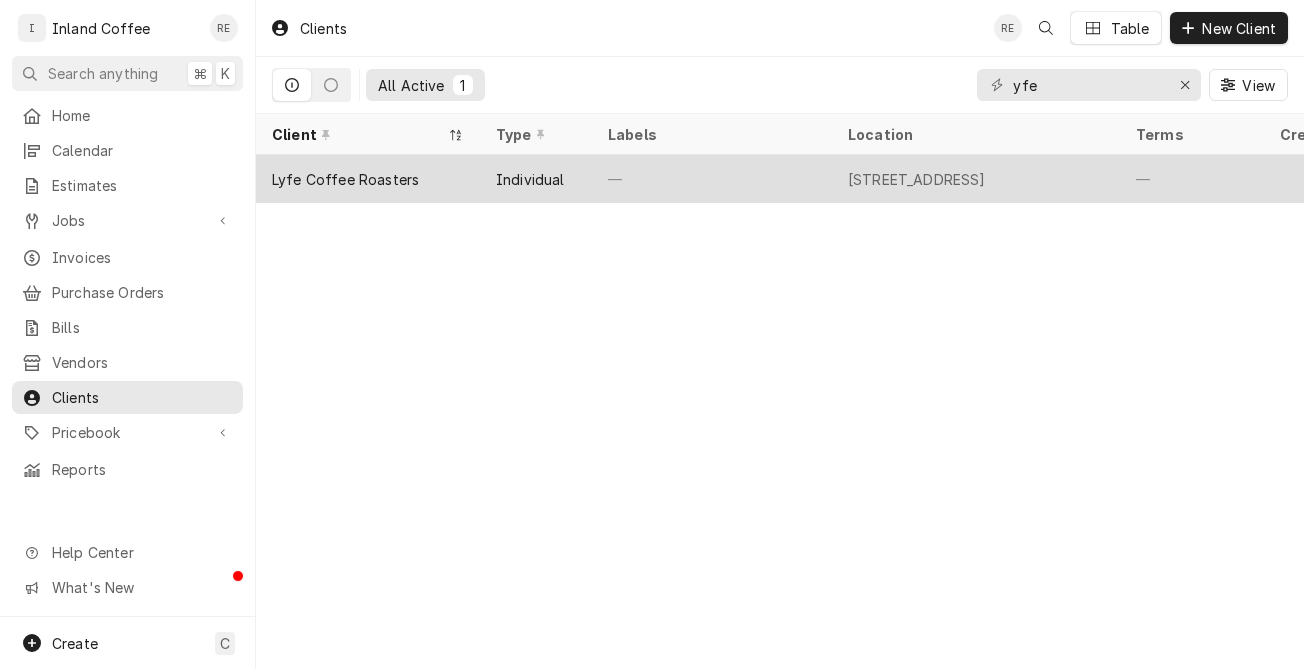 click on "Lyfe Coffee Roasters" at bounding box center (345, 179) 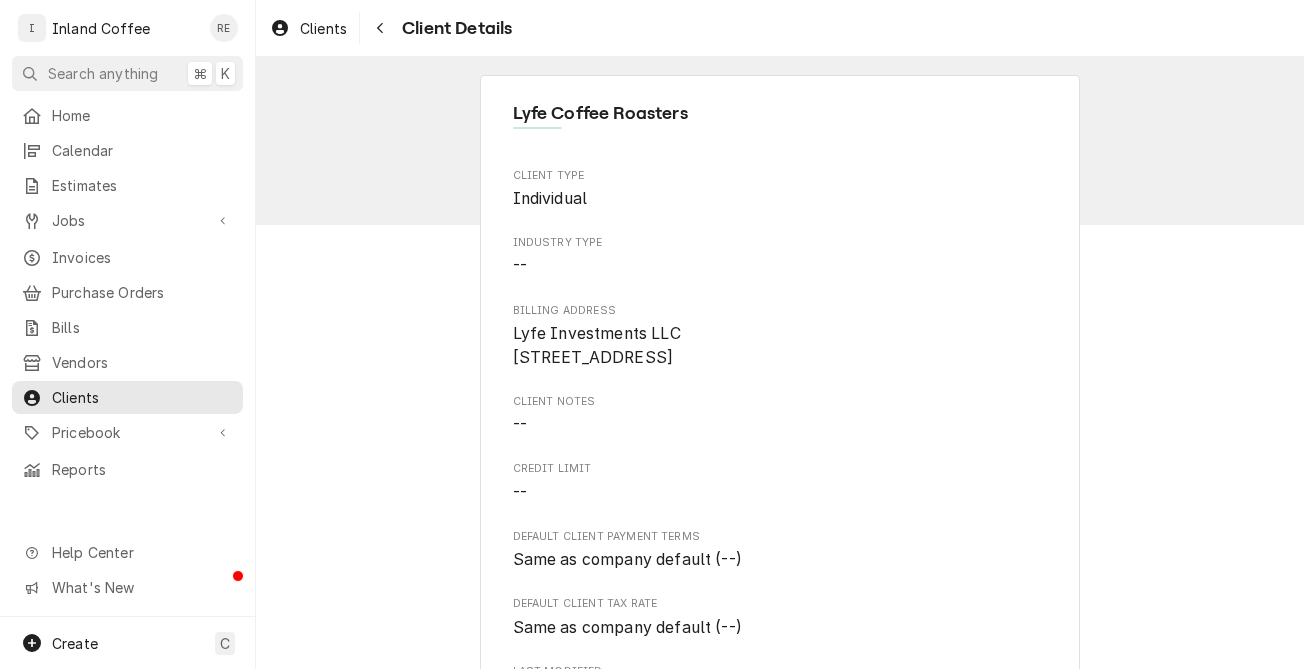 scroll, scrollTop: 0, scrollLeft: 0, axis: both 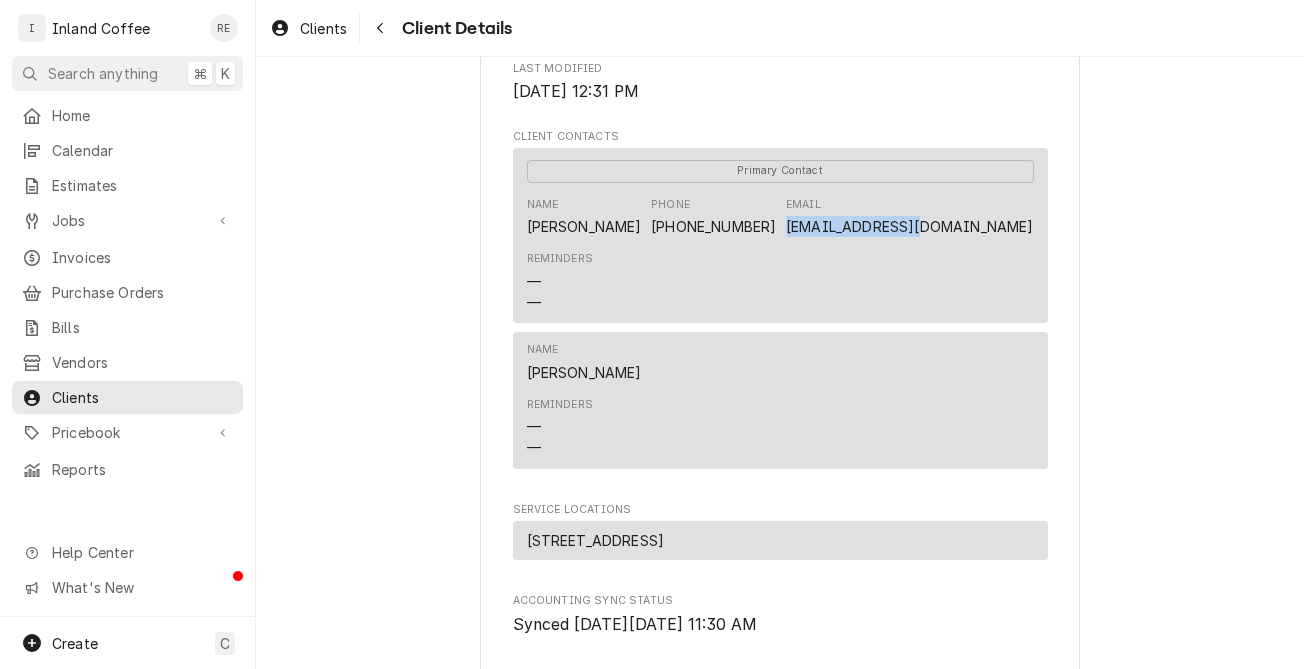 drag, startPoint x: 908, startPoint y: 238, endPoint x: 1037, endPoint y: 241, distance: 129.03488 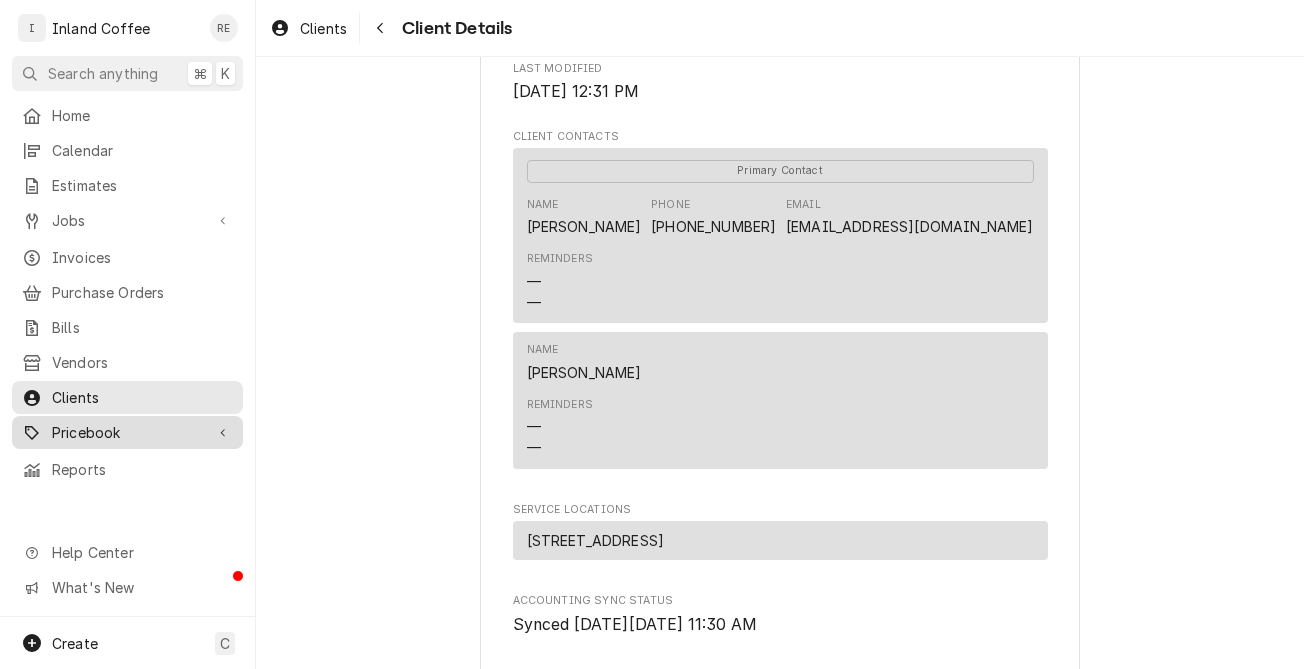 click on "Pricebook" at bounding box center (127, 432) 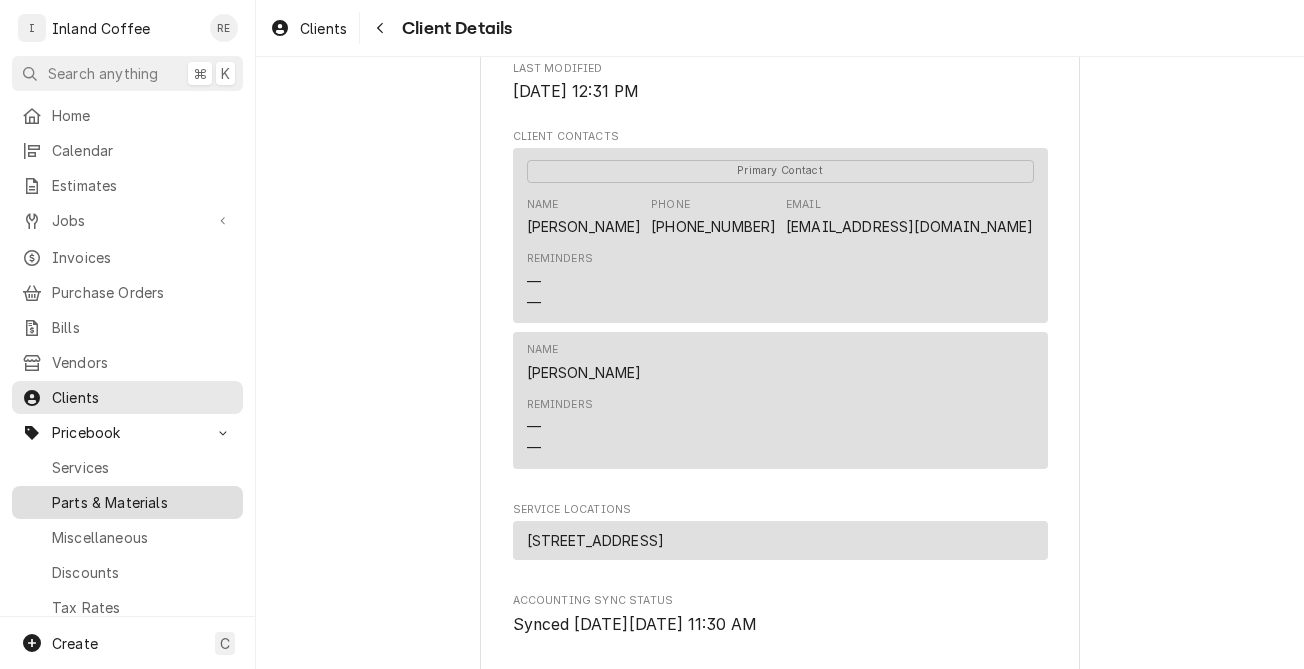 click on "Parts & Materials" at bounding box center [142, 502] 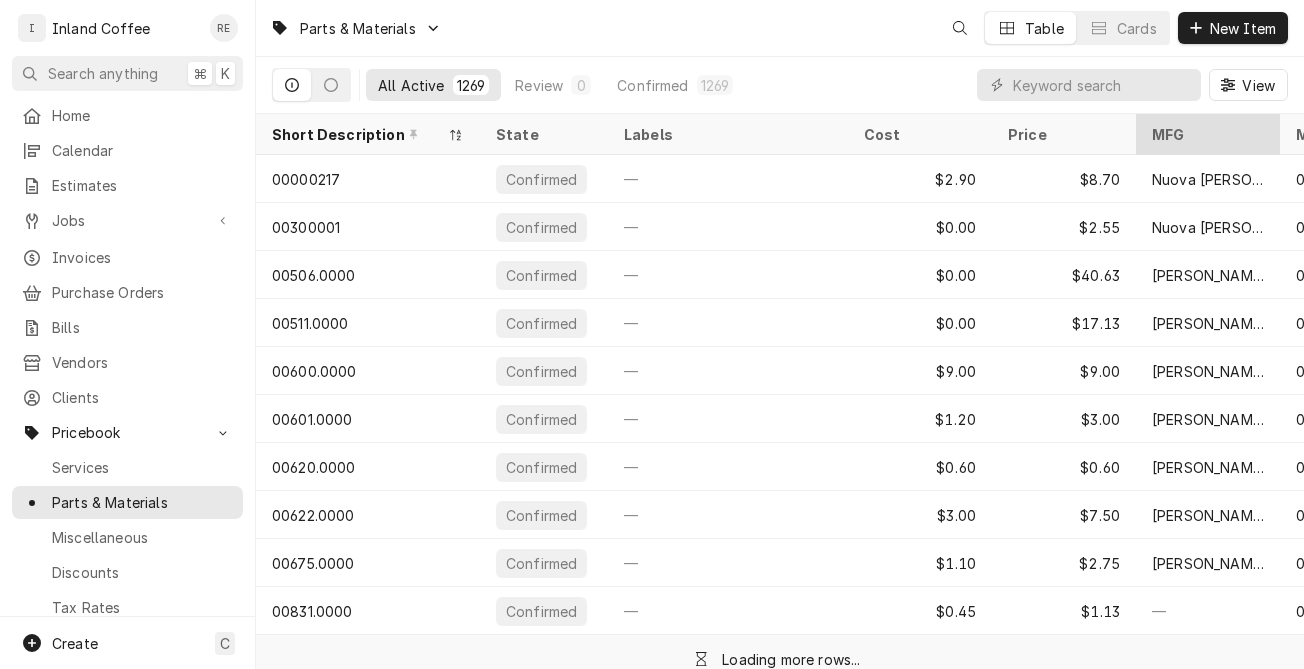 scroll, scrollTop: 0, scrollLeft: 0, axis: both 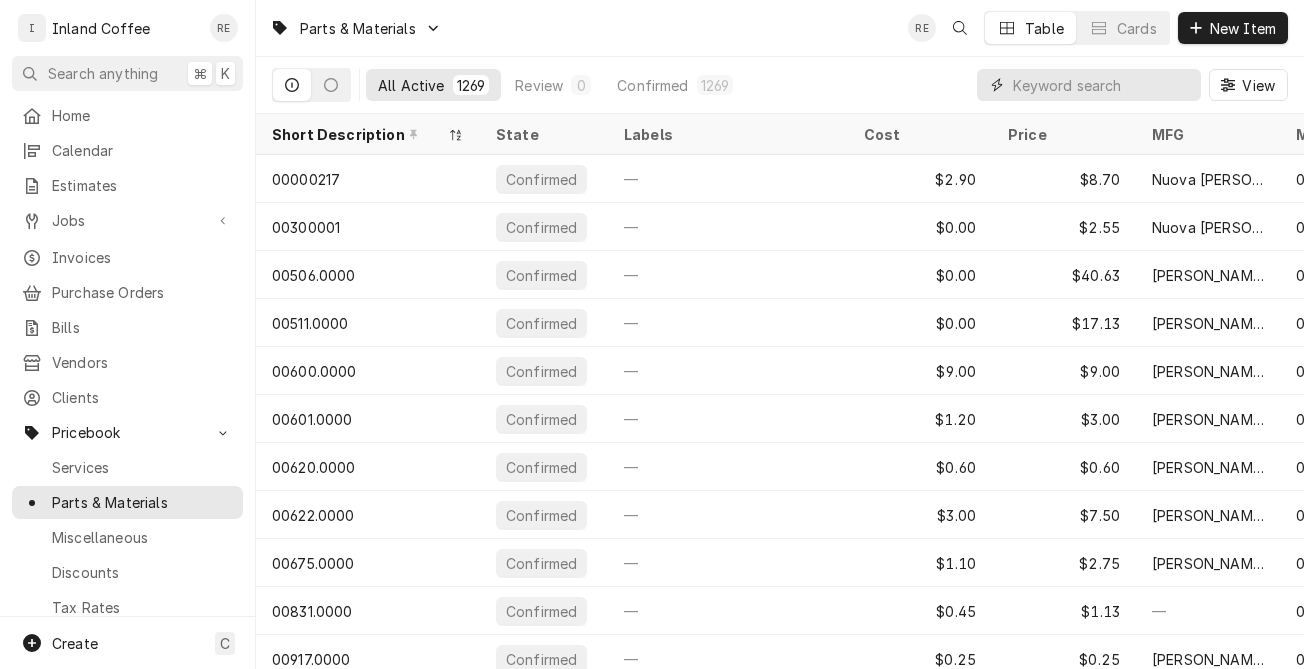 click at bounding box center (1102, 85) 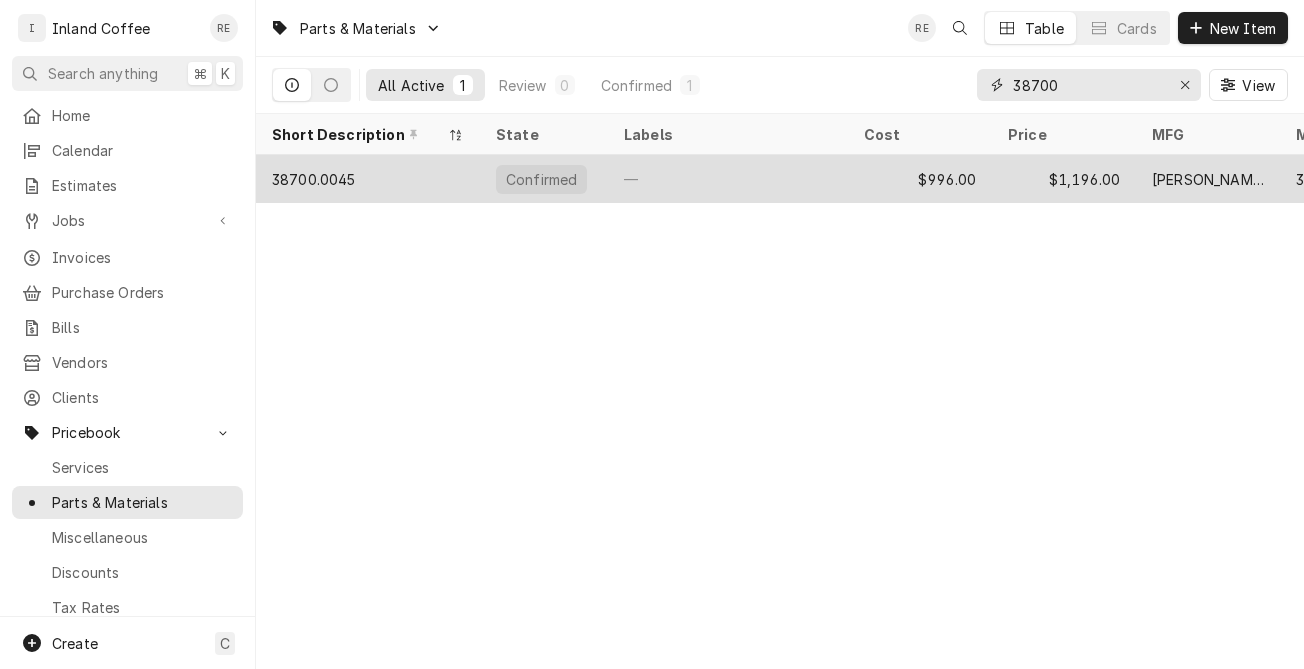 type on "38700" 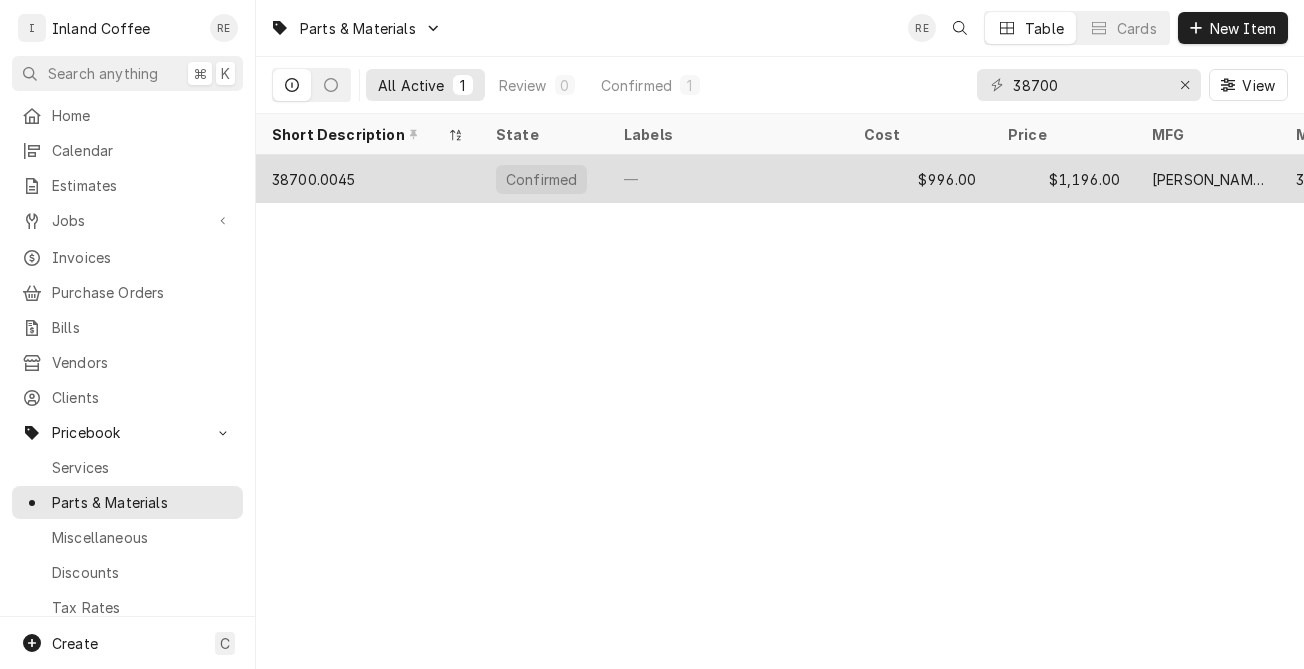 click on "38700.0045" at bounding box center (368, 179) 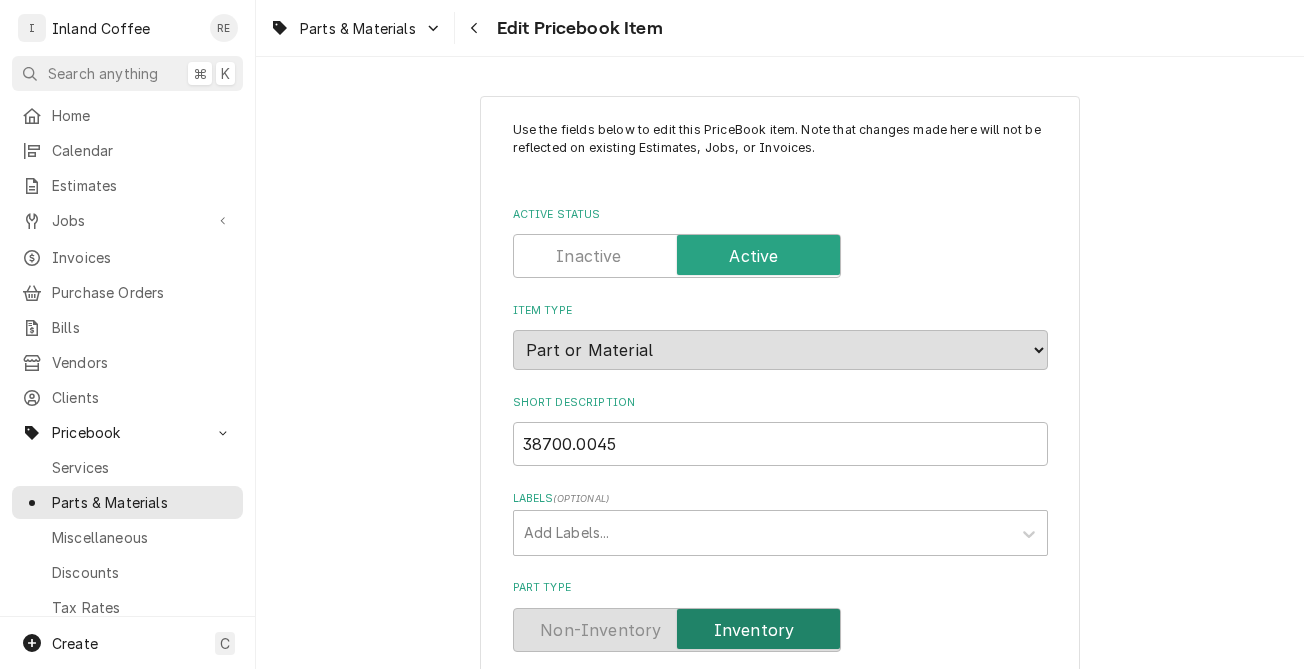 scroll, scrollTop: 0, scrollLeft: 0, axis: both 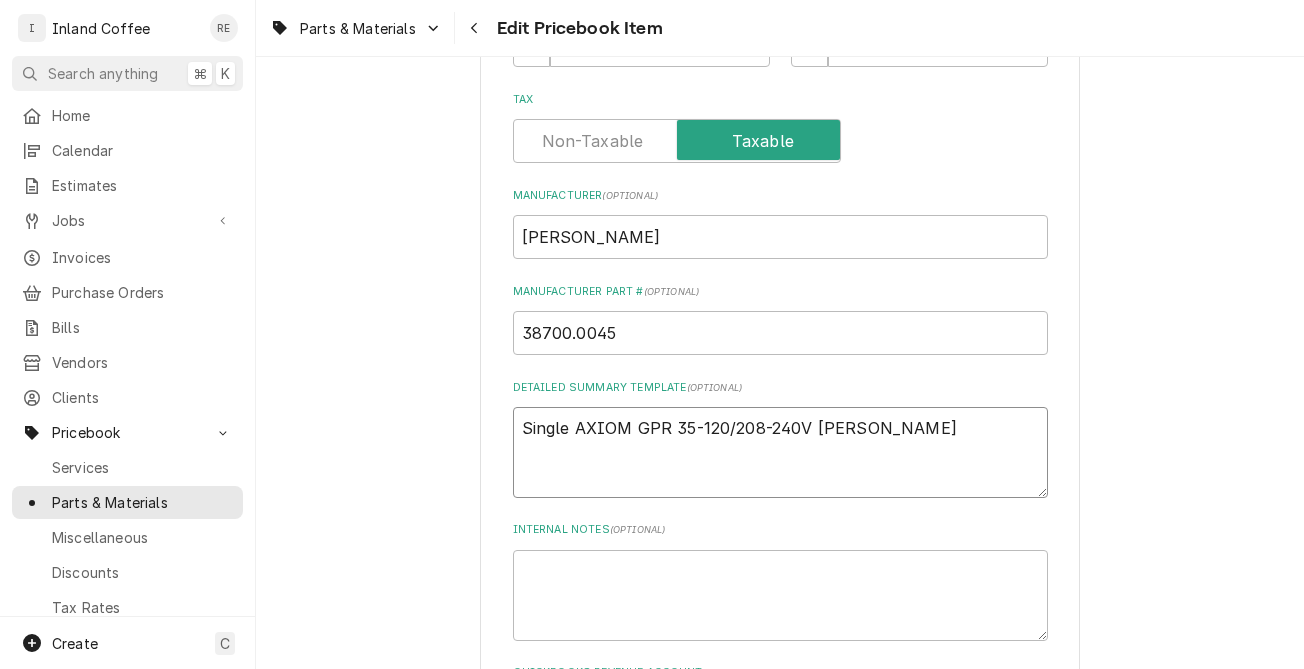 click on "Single AXIOM GPR 35-120/208-240V Brewer" at bounding box center [780, 452] 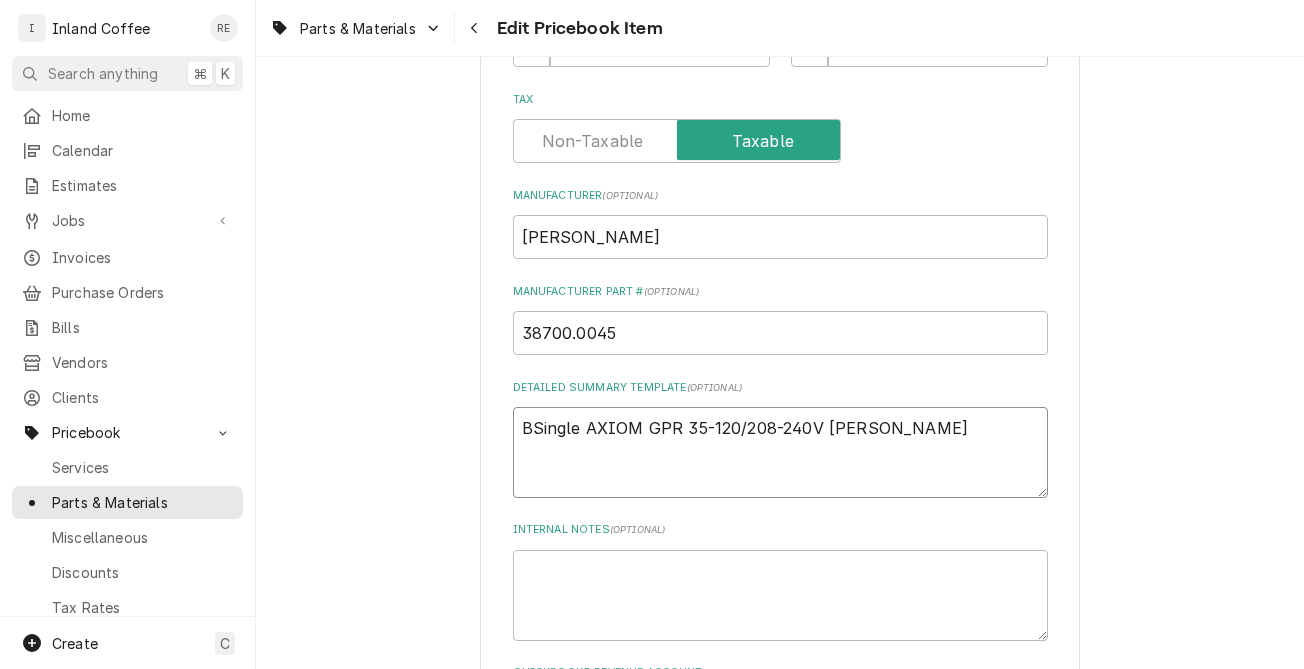 type on "x" 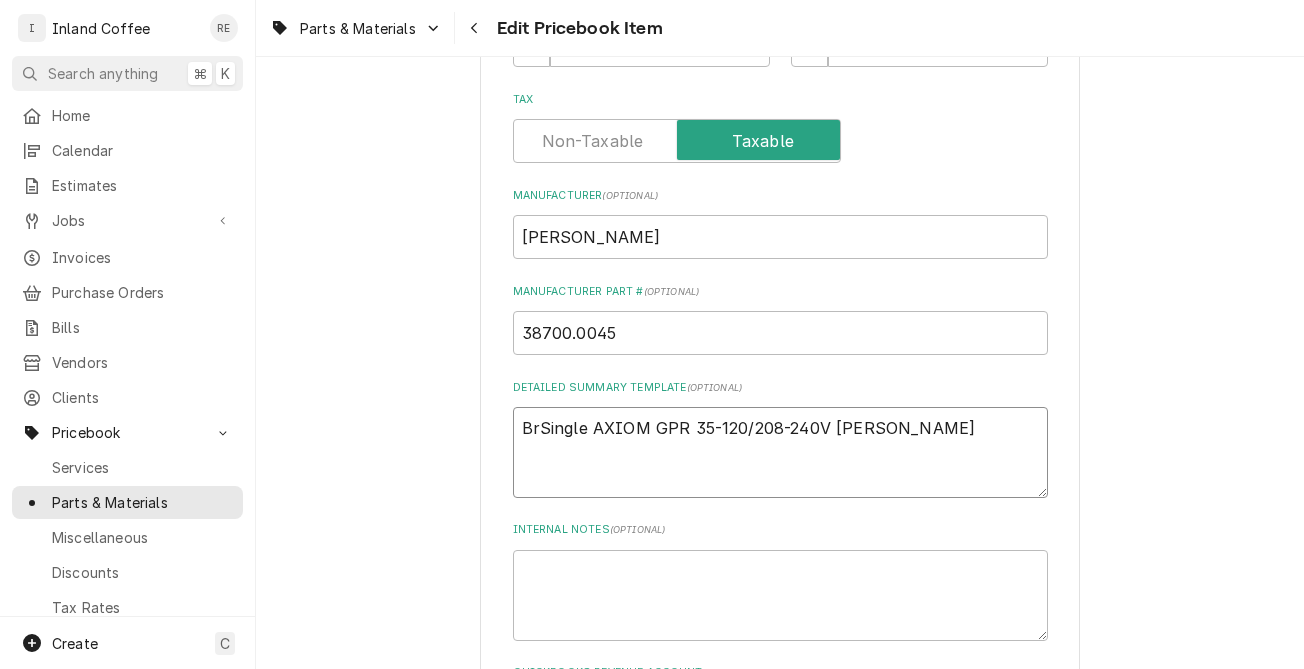 type on "x" 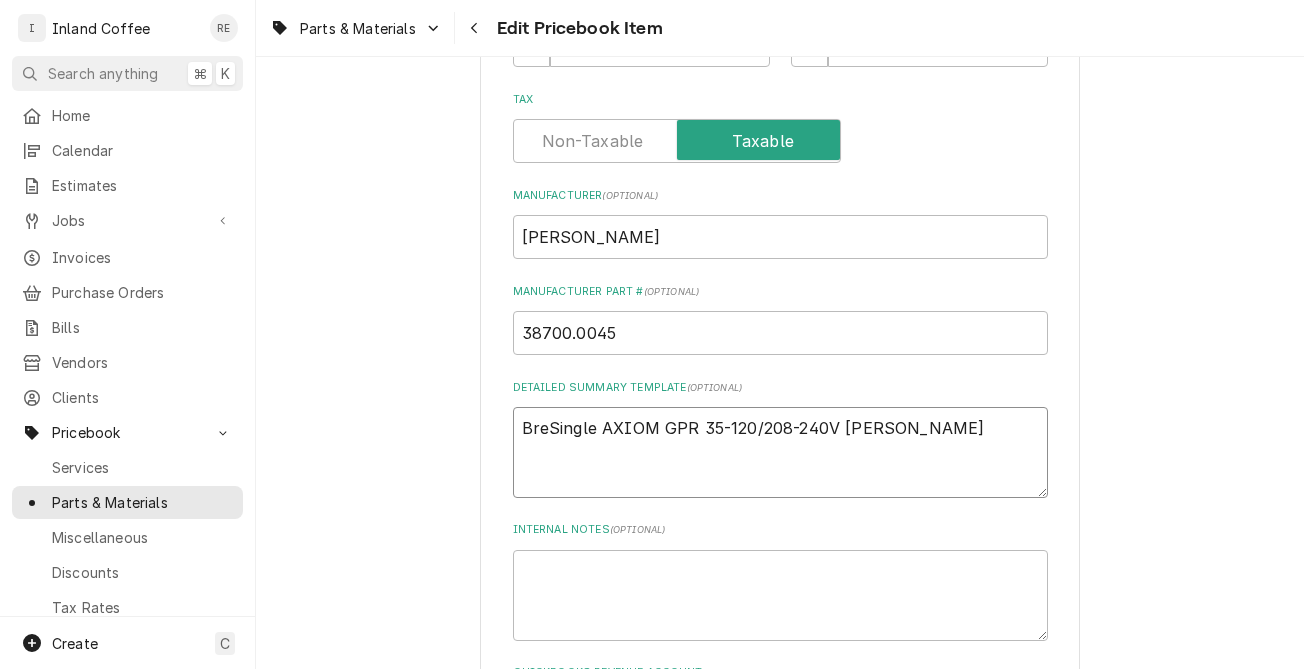 type on "x" 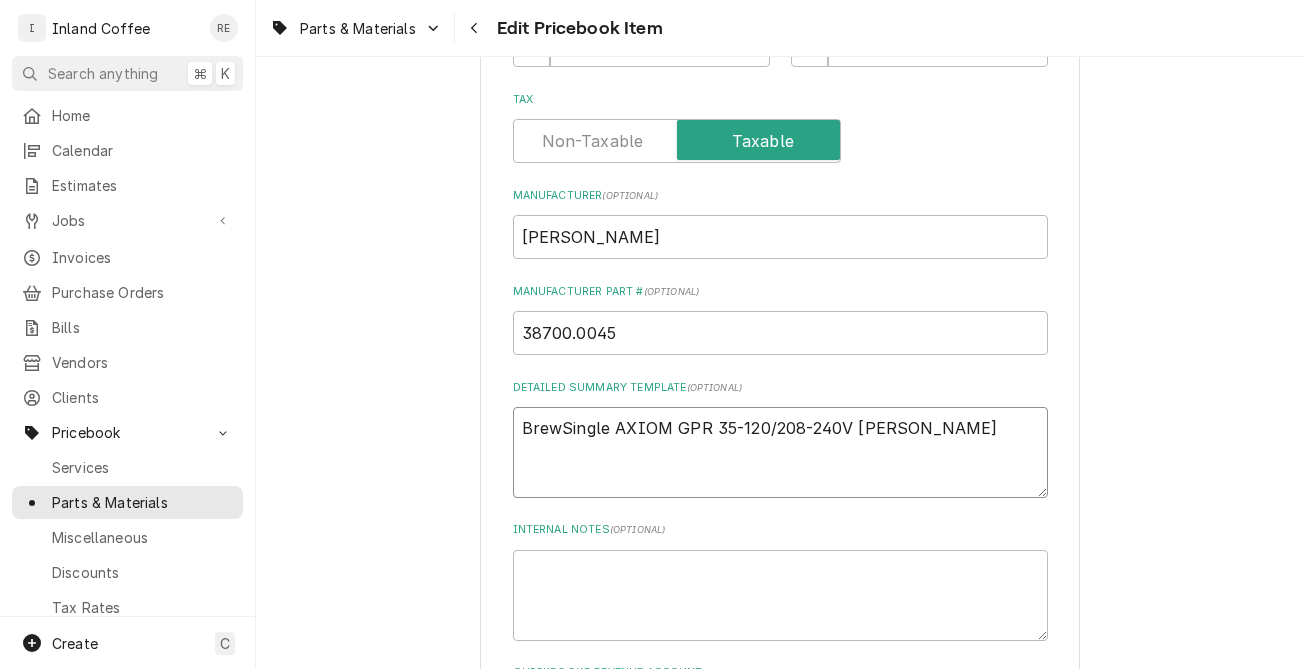type on "x" 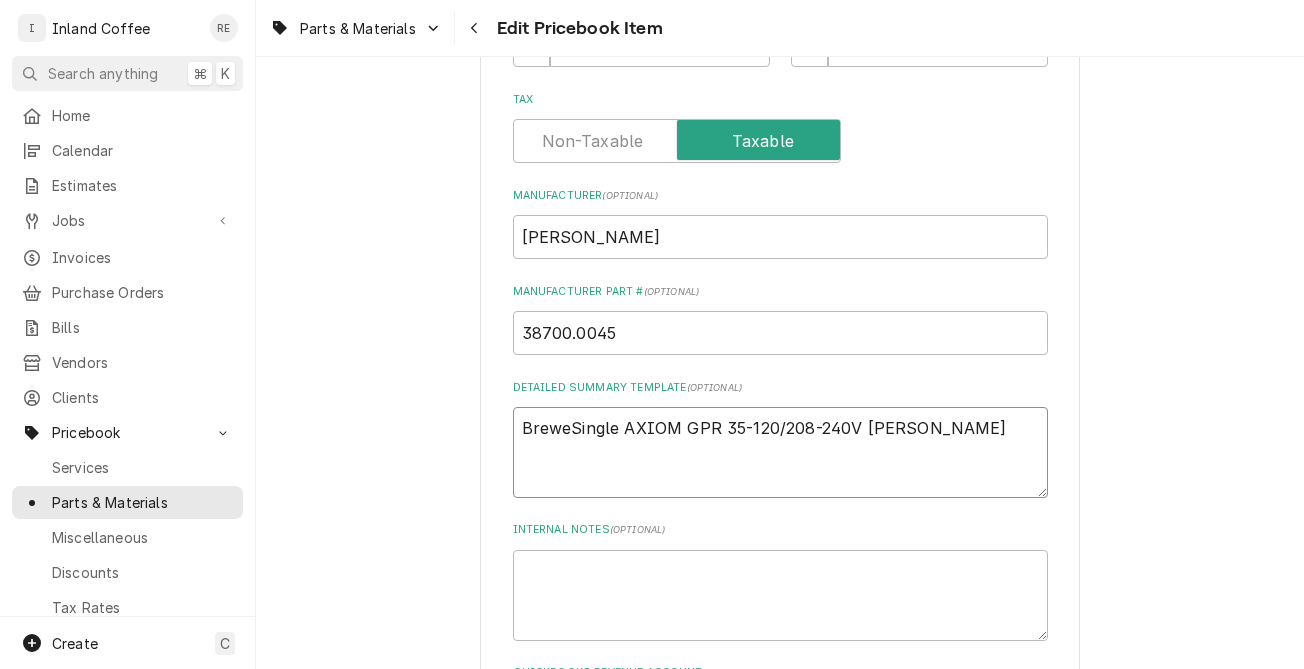 type on "x" 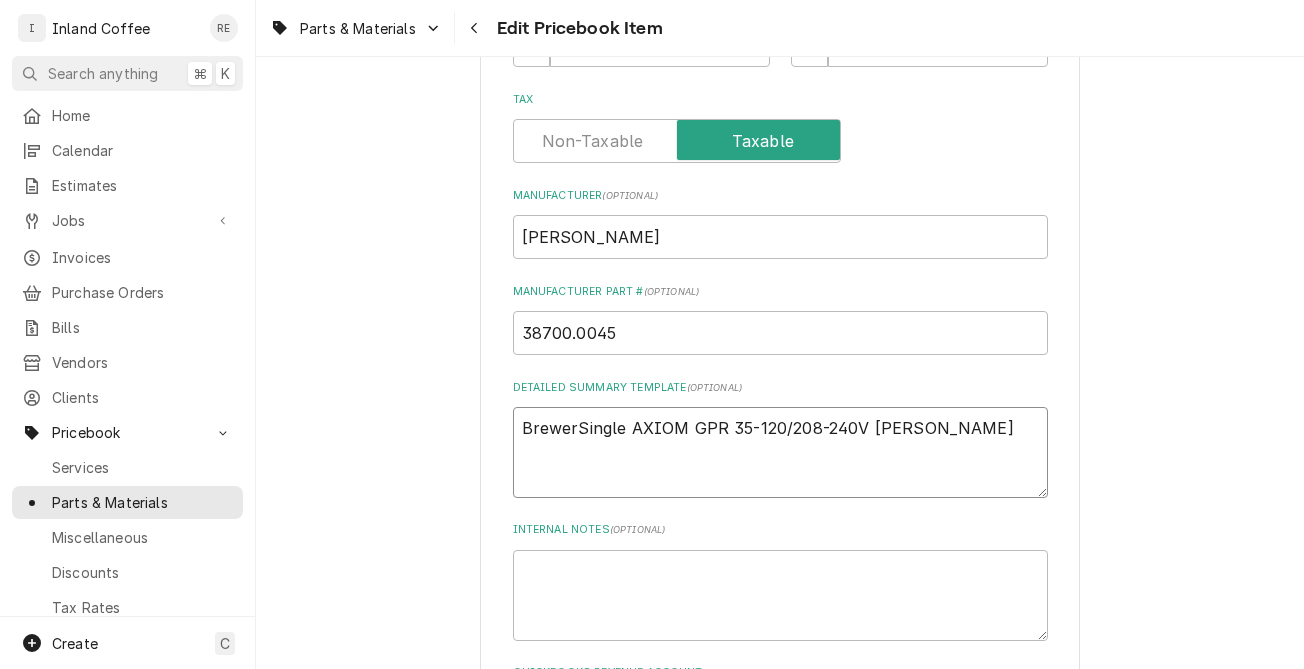 type on "x" 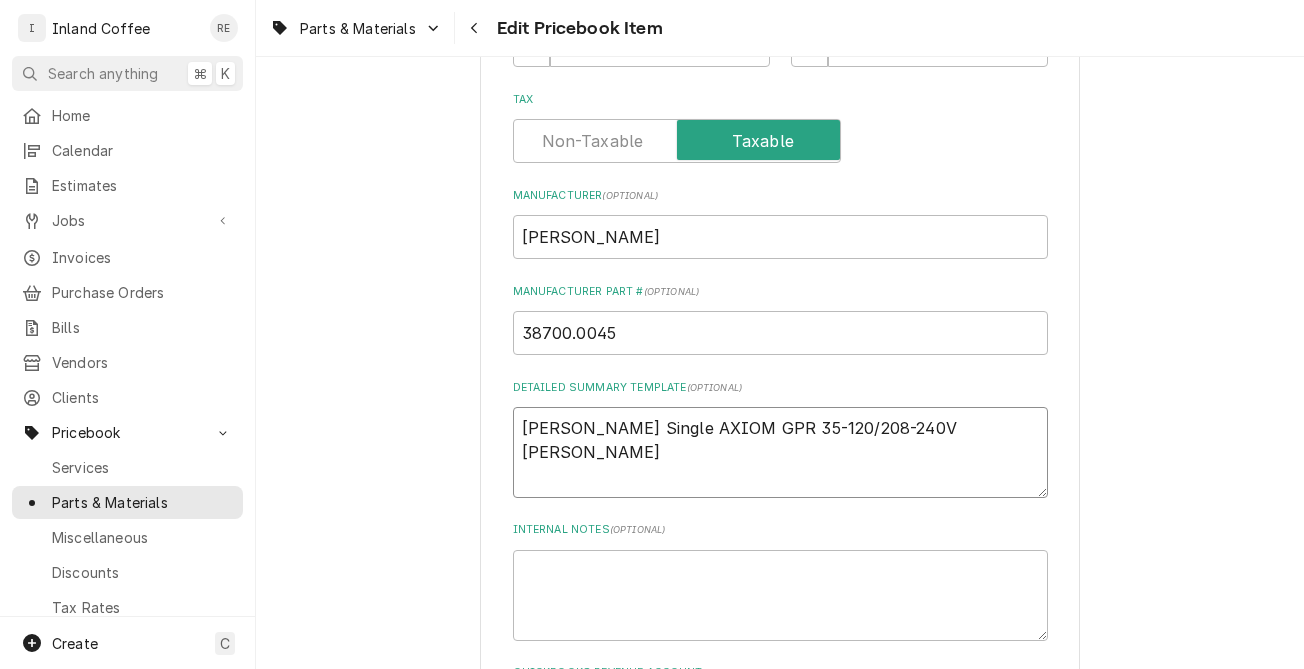 type on "x" 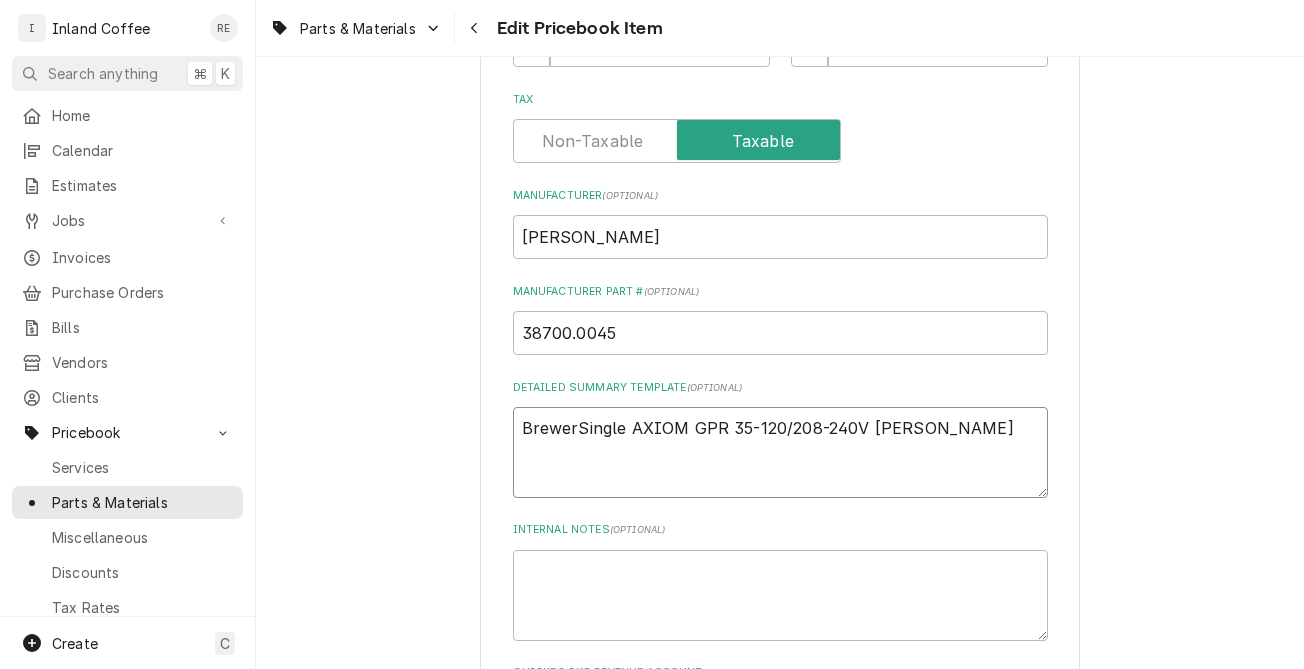 type on "x" 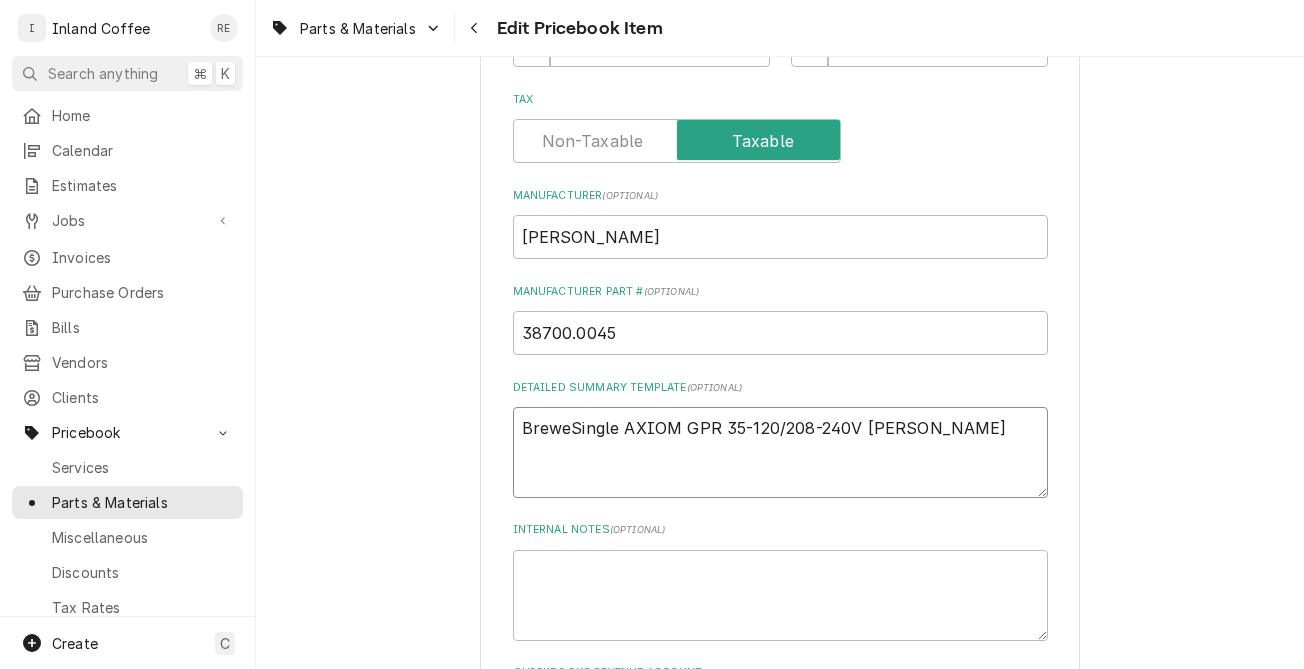type on "x" 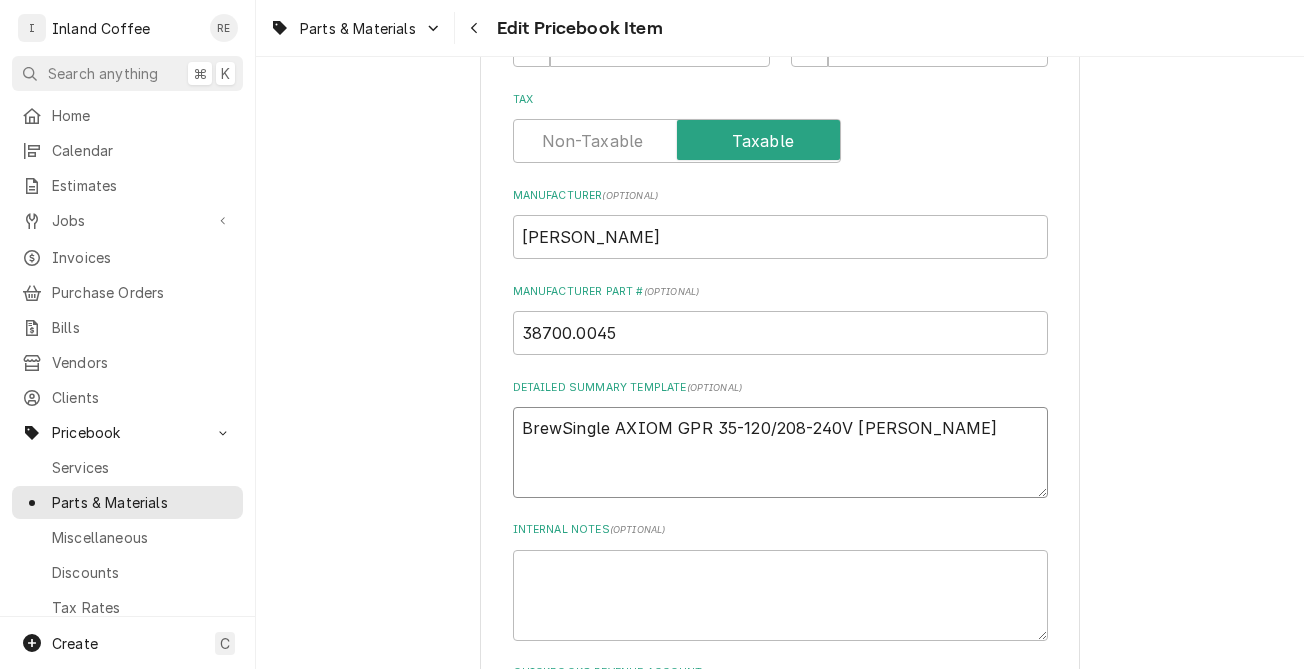 type on "x" 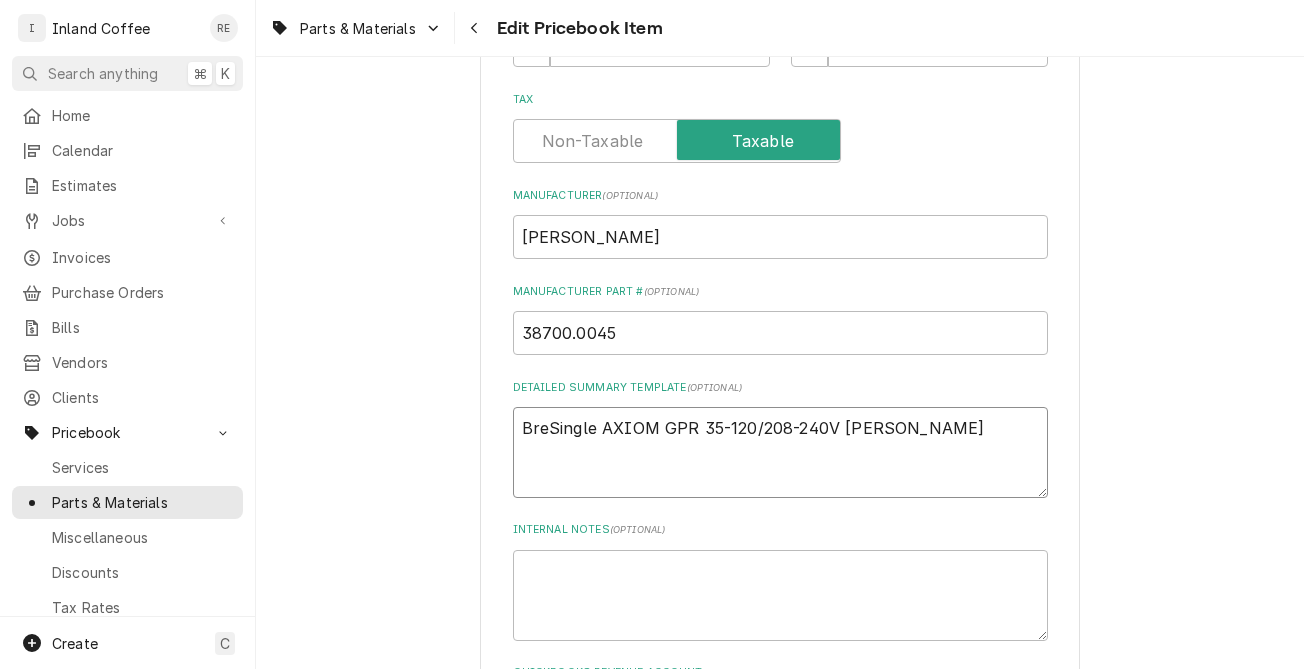 type on "x" 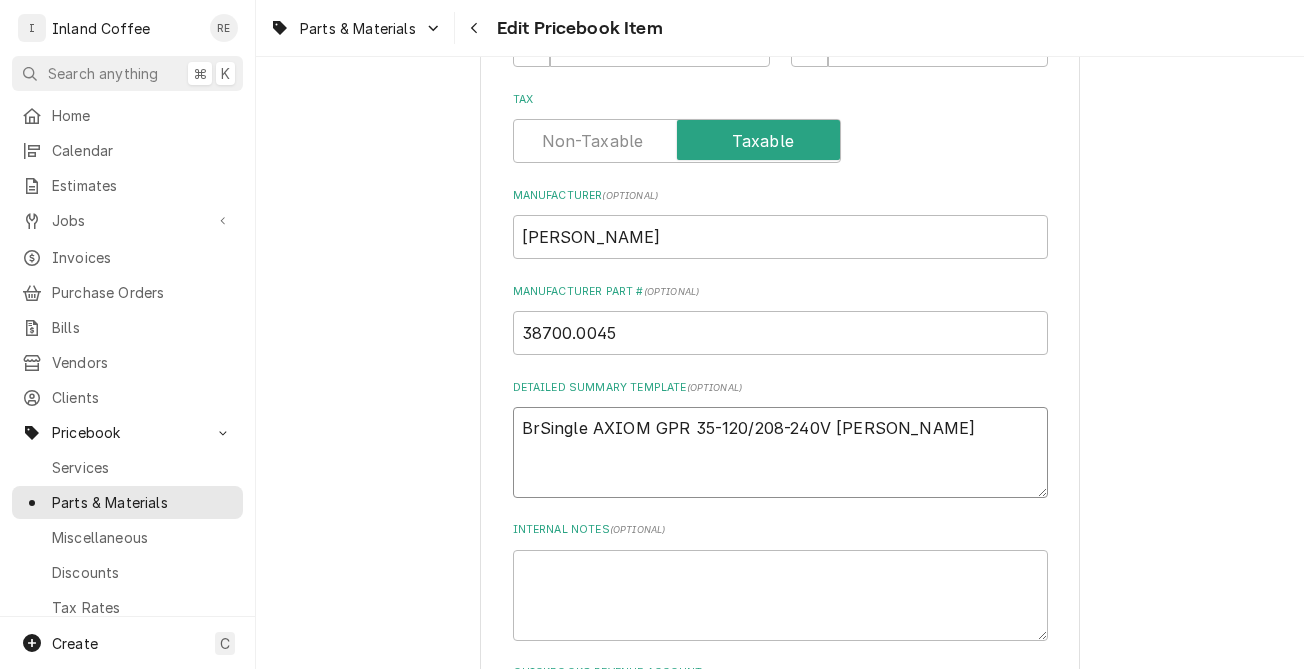 type on "x" 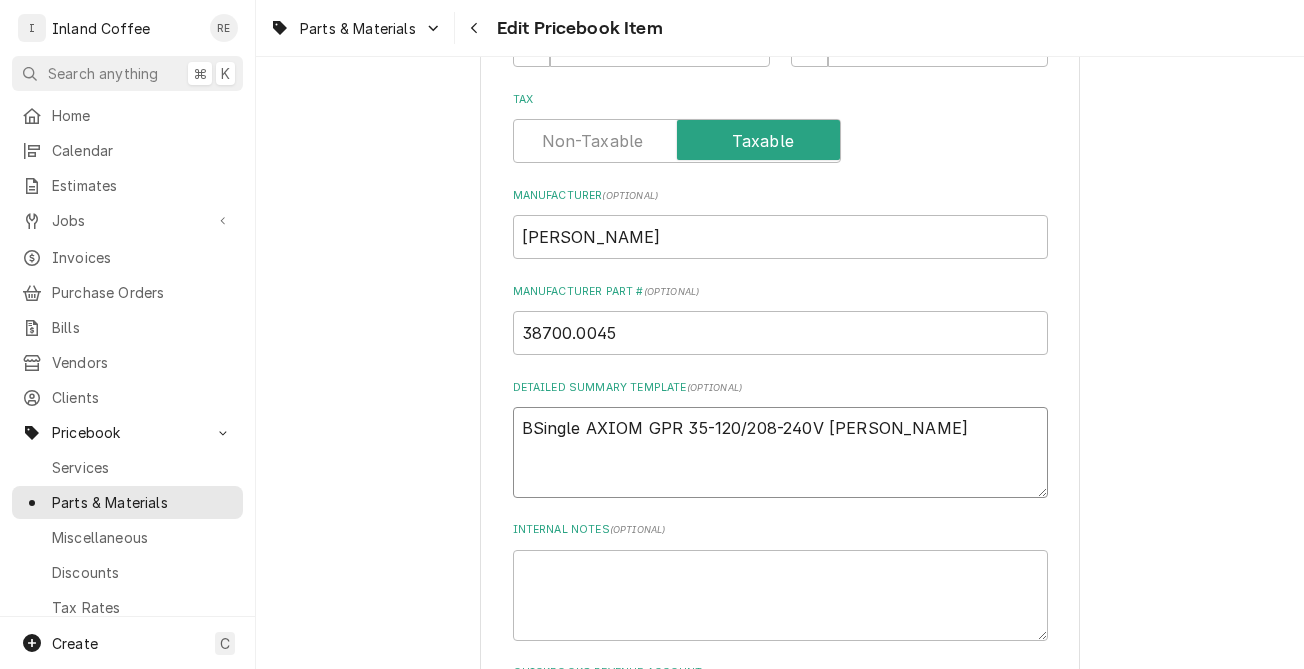 type on "x" 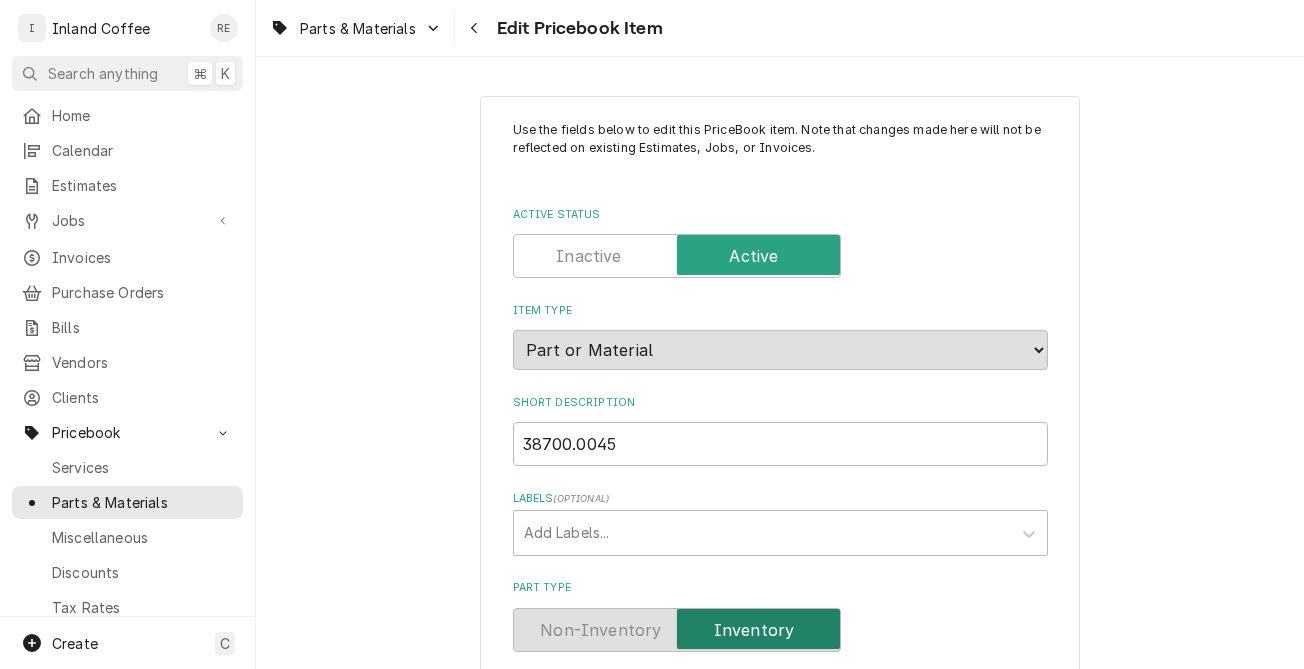 scroll, scrollTop: 0, scrollLeft: 0, axis: both 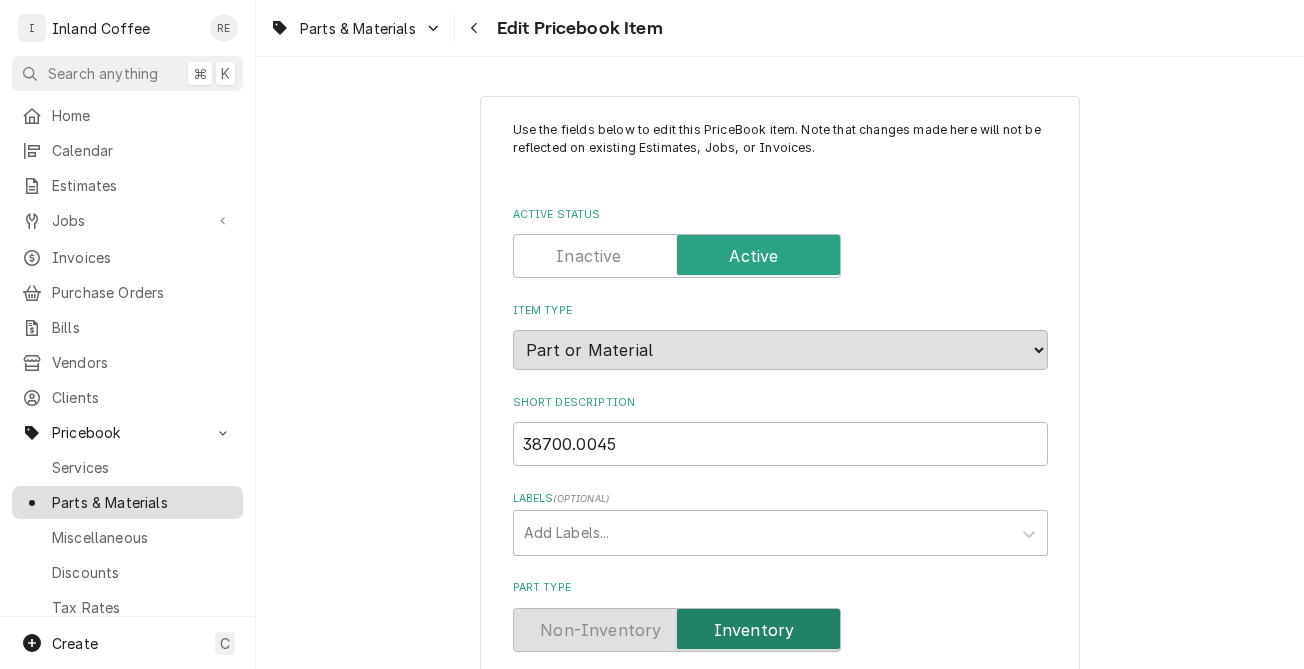 click on "Parts & Materials" at bounding box center (142, 502) 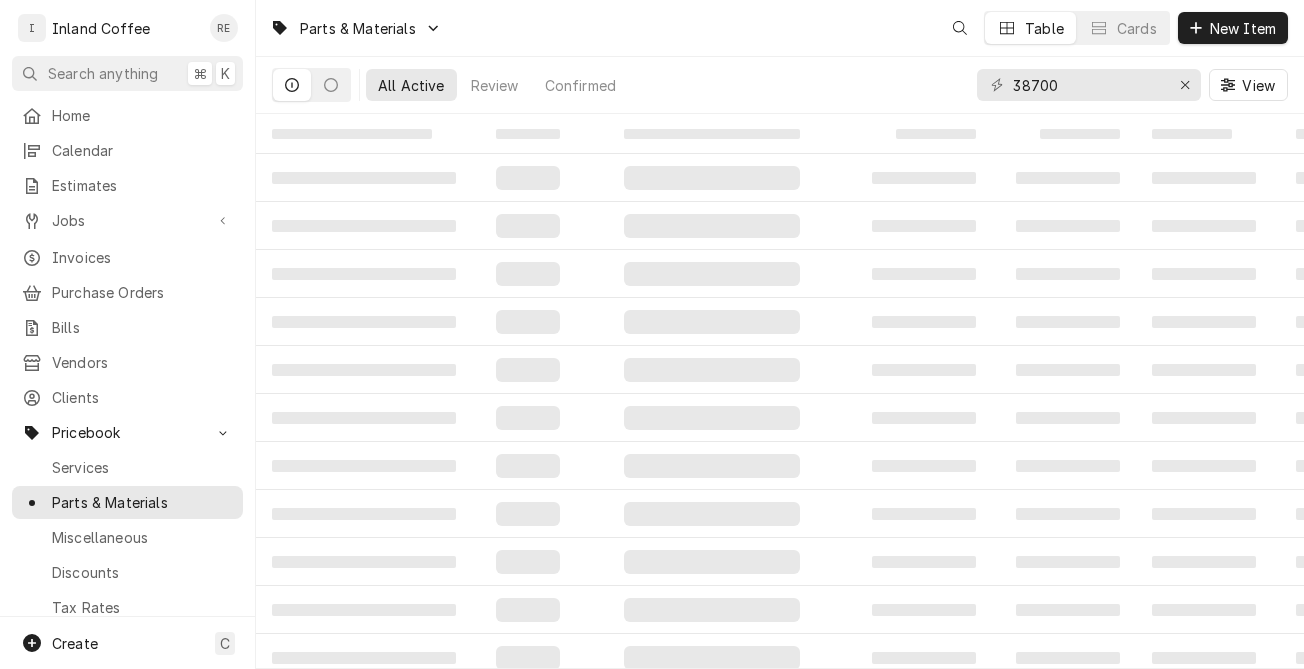 scroll, scrollTop: 0, scrollLeft: 0, axis: both 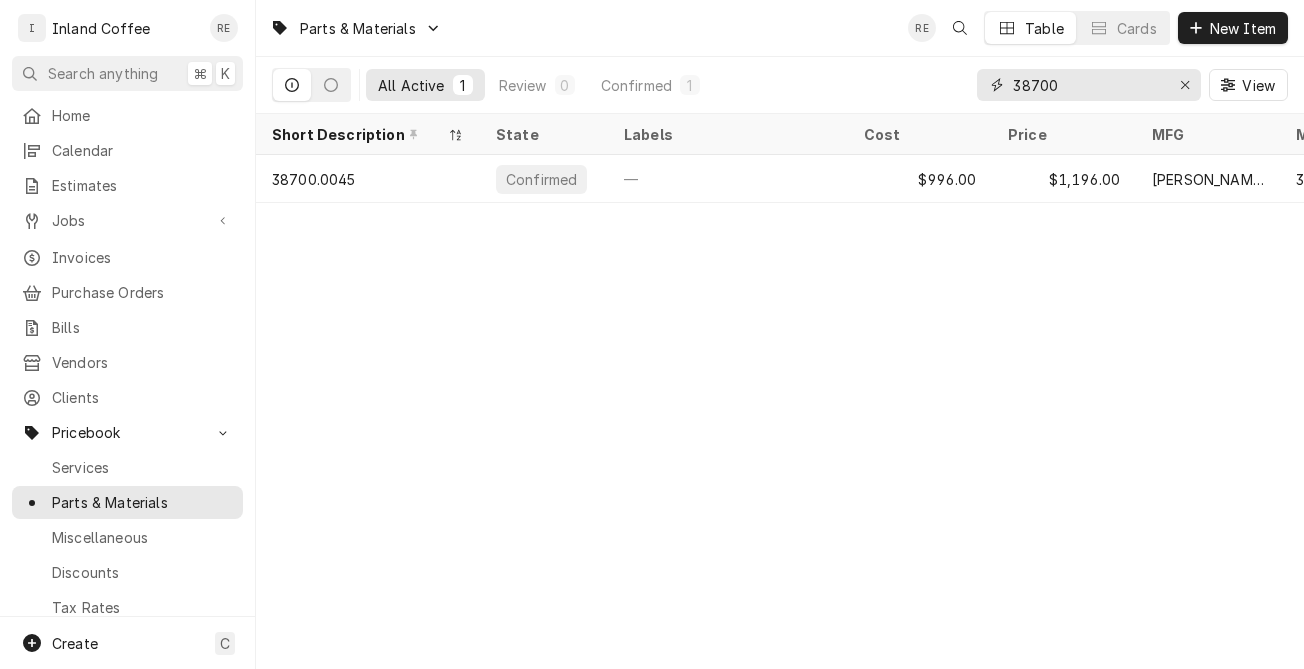 drag, startPoint x: 1070, startPoint y: 91, endPoint x: 964, endPoint y: 94, distance: 106.04244 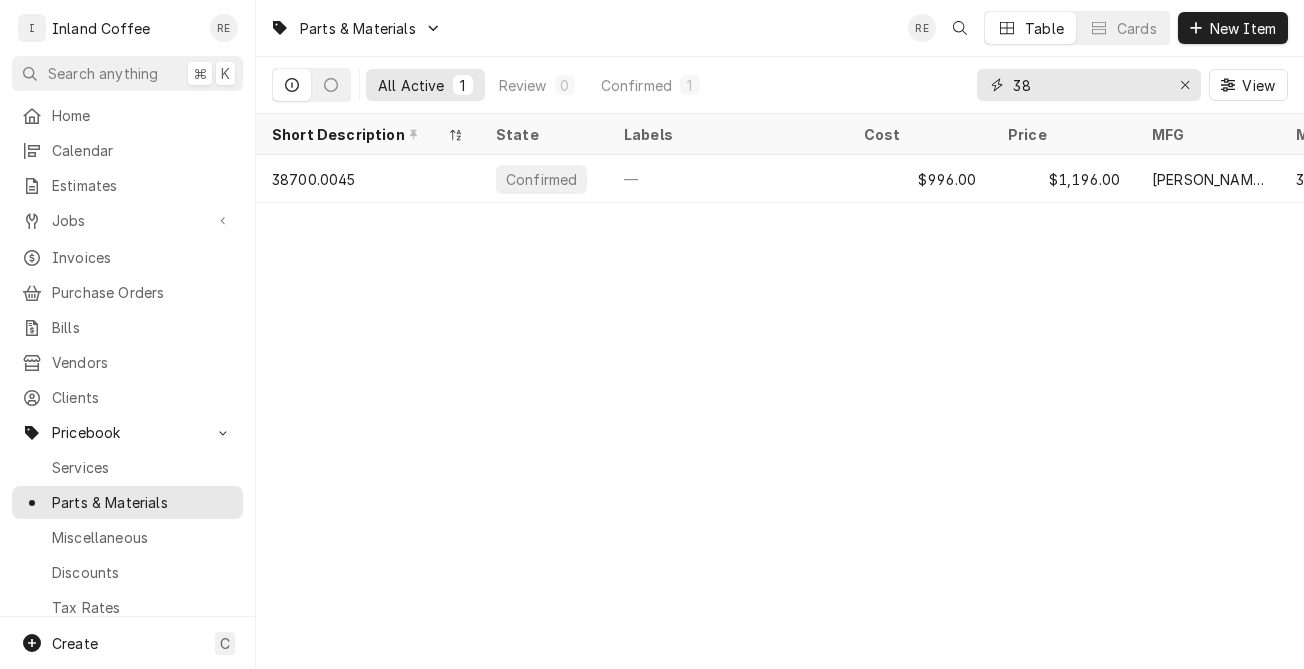 type on "3" 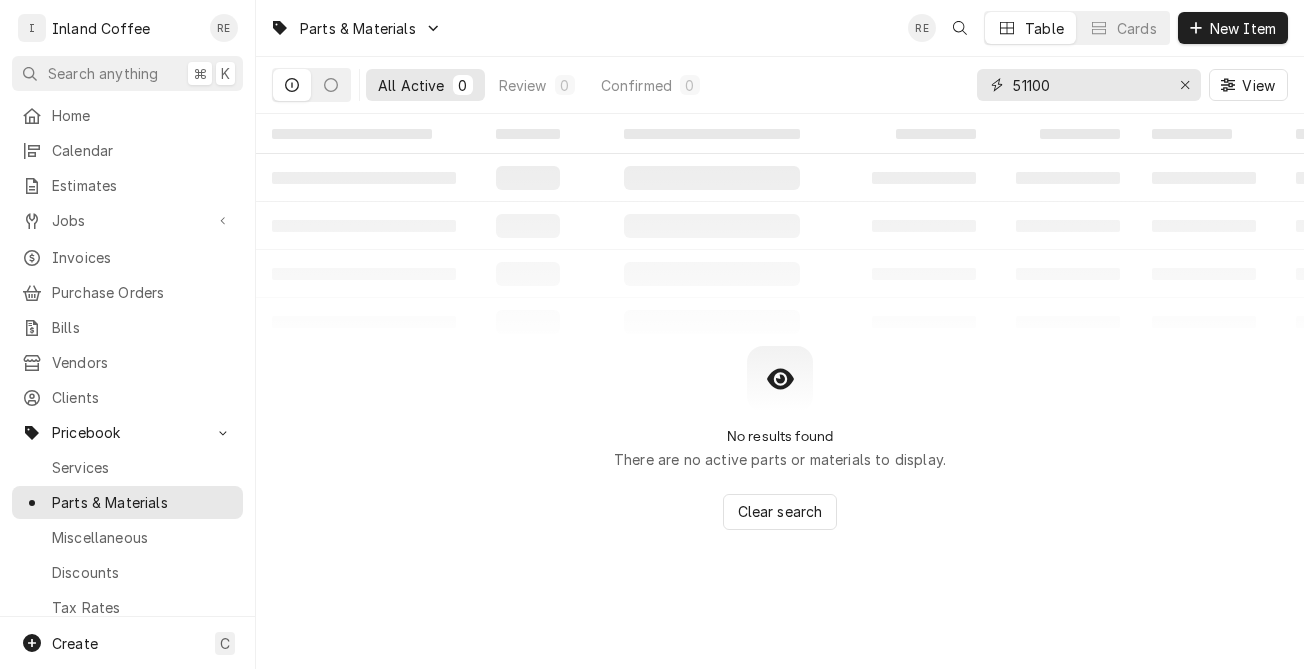 click on "51100" at bounding box center [1088, 85] 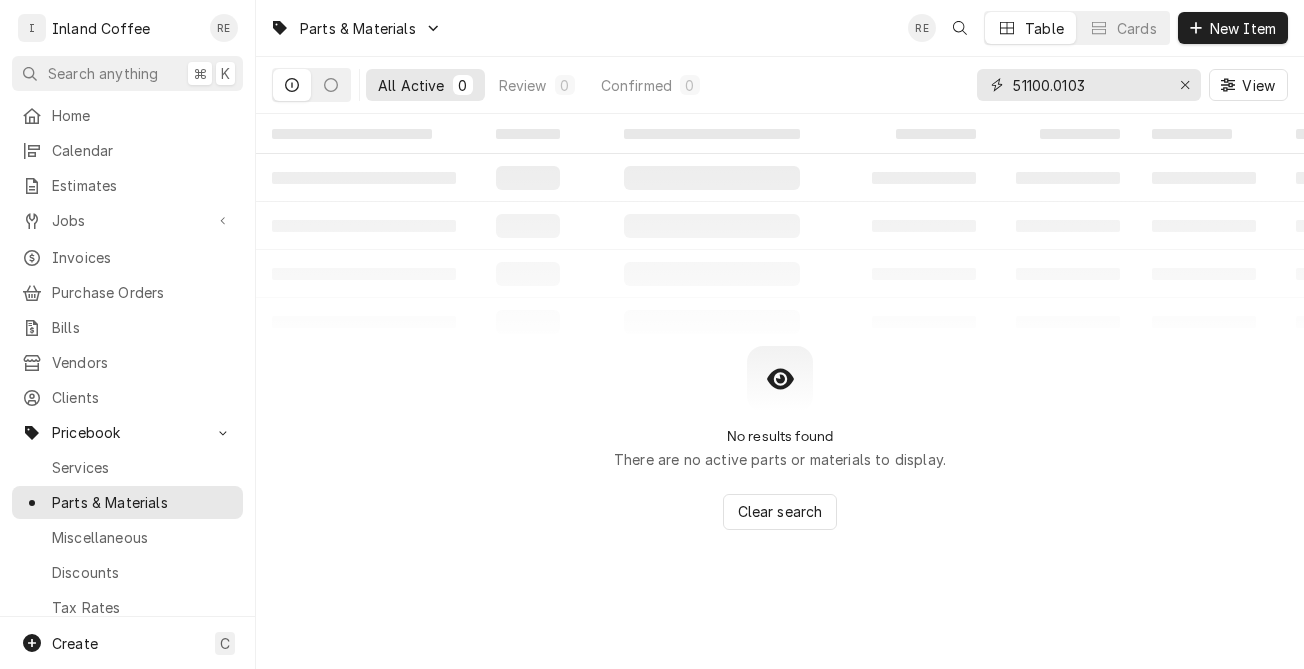 drag, startPoint x: 1099, startPoint y: 82, endPoint x: 935, endPoint y: 85, distance: 164.02744 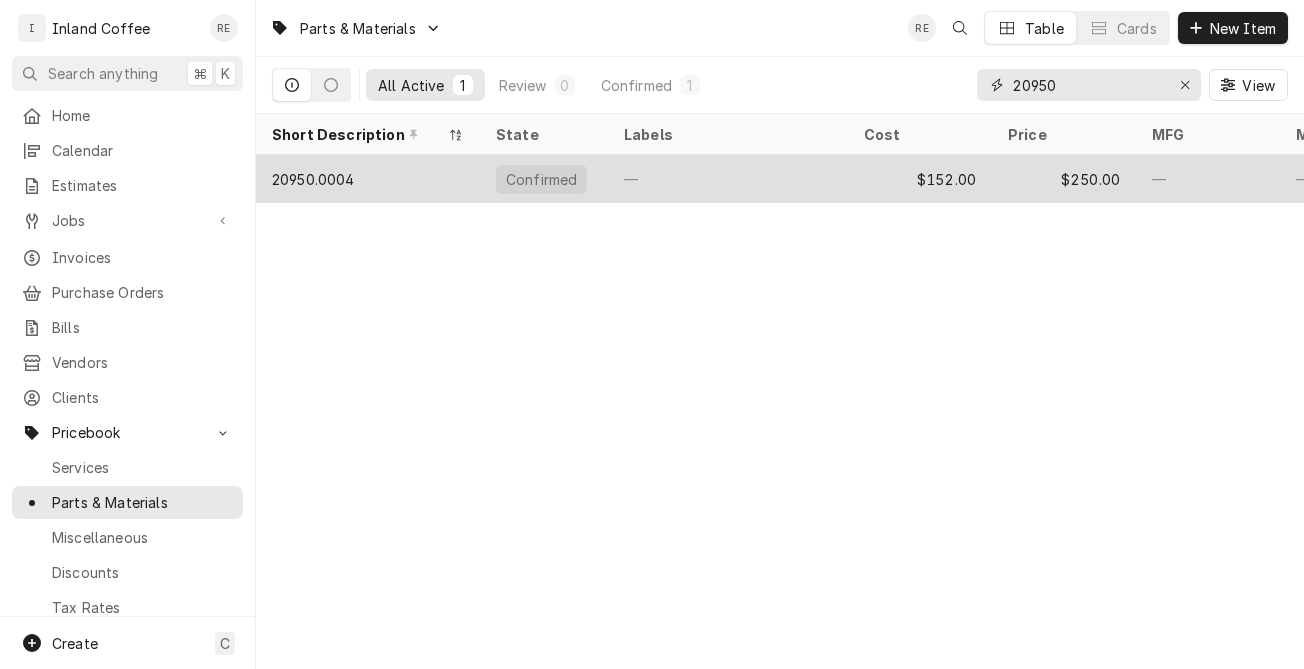 type on "20950" 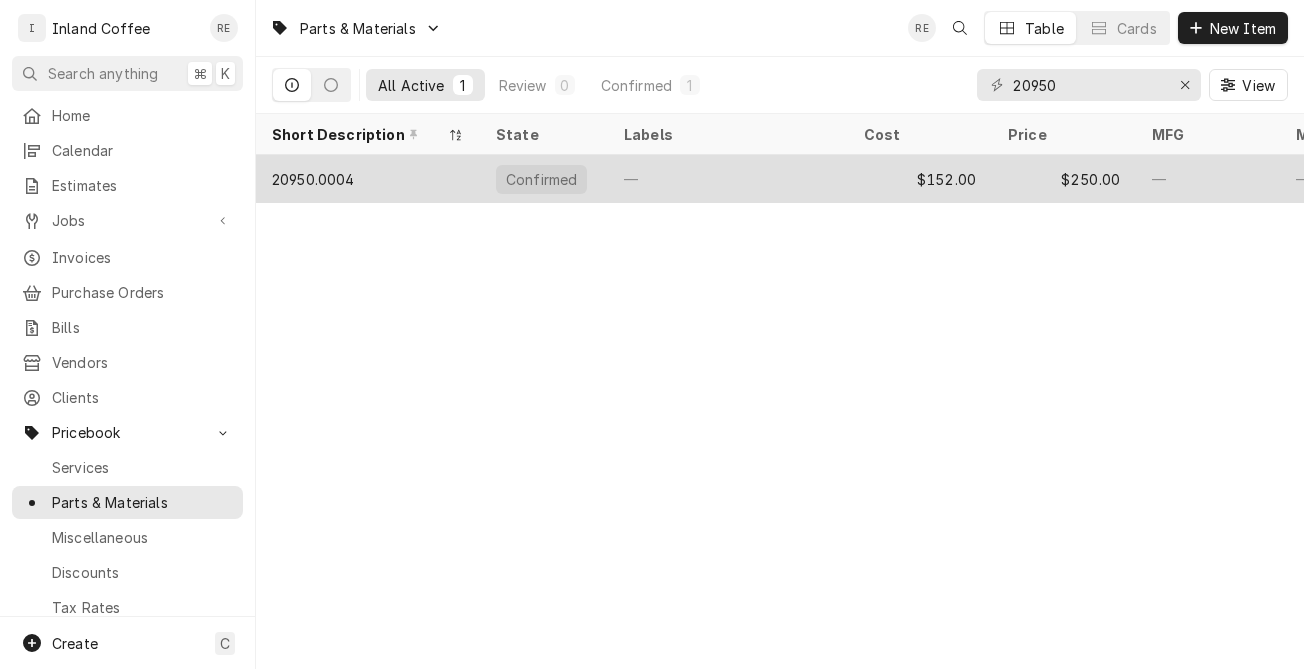 click on "20950.0004" at bounding box center [368, 179] 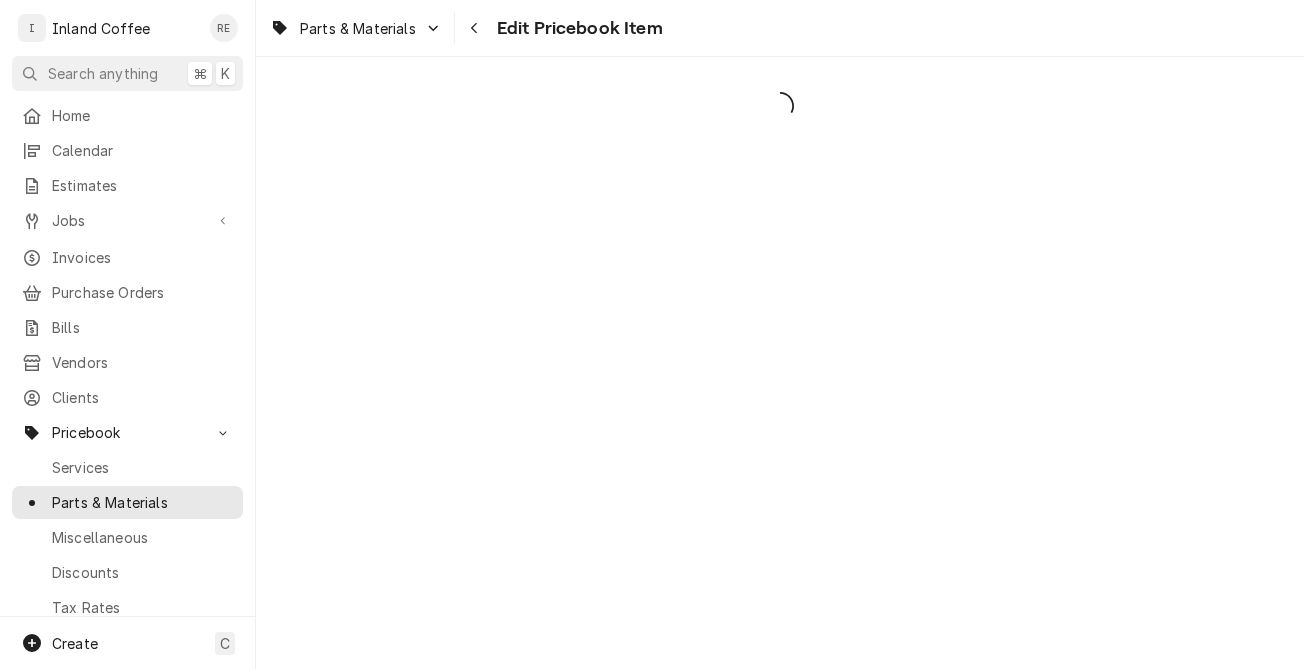 scroll, scrollTop: 0, scrollLeft: 0, axis: both 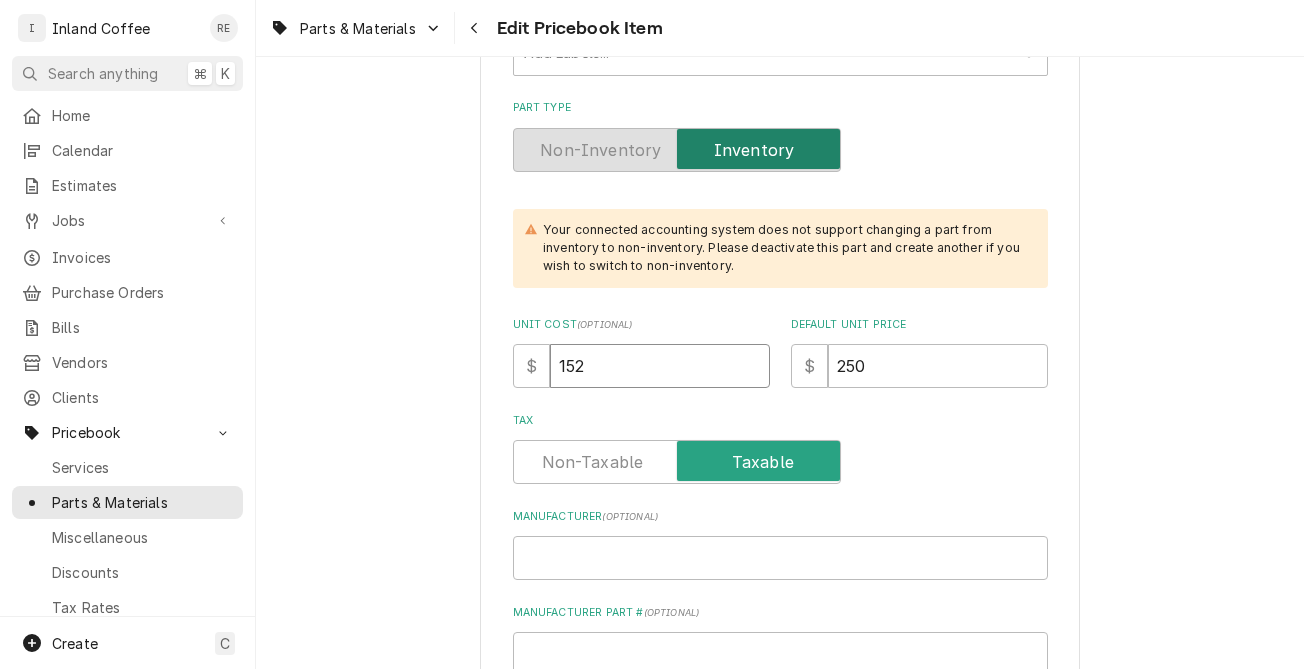 drag, startPoint x: 630, startPoint y: 349, endPoint x: 547, endPoint y: 350, distance: 83.00603 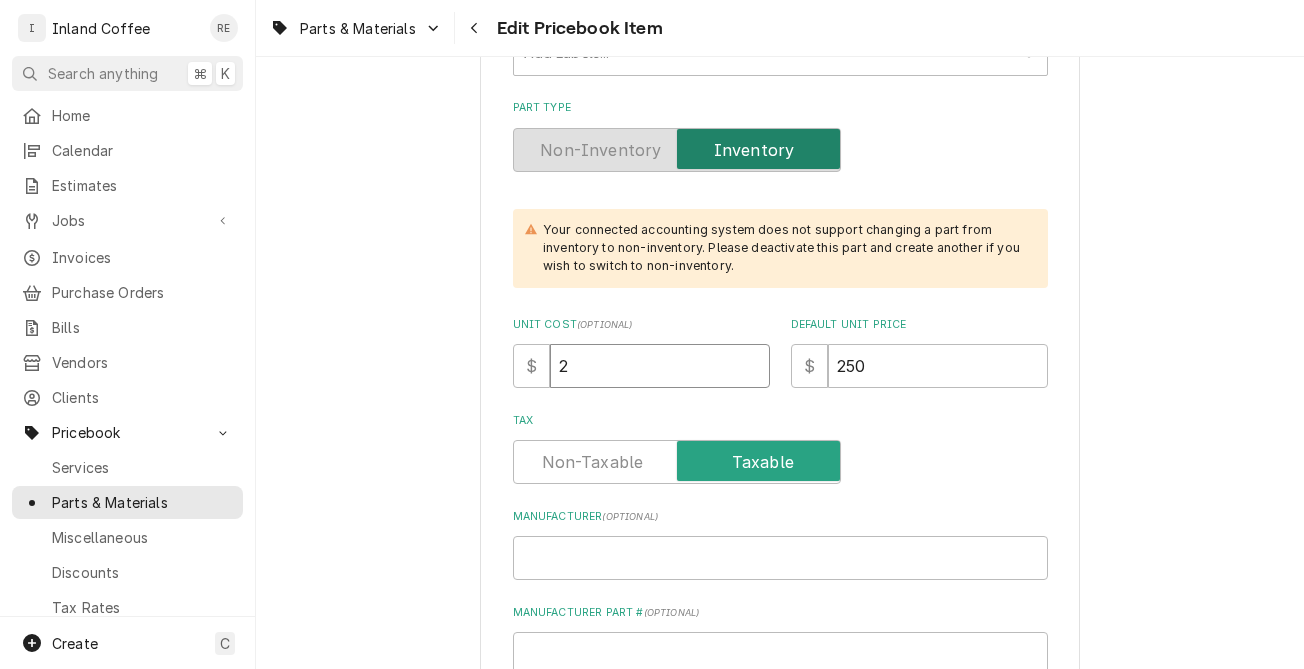 type on "x" 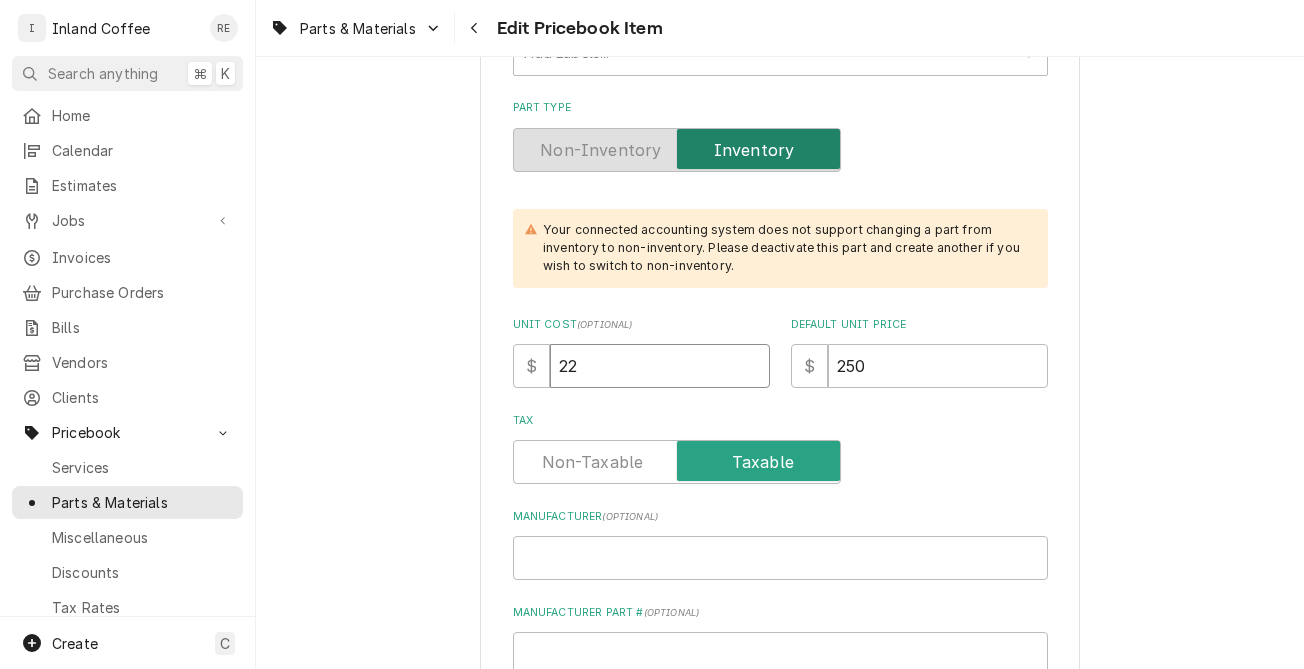 type on "x" 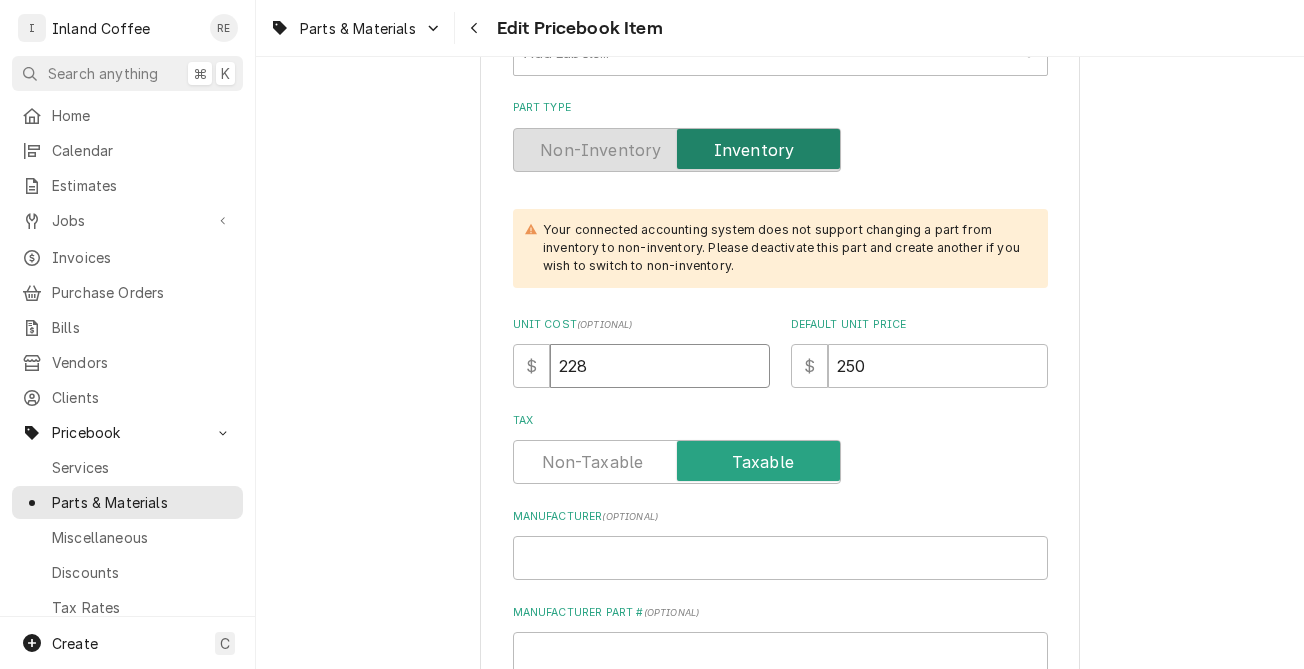 type on "x" 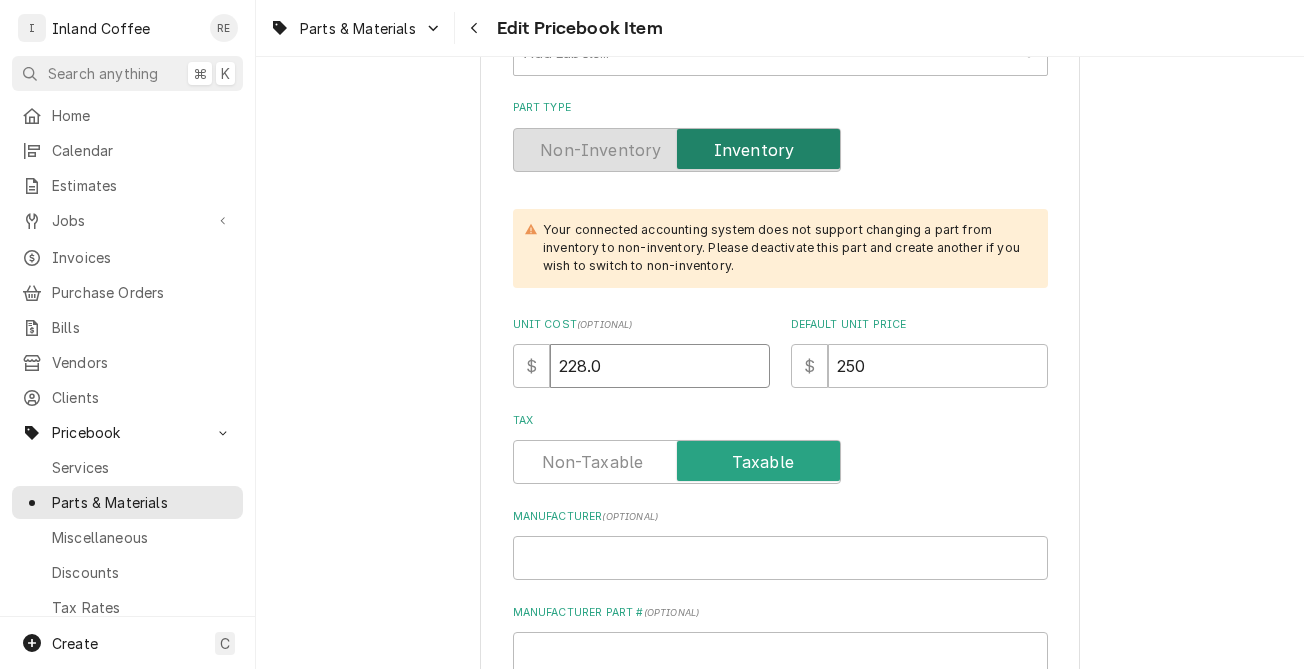 type on "x" 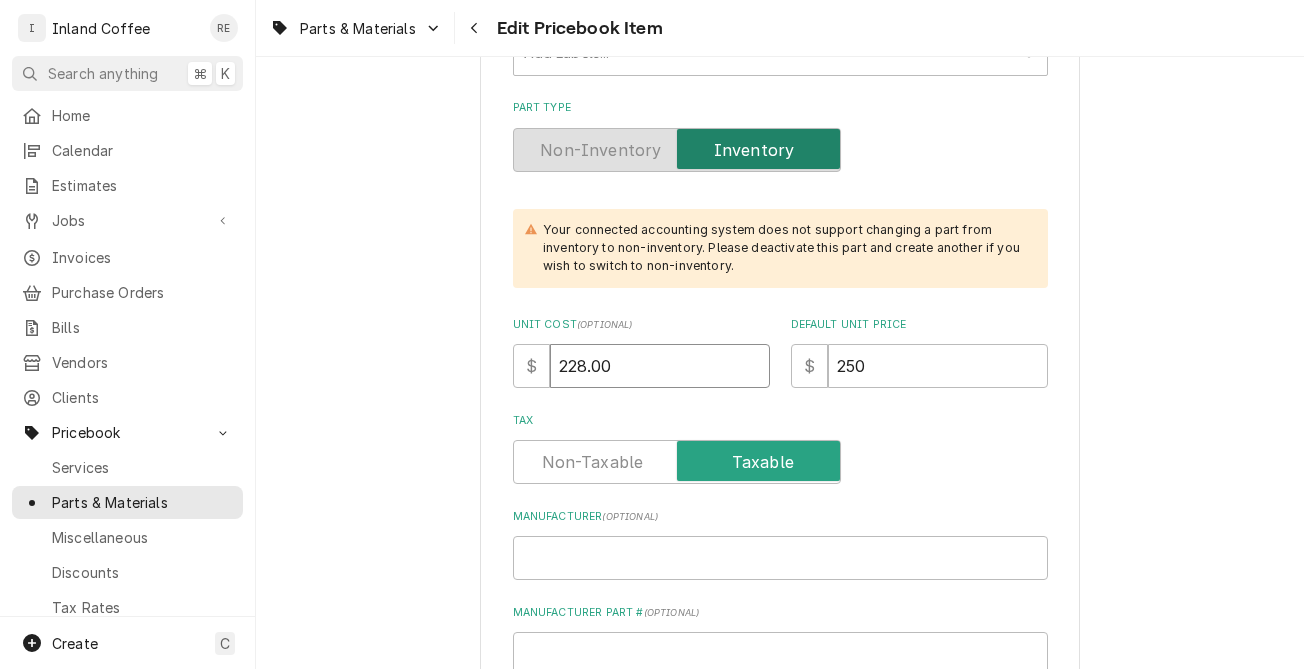 type on "228.00" 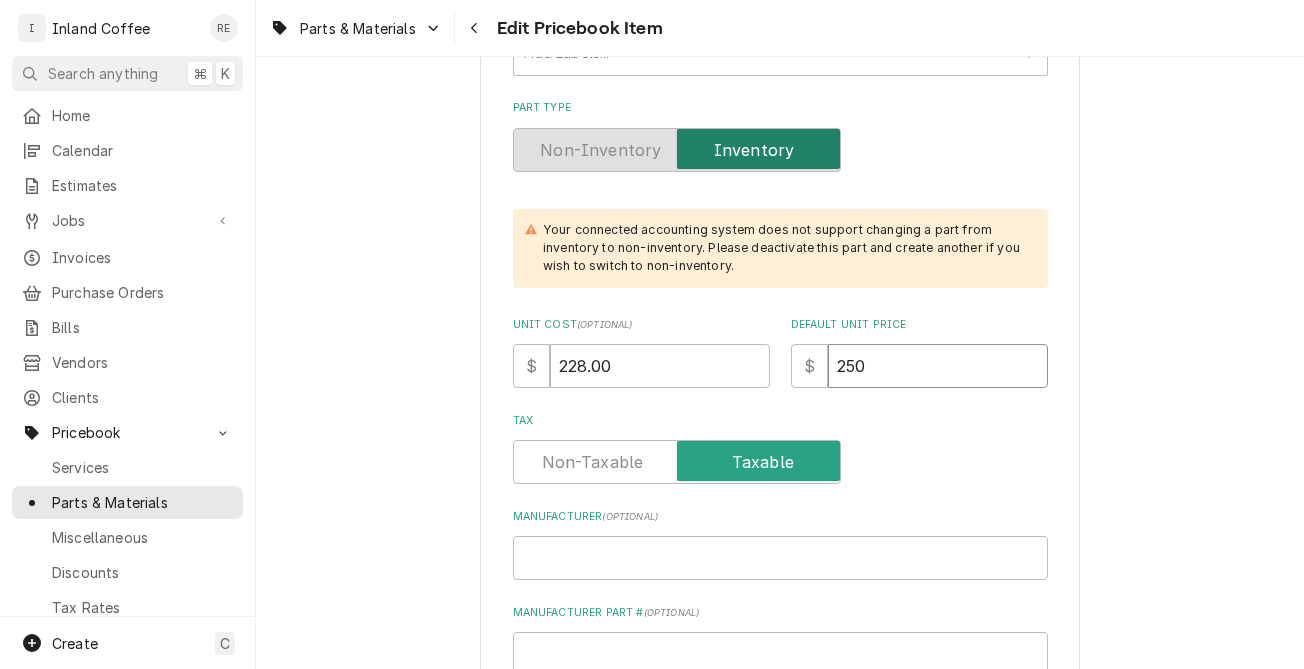 drag, startPoint x: 882, startPoint y: 337, endPoint x: 776, endPoint y: 343, distance: 106.16968 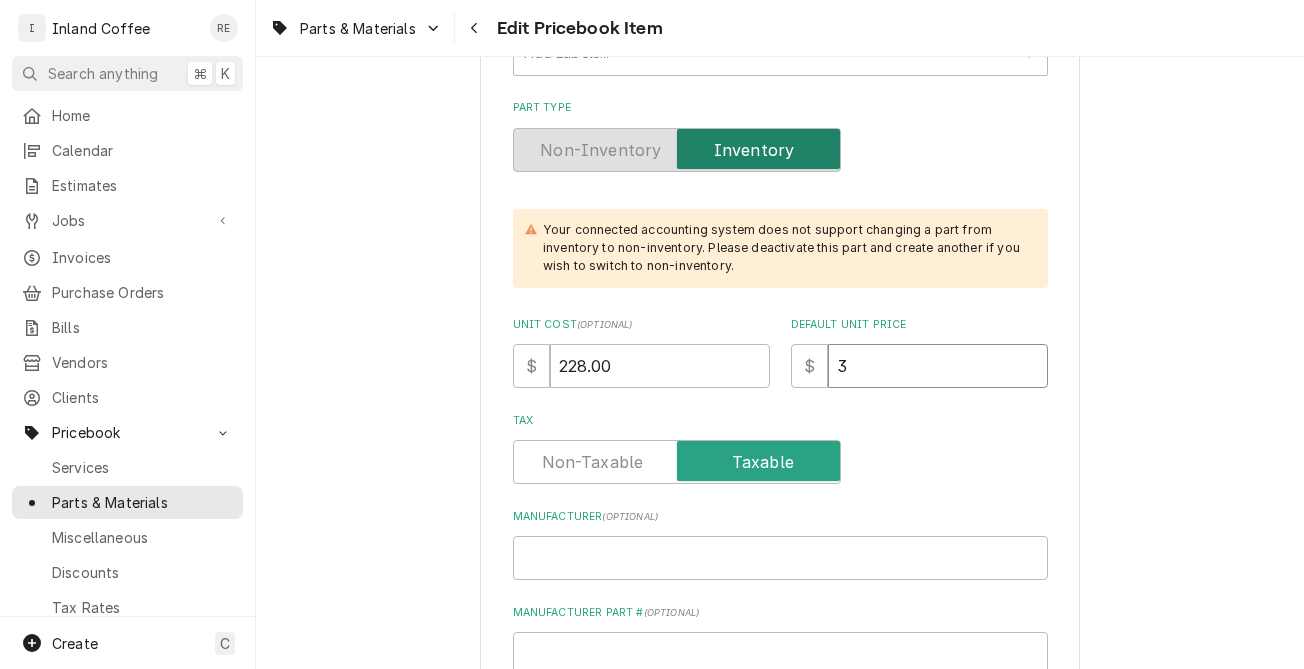 type on "x" 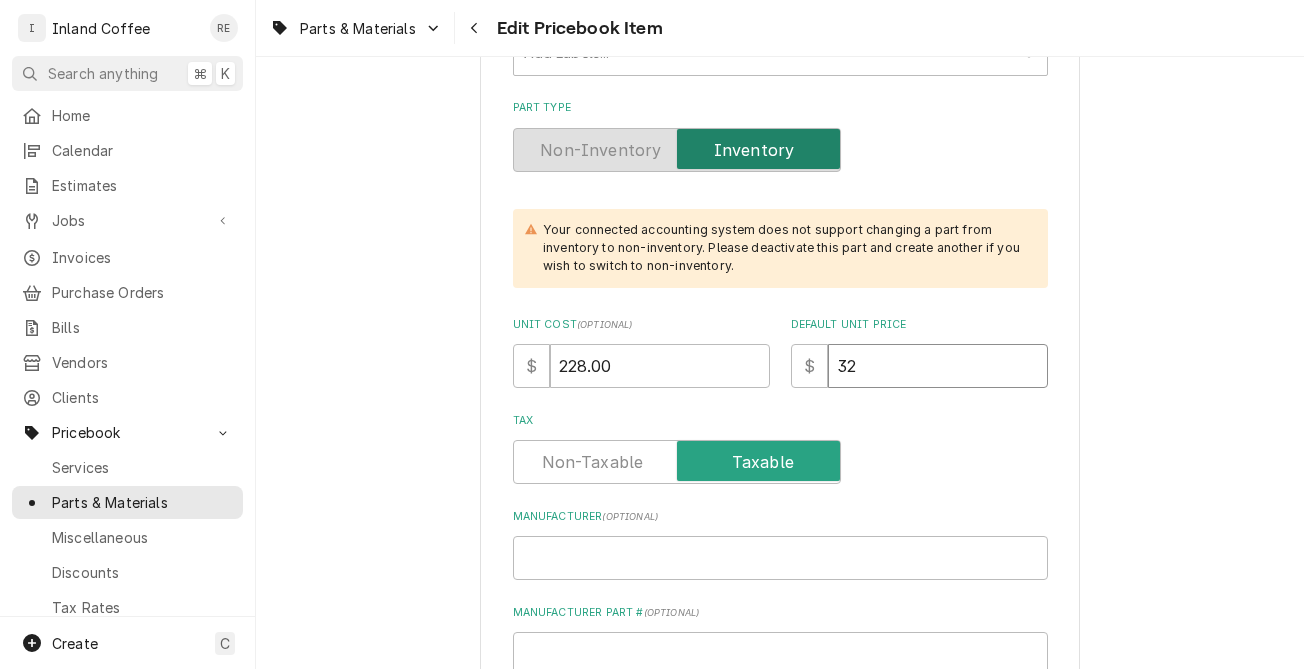 type on "x" 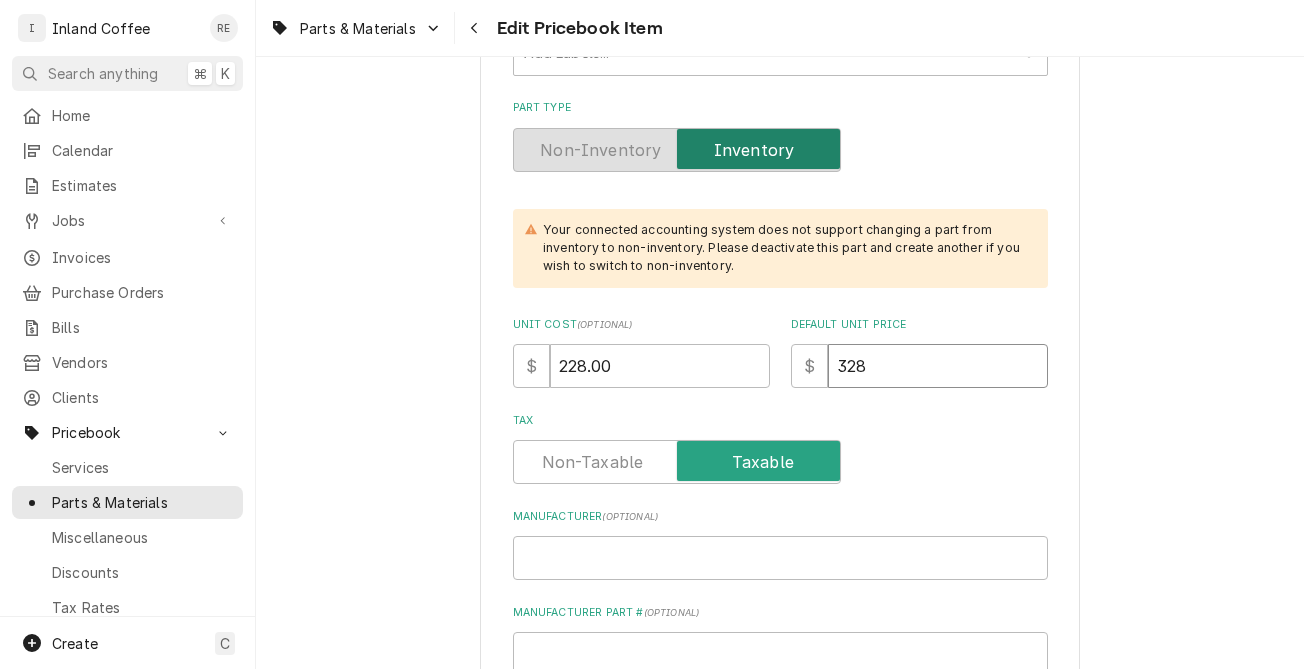 type on "x" 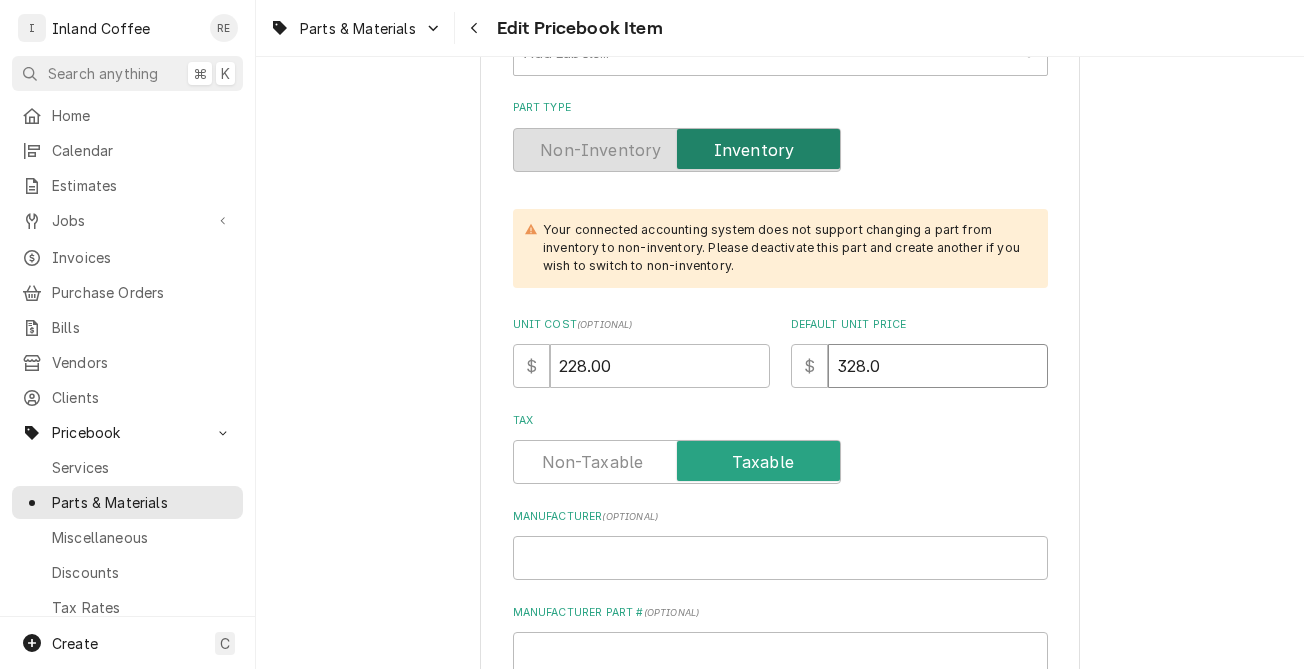 type on "x" 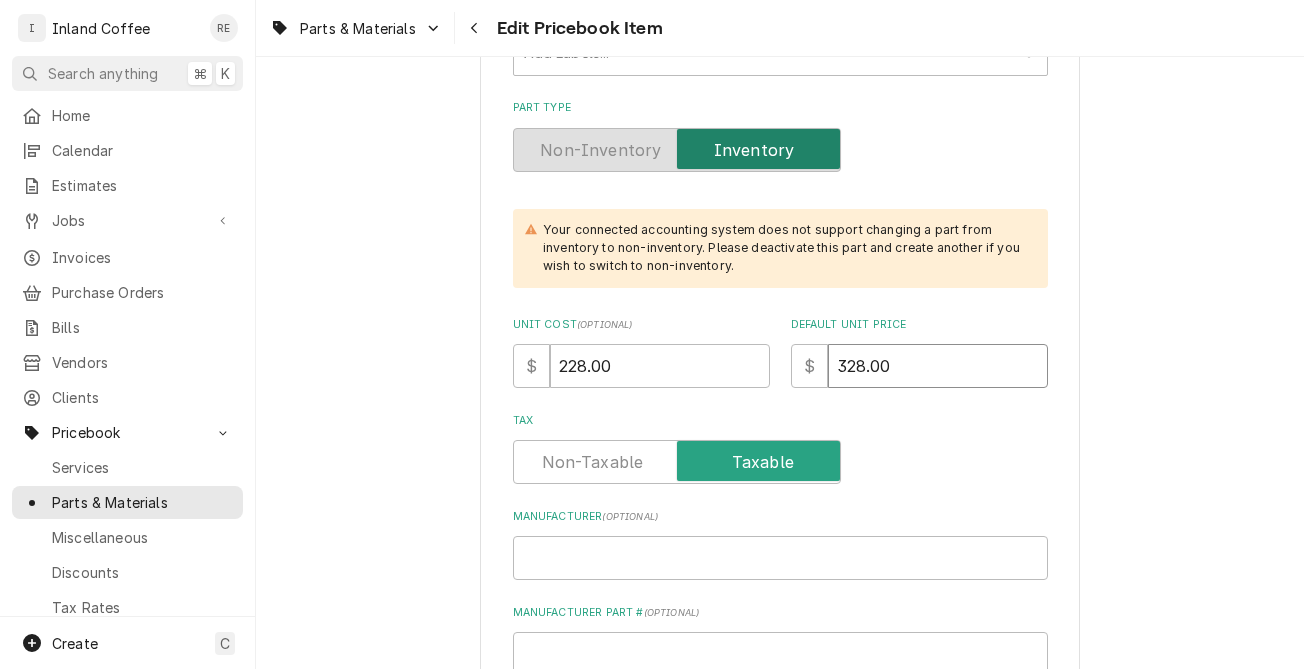 type on "328.00" 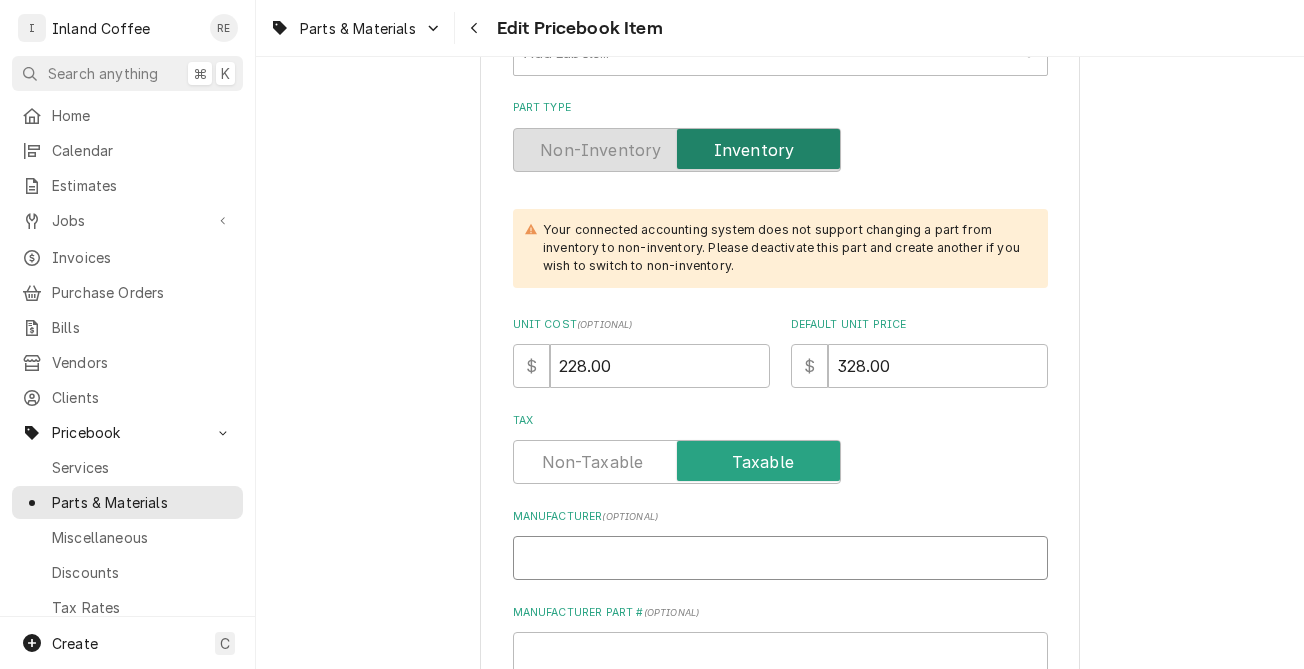 click on "Manufacturer  ( optional )" at bounding box center (780, 558) 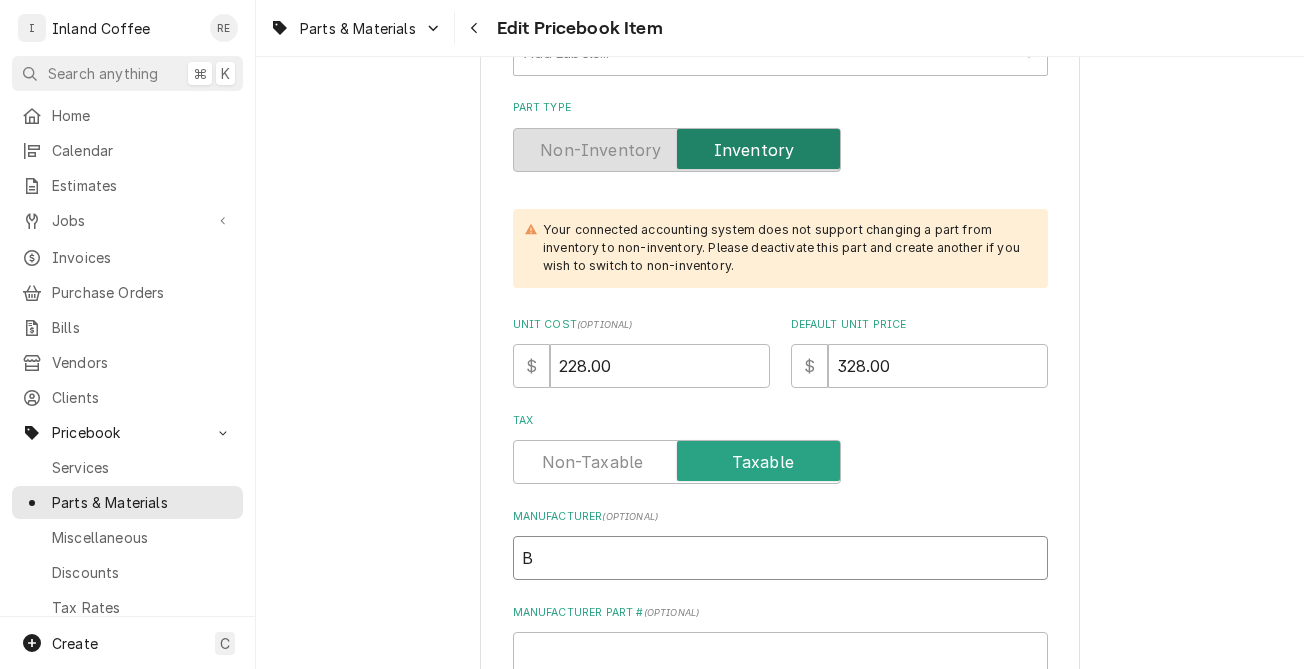 type on "x" 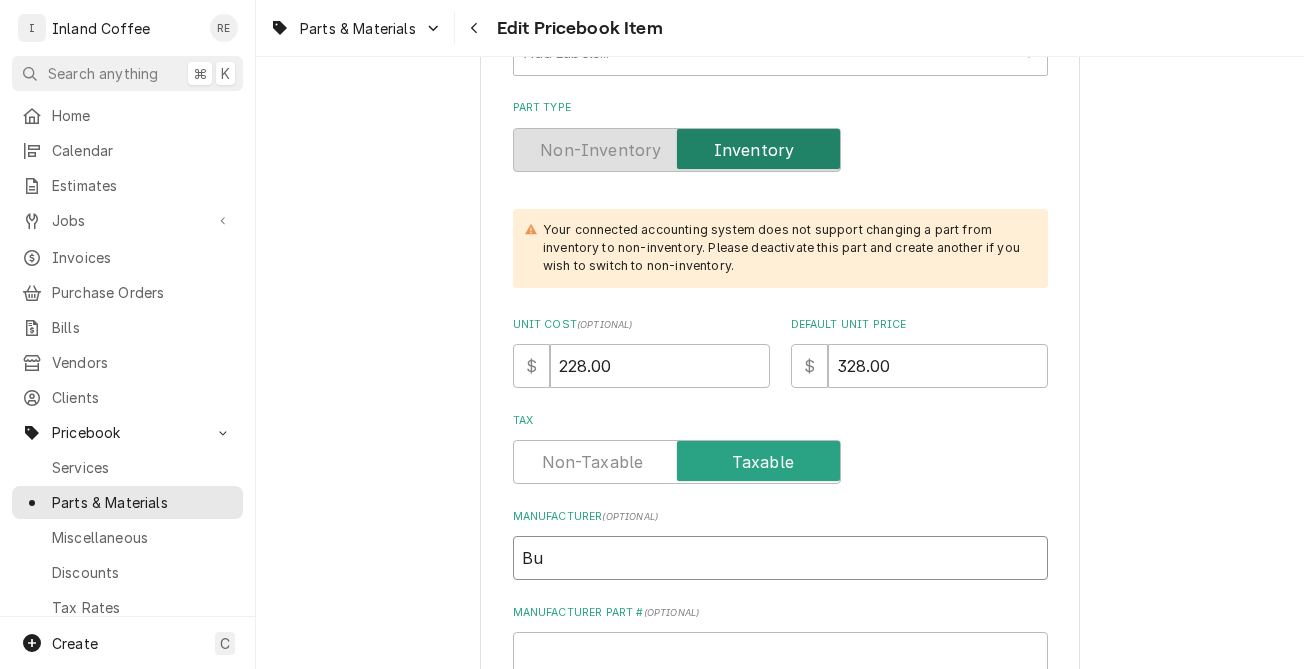 type on "x" 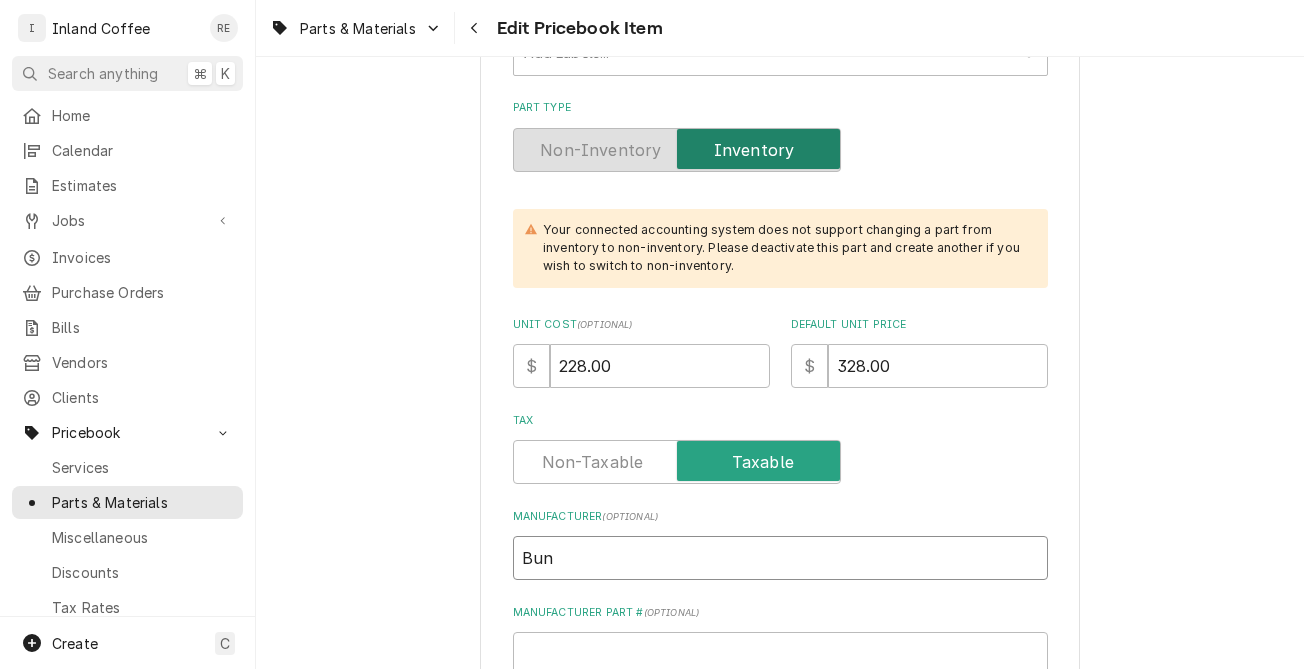 type on "x" 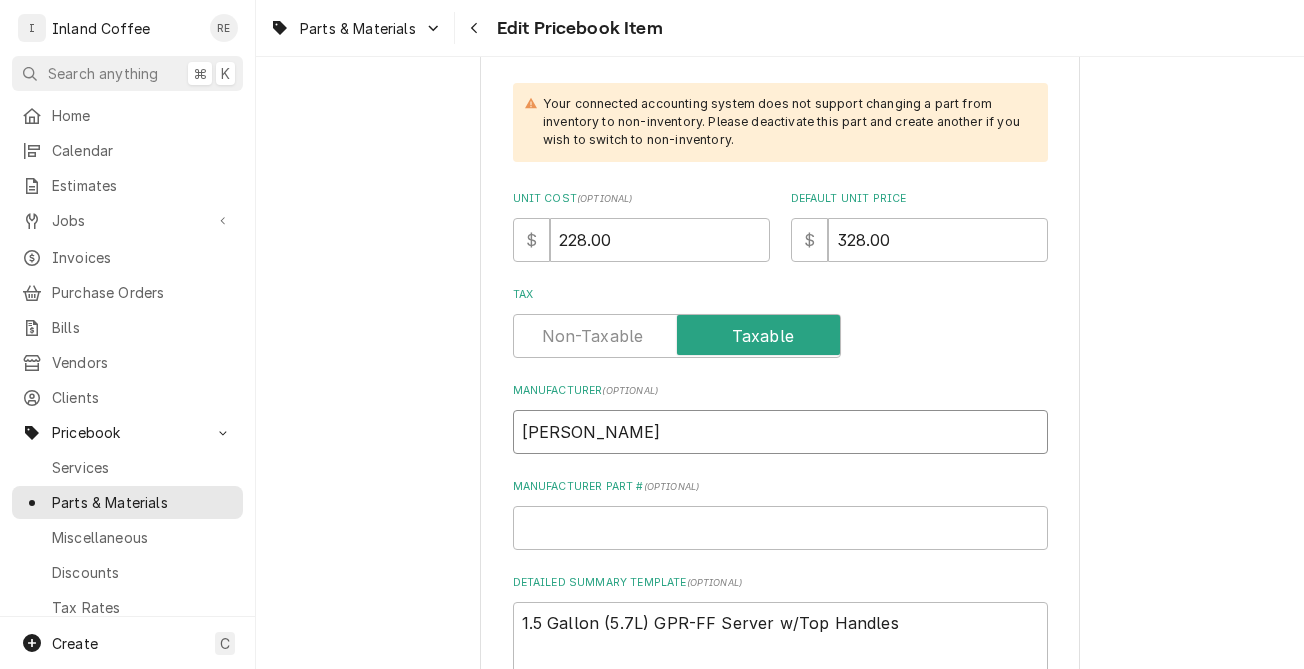 scroll, scrollTop: 668, scrollLeft: 0, axis: vertical 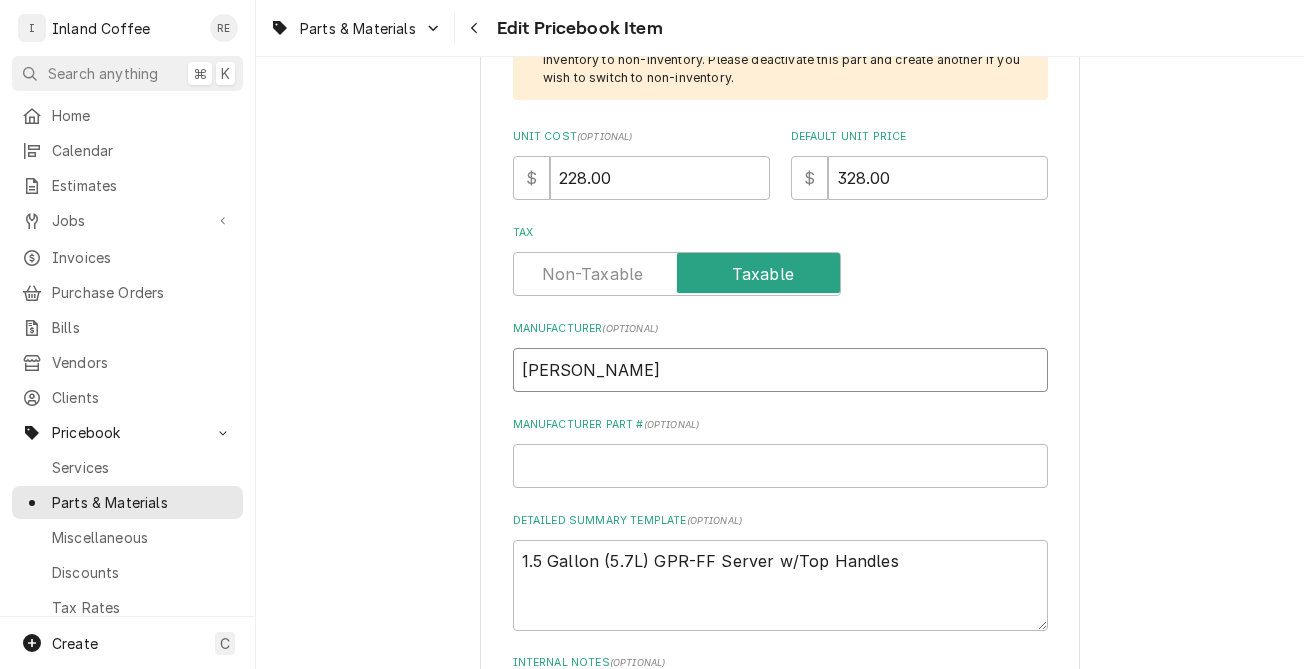 type on "Bunn" 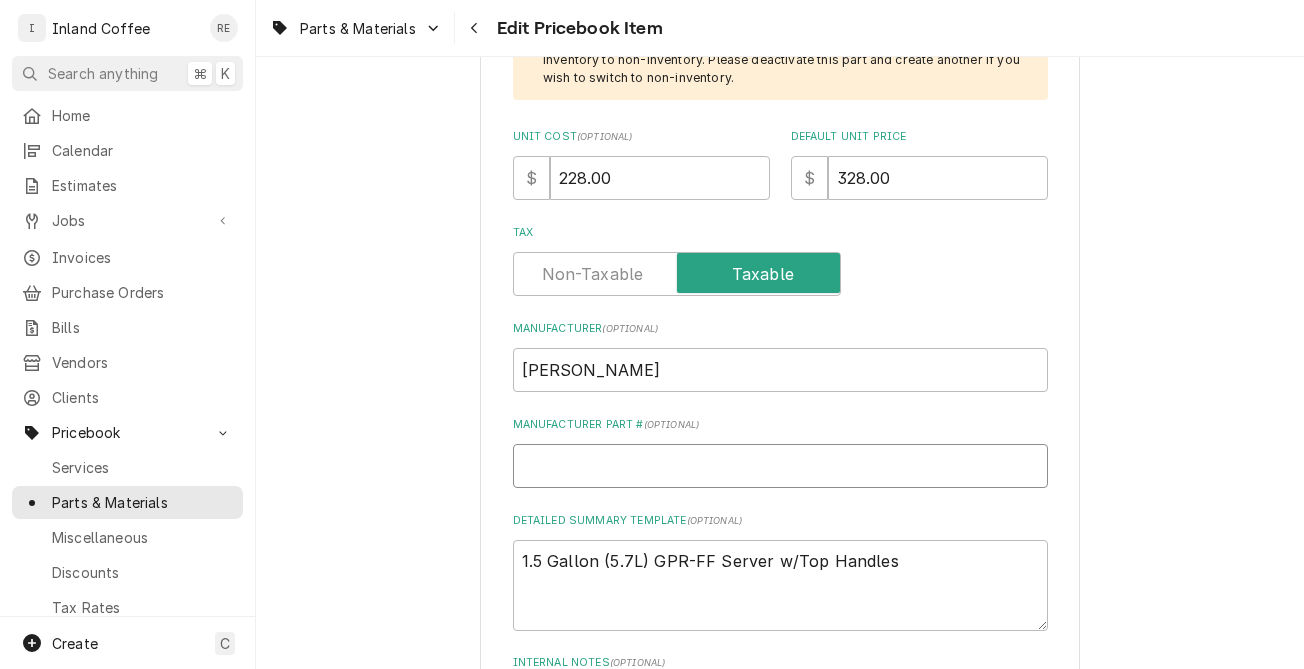 click on "Manufacturer Part #  ( optional )" at bounding box center (780, 466) 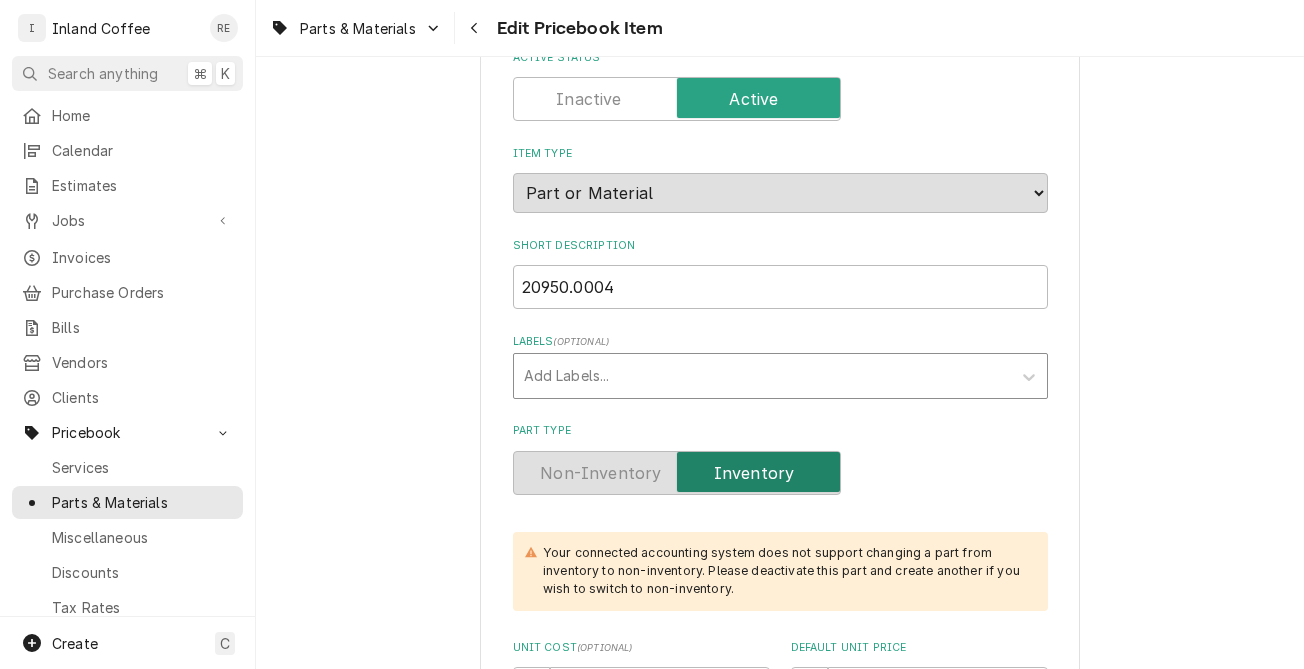 scroll, scrollTop: 119, scrollLeft: 0, axis: vertical 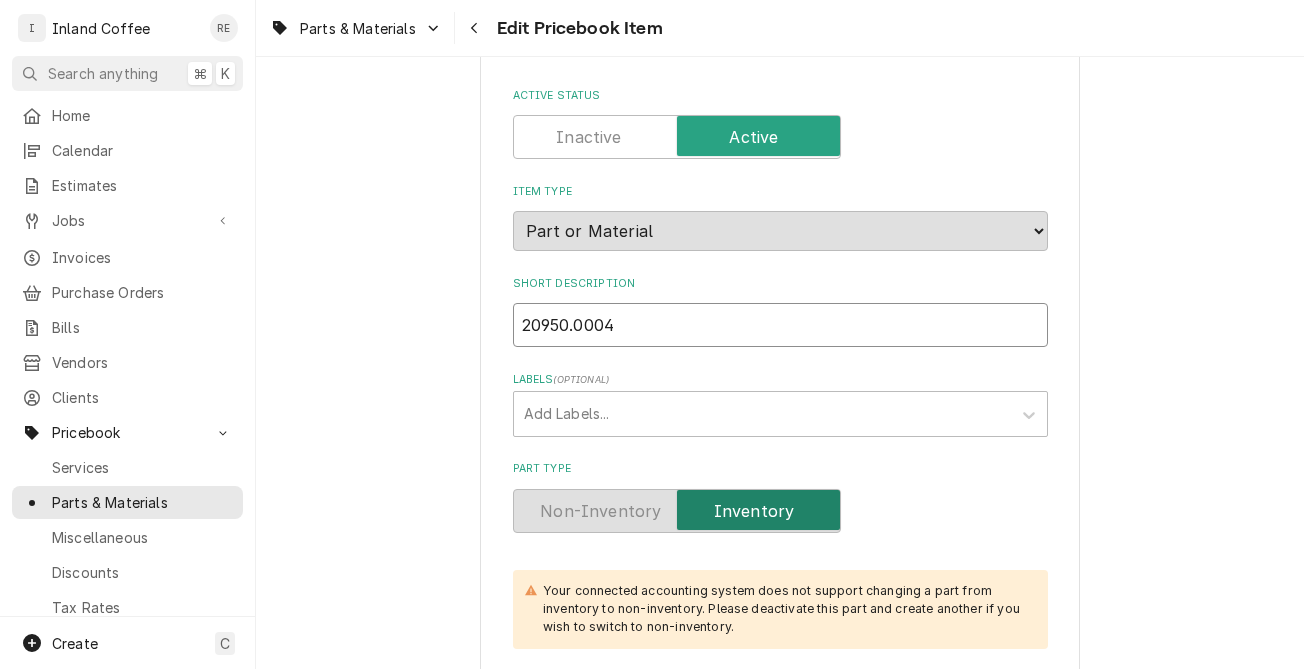 drag, startPoint x: 586, startPoint y: 309, endPoint x: 508, endPoint y: 316, distance: 78.31347 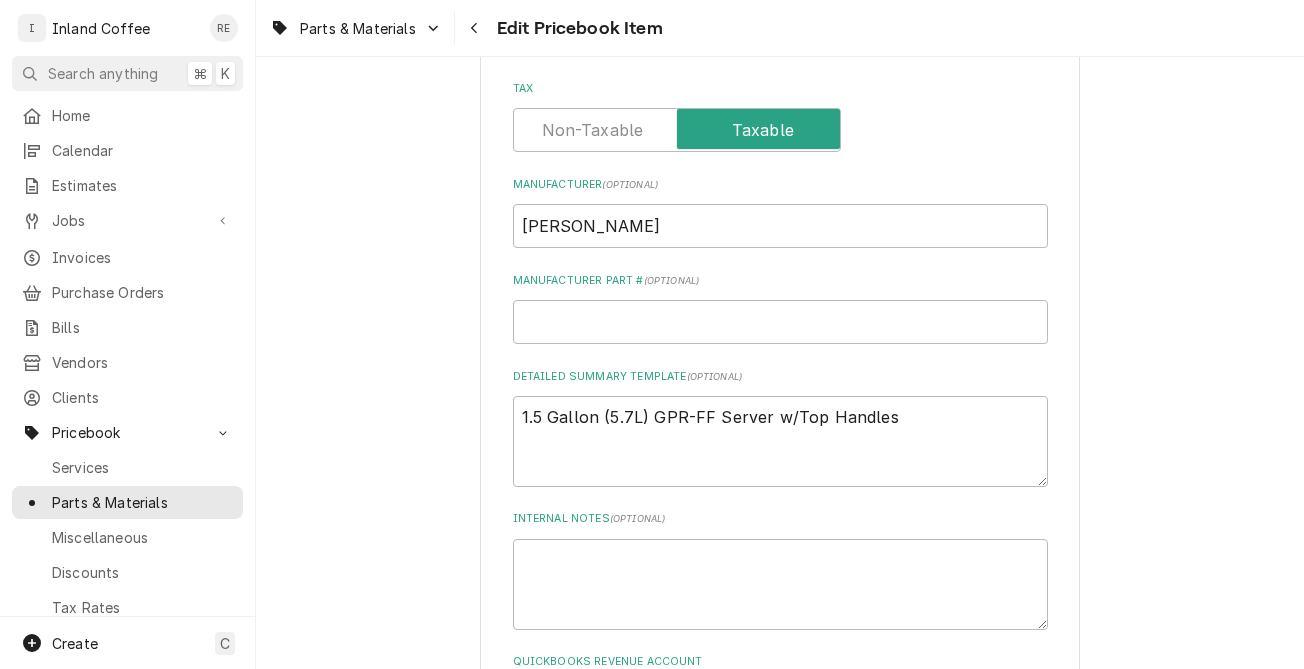 scroll, scrollTop: 822, scrollLeft: 0, axis: vertical 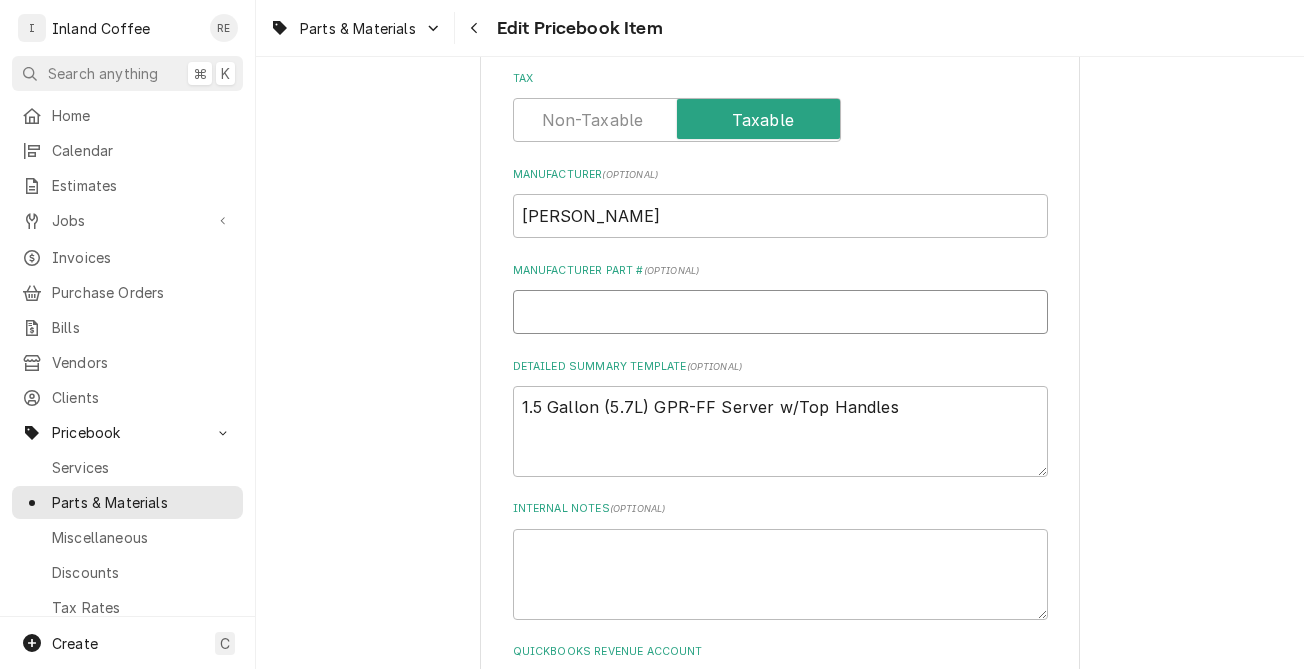 click on "Manufacturer Part #  ( optional )" at bounding box center [780, 312] 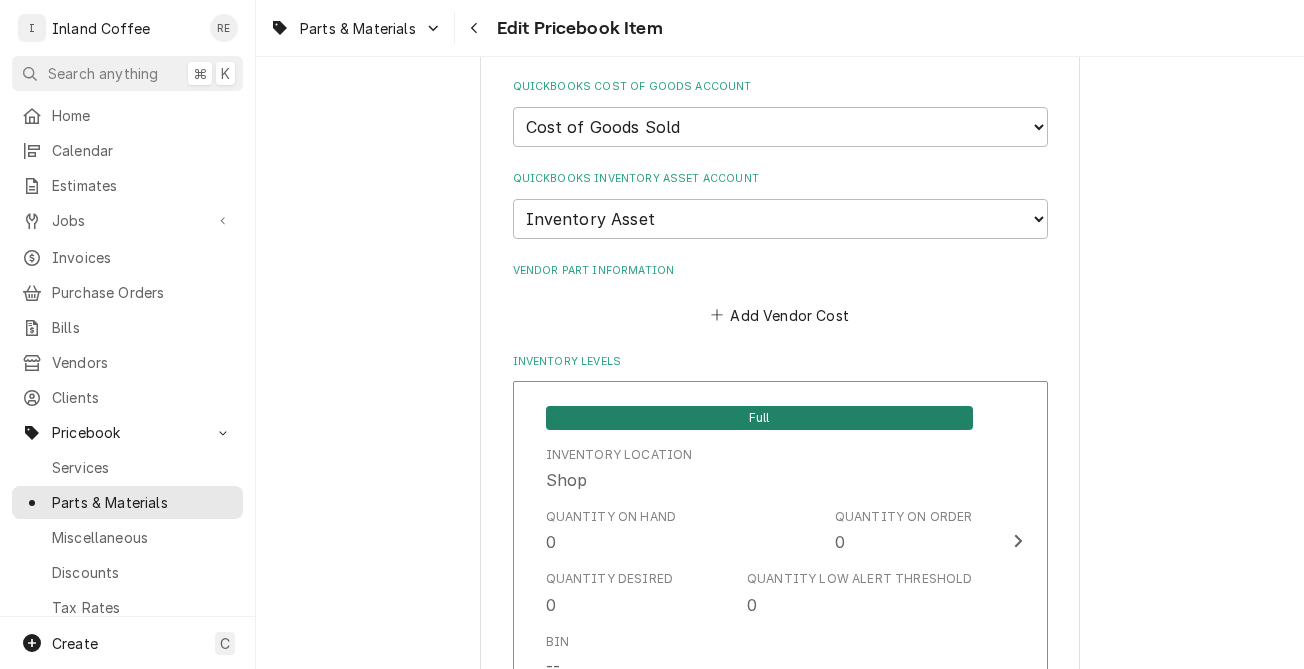 scroll, scrollTop: 1498, scrollLeft: 0, axis: vertical 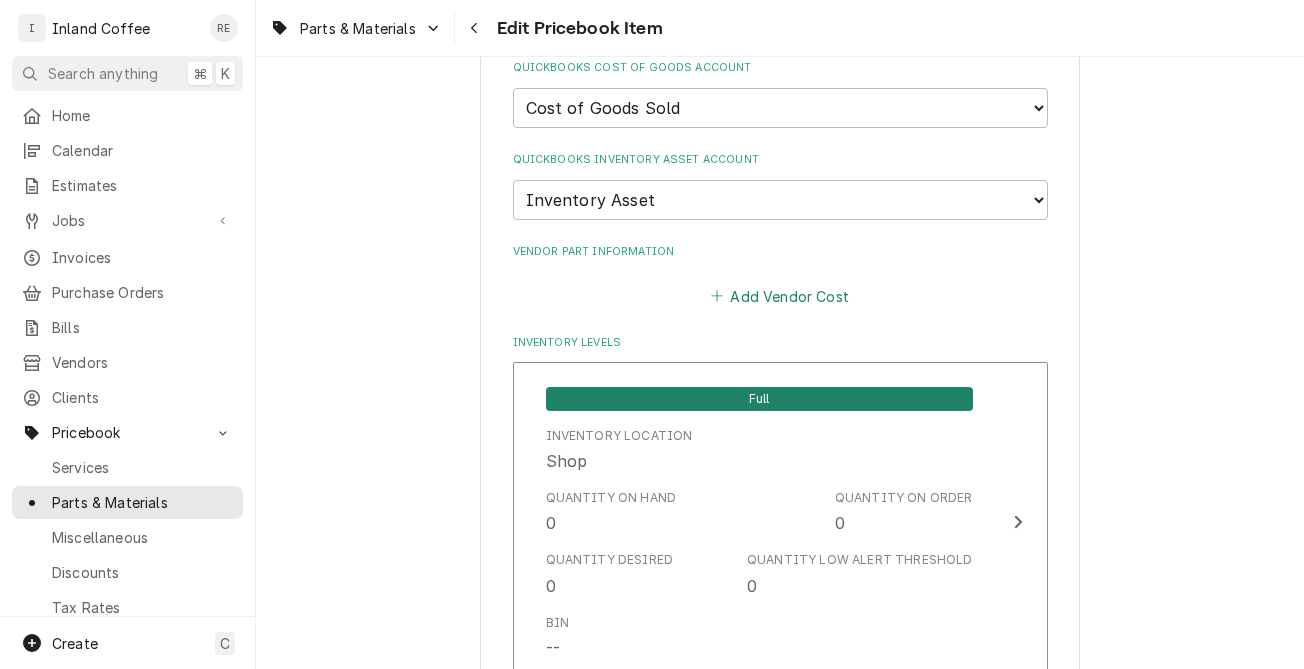 type on "20950.0004" 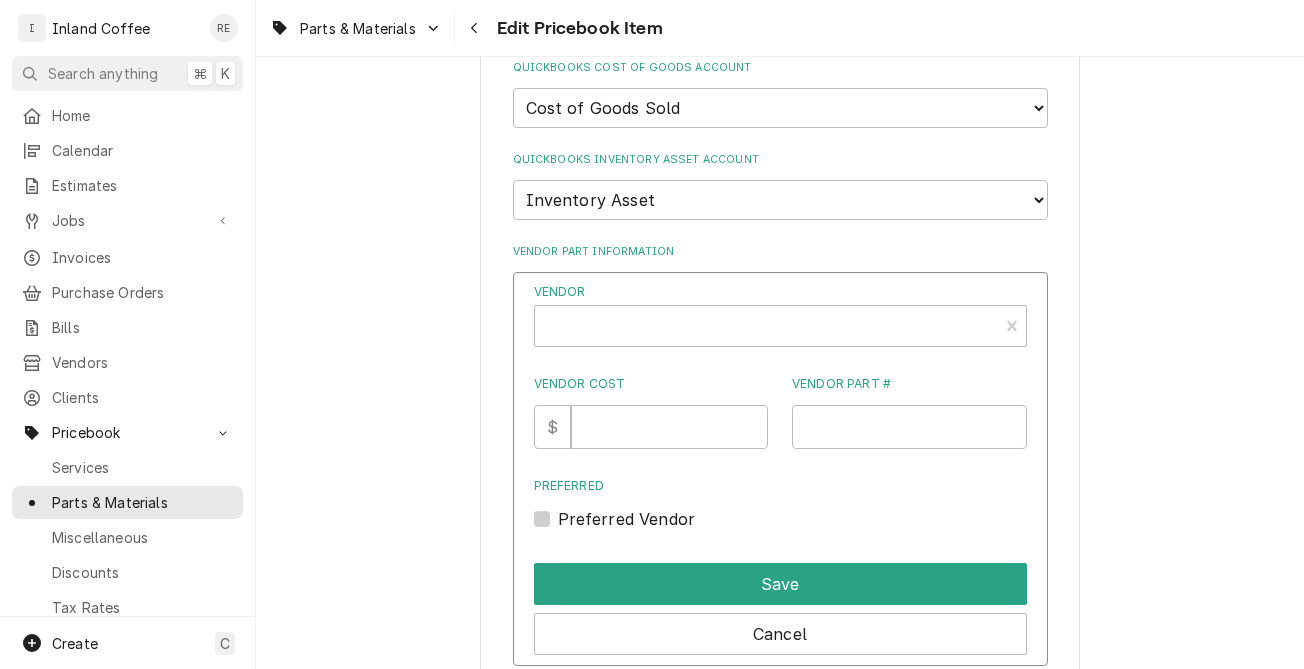 type on "x" 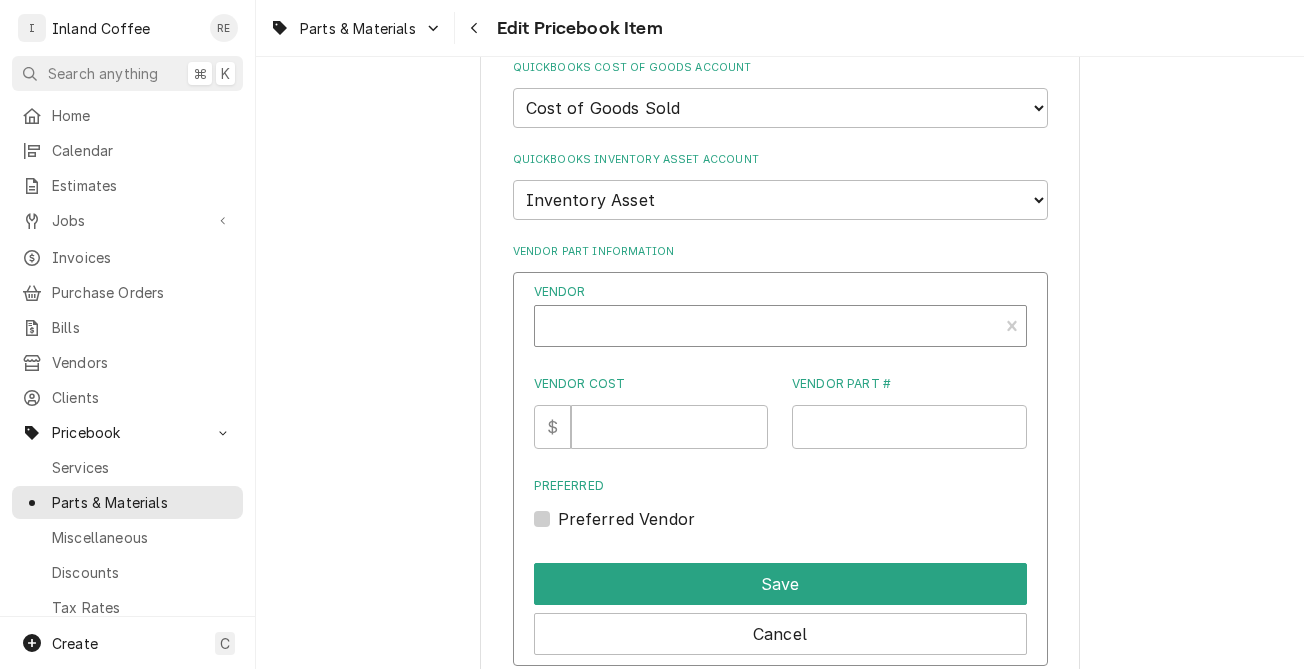 click at bounding box center [766, 334] 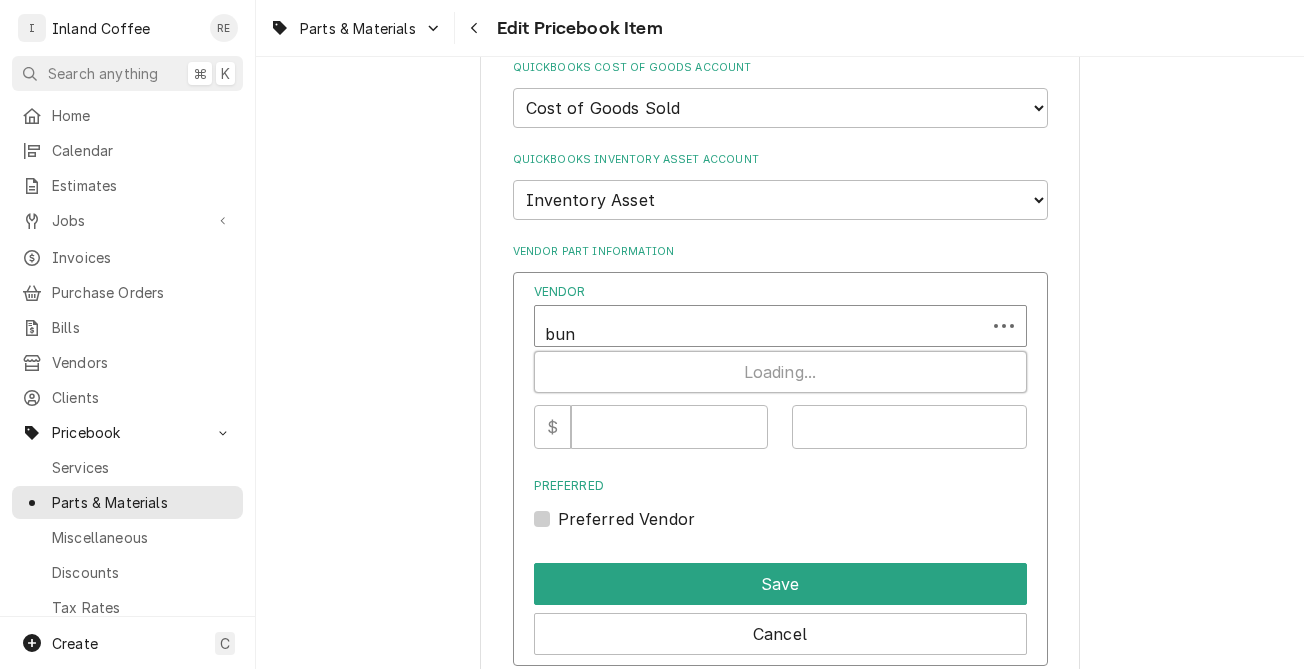type on "bunn" 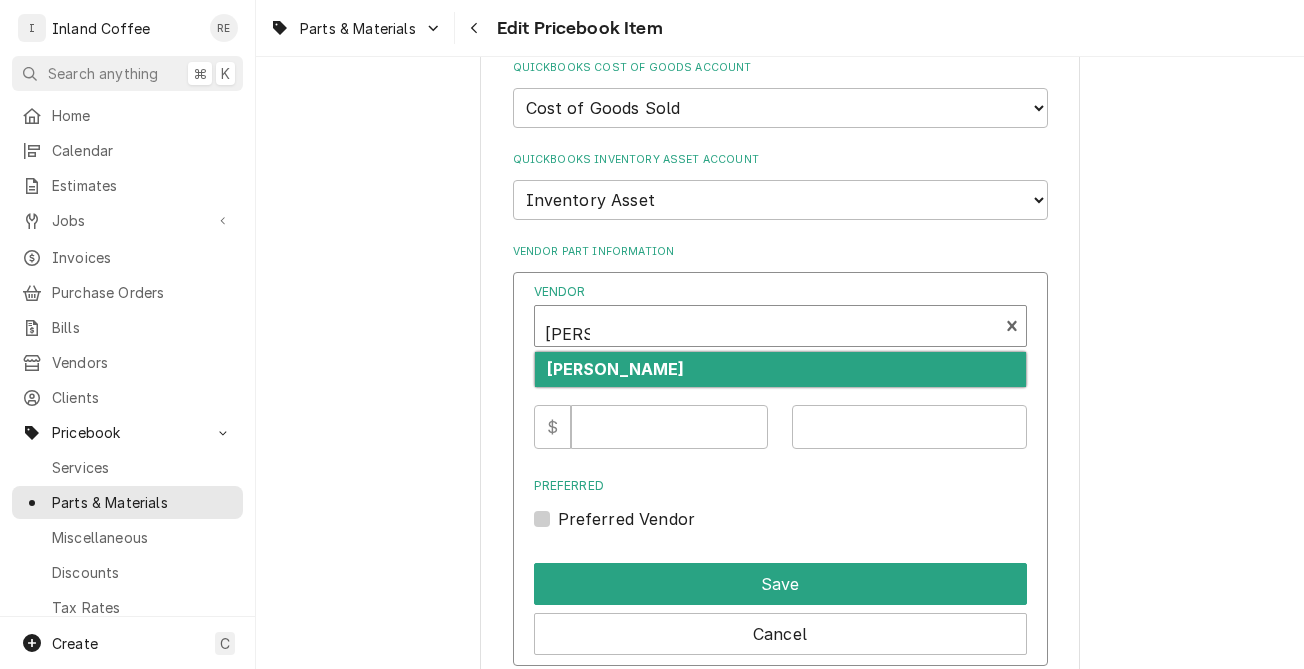 click on "Bunn" at bounding box center (780, 369) 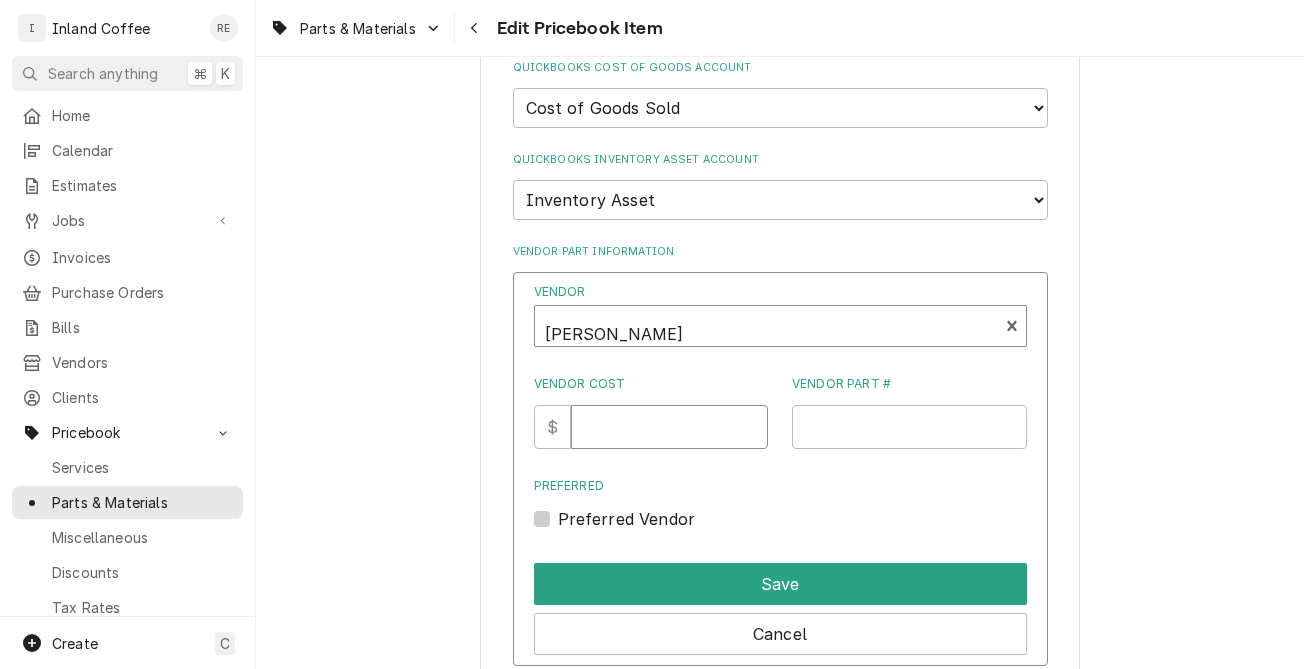 click on "Vendor Cost" at bounding box center (669, 427) 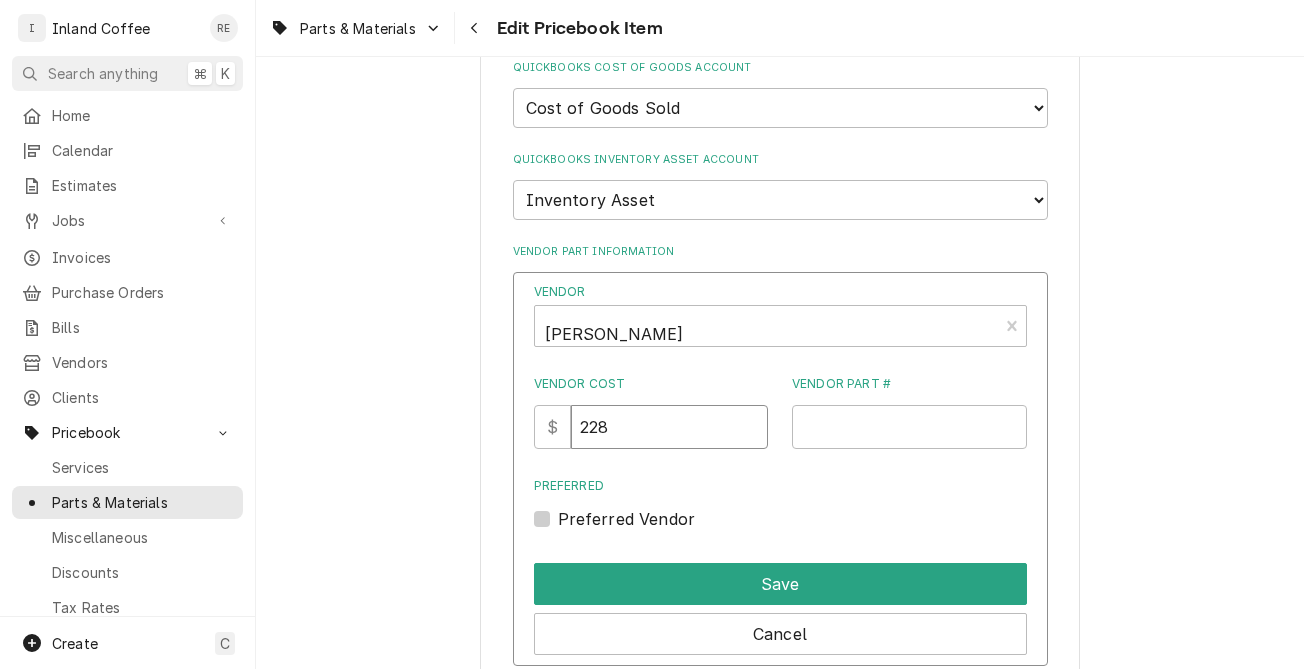 type on "228" 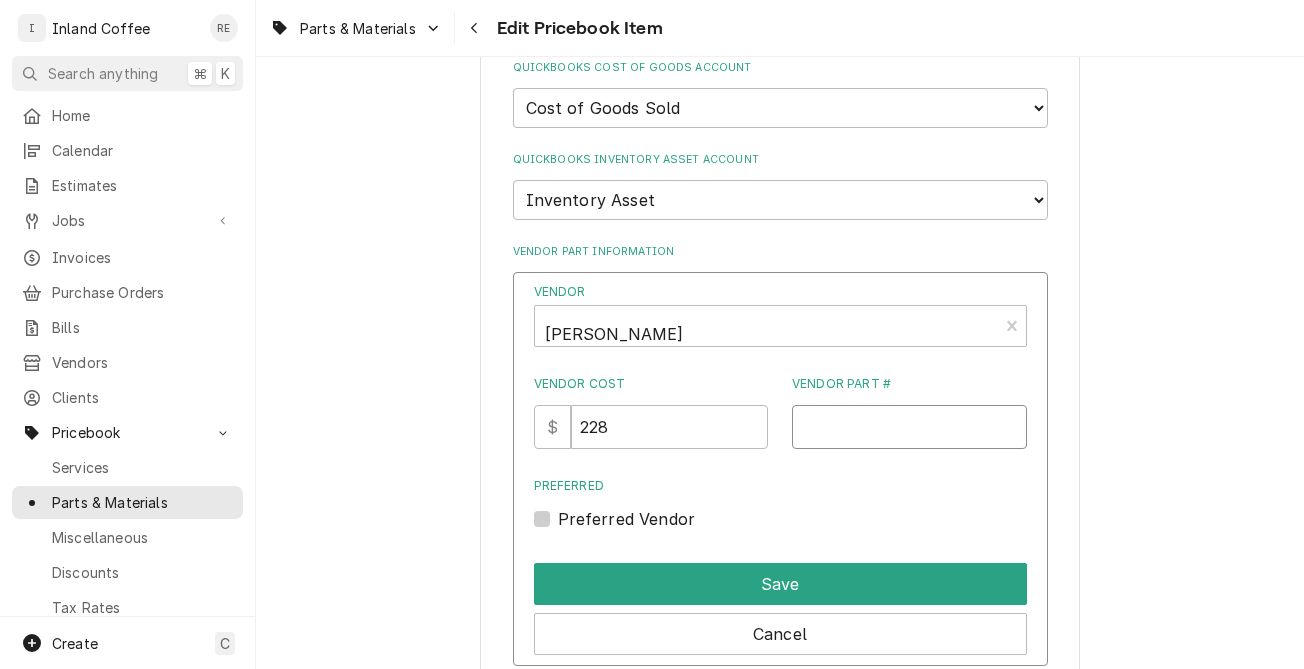 click on "Vendor Part #" at bounding box center (909, 427) 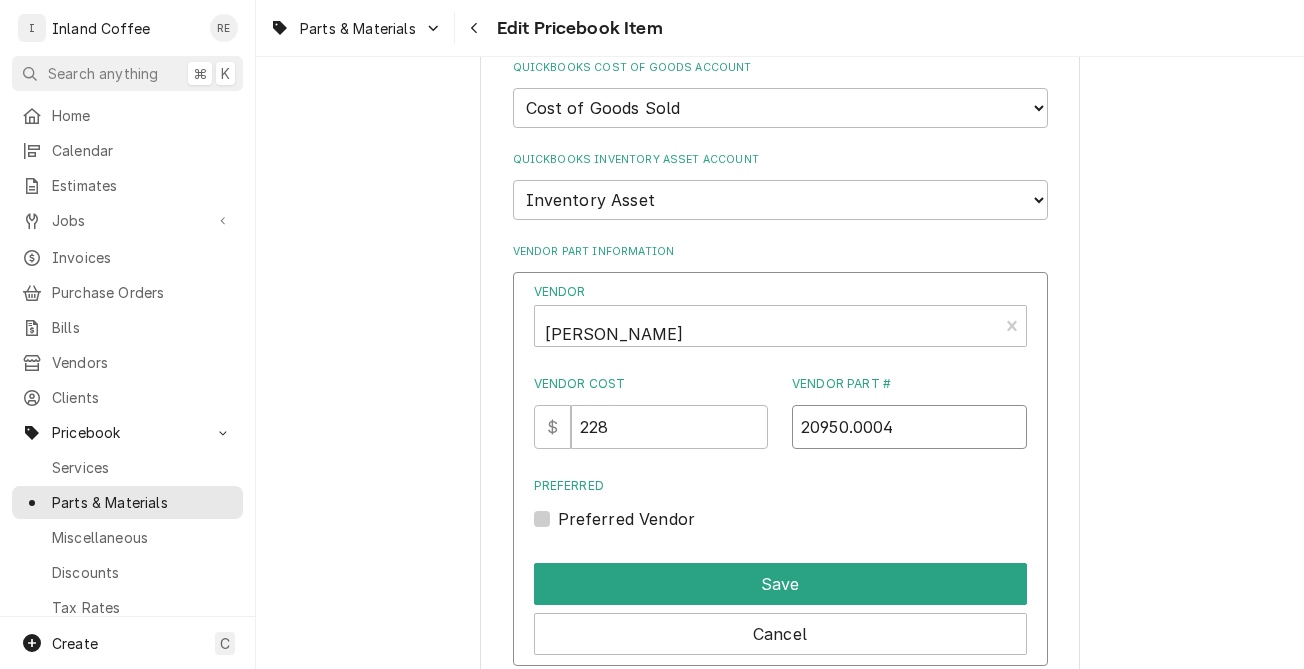 type on "20950.0004" 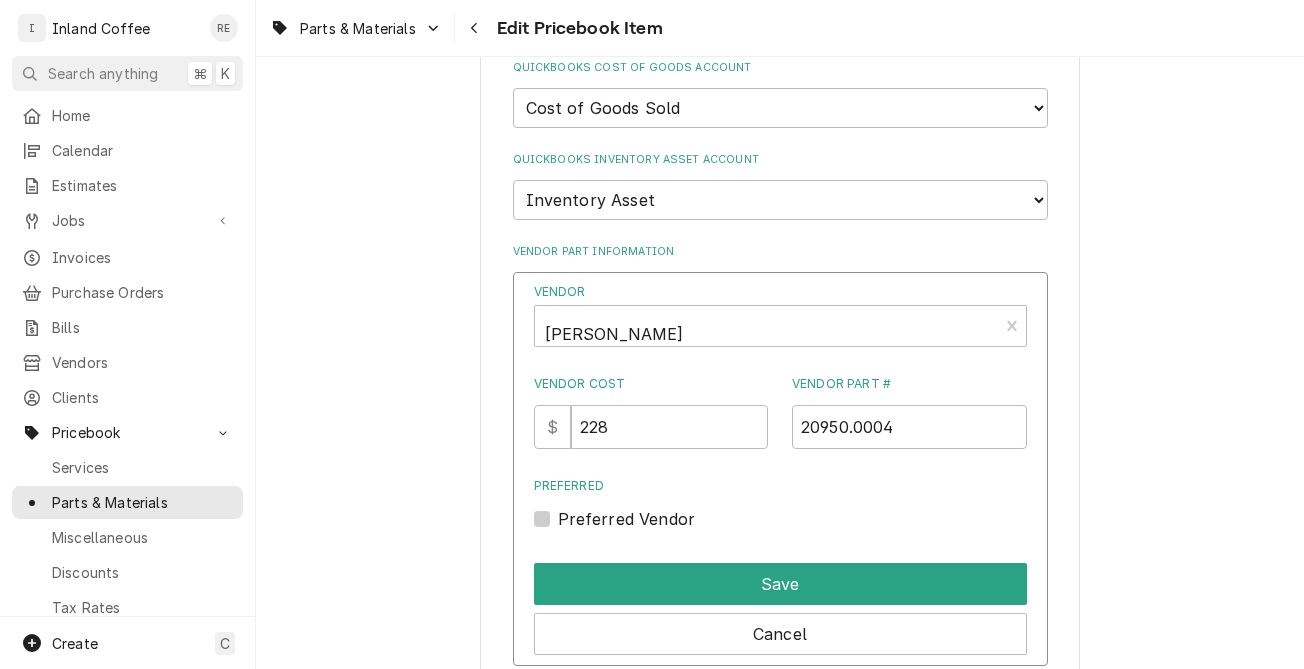 click on "Preferred Preferred Vendor" at bounding box center [780, 504] 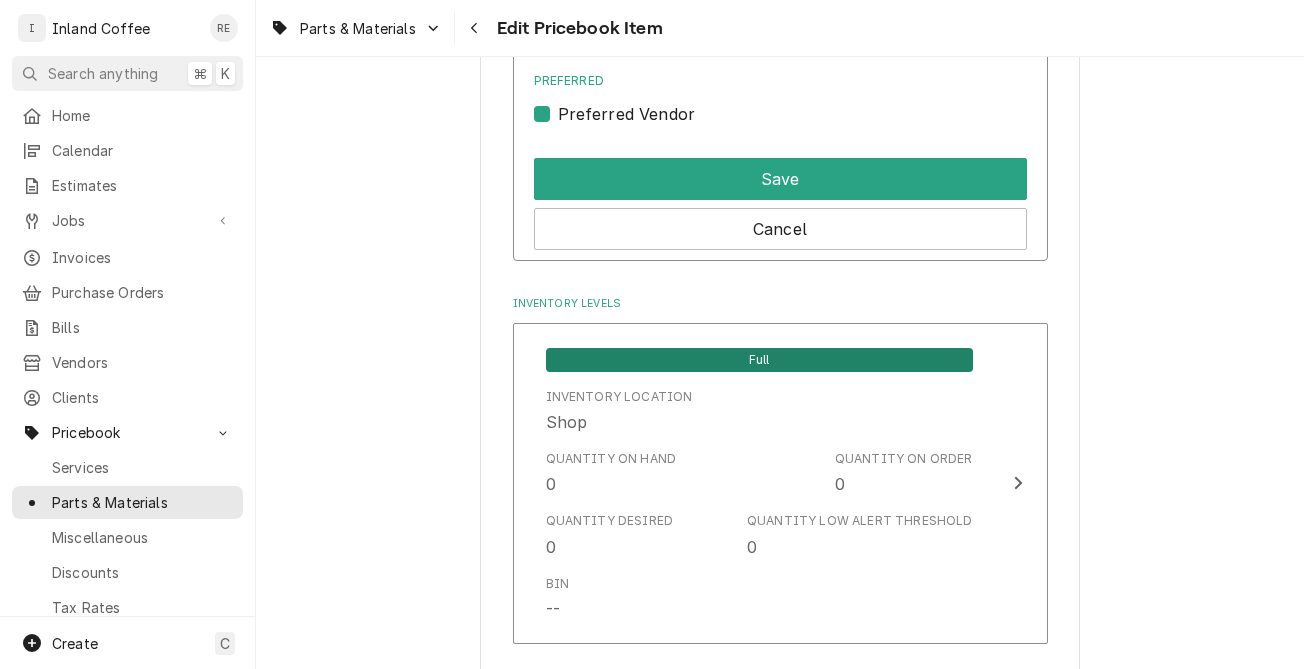 scroll, scrollTop: 1847, scrollLeft: 0, axis: vertical 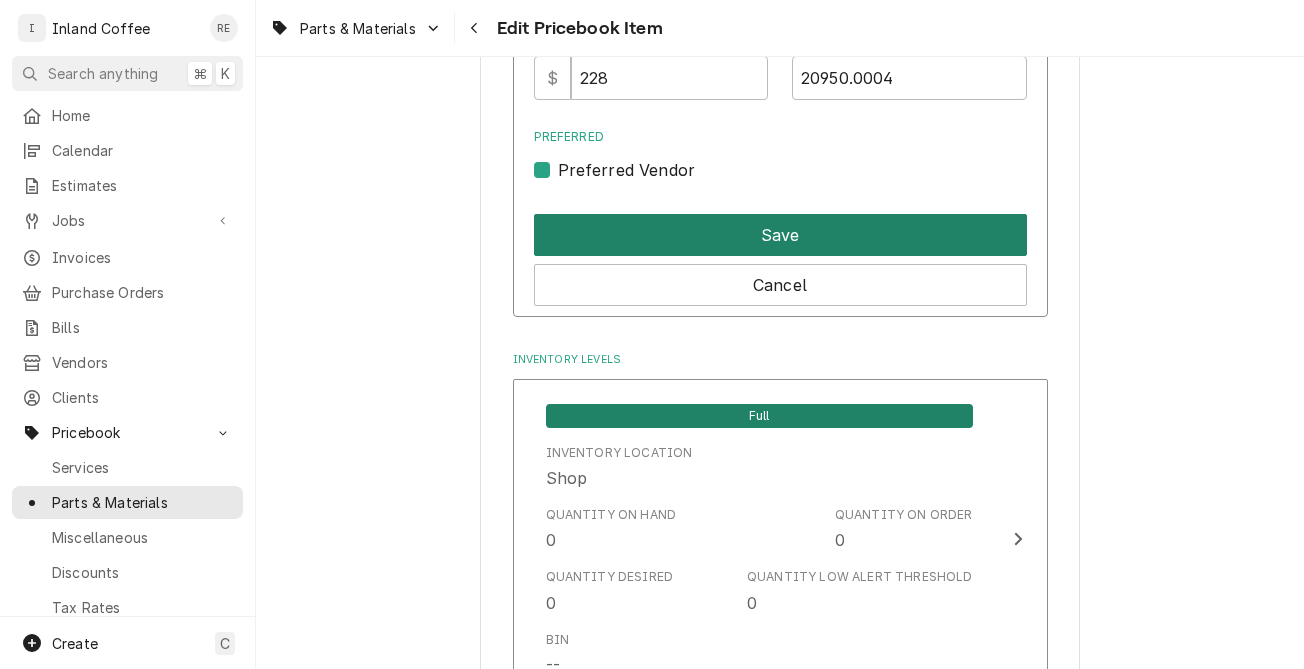 click on "Save" at bounding box center (780, 235) 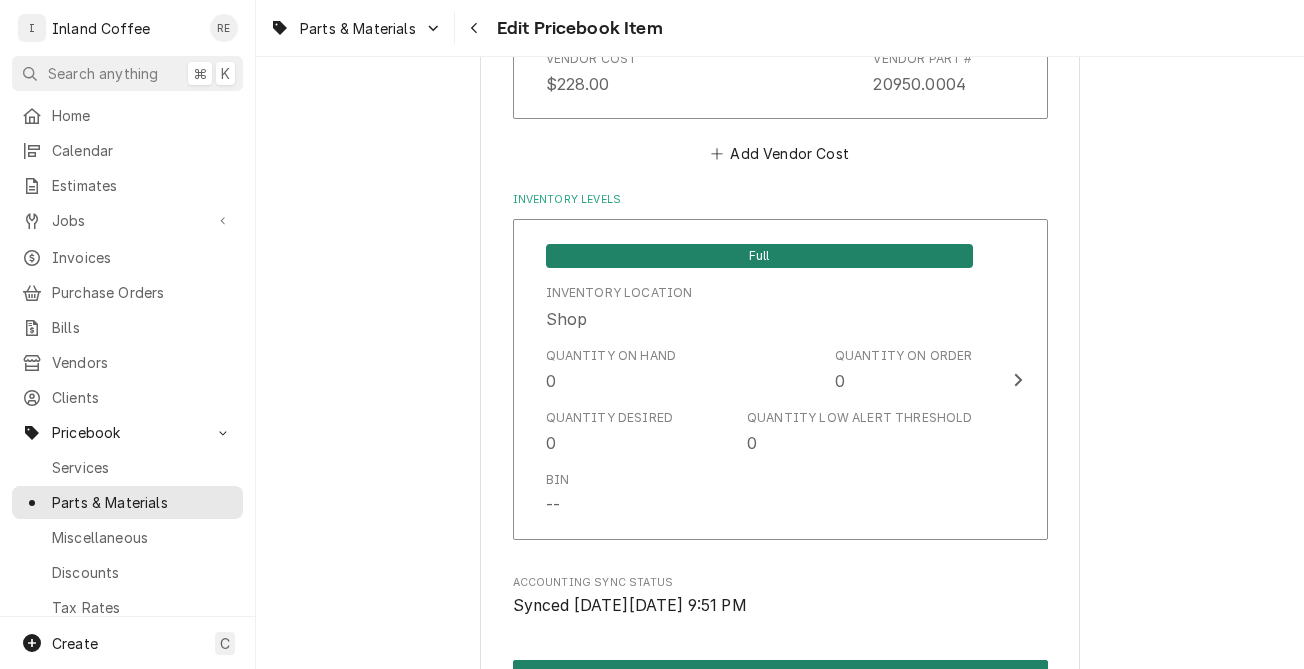 click on "Save" at bounding box center (780, 678) 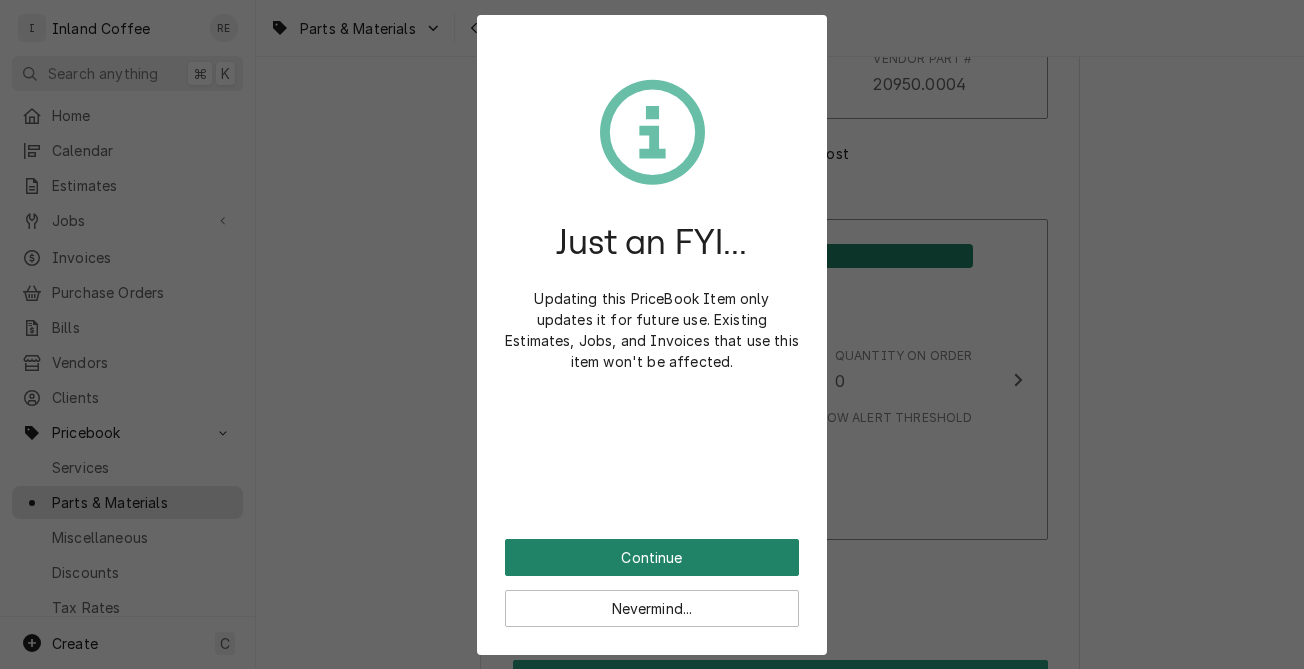 click on "Continue" at bounding box center [652, 557] 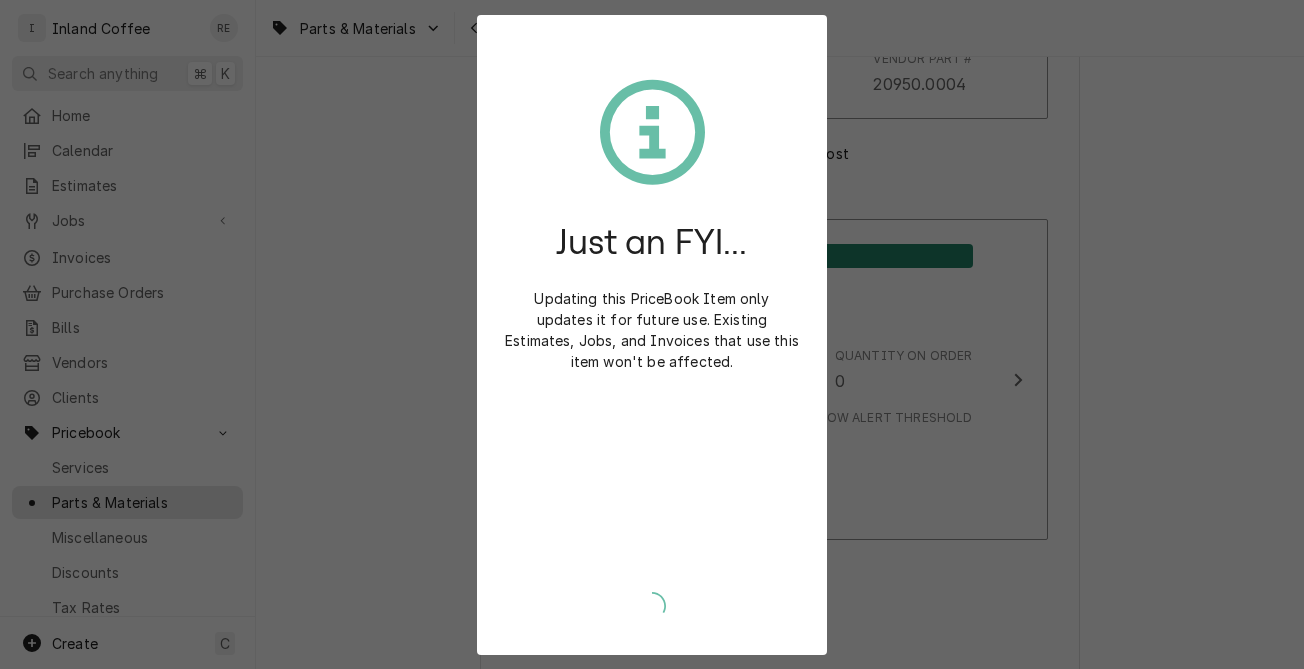 type on "x" 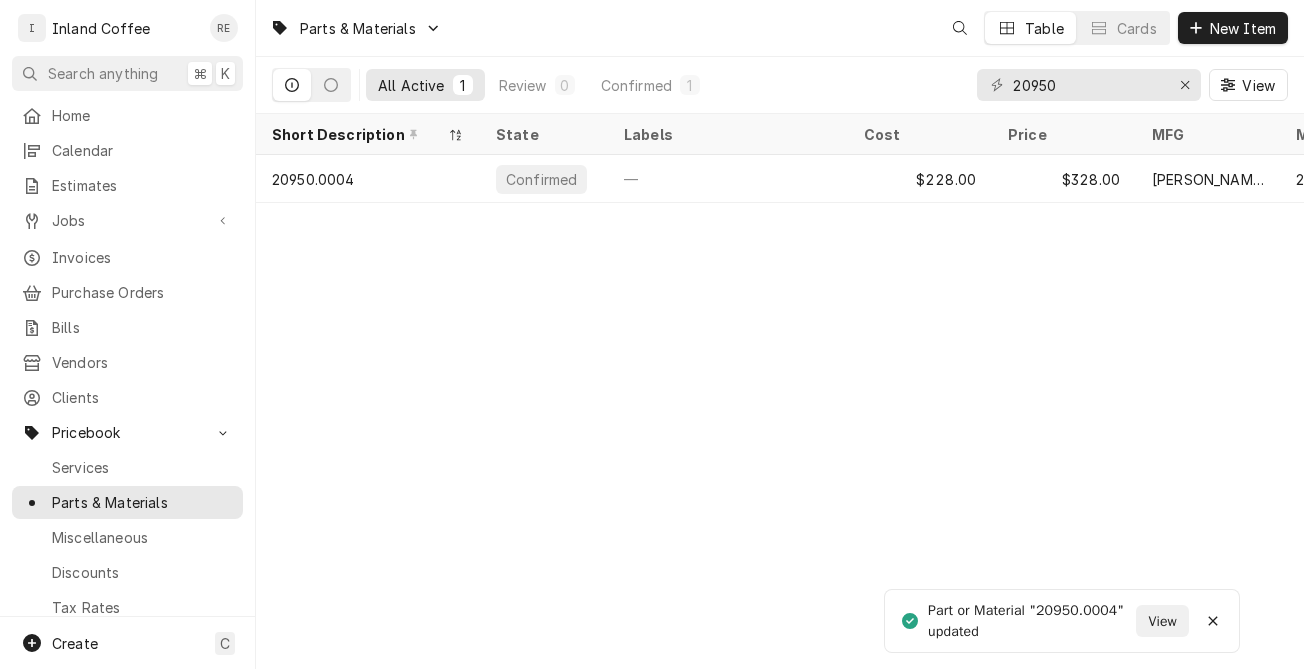 scroll, scrollTop: 0, scrollLeft: 0, axis: both 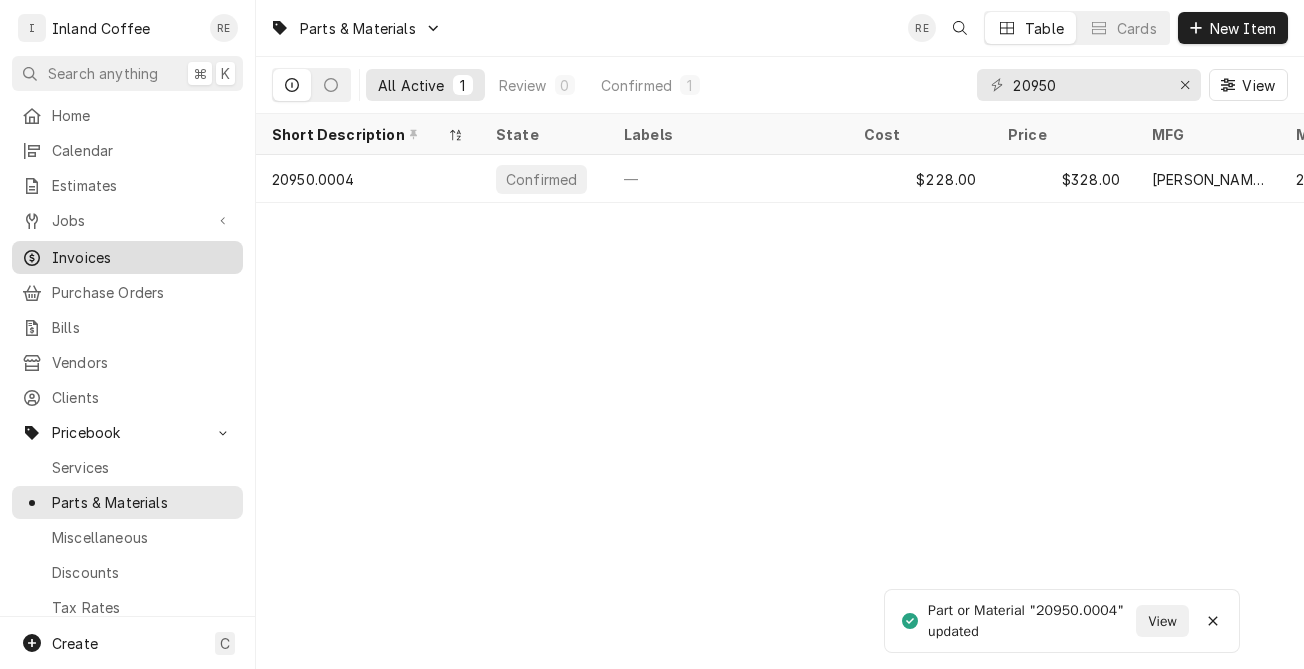 click on "Invoices" at bounding box center (142, 257) 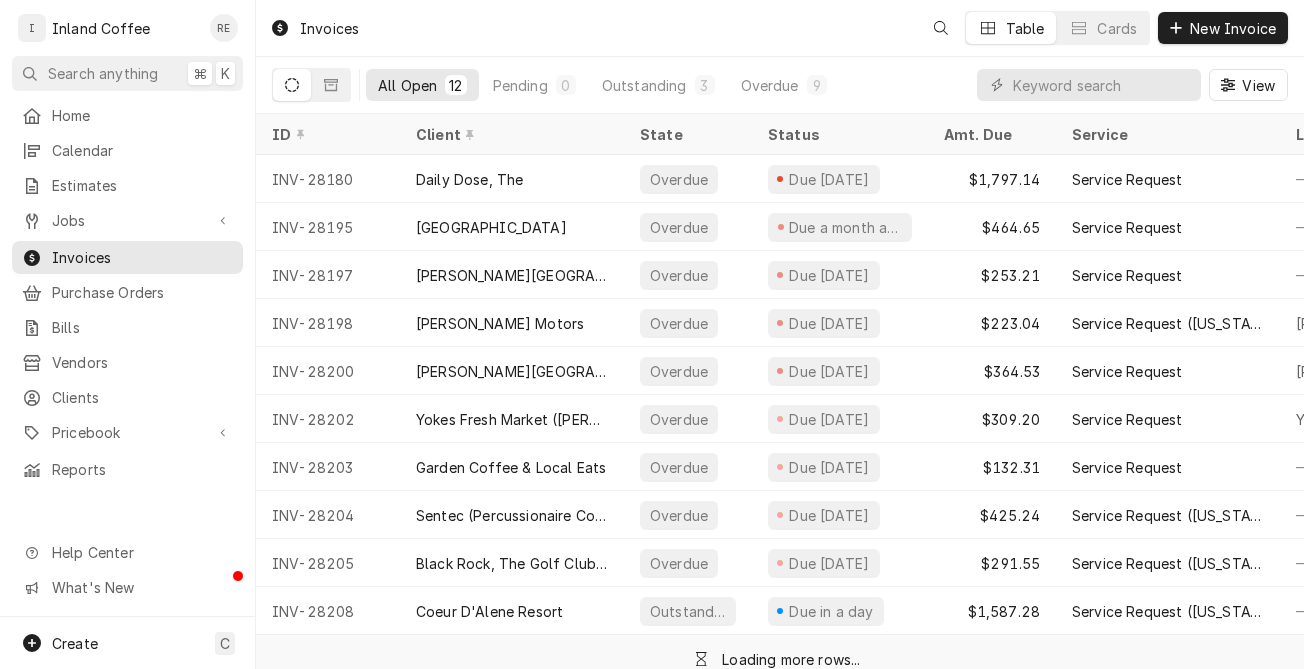 scroll, scrollTop: 0, scrollLeft: 0, axis: both 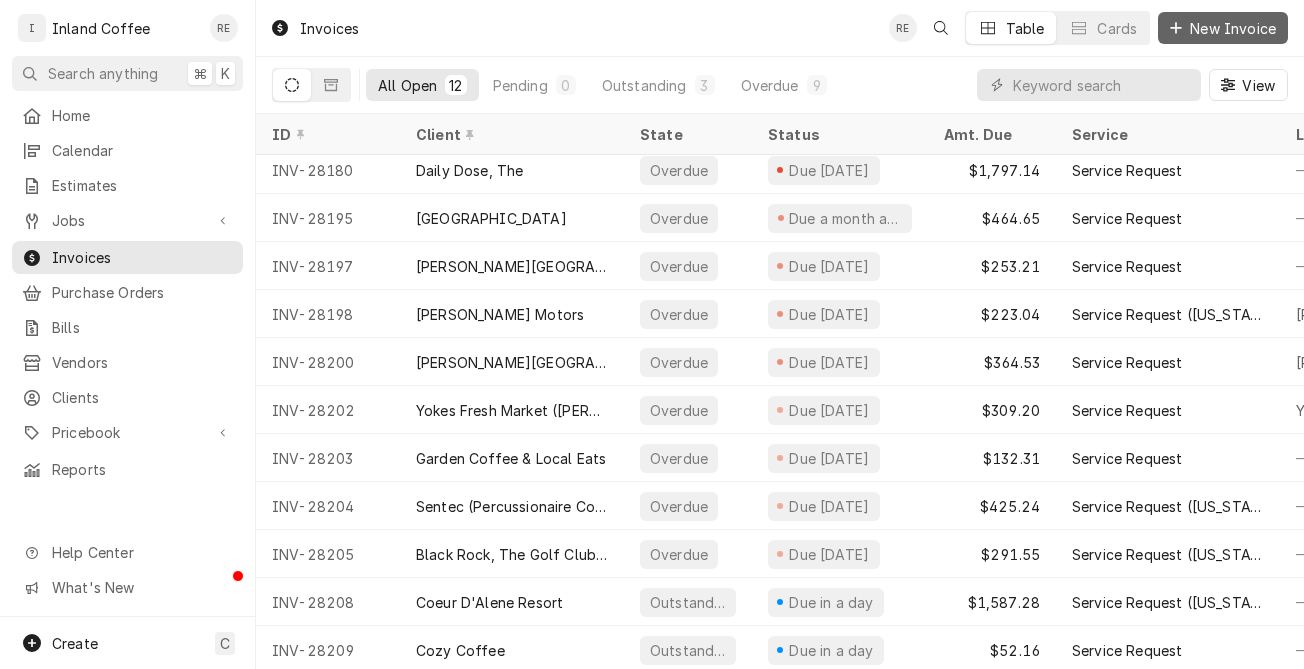 click on "New Invoice" at bounding box center (1233, 28) 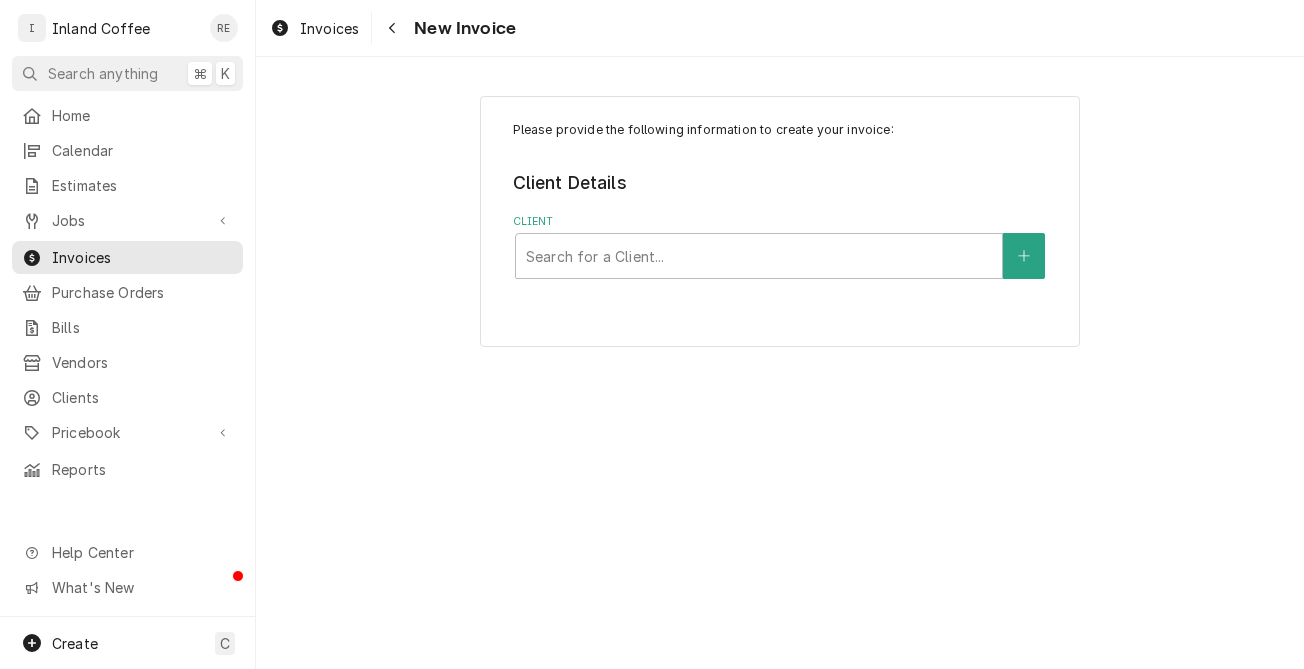 scroll, scrollTop: 0, scrollLeft: 0, axis: both 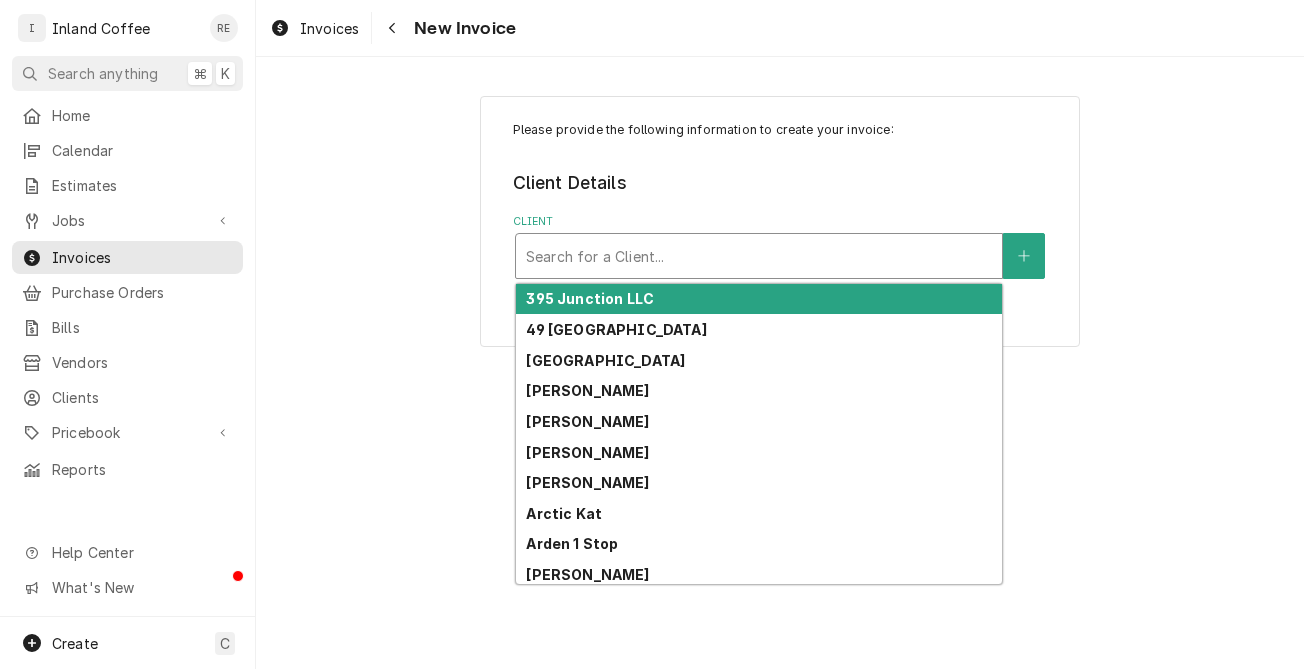 click on "Search for a Client..." at bounding box center (759, 256) 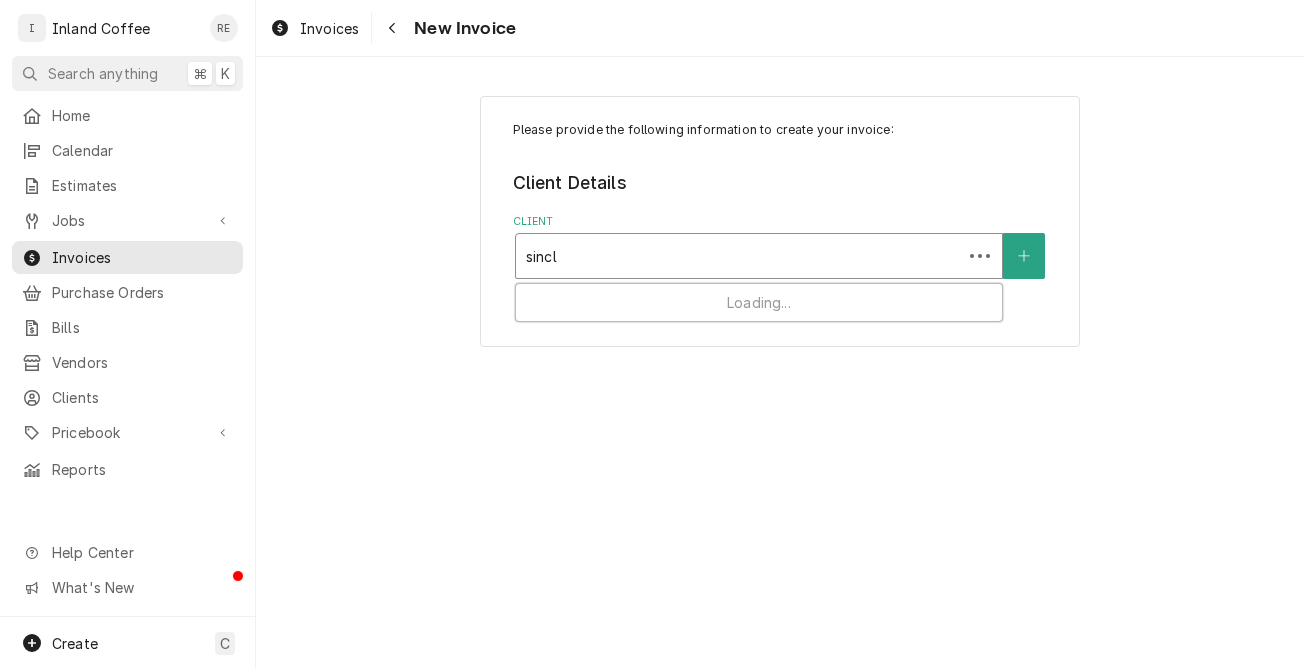 type on "sincla" 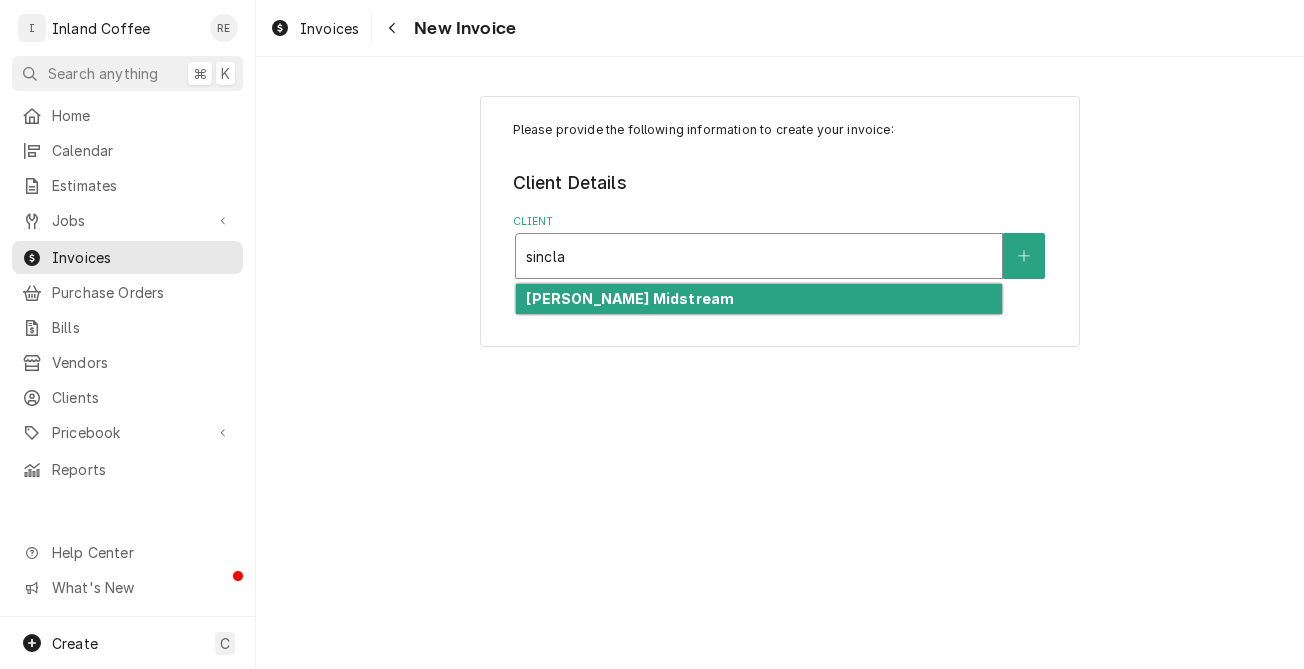 click on "[PERSON_NAME] Midstream" at bounding box center (630, 298) 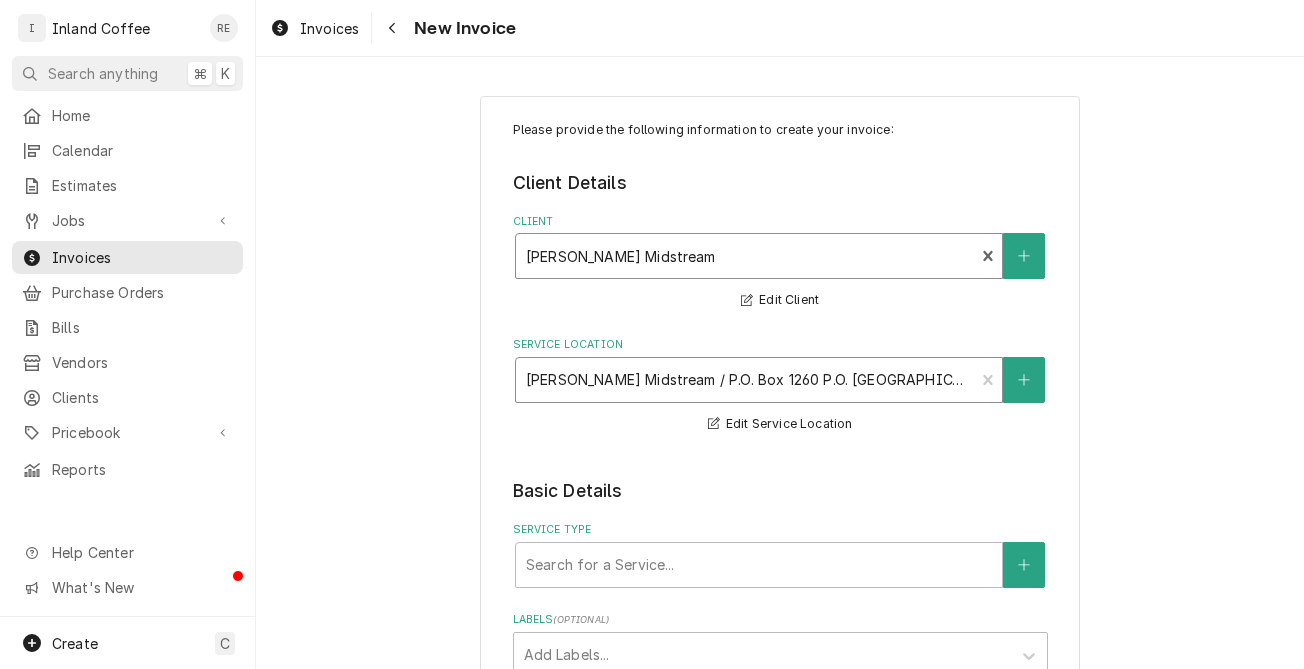 scroll, scrollTop: 0, scrollLeft: 0, axis: both 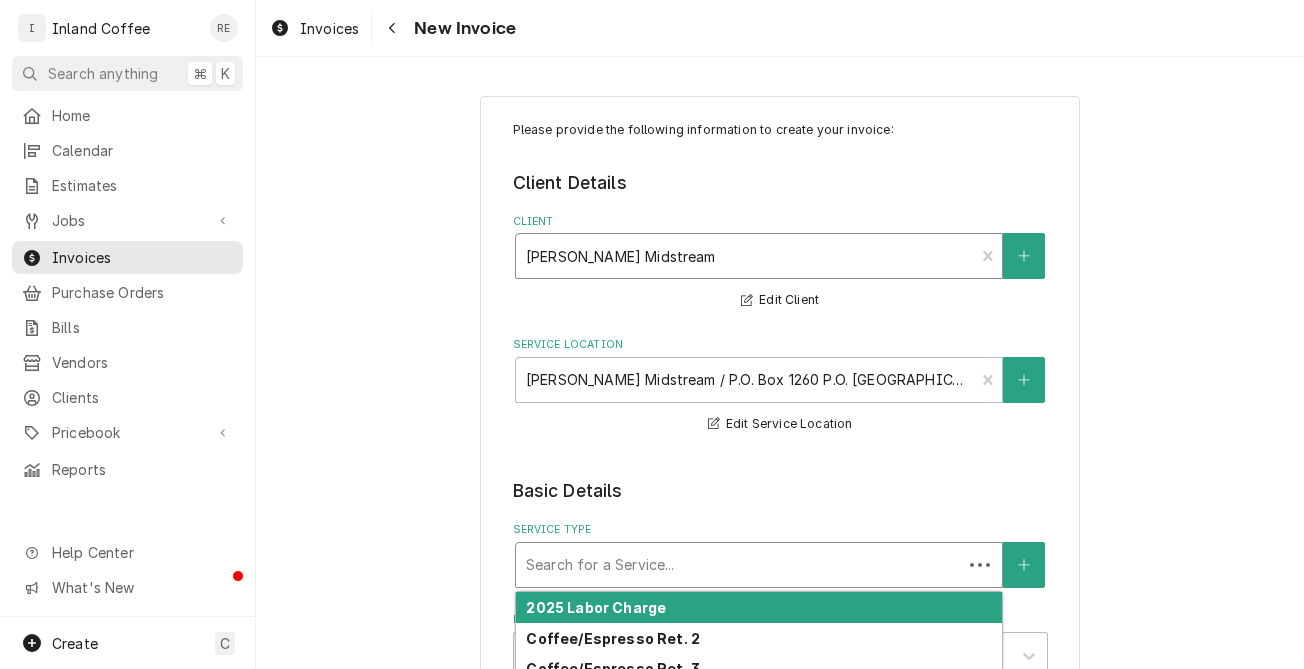 click at bounding box center [739, 565] 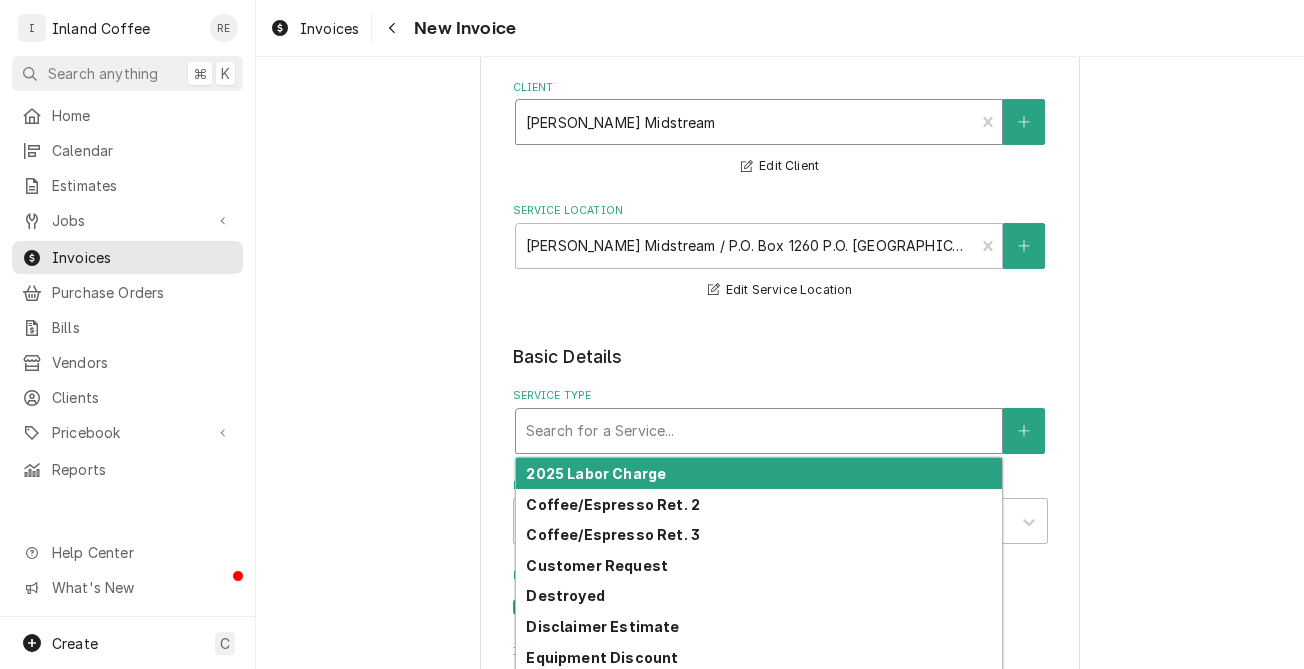 scroll, scrollTop: 149, scrollLeft: 0, axis: vertical 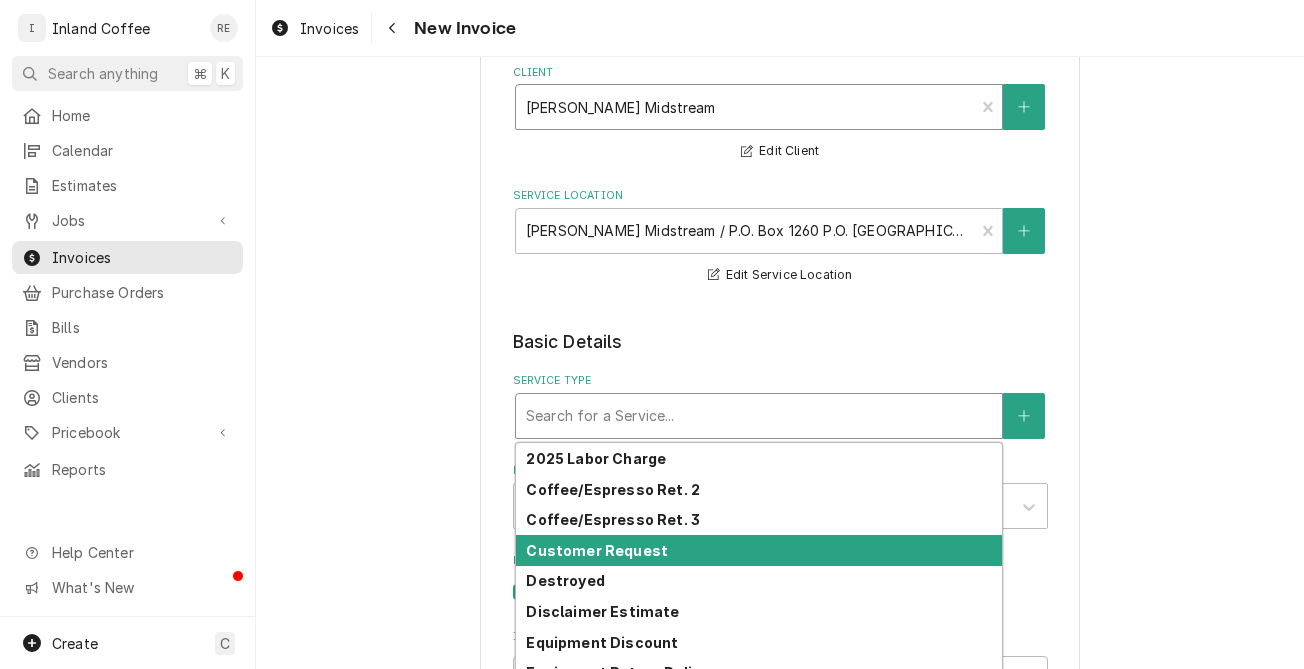 click on "Customer Request" at bounding box center [759, 550] 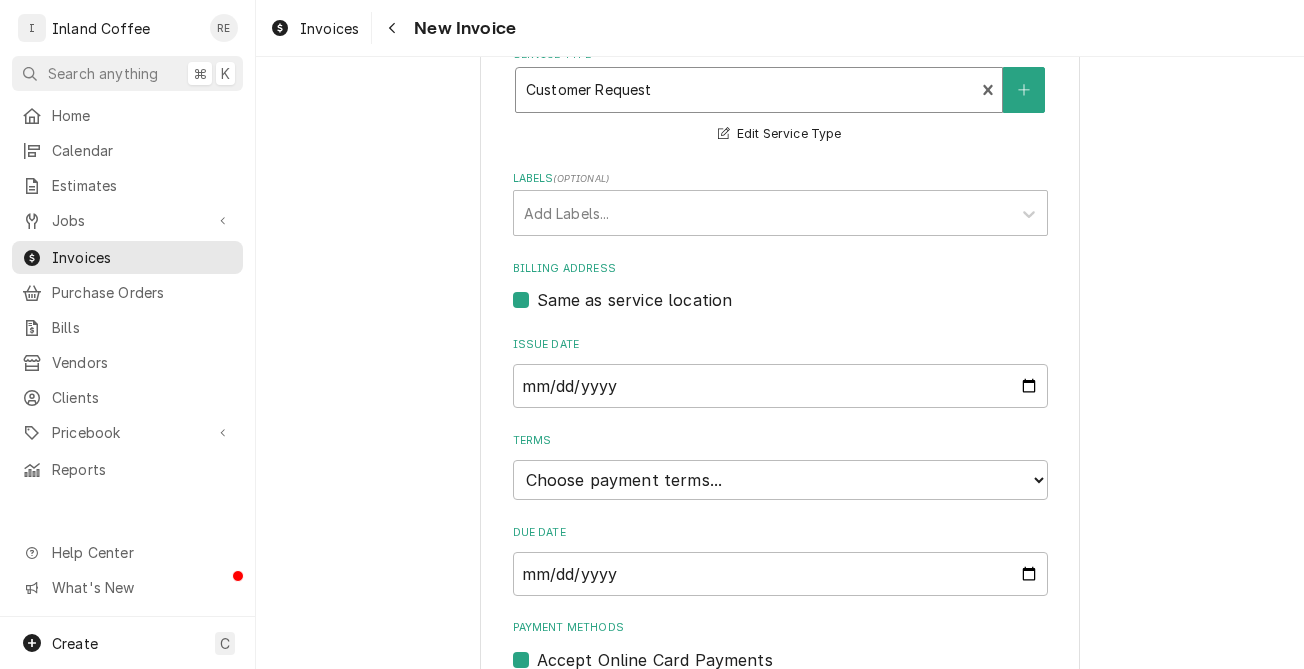 scroll, scrollTop: 481, scrollLeft: 0, axis: vertical 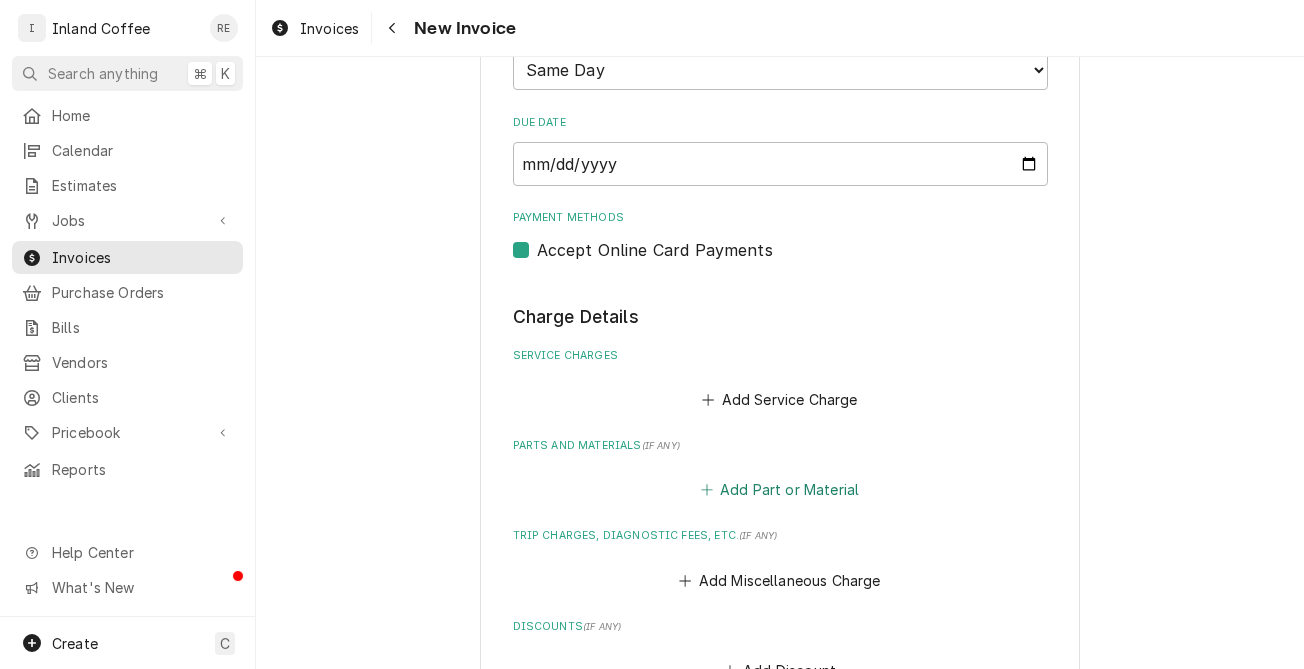 click on "Add Part or Material" at bounding box center (779, 490) 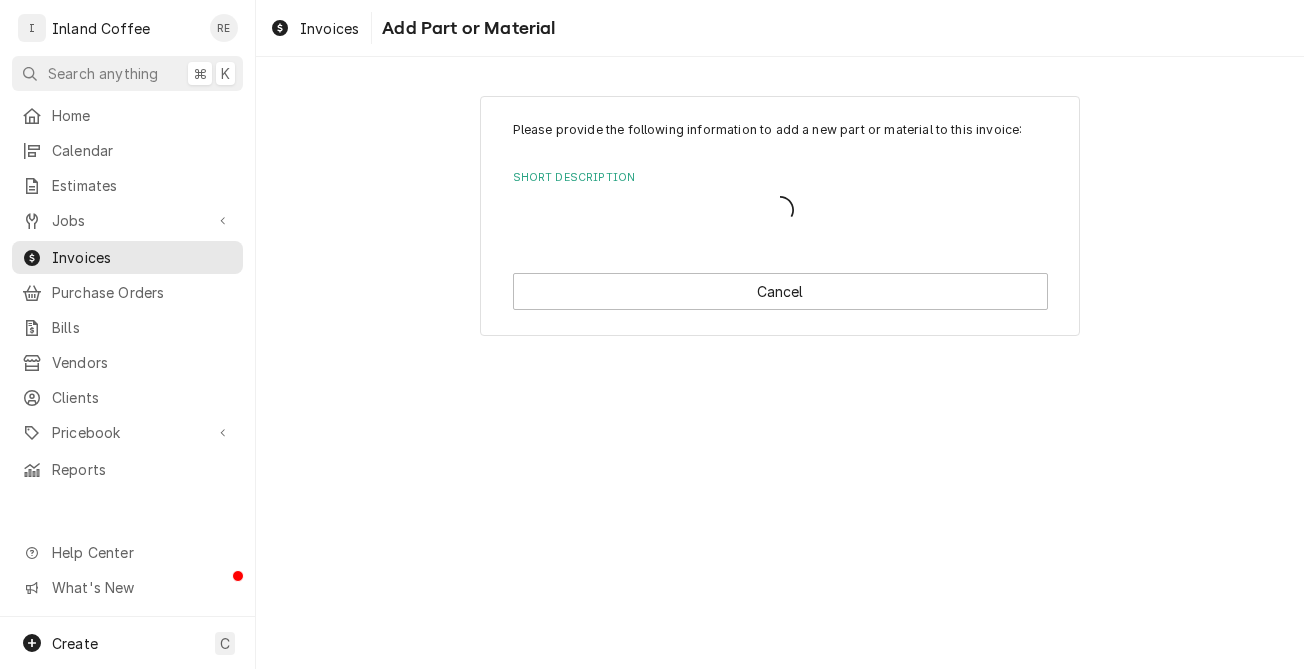 scroll, scrollTop: 0, scrollLeft: 0, axis: both 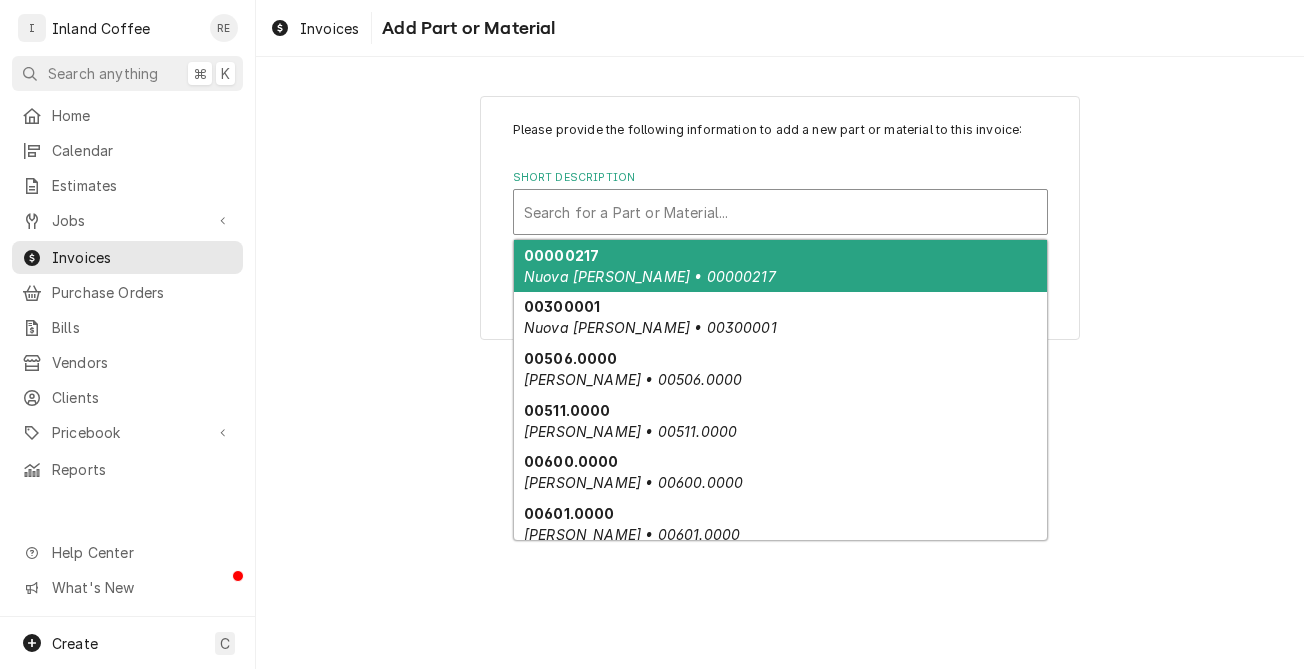 click on "Search for a Part or Material..." at bounding box center [780, 212] 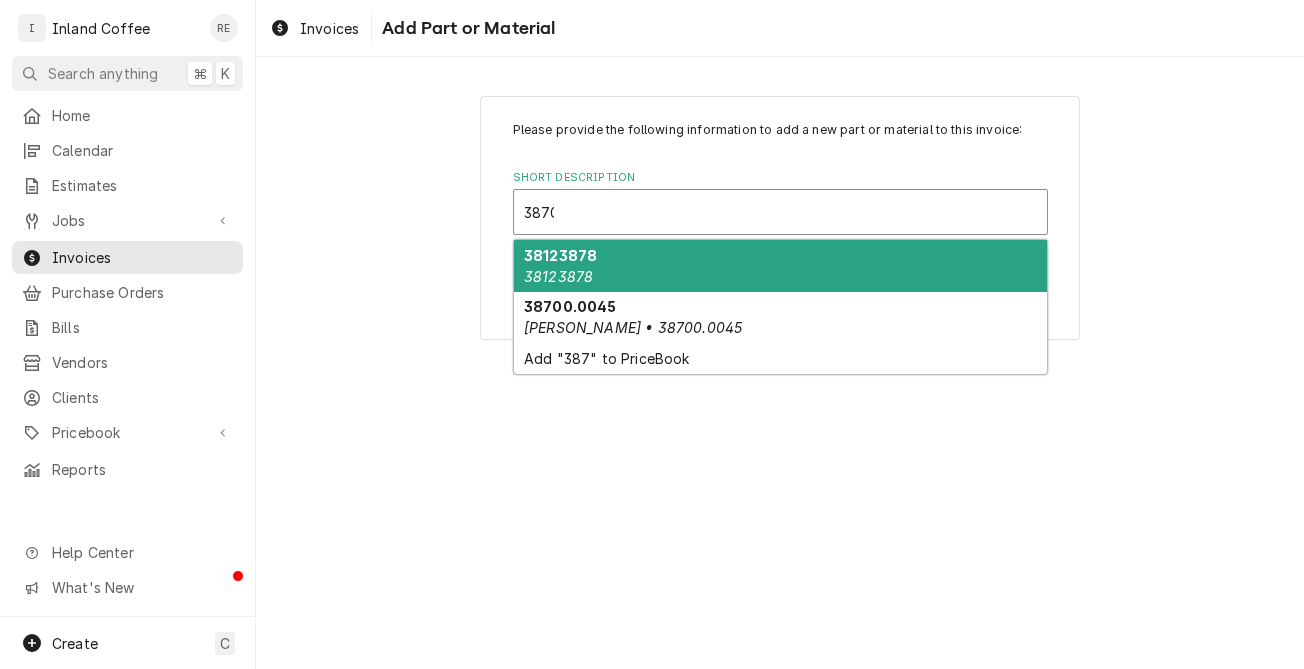 type on "38700" 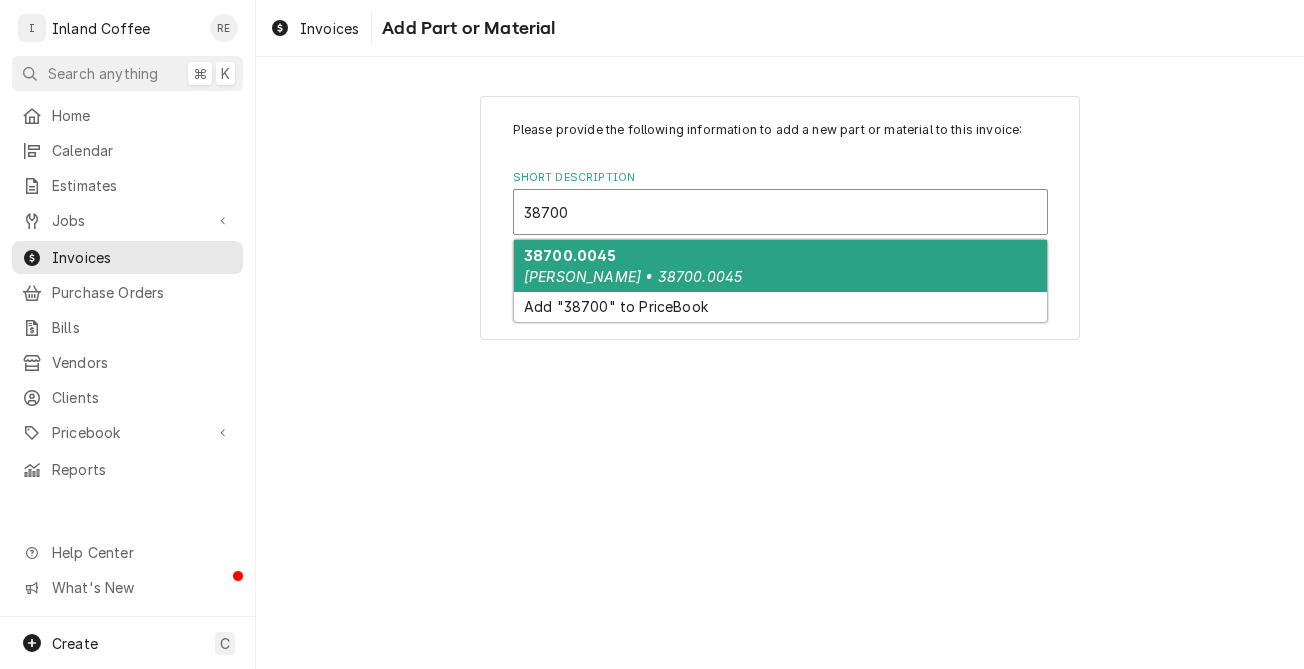 click on "Bunn • 38700.0045" at bounding box center [633, 276] 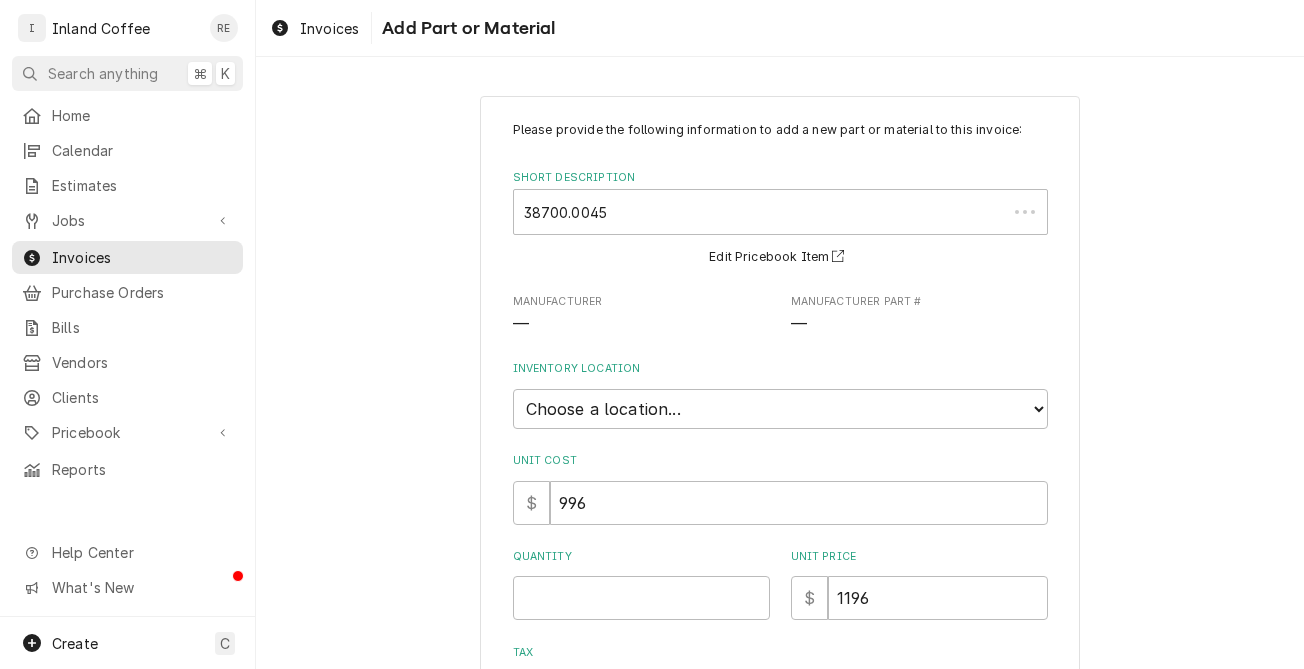 type on "x" 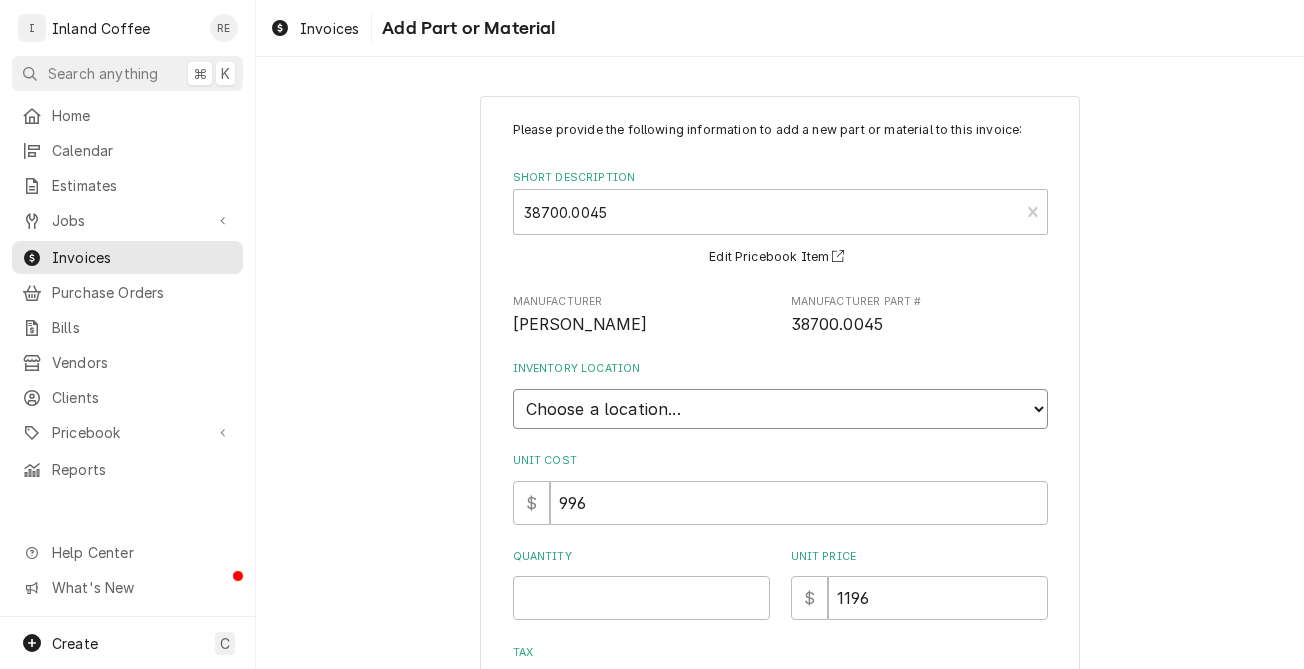 select on "373" 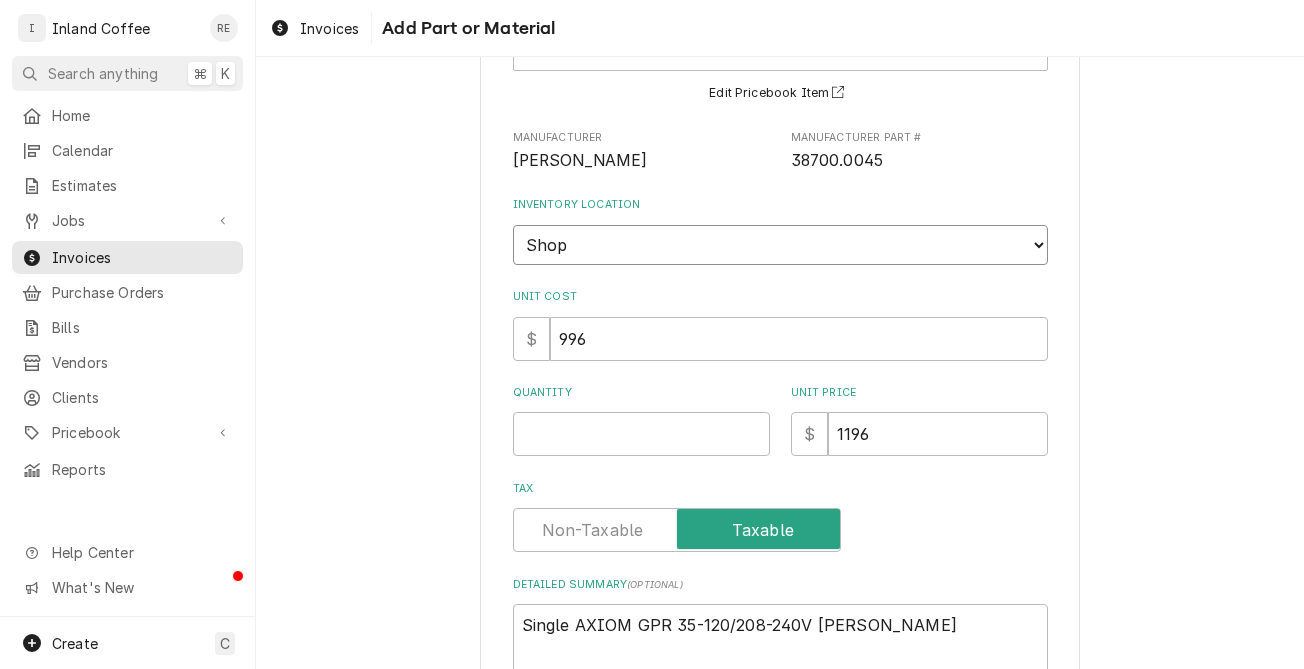 scroll, scrollTop: 180, scrollLeft: 0, axis: vertical 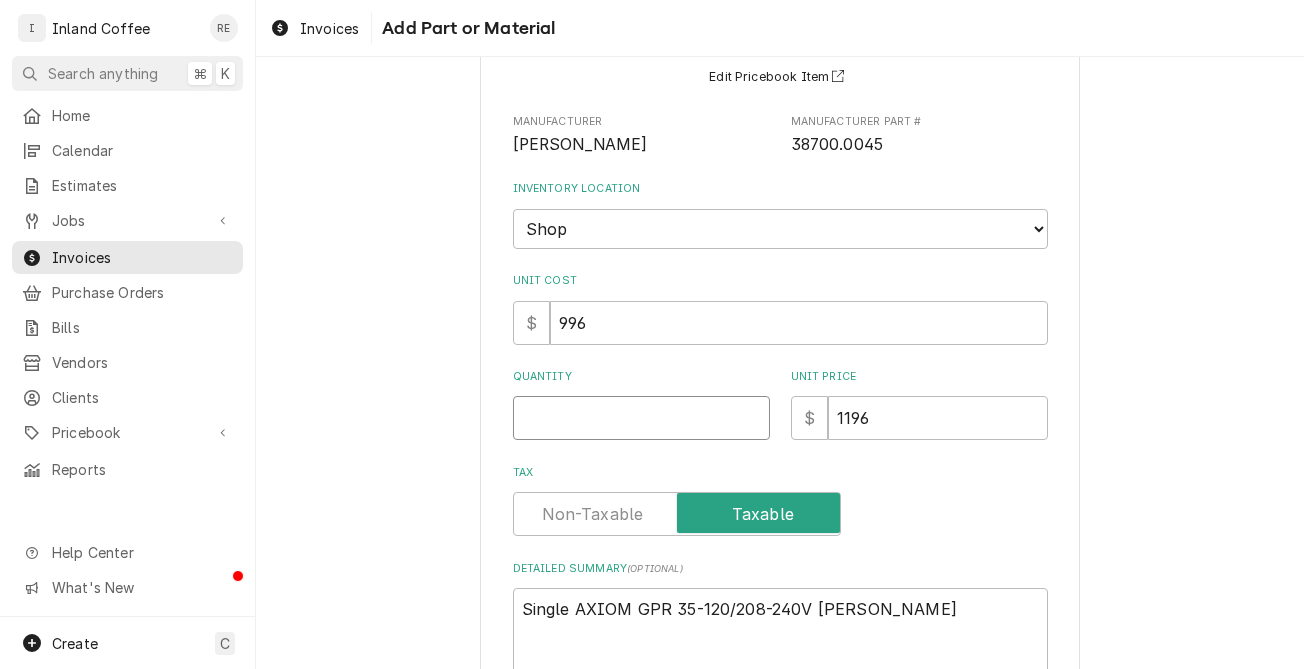 click on "Quantity" at bounding box center (641, 418) 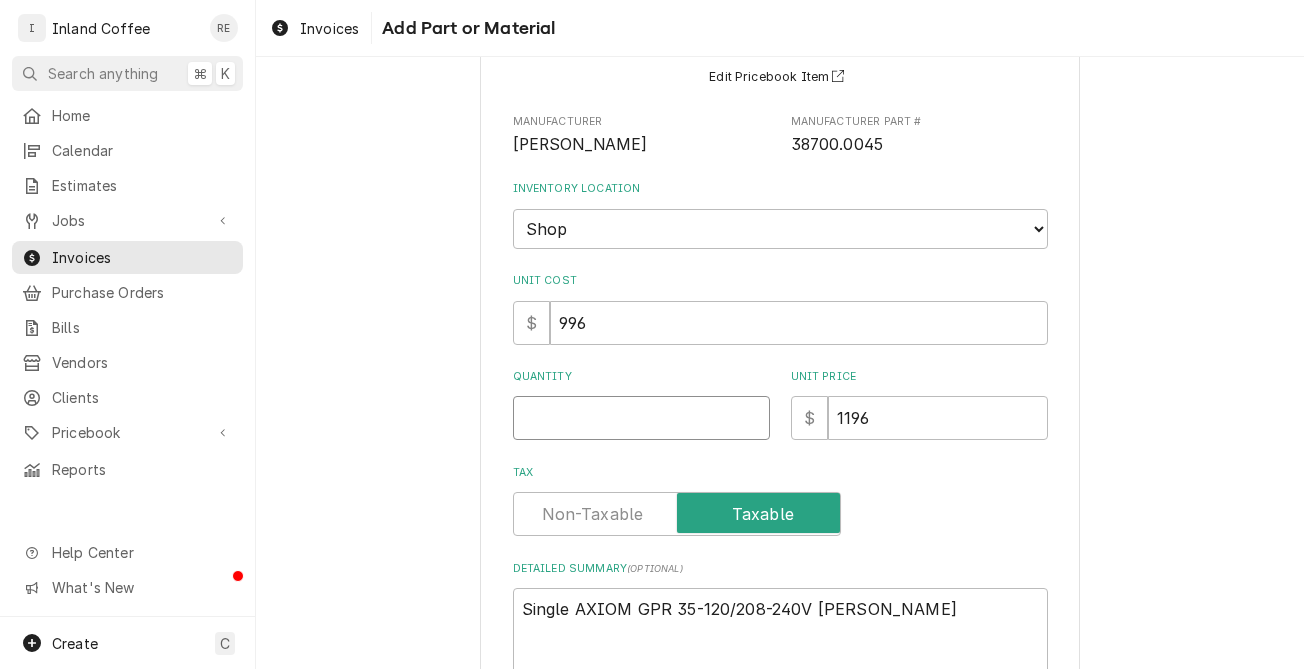 type on "x" 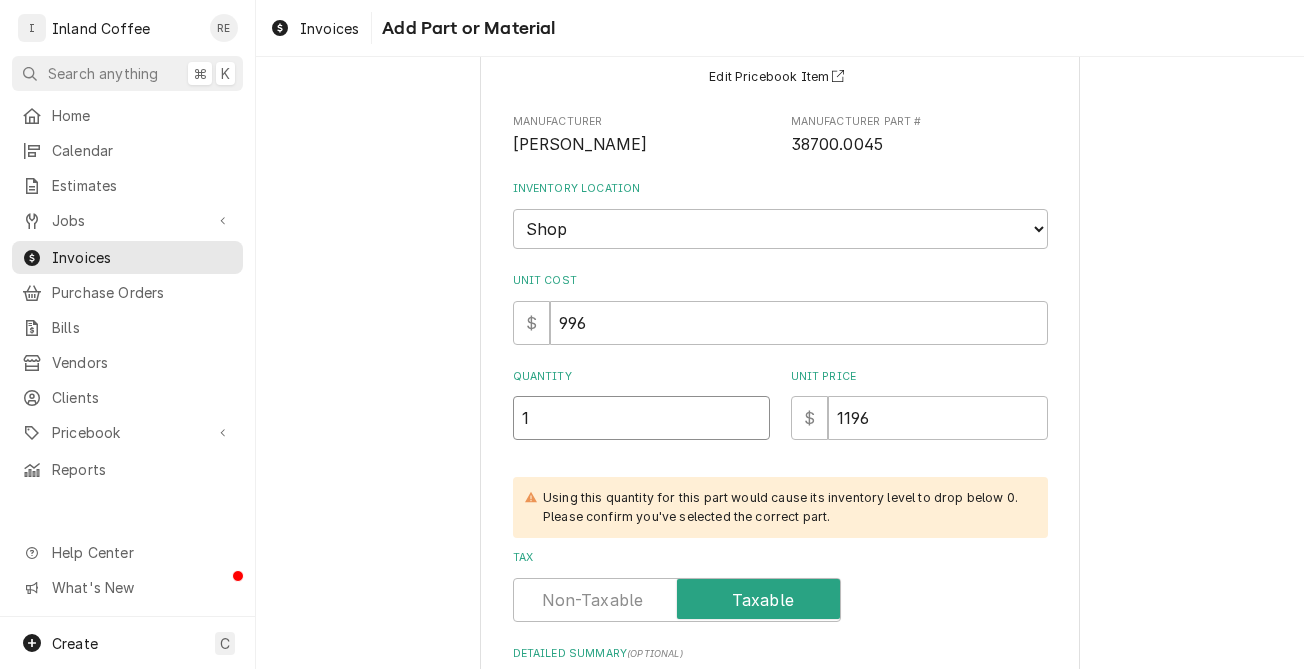 type on "1" 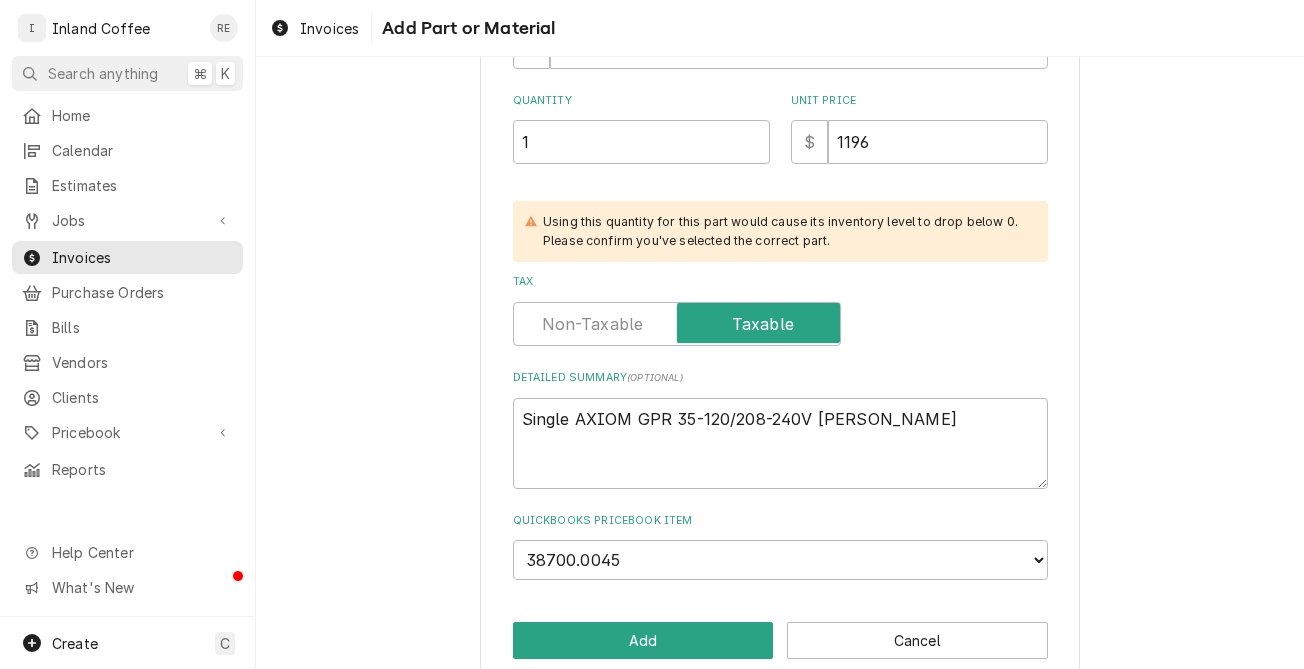 scroll, scrollTop: 455, scrollLeft: 0, axis: vertical 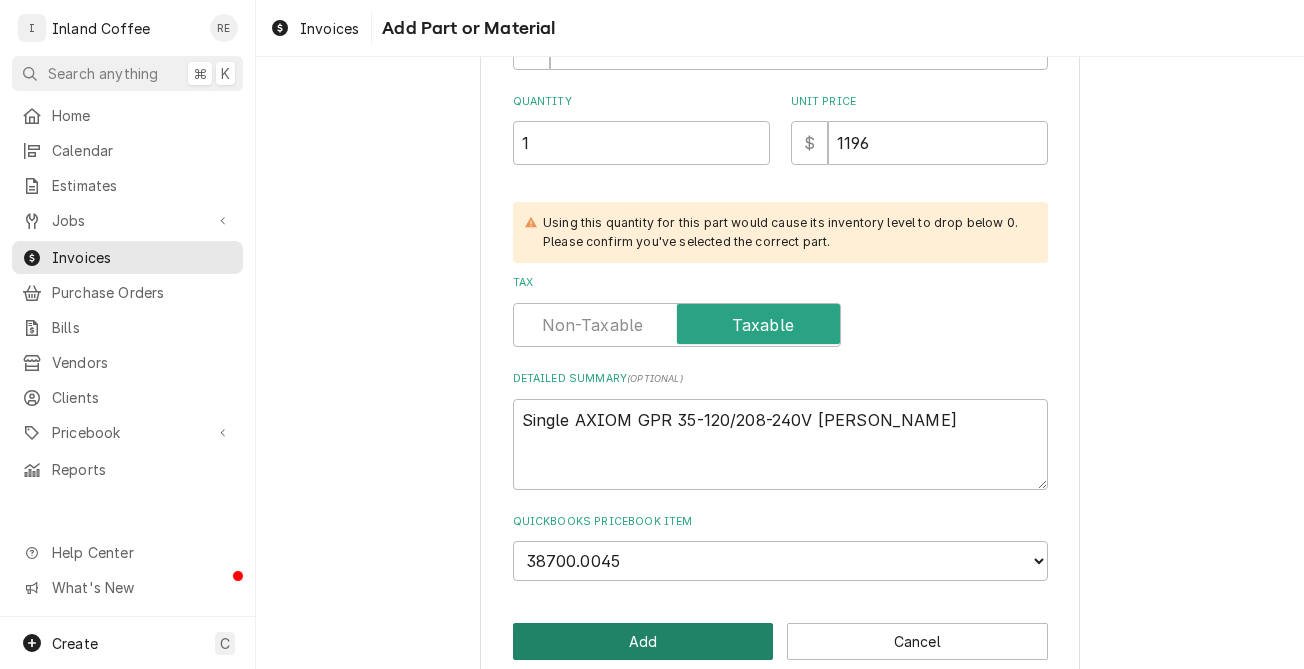 click on "Add" at bounding box center [643, 641] 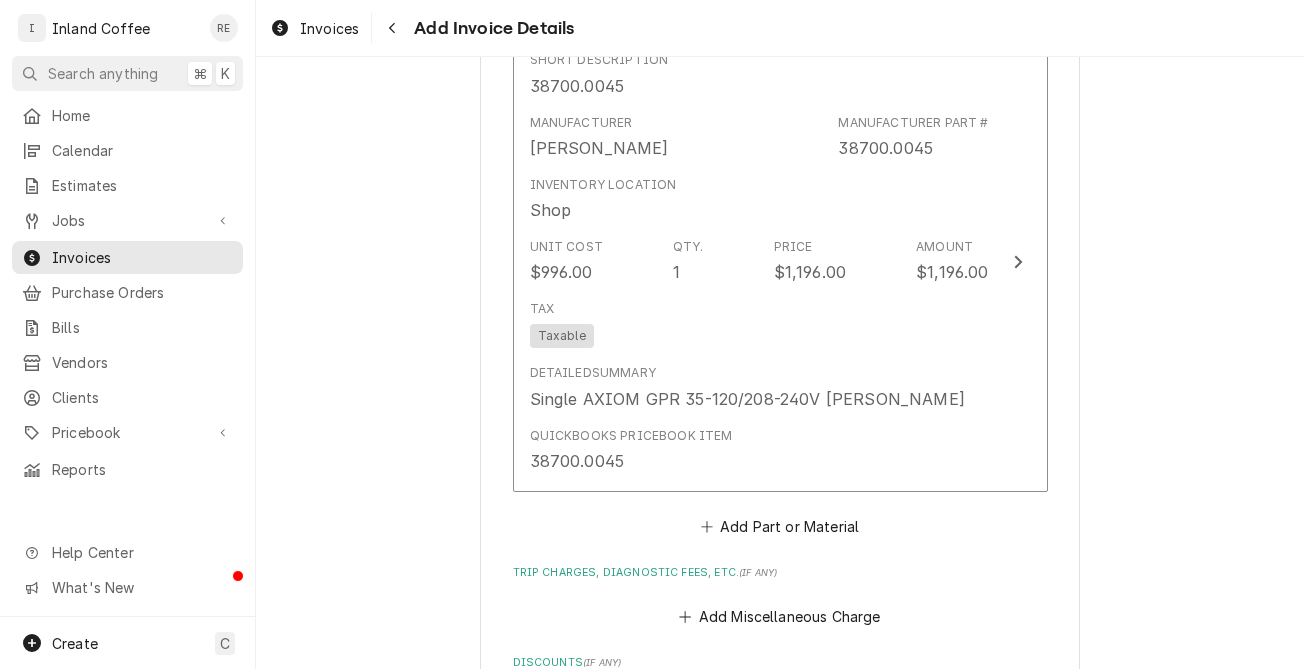 scroll, scrollTop: 1320, scrollLeft: 0, axis: vertical 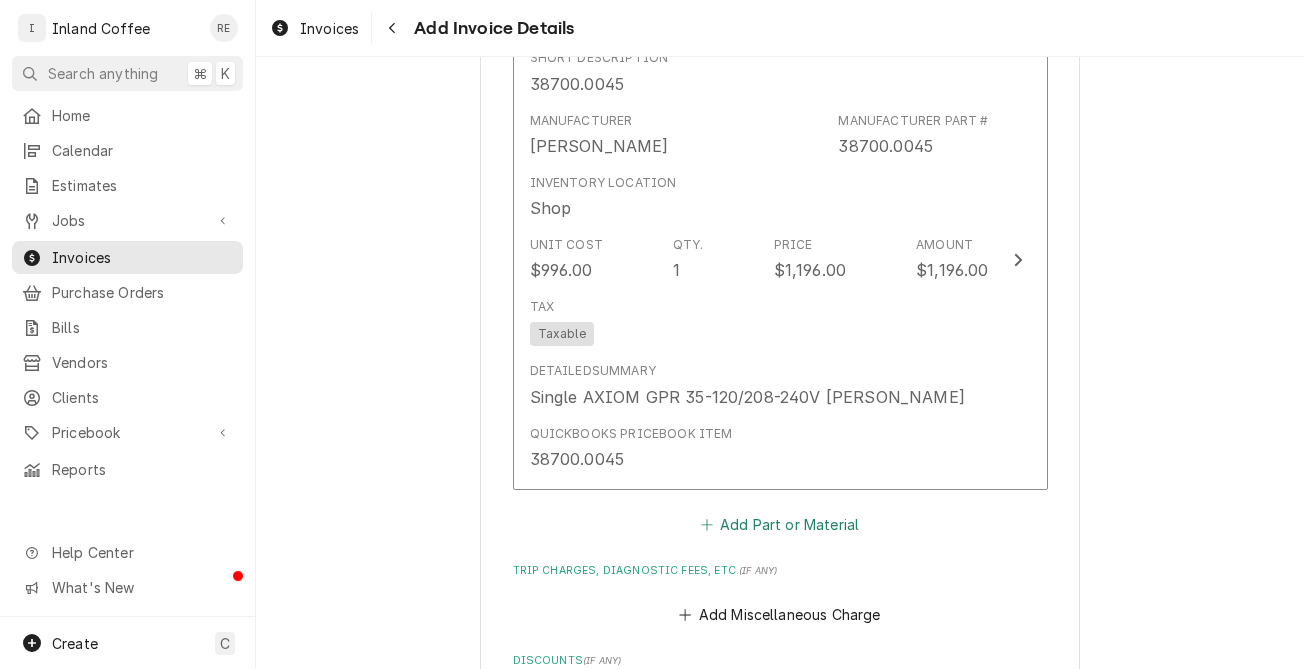click on "Add Part or Material" at bounding box center (779, 524) 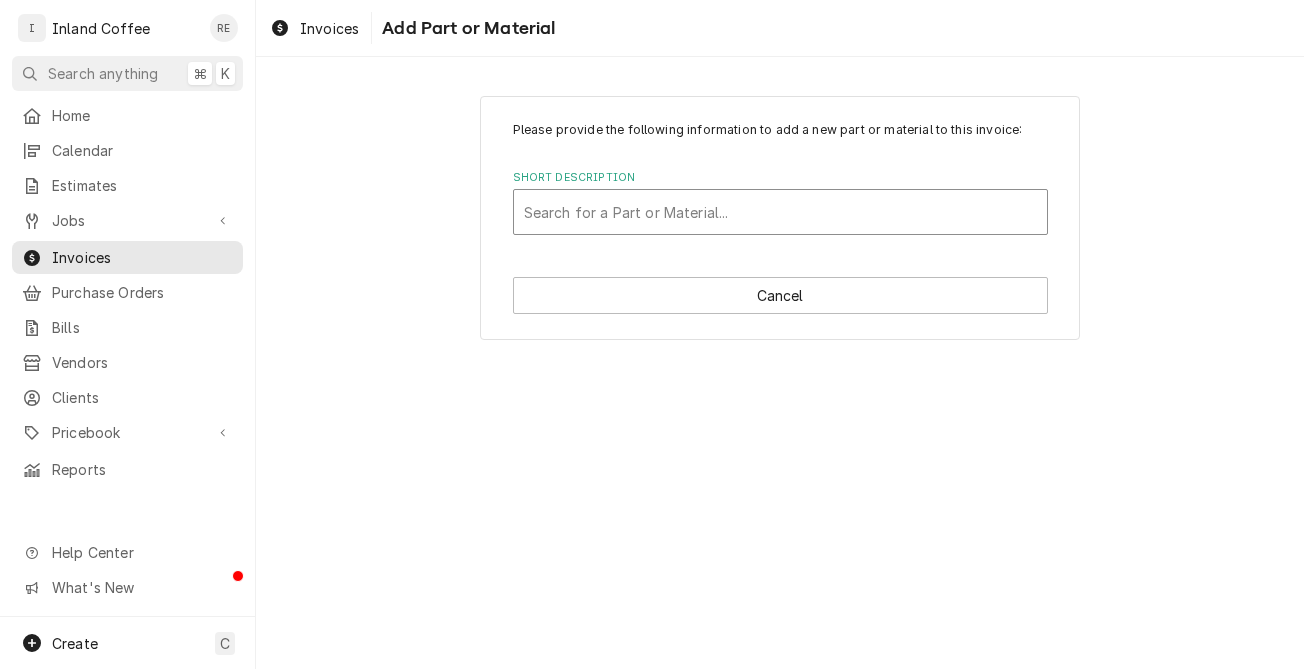 click on "Search for a Part or Material..." at bounding box center (780, 212) 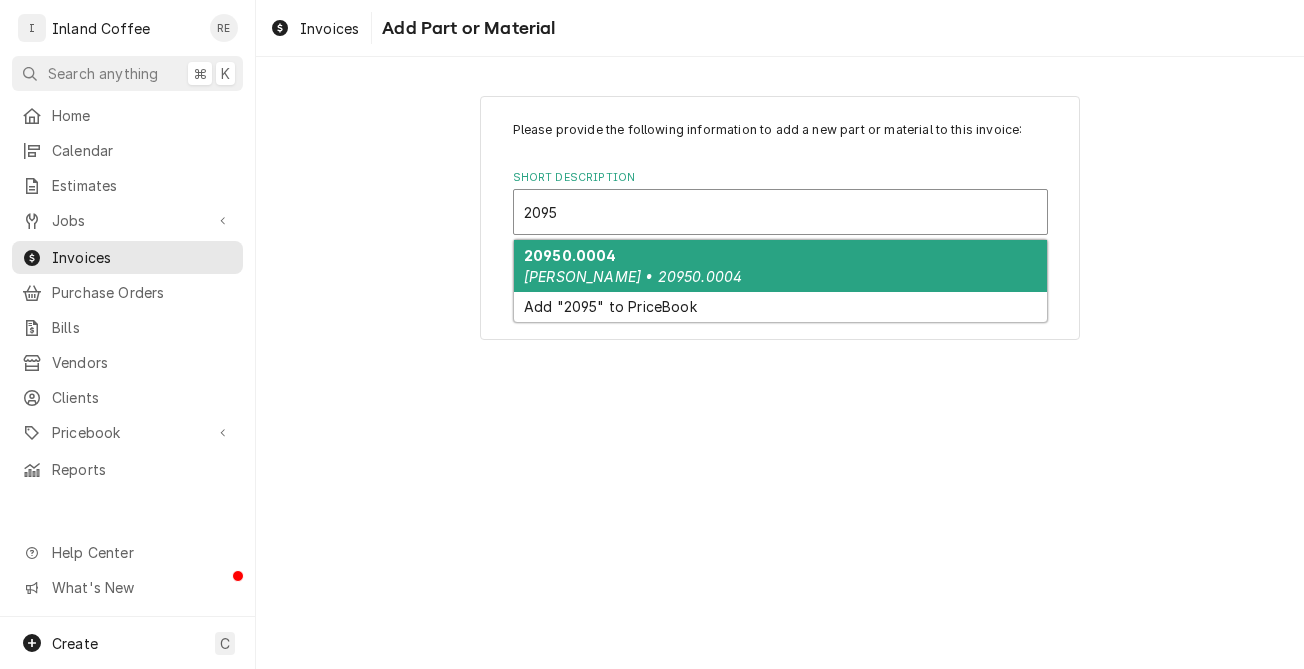 type on "20950" 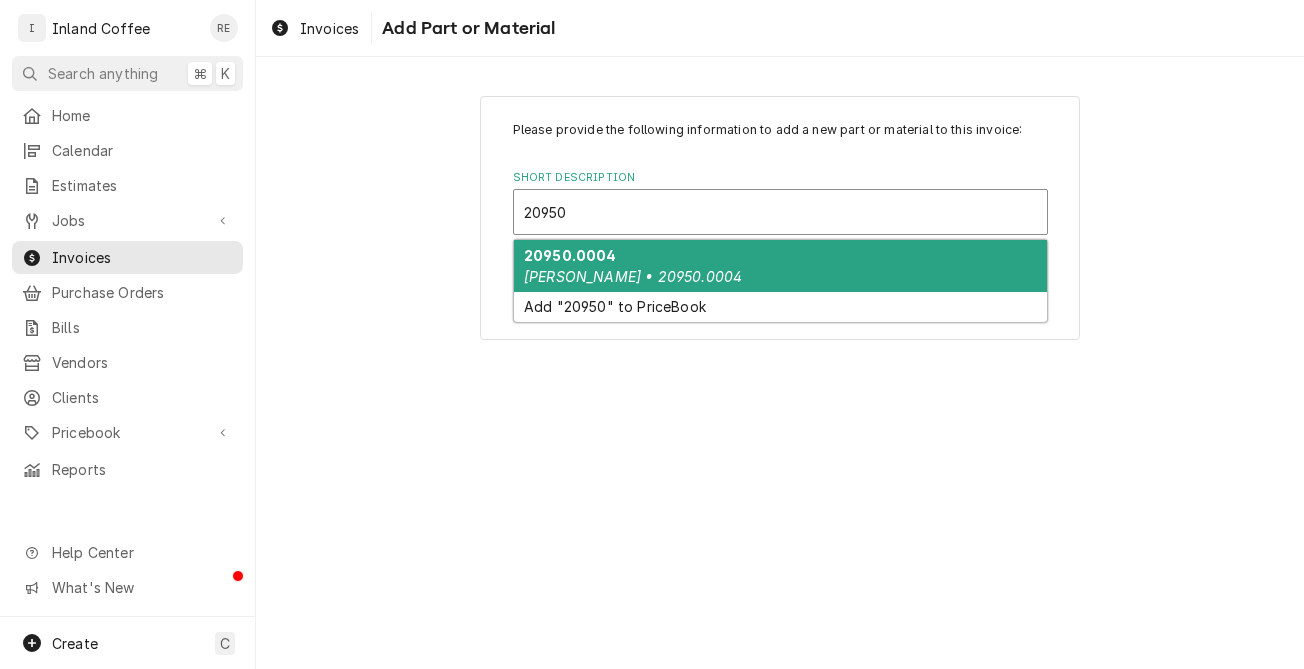 click on "20950.0004 Bunn • 20950.0004" at bounding box center (780, 266) 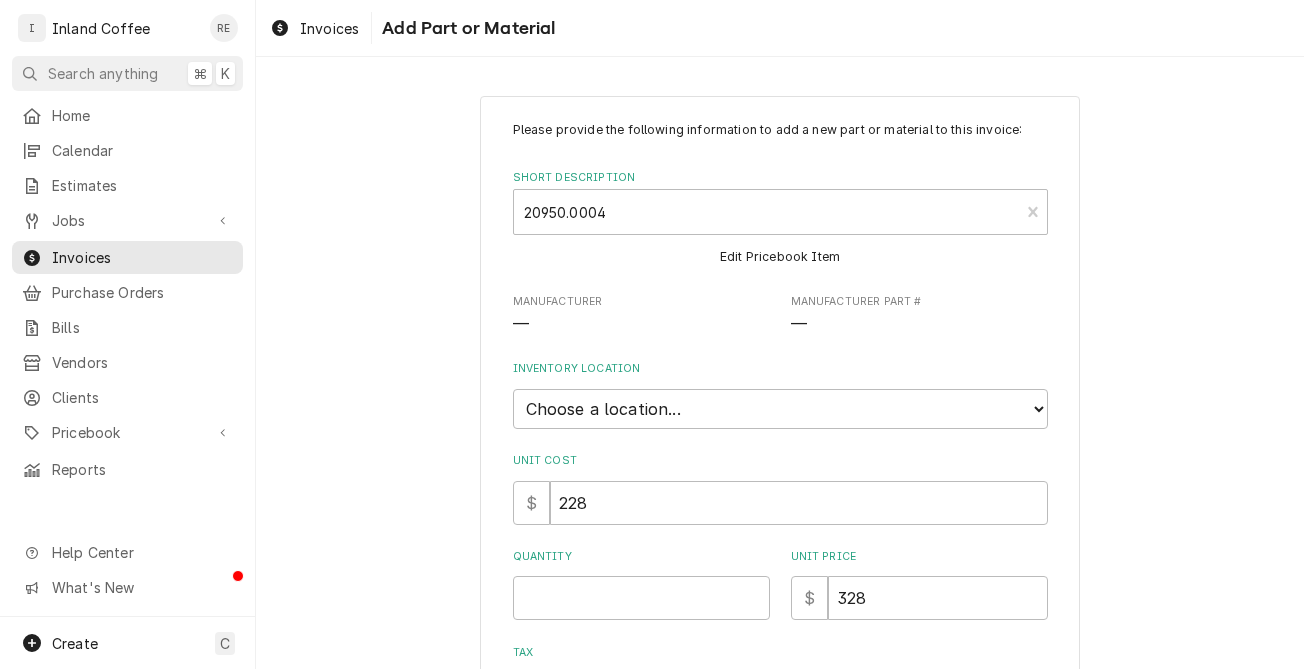 type on "x" 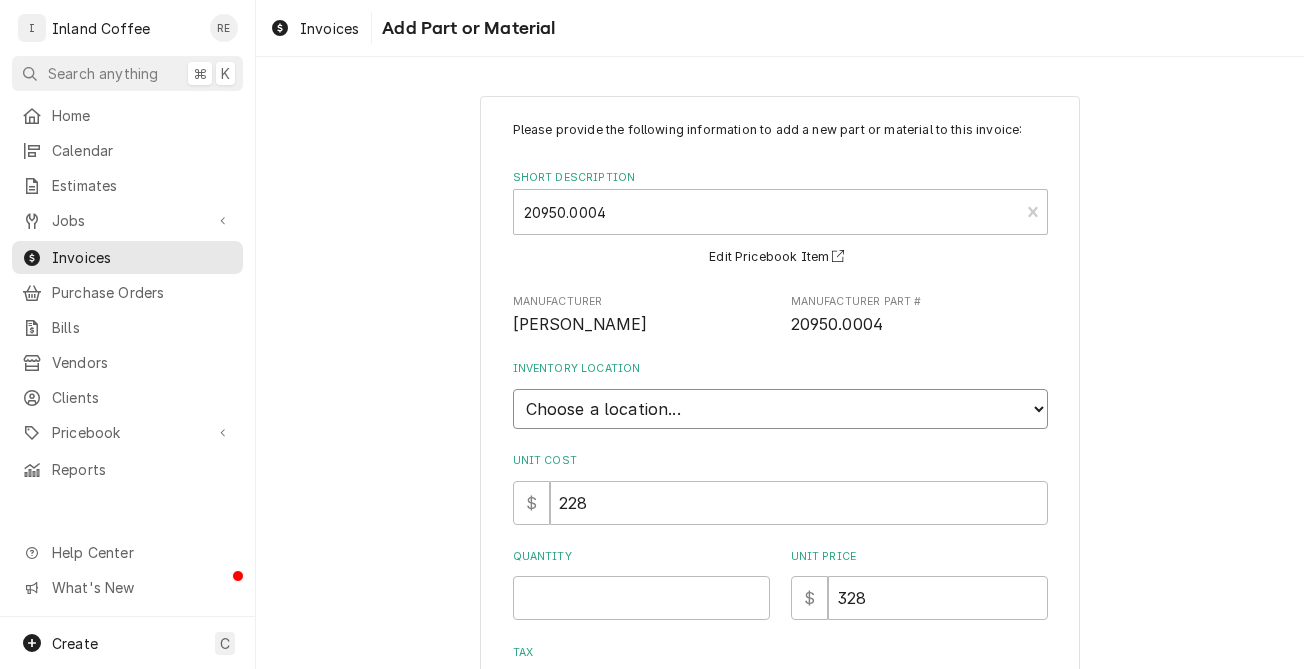select on "373" 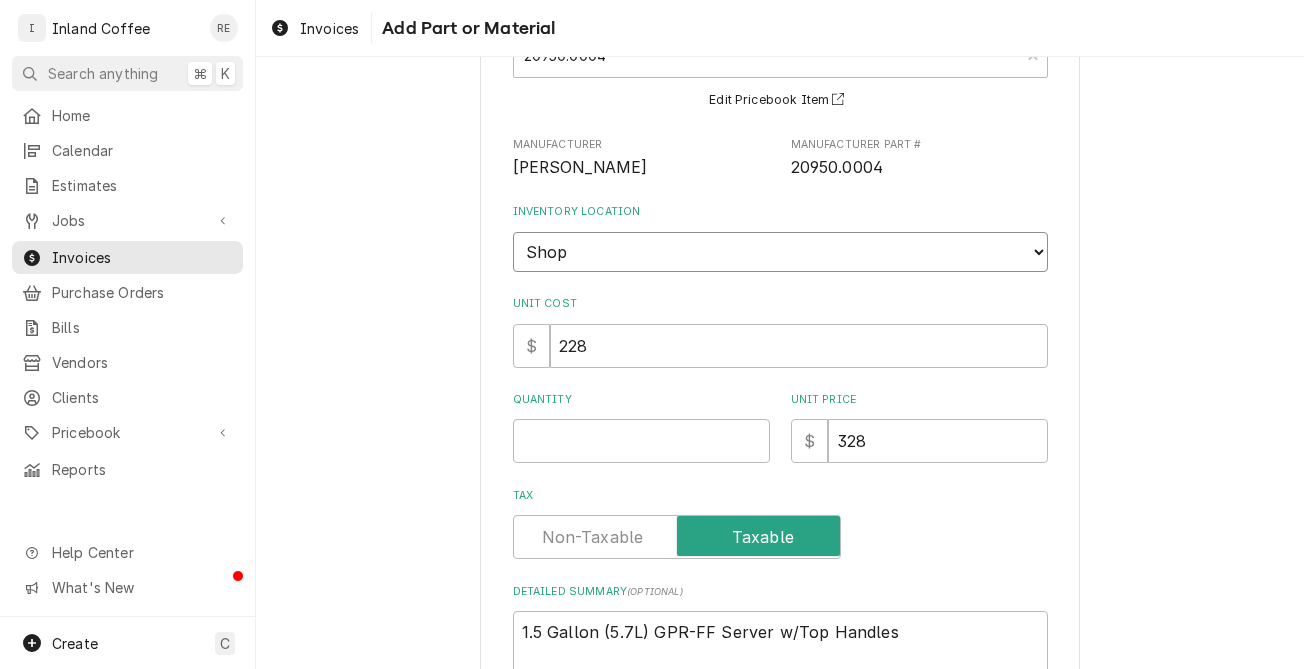 scroll, scrollTop: 162, scrollLeft: 0, axis: vertical 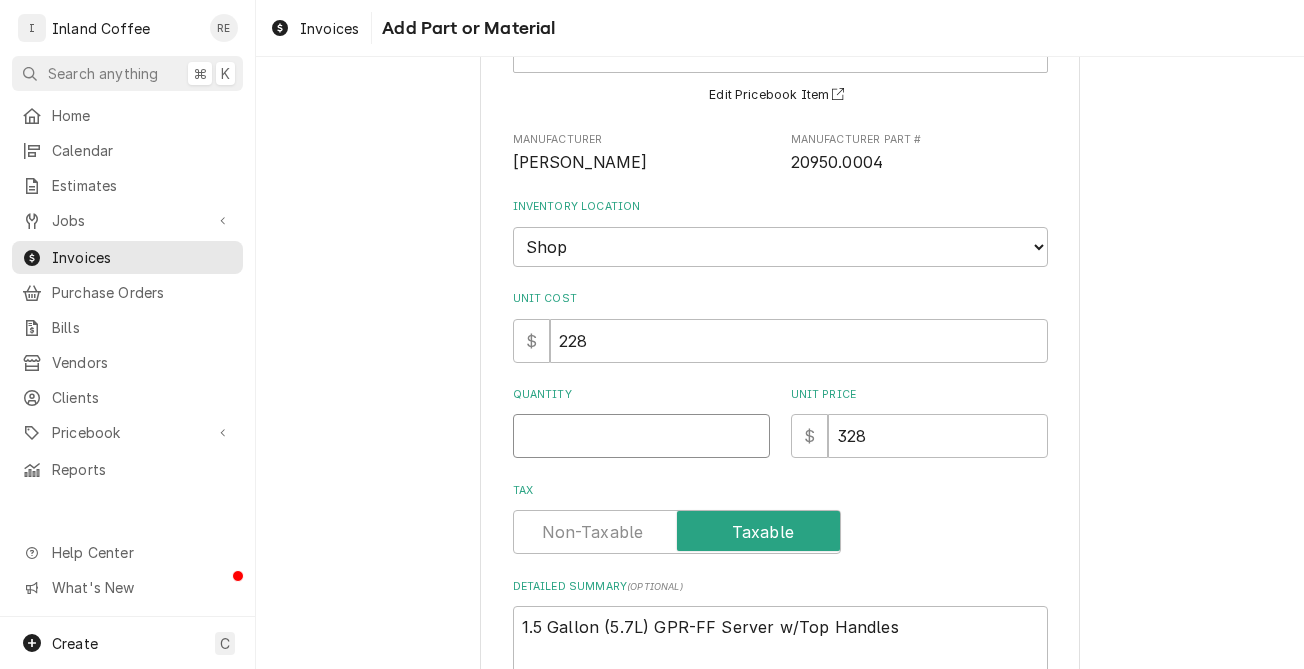 click on "Quantity" at bounding box center [641, 436] 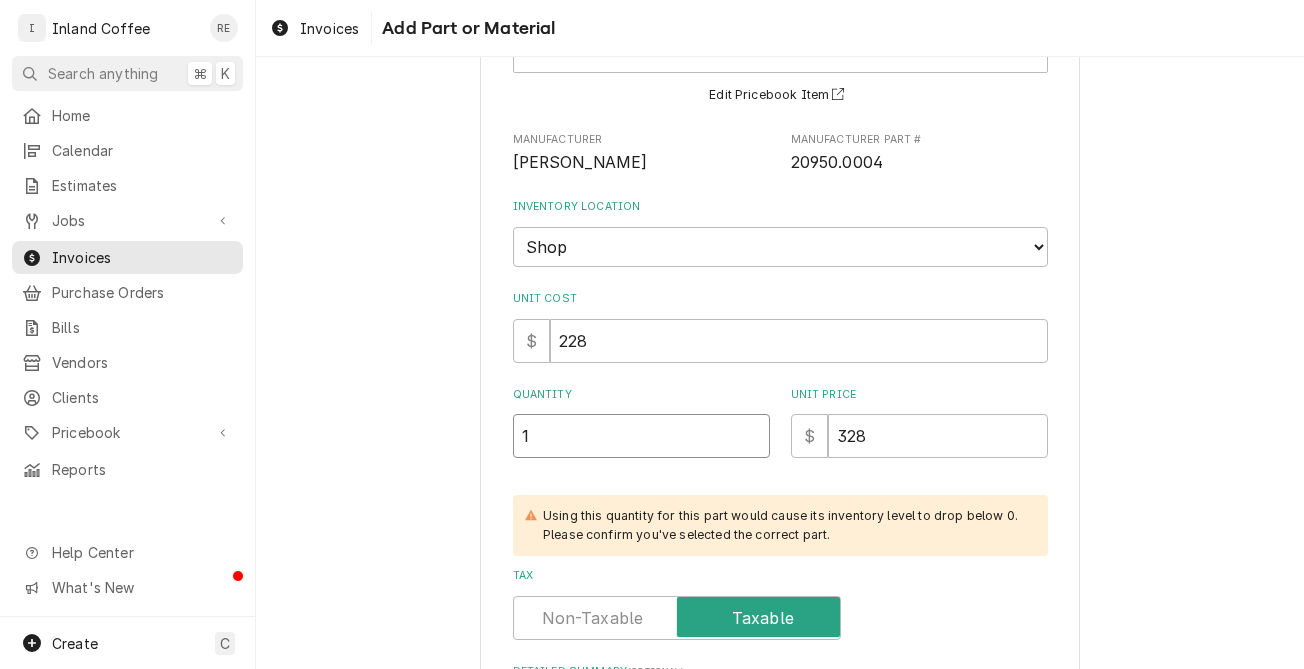 type on "1" 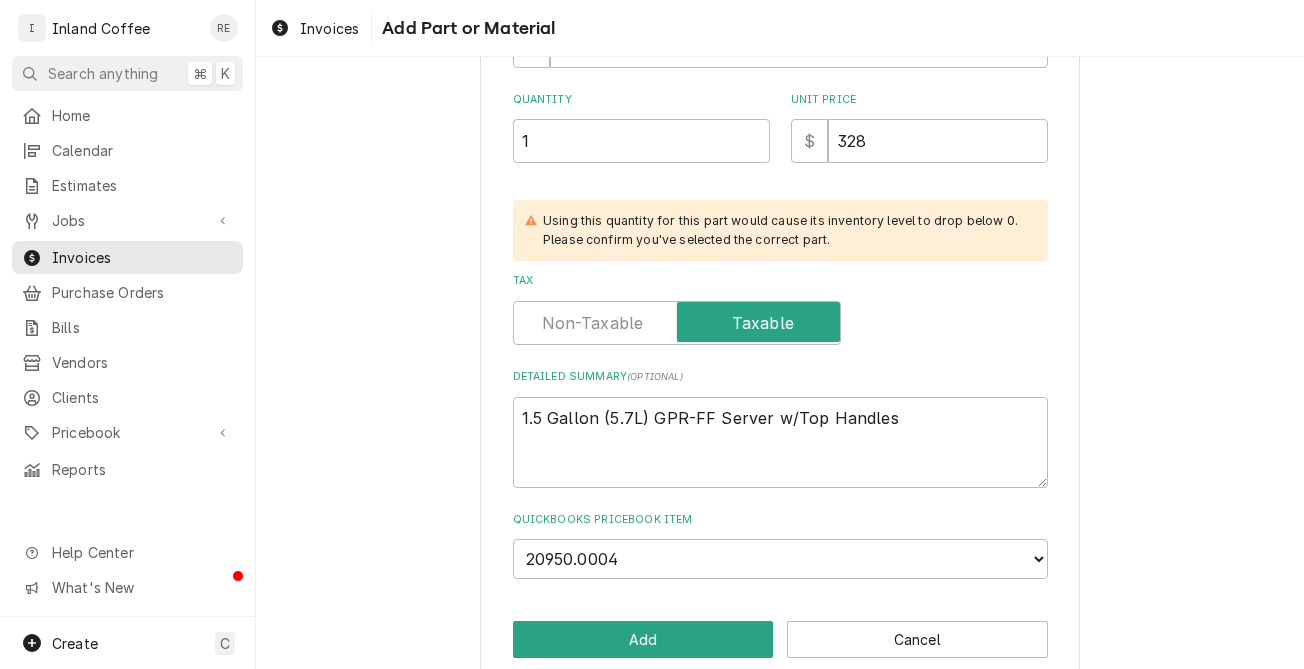 scroll, scrollTop: 455, scrollLeft: 0, axis: vertical 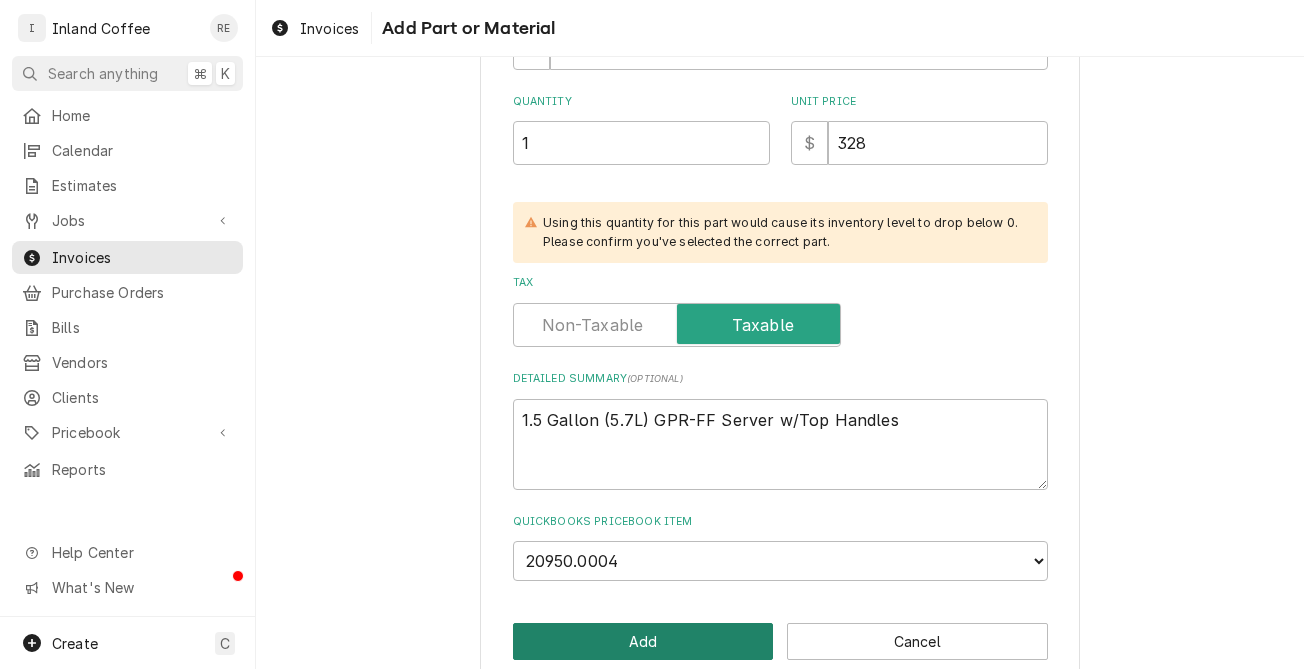 click on "Add" at bounding box center [643, 641] 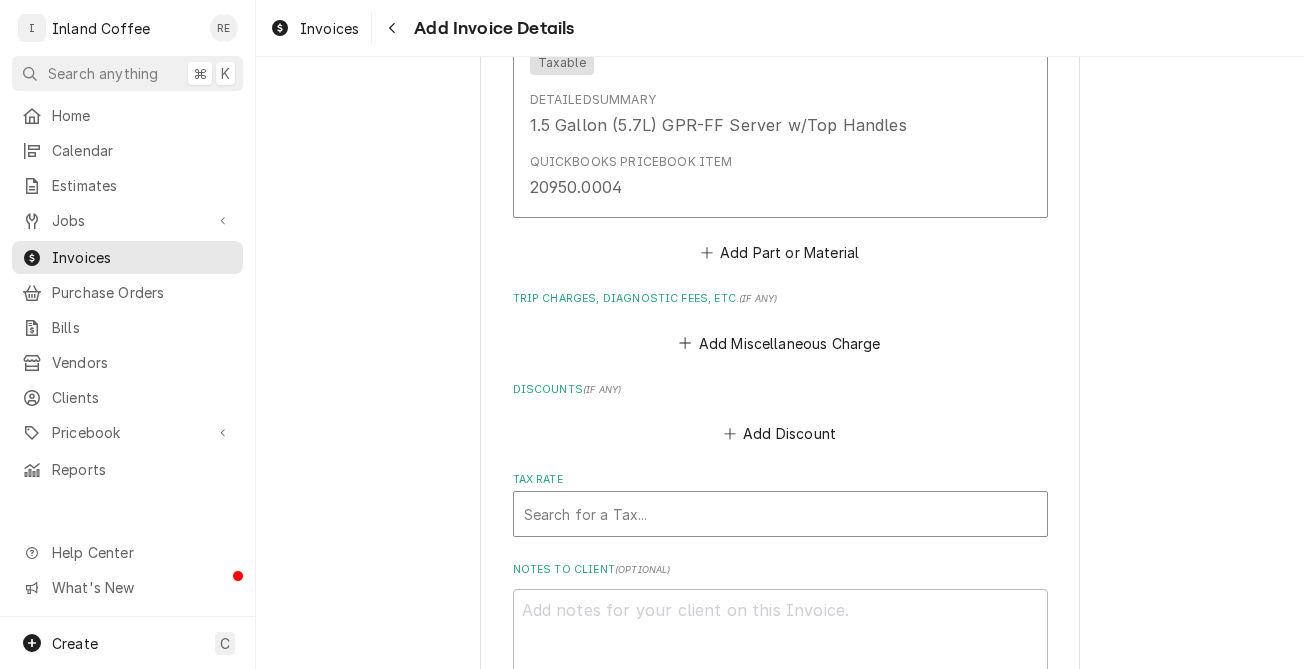 scroll, scrollTop: 2065, scrollLeft: 0, axis: vertical 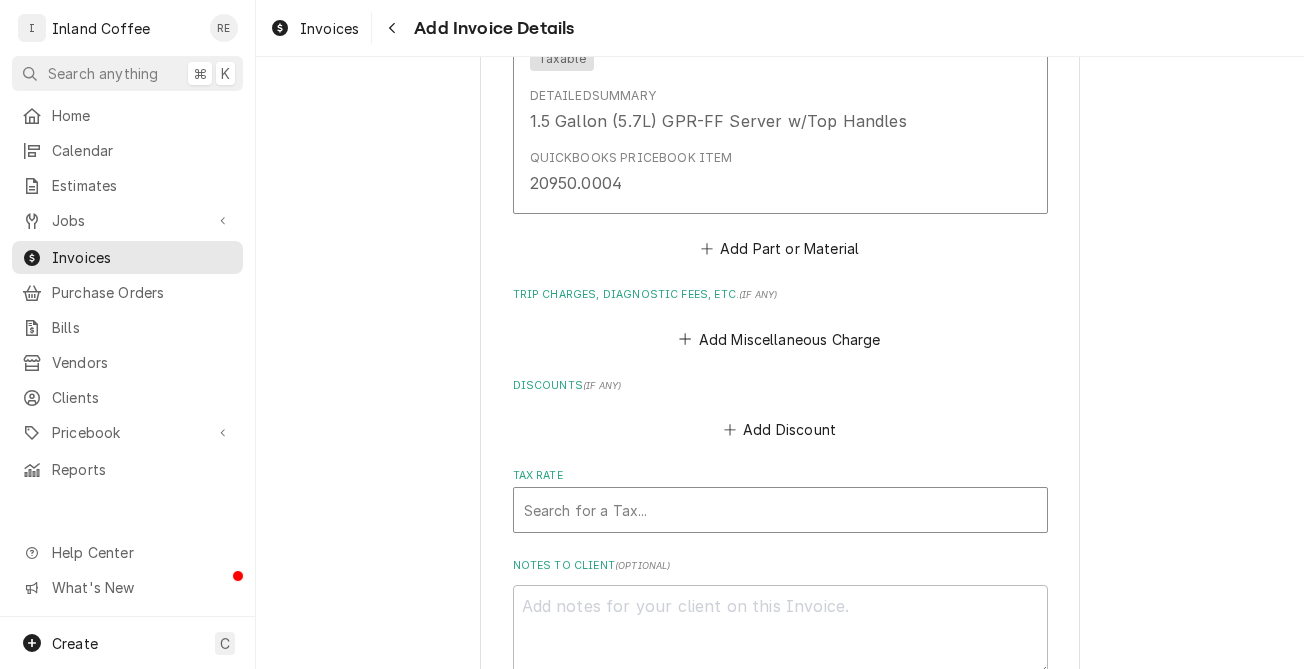 click at bounding box center [780, 510] 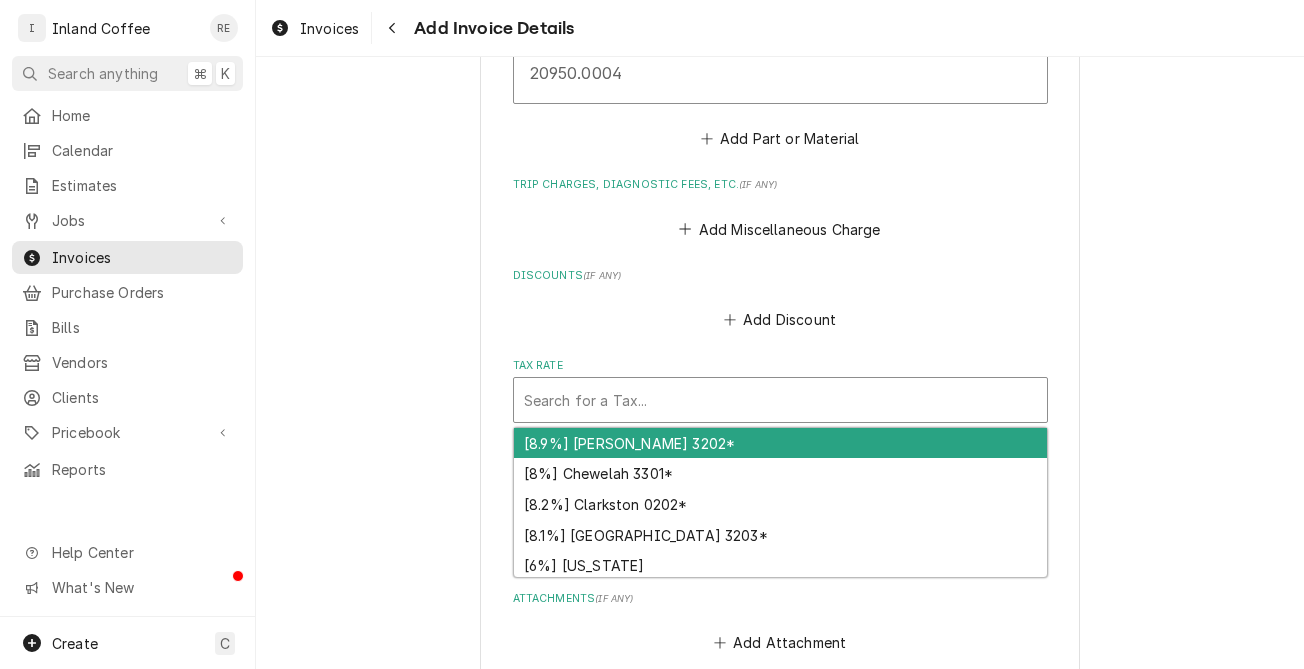 scroll, scrollTop: 2188, scrollLeft: 0, axis: vertical 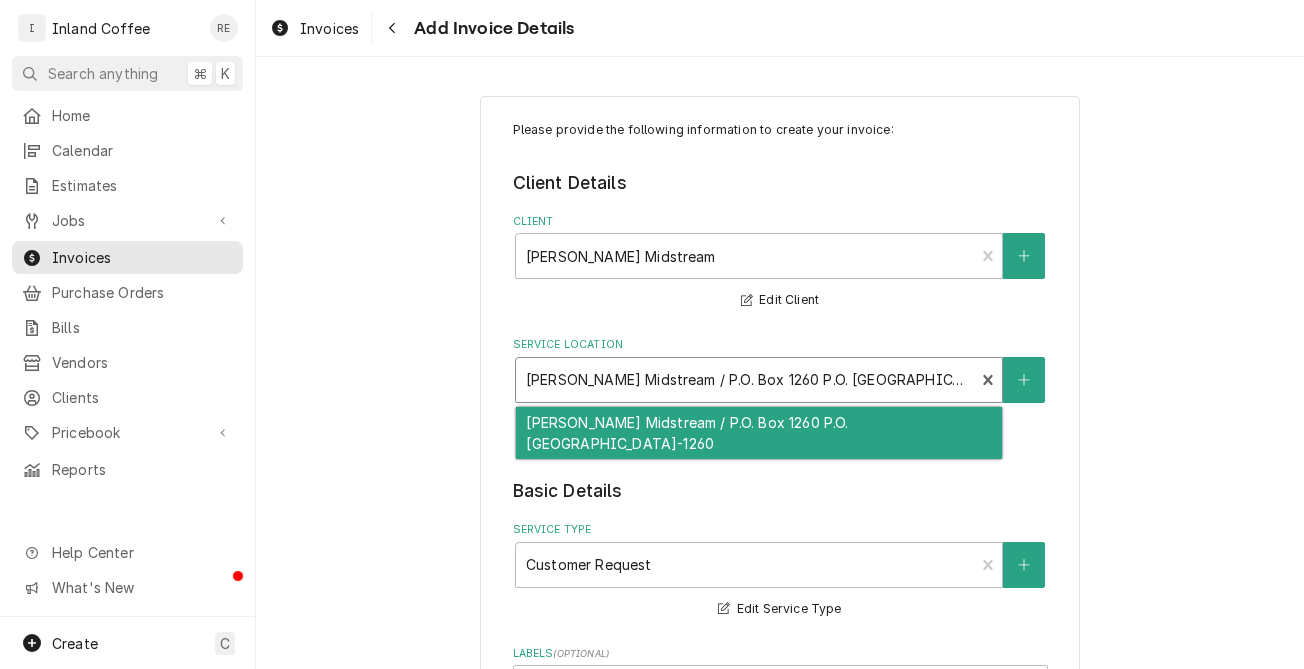 drag, startPoint x: 894, startPoint y: 376, endPoint x: 949, endPoint y: 377, distance: 55.00909 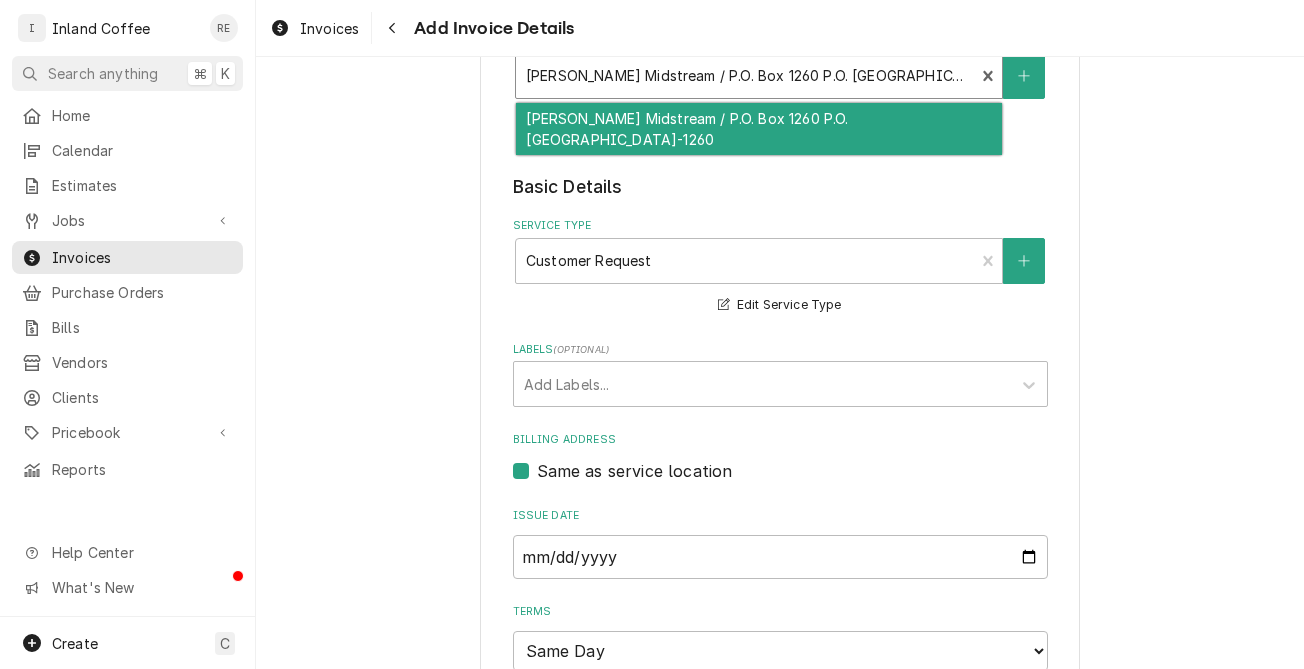 scroll, scrollTop: 0, scrollLeft: 0, axis: both 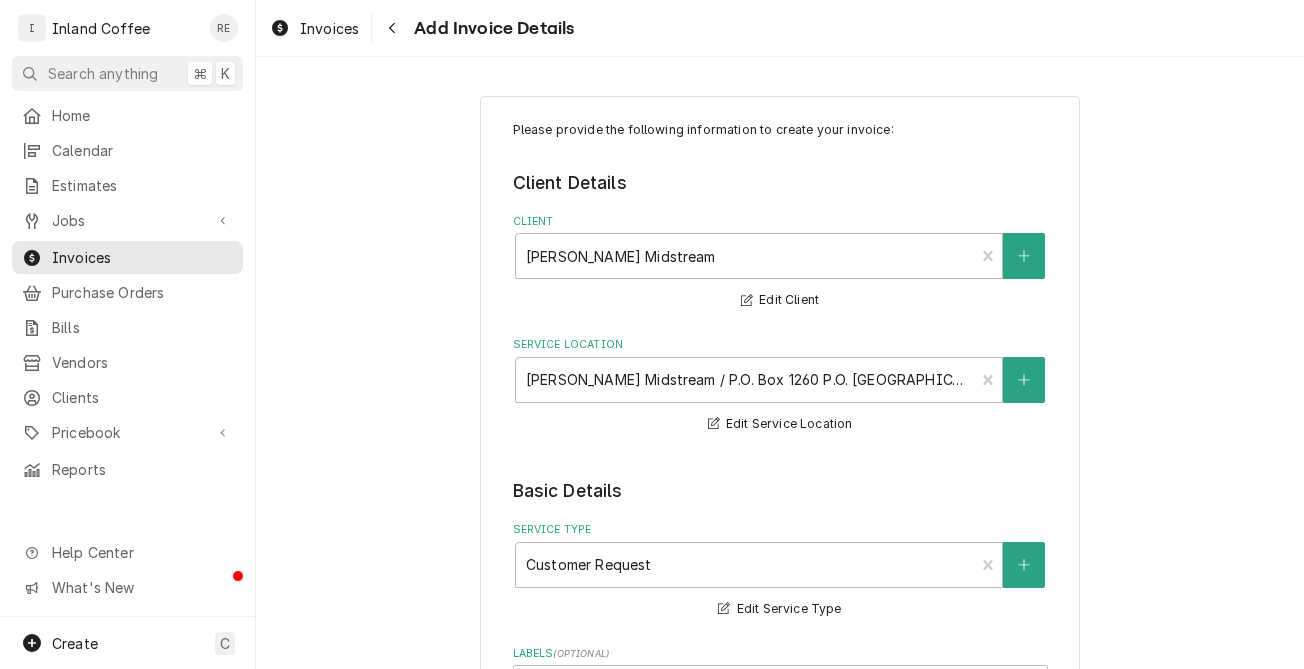 click on "Please provide the following information to create your invoice: Client Details Client HF Sinclair Midstream Edit Client Service Location HF Sinclair Midstream / P.O. Box 1260 P.O. Box 1260, Artesia, NM 88211-1260 Edit Service Location Basic Details Service Type Customer Request Edit Service Type Labels  ( optional ) Add Labels... Billing Address Same as service location Issue Date 2025-07-27 Terms Choose payment terms... Same Day Net 7 Net 14 Net 21 Net 30 Net 45 Net 60 Net 90 Due Date 2025-07-27 Payment Methods Accept Online Card Payments Charge Details Service Charges Add Service Charge Parts and Materials  ( if any ) Short Description 38700.0045 Manufacturer Bunn Manufacturer Part # 38700.0045 Inventory Location Shop Unit Cost $996.00 Qty. 1 Price $1,196.00 Amount $1,196.00 Tax Taxable Detailed  Summary Single AXIOM GPR 35-120/208-240V Brewer QuickBooks PriceBook Item 38700.0045 Short Description 20950.0004 Manufacturer Bunn Manufacturer Part # 20950.0004 Inventory Location Shop Unit Cost $228.00 Qty. 1 )" at bounding box center (780, 1666) 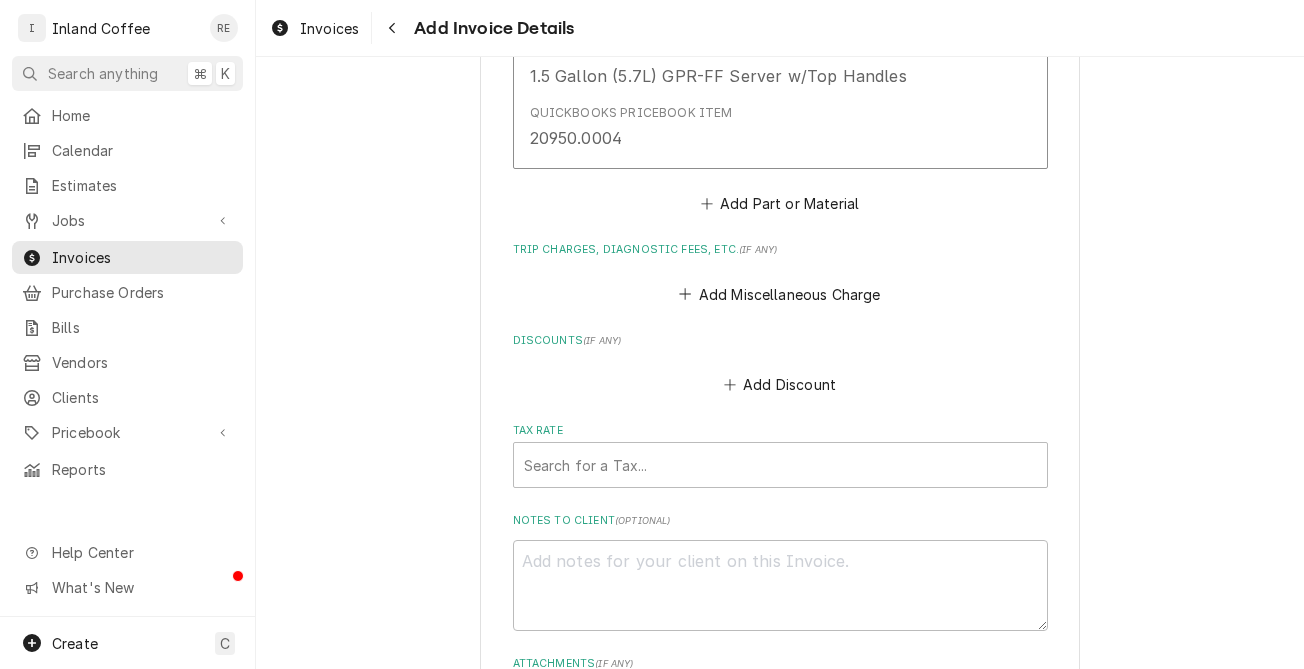 scroll, scrollTop: 2113, scrollLeft: 0, axis: vertical 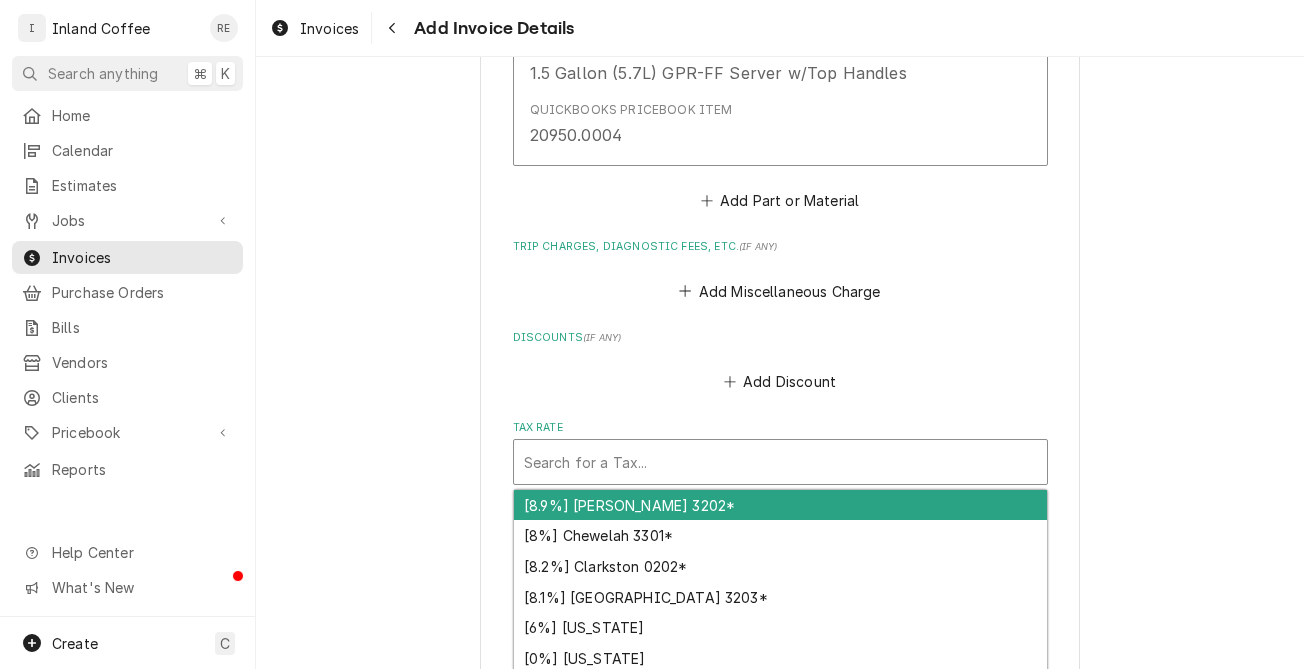 click at bounding box center [780, 462] 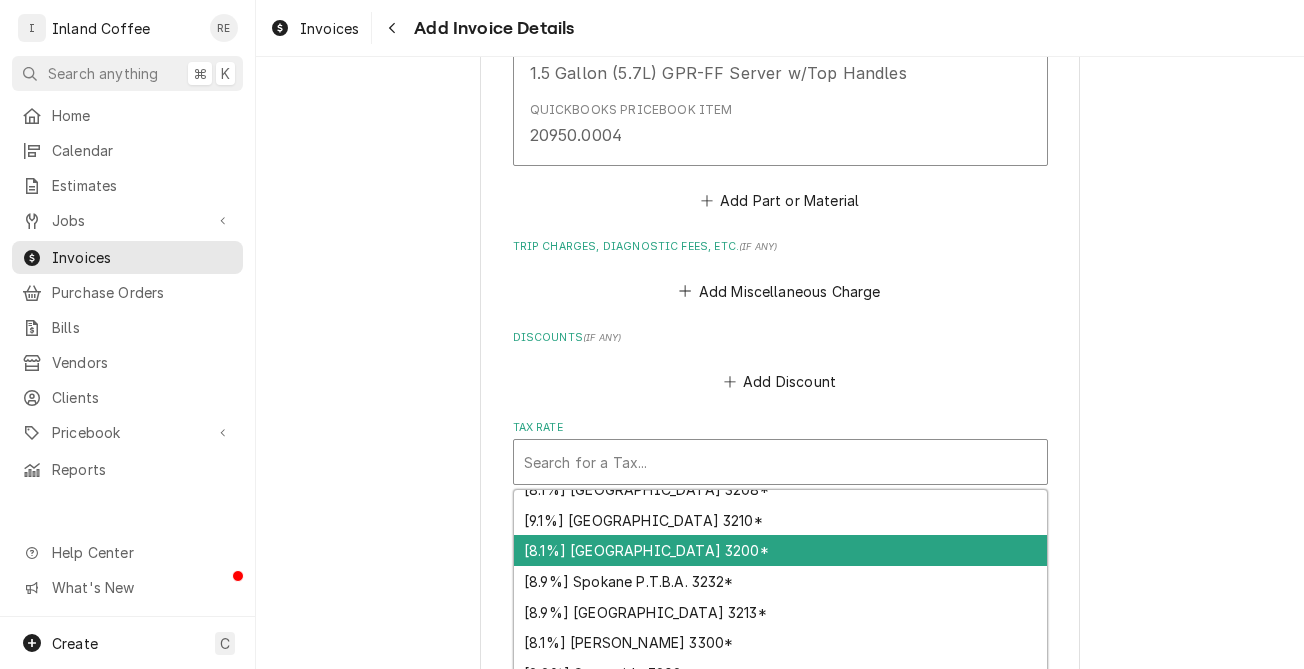 scroll, scrollTop: 233, scrollLeft: 0, axis: vertical 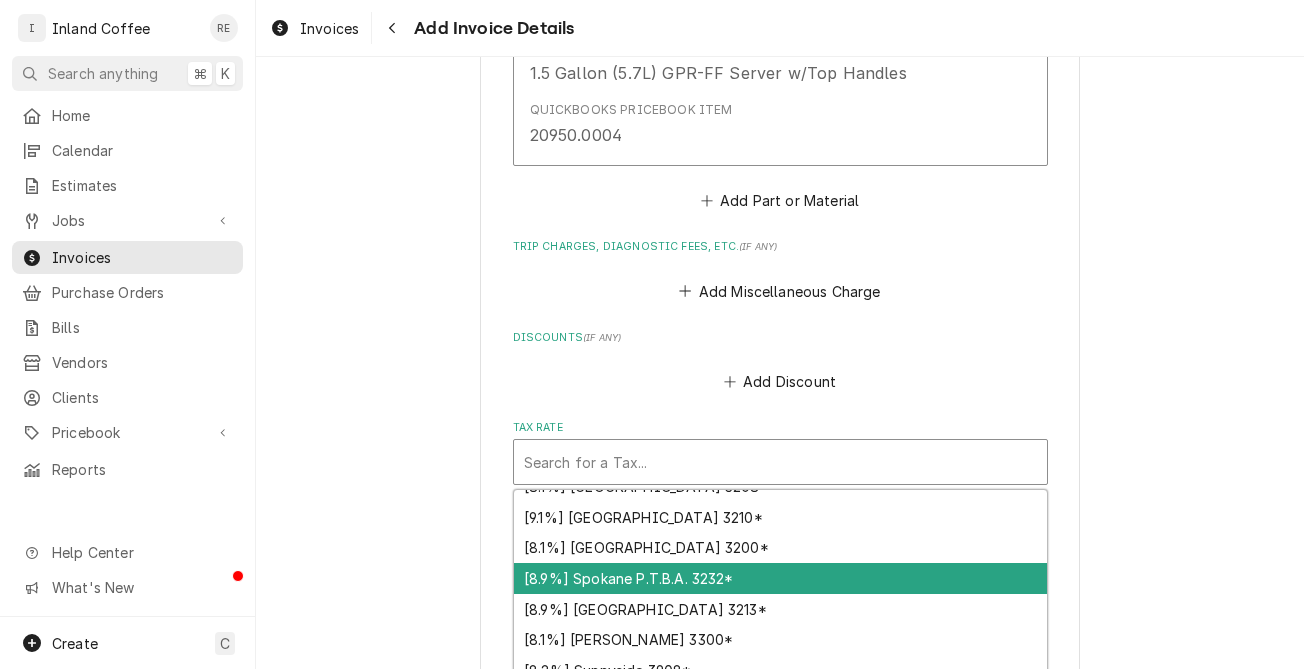 click on "[8.9%] Spokane P.T.B.A. 3232*" at bounding box center [780, 578] 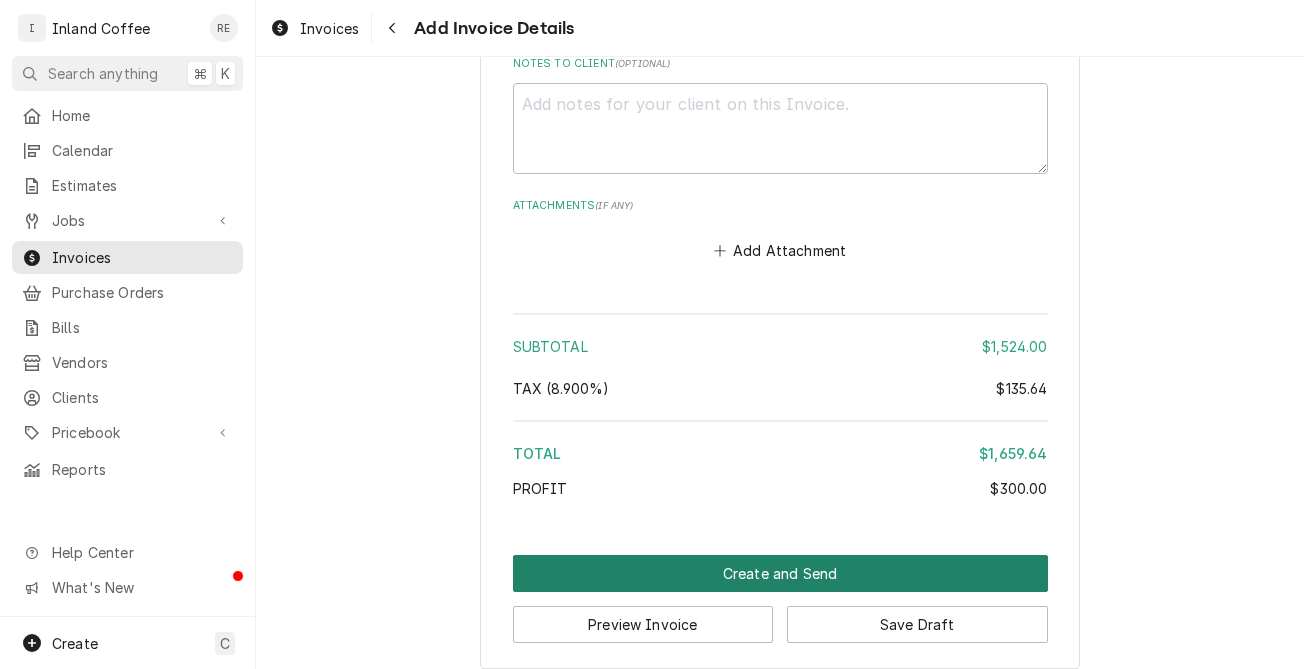 scroll, scrollTop: 2599, scrollLeft: 0, axis: vertical 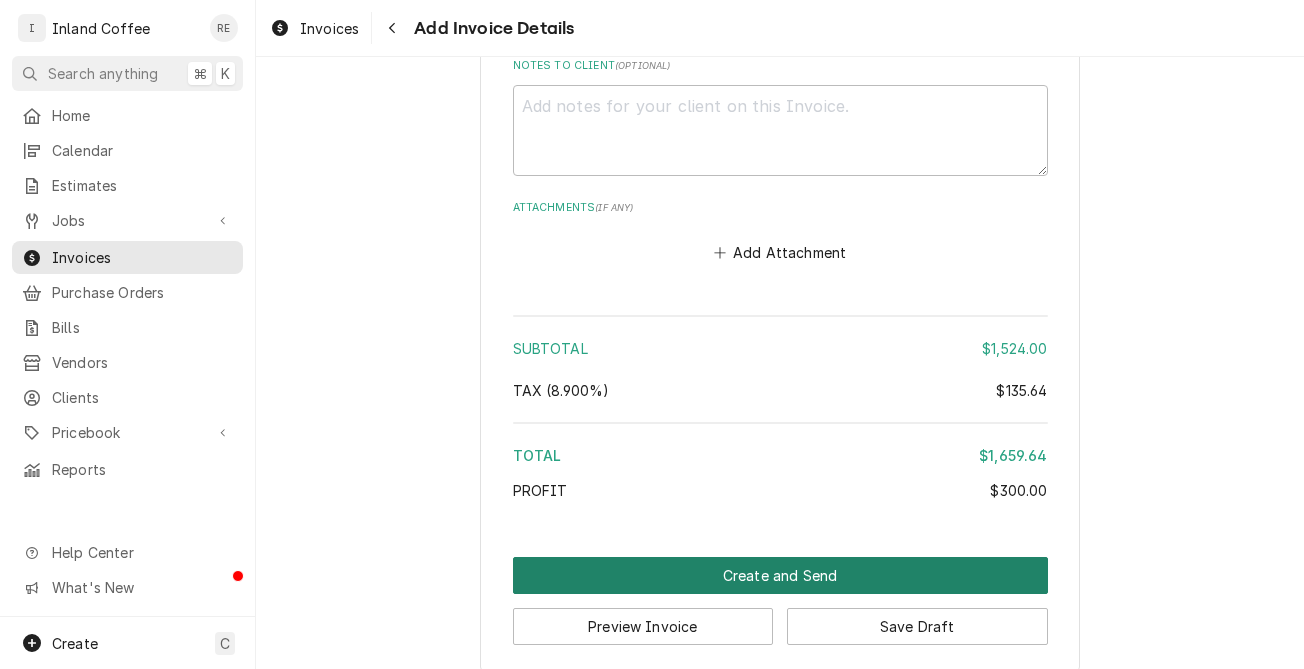 click on "Create and Send" at bounding box center (780, 575) 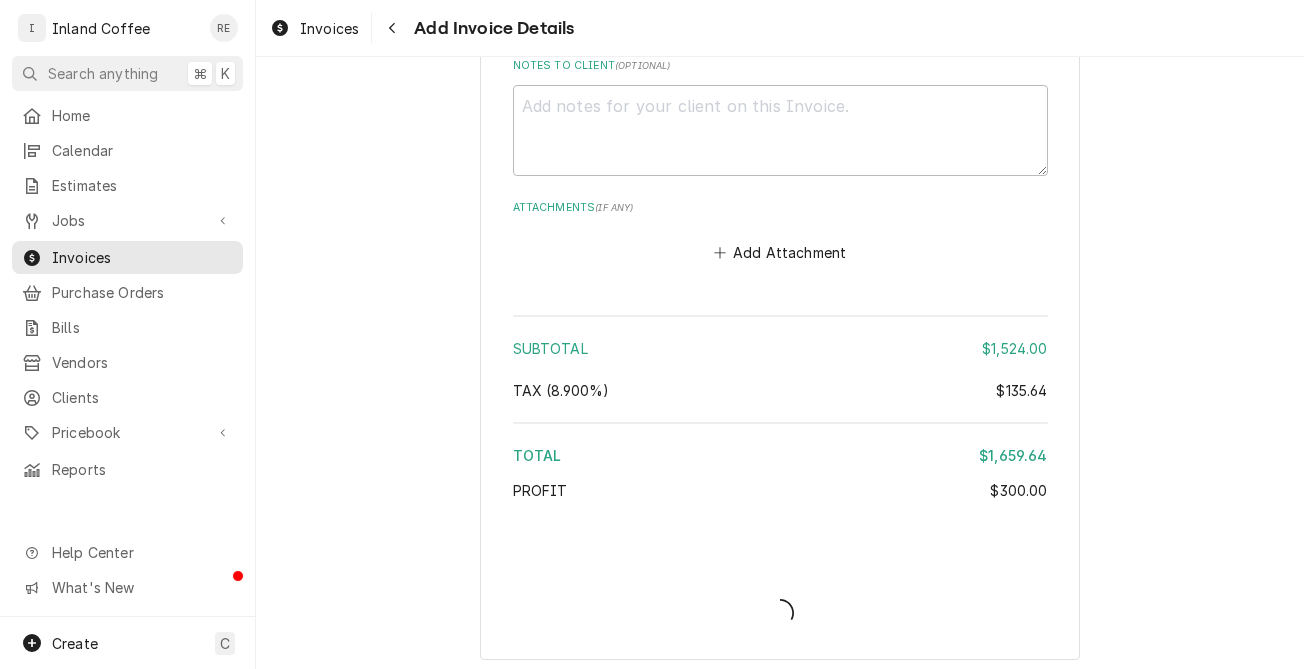 type on "x" 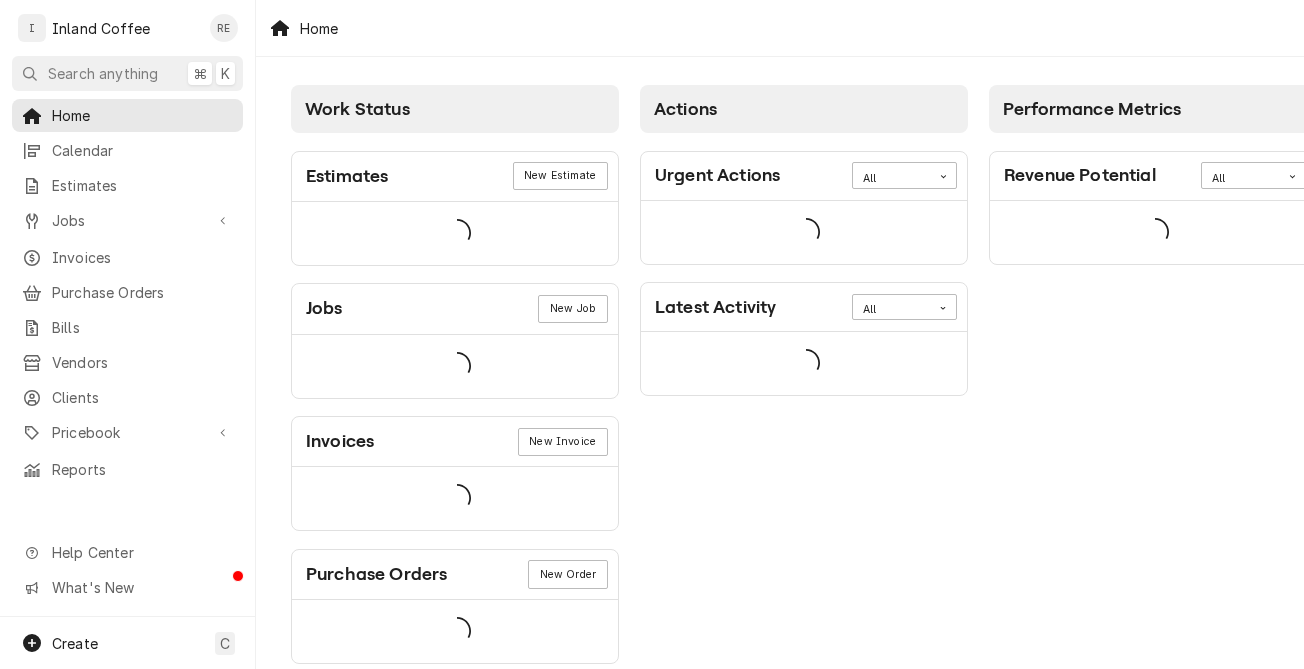scroll, scrollTop: 0, scrollLeft: 0, axis: both 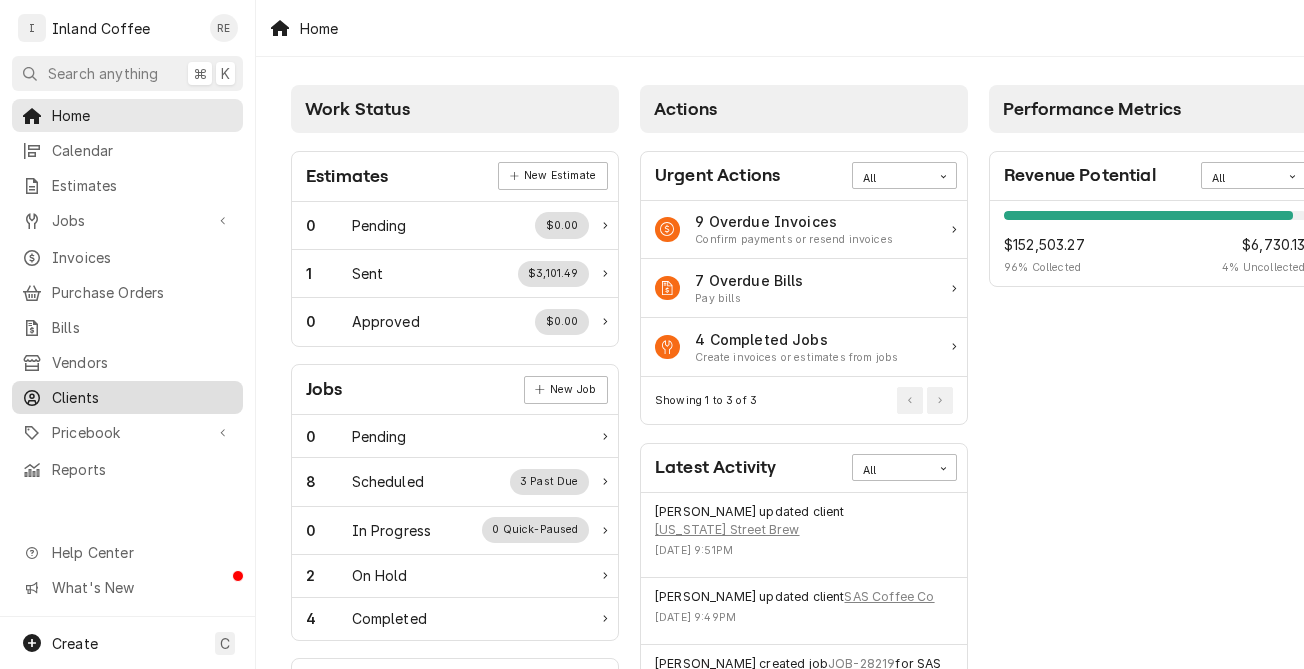 click on "Clients" at bounding box center [127, 397] 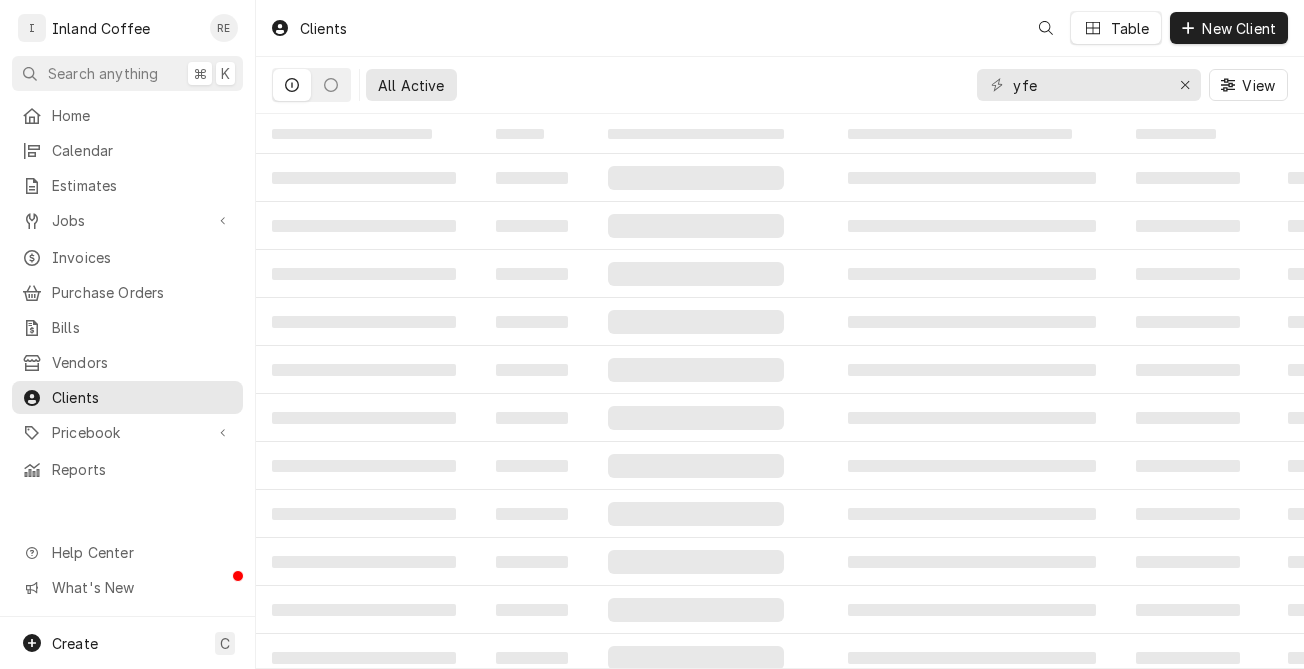 scroll, scrollTop: 0, scrollLeft: 0, axis: both 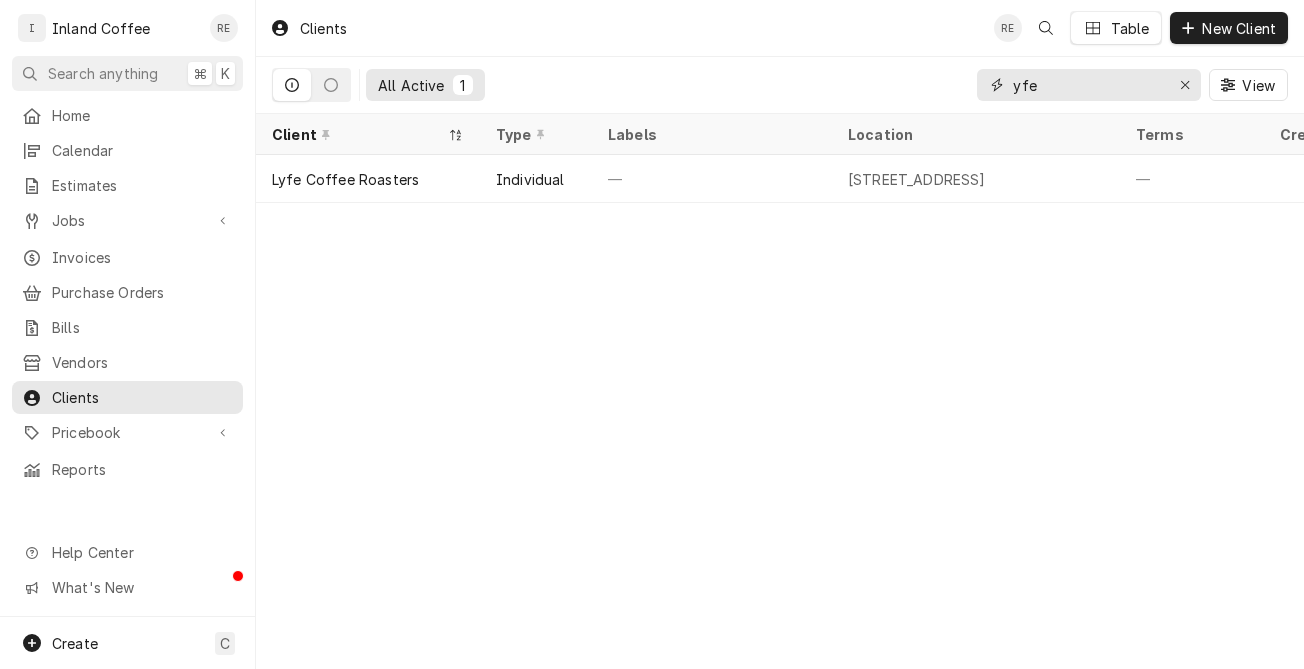 drag, startPoint x: 1075, startPoint y: 86, endPoint x: 963, endPoint y: 97, distance: 112.53888 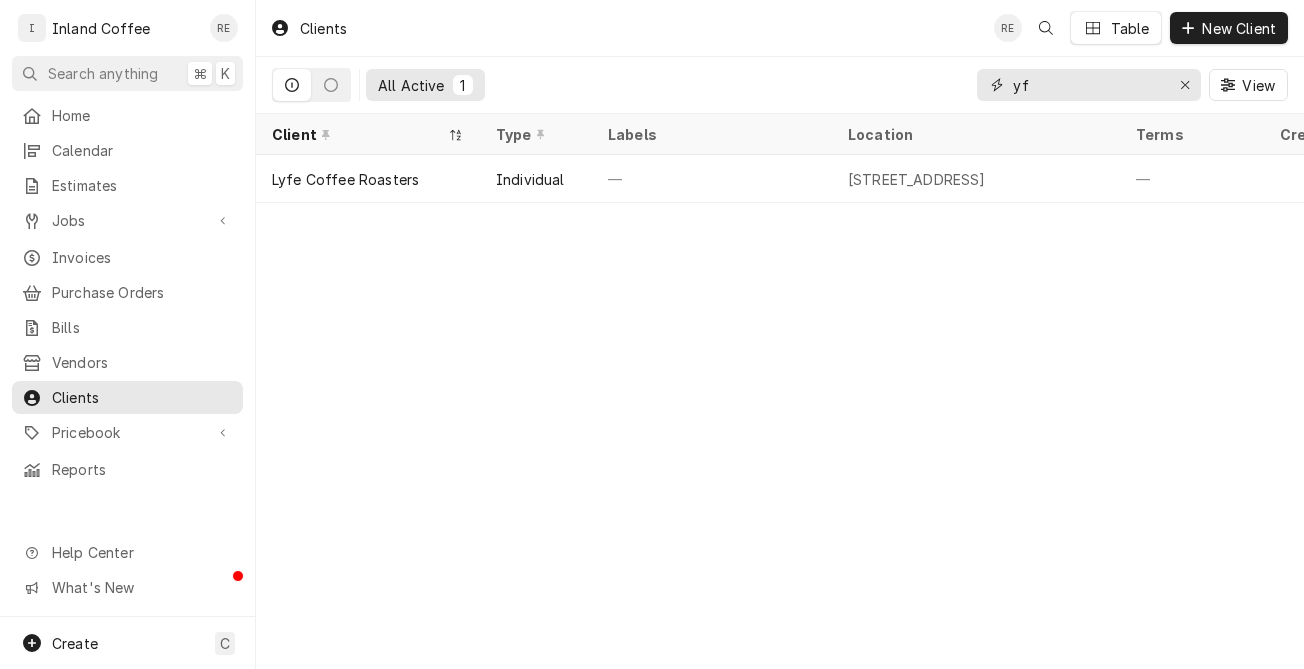 type on "y" 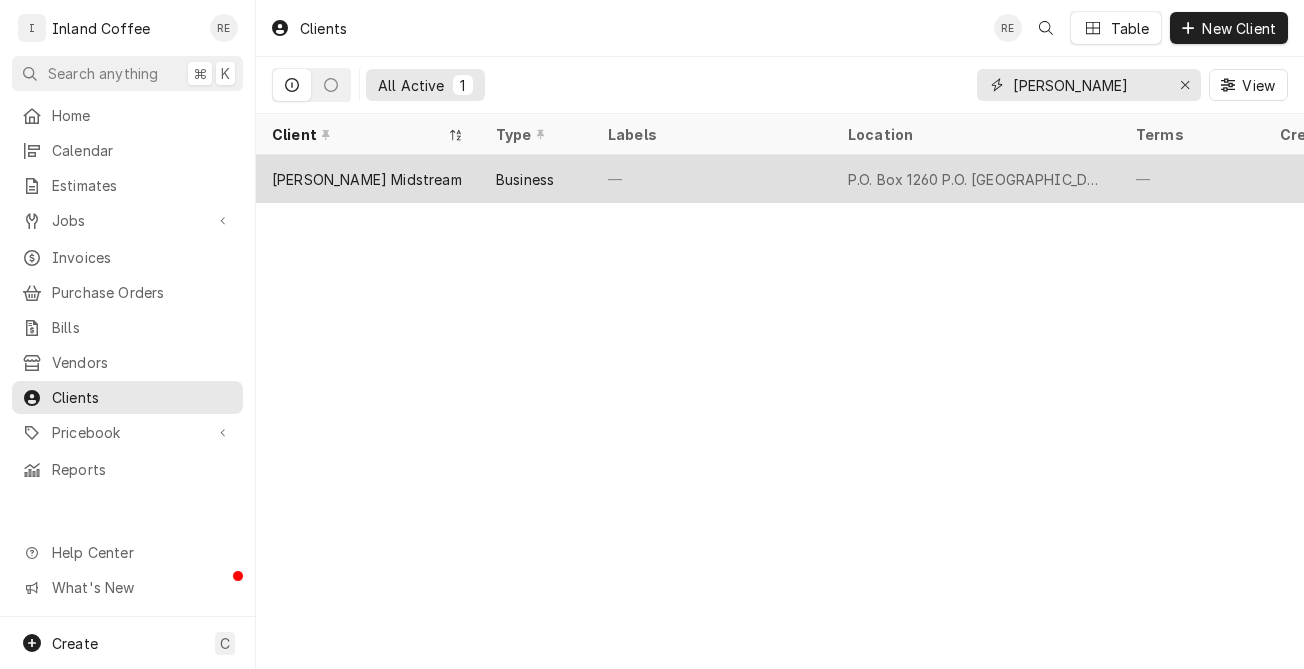 type on "[PERSON_NAME]" 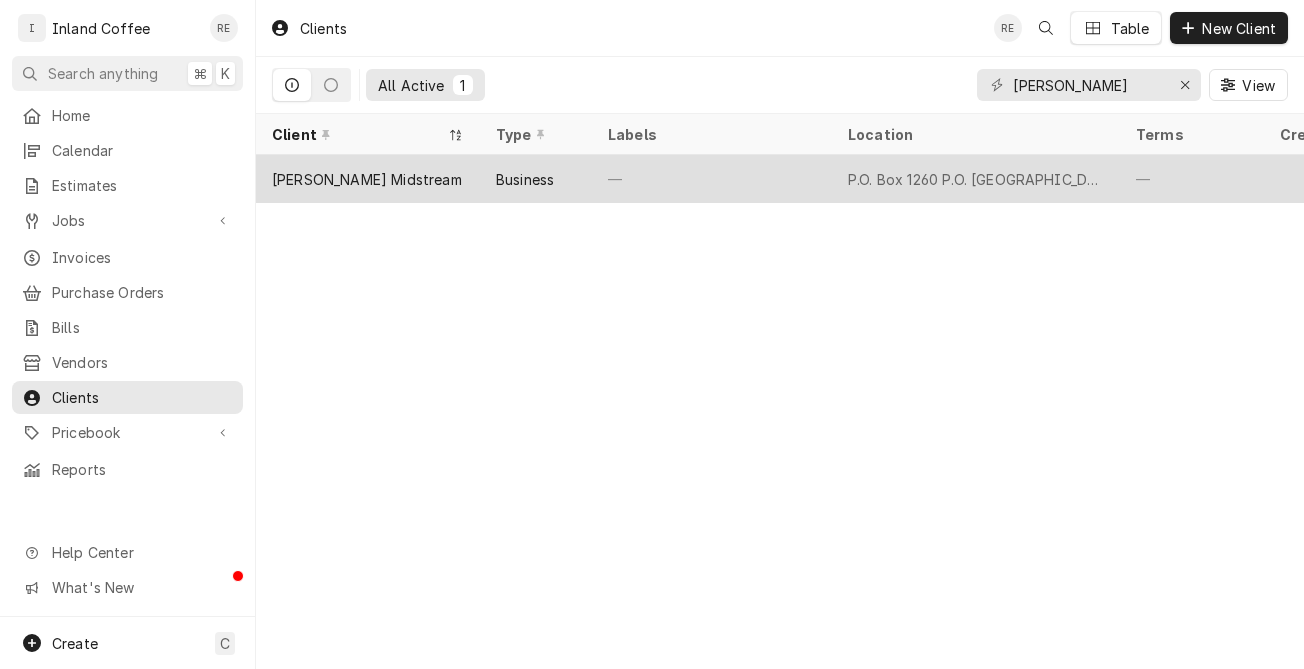 click on "[PERSON_NAME] Midstream" at bounding box center (367, 179) 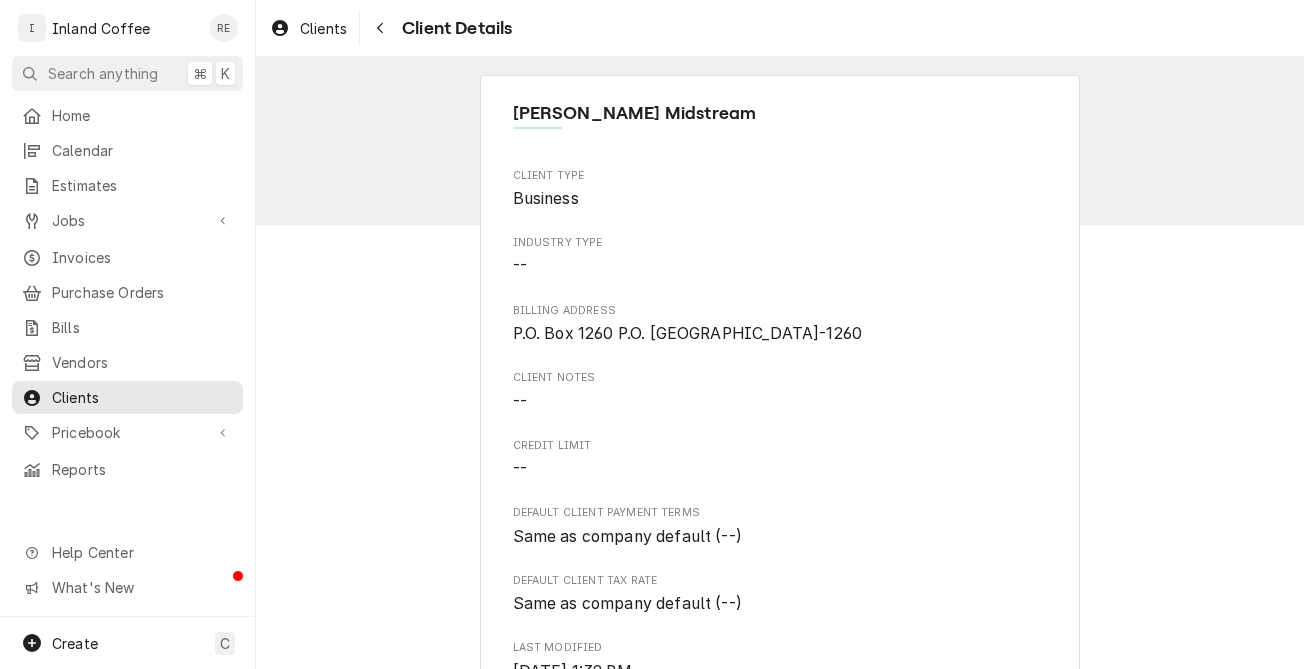 scroll, scrollTop: 0, scrollLeft: 0, axis: both 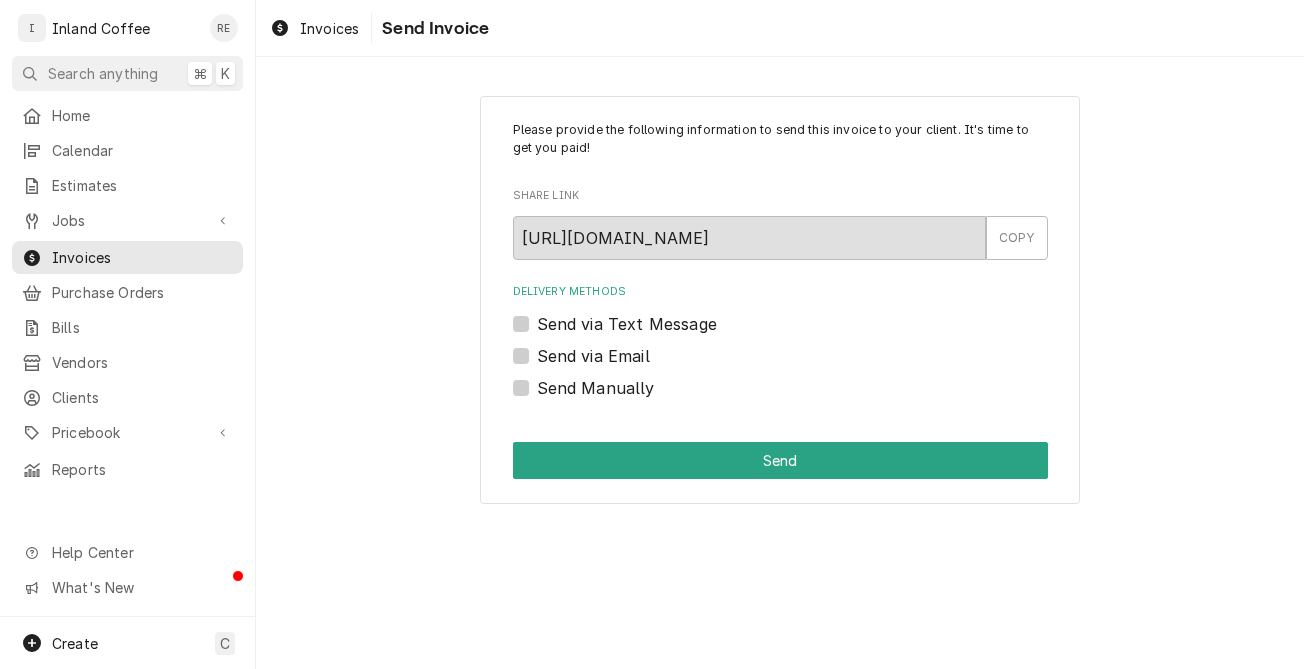 click on "Send via Email" at bounding box center (593, 356) 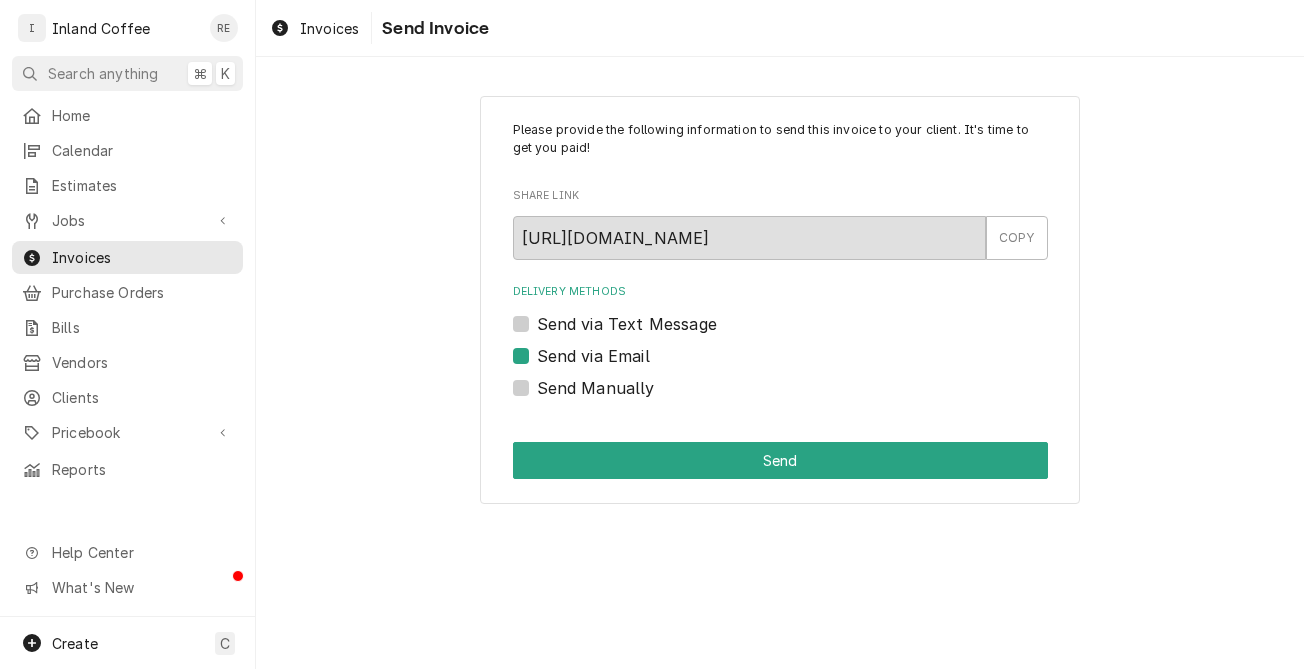 checkbox on "true" 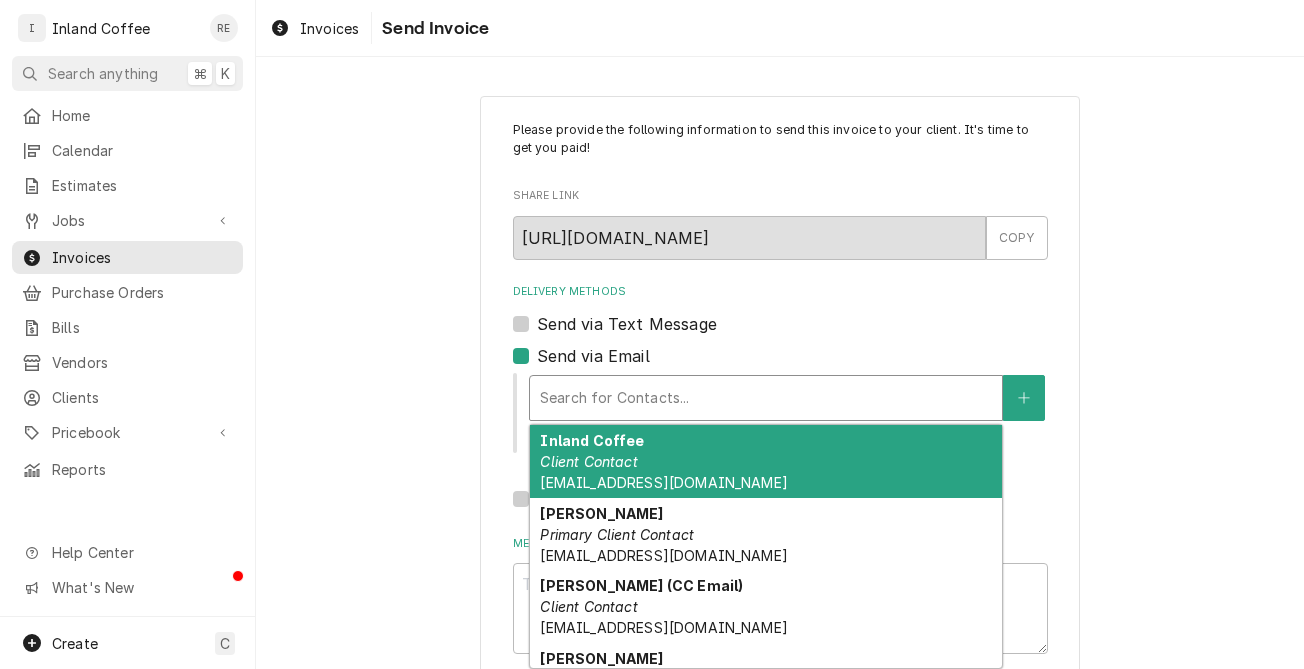 click on "Search for Contacts..." at bounding box center (766, 397) 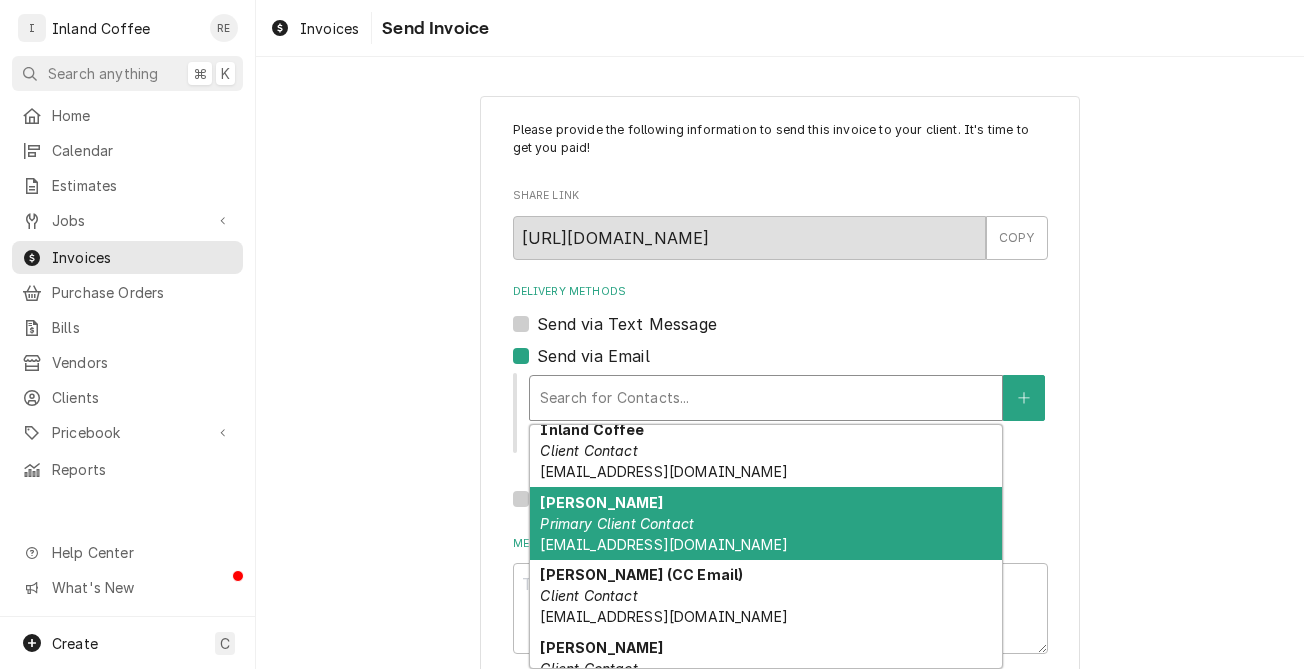 scroll, scrollTop: 16, scrollLeft: 0, axis: vertical 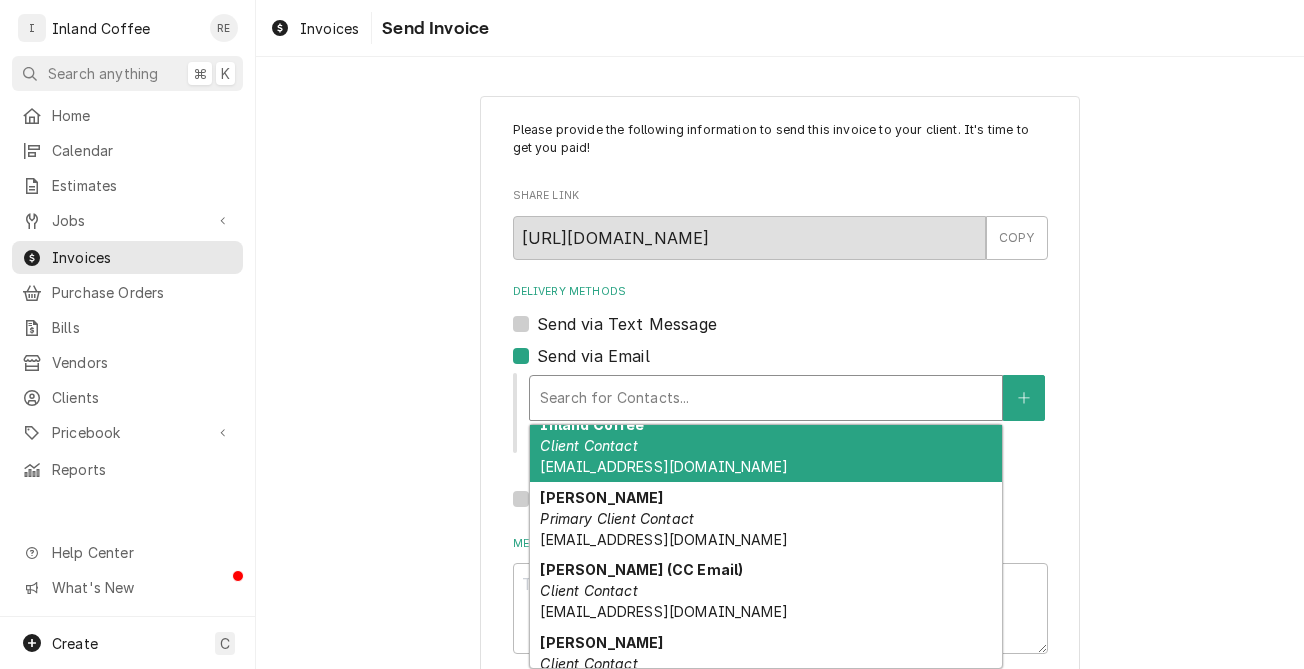 click on "Inland Coffee Client Contact [EMAIL_ADDRESS][DOMAIN_NAME]" at bounding box center [766, 445] 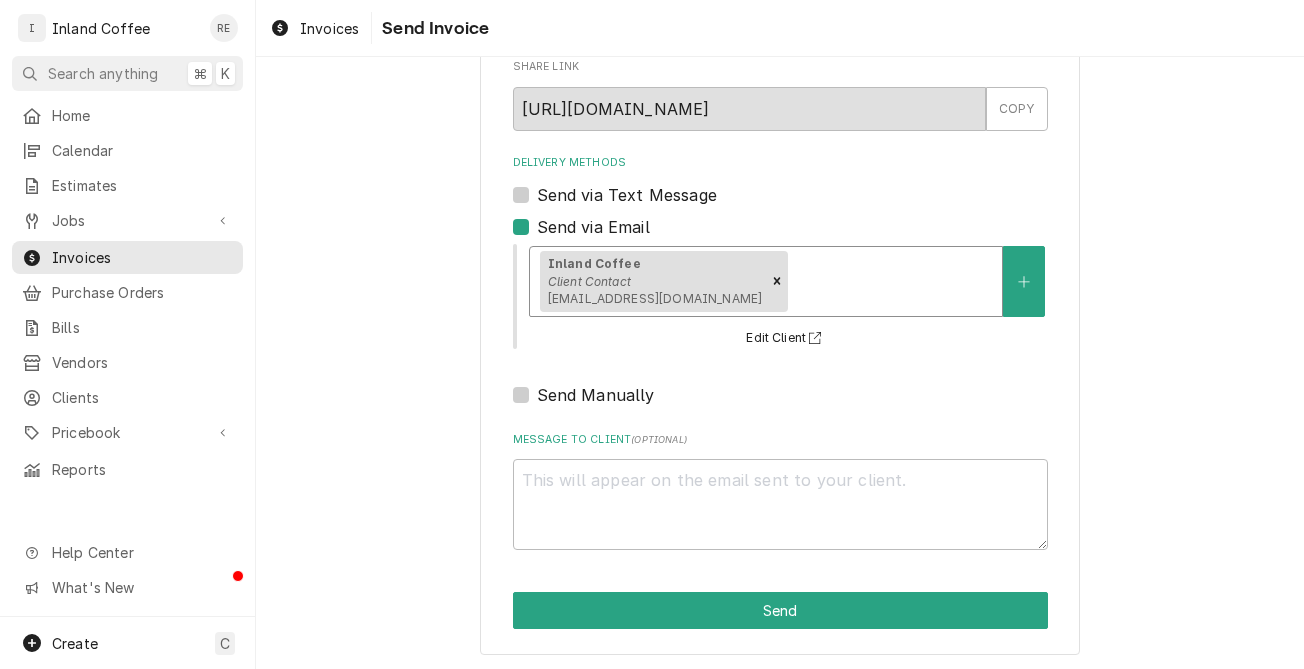 scroll, scrollTop: 132, scrollLeft: 0, axis: vertical 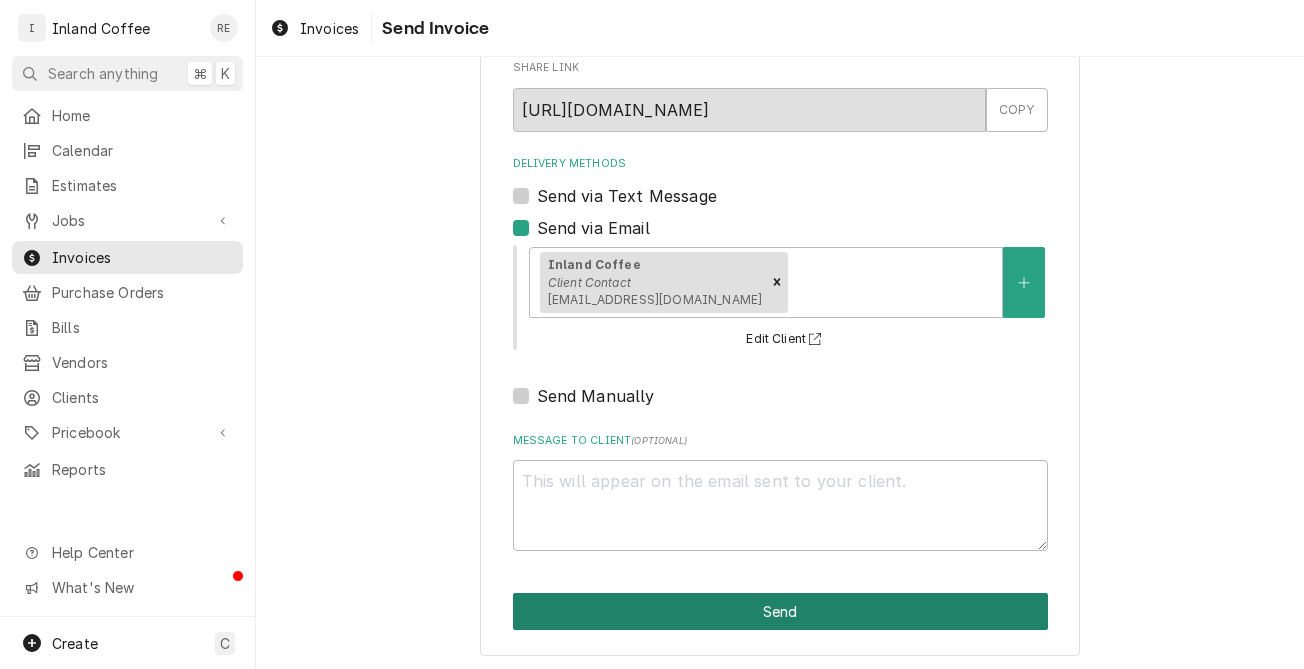 click on "Send" at bounding box center [780, 611] 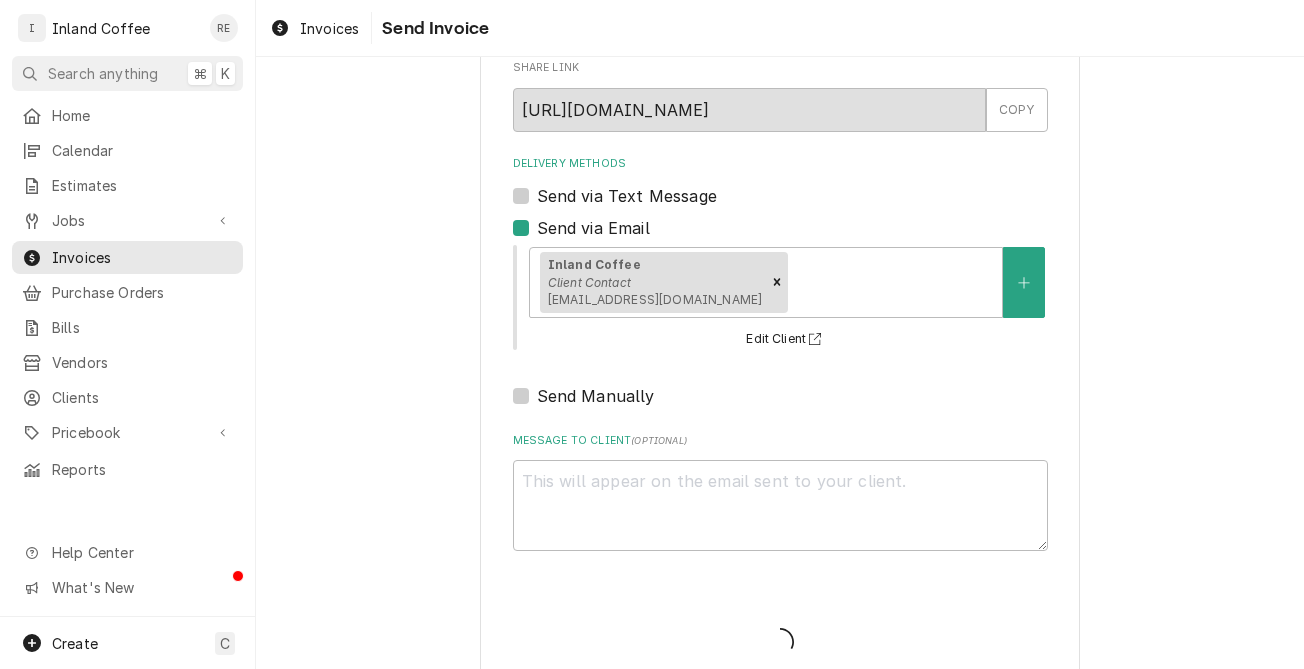 type on "x" 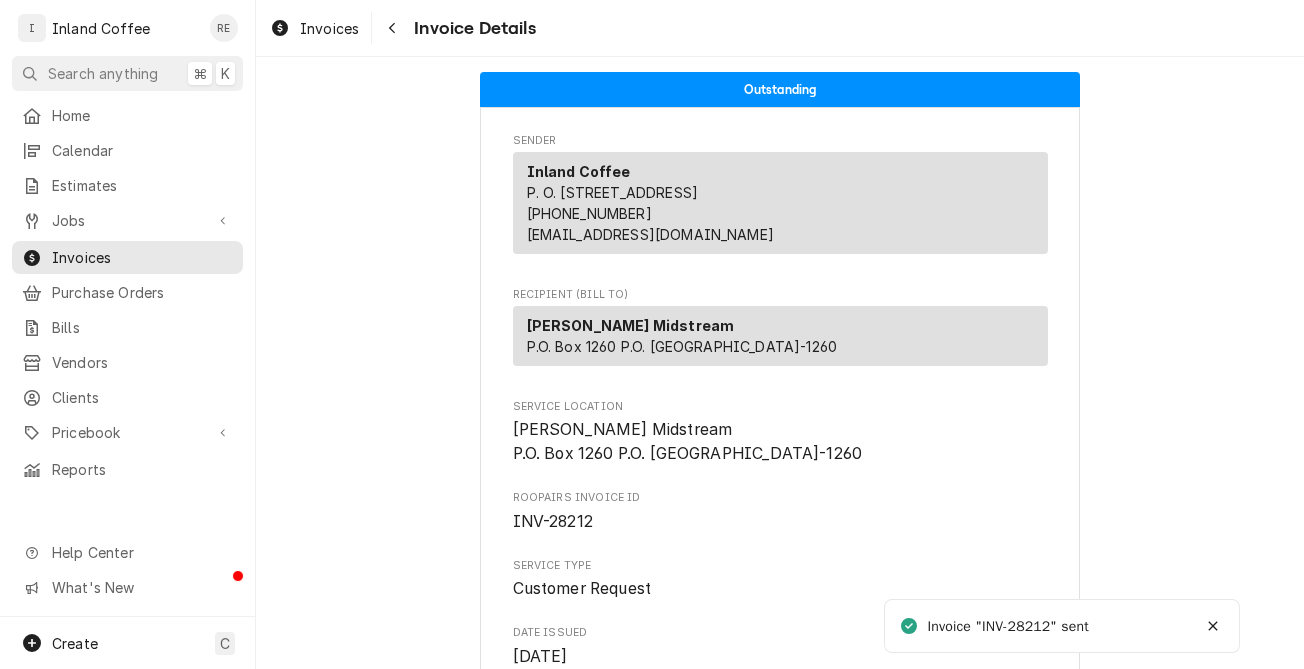 scroll, scrollTop: 0, scrollLeft: 0, axis: both 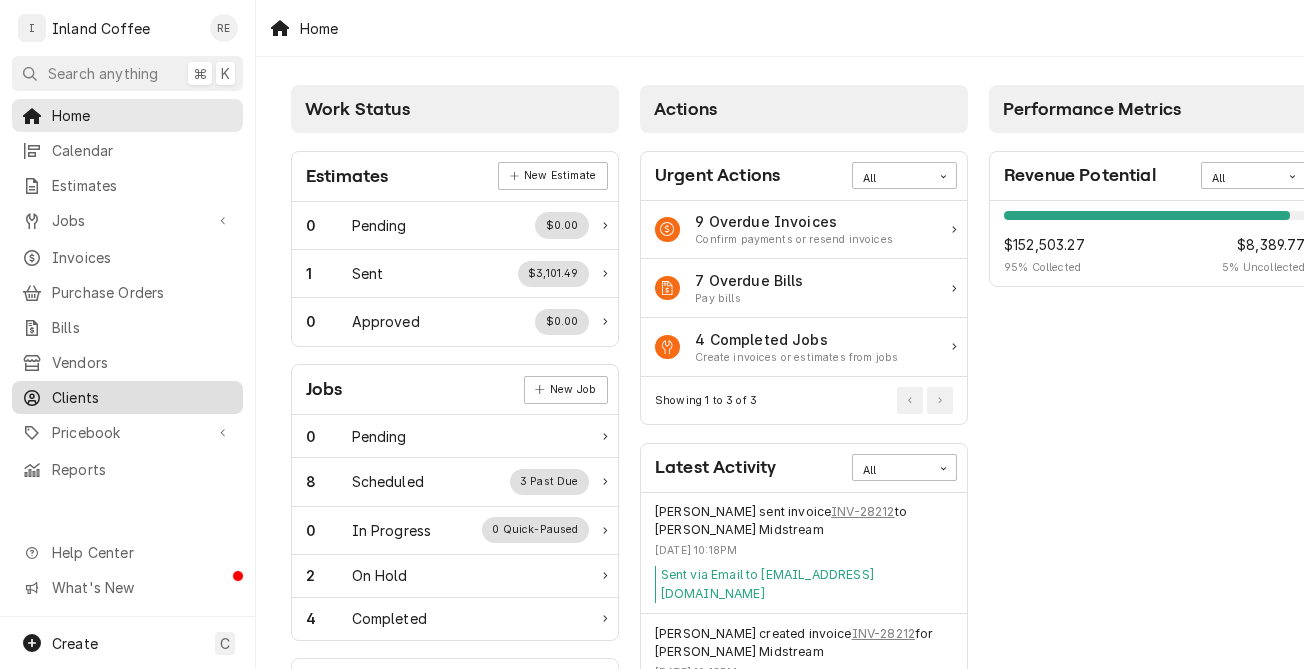 click on "Clients" at bounding box center (142, 397) 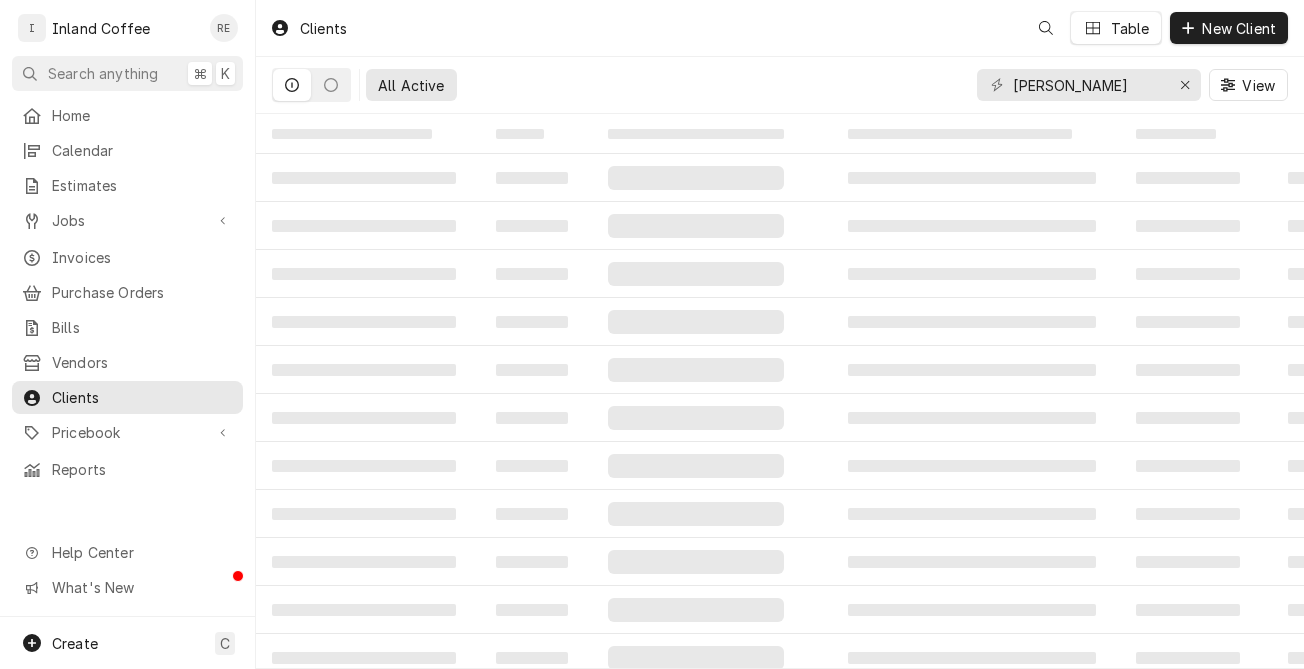 scroll, scrollTop: 0, scrollLeft: 0, axis: both 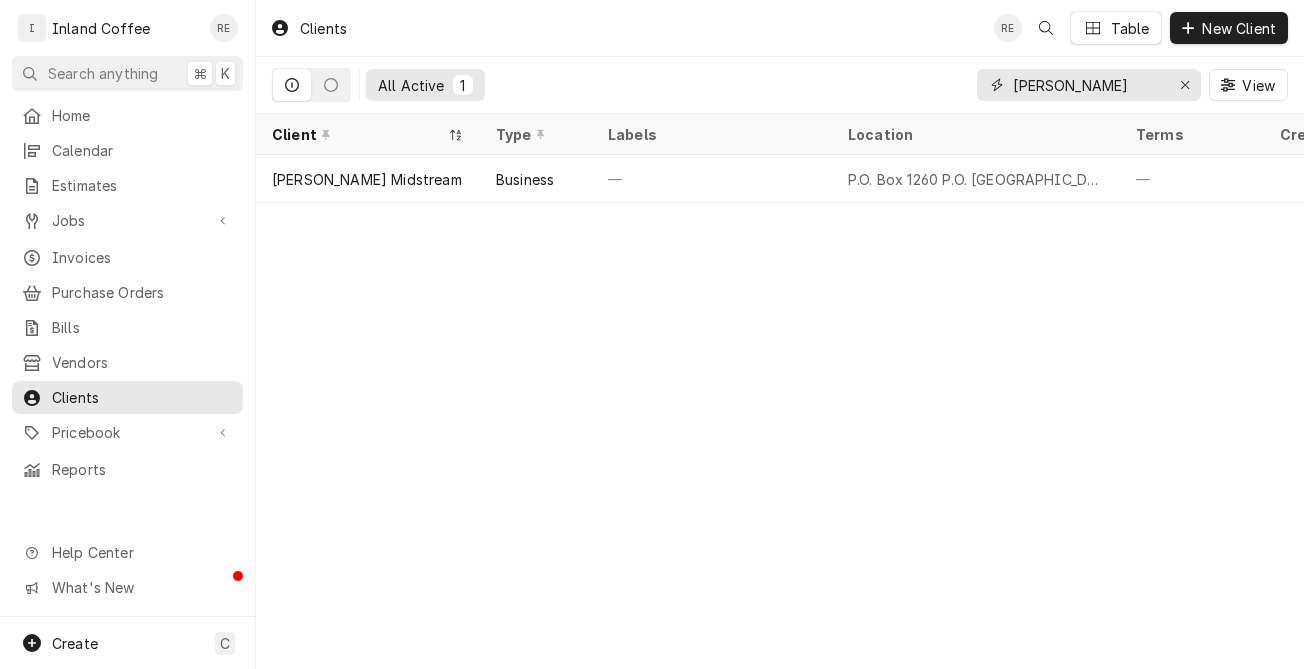 drag, startPoint x: 1078, startPoint y: 77, endPoint x: 971, endPoint y: 80, distance: 107.042046 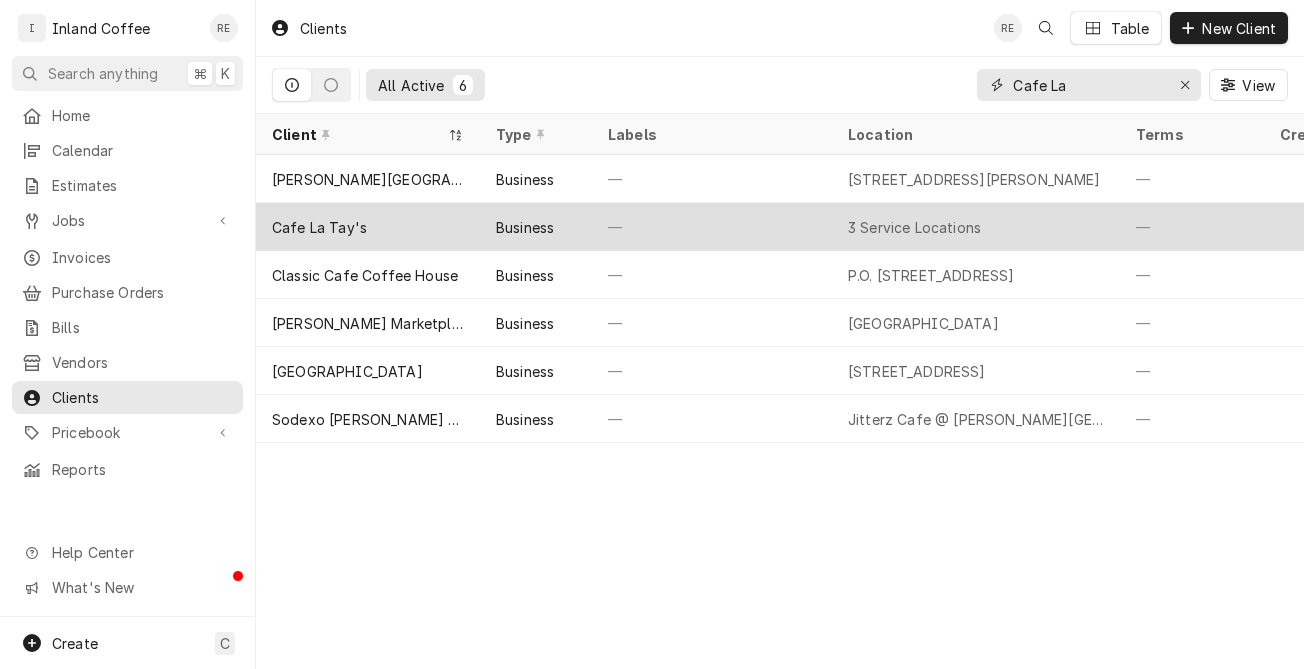 type on "Cafe La" 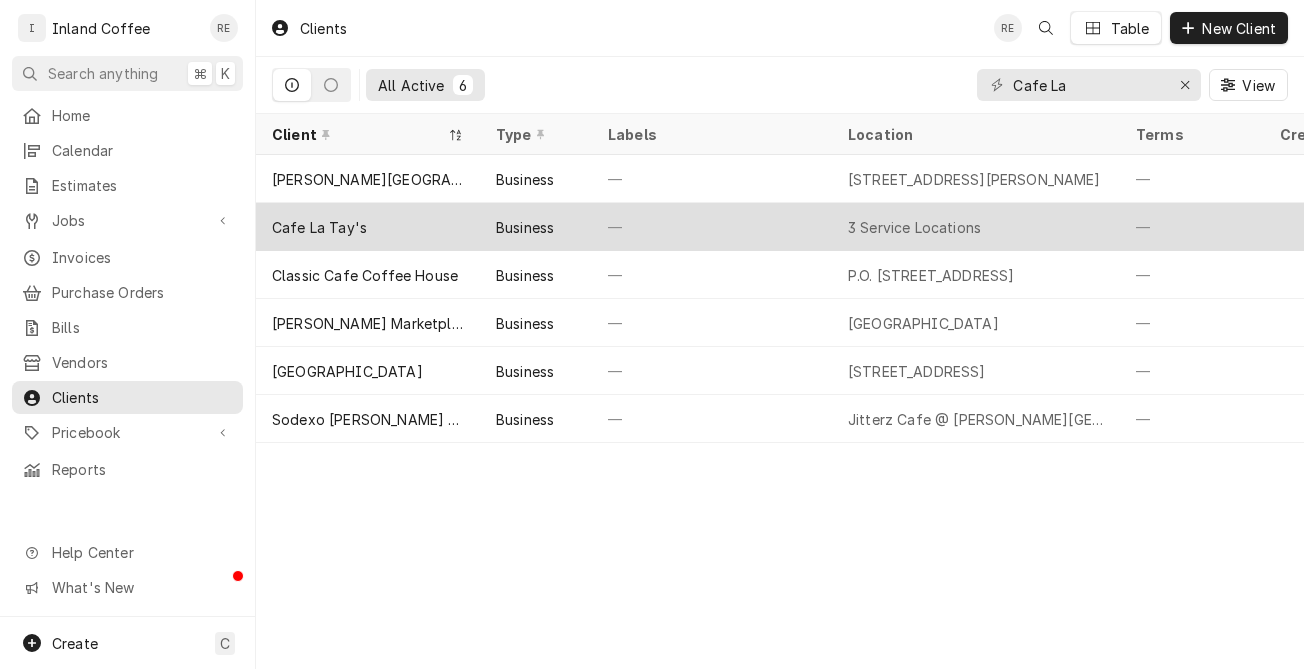 click on "Cafe La Tay's" at bounding box center [368, 227] 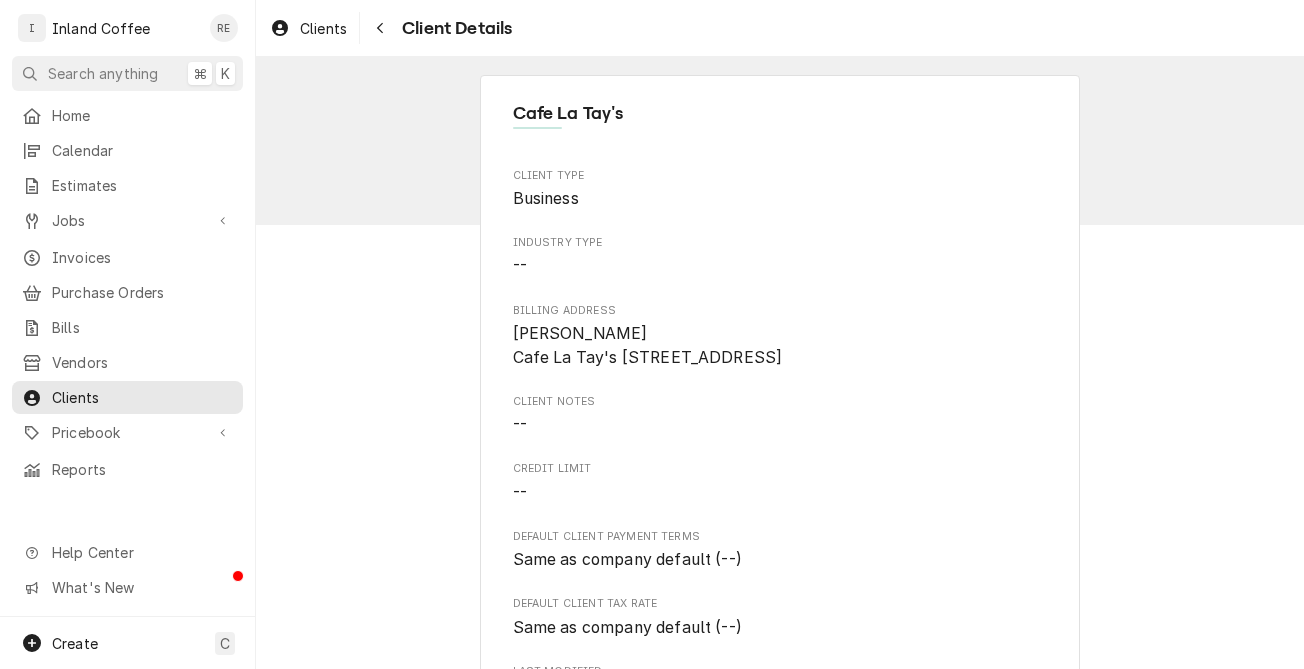 scroll, scrollTop: 0, scrollLeft: 0, axis: both 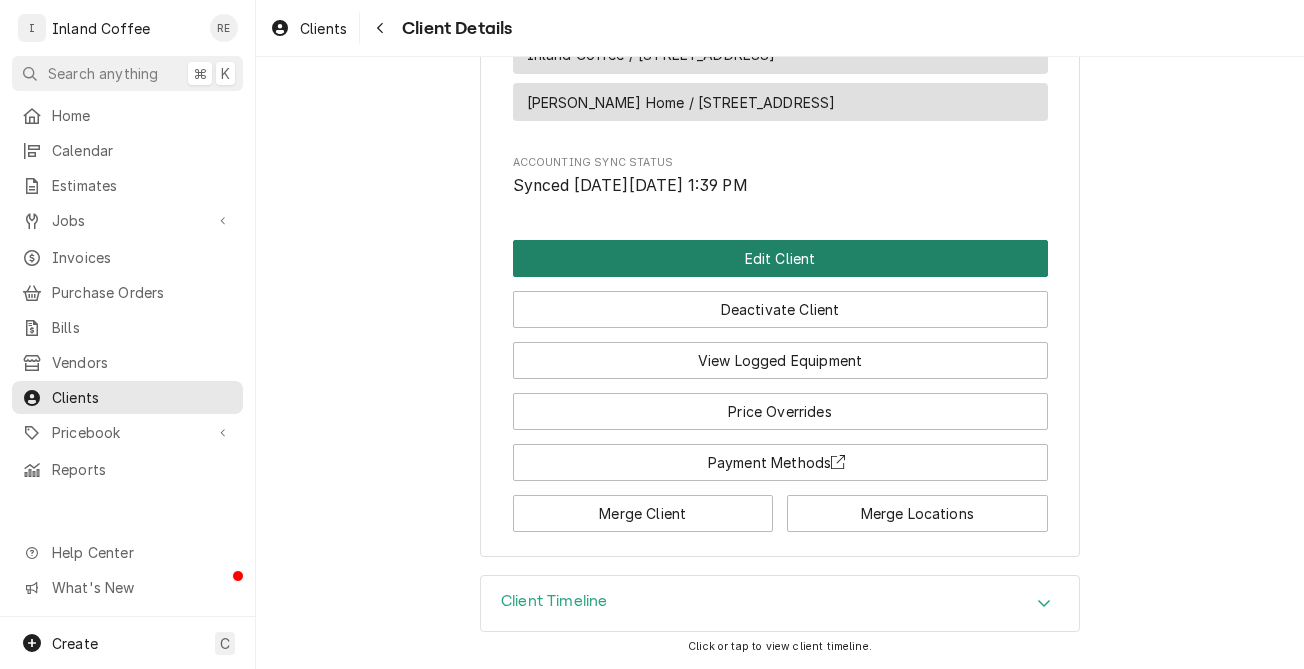 click on "Edit Client" at bounding box center [780, 258] 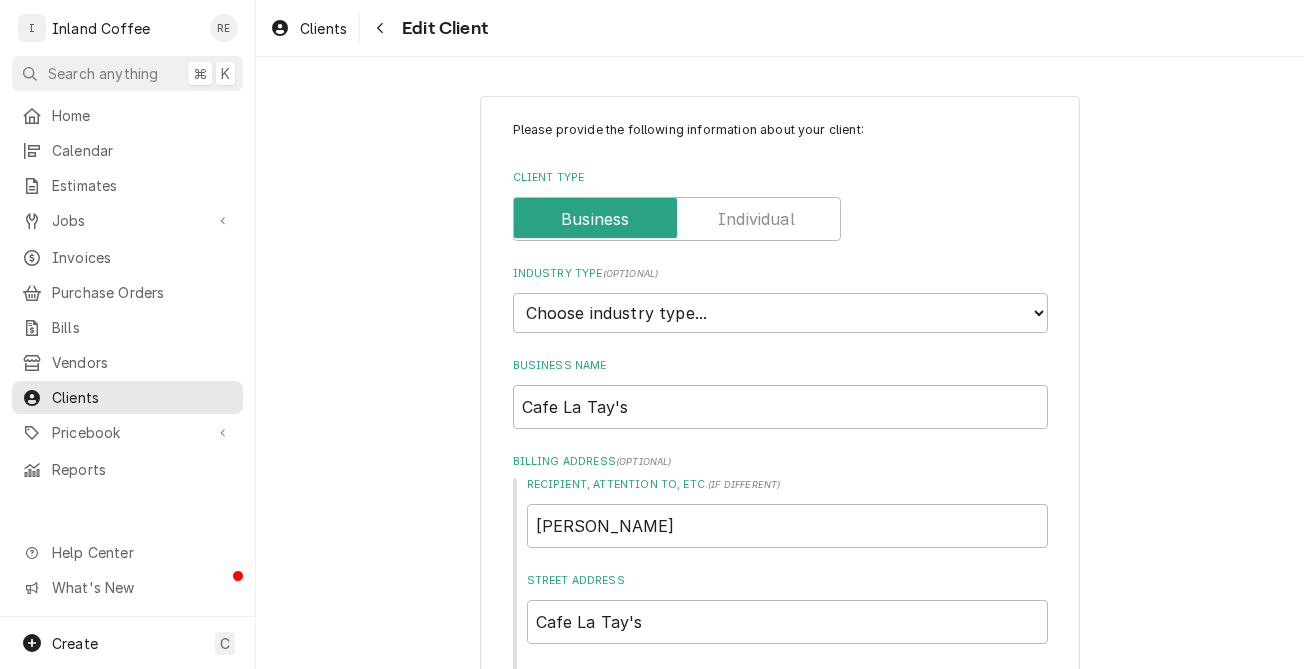 scroll, scrollTop: 0, scrollLeft: 0, axis: both 